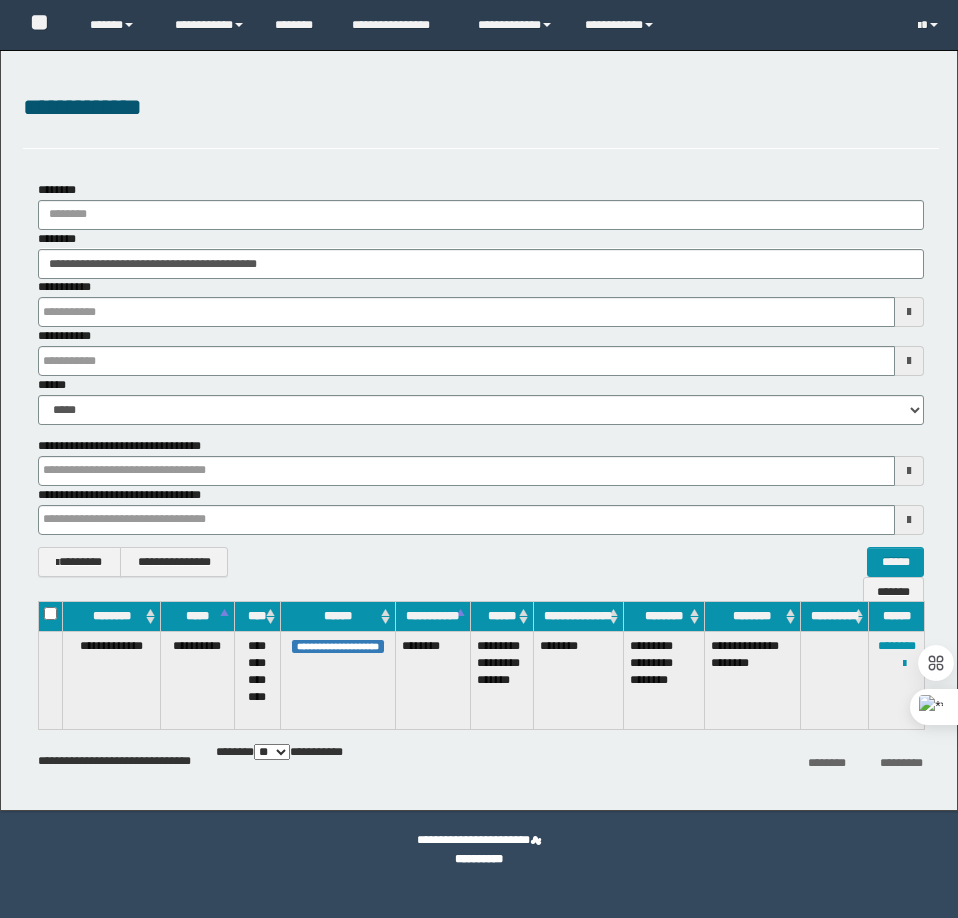 scroll, scrollTop: 0, scrollLeft: 0, axis: both 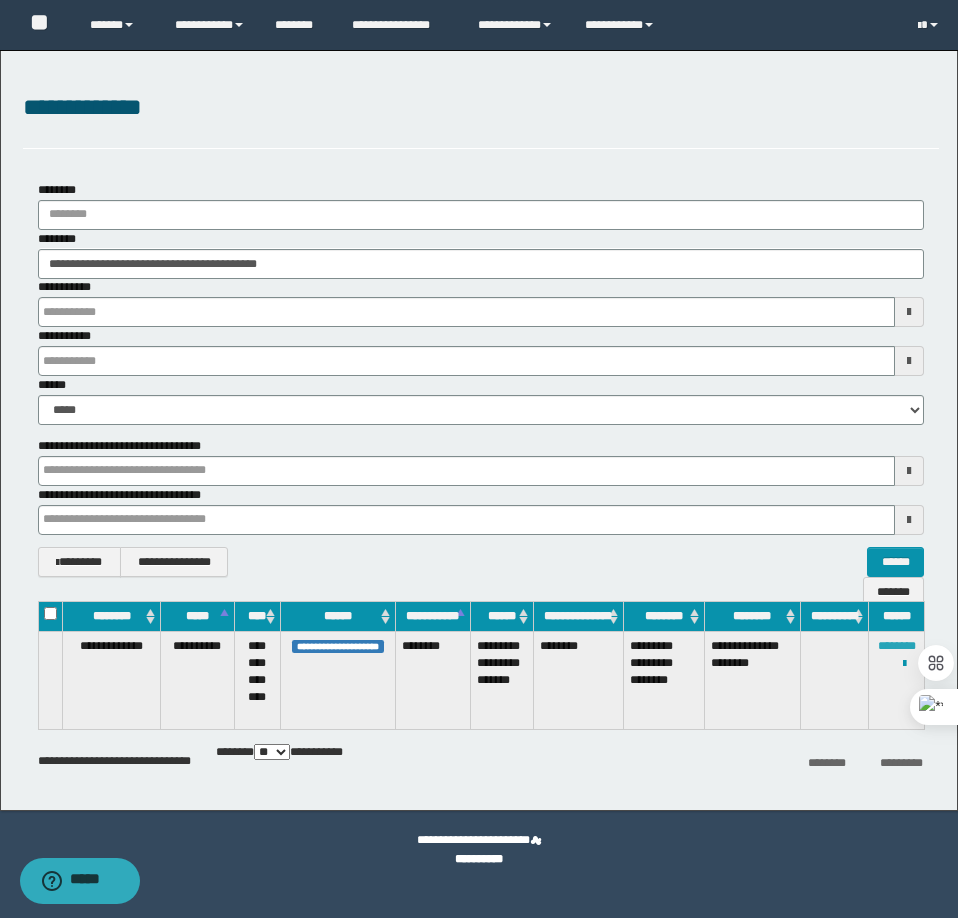 click on "********" at bounding box center (897, 646) 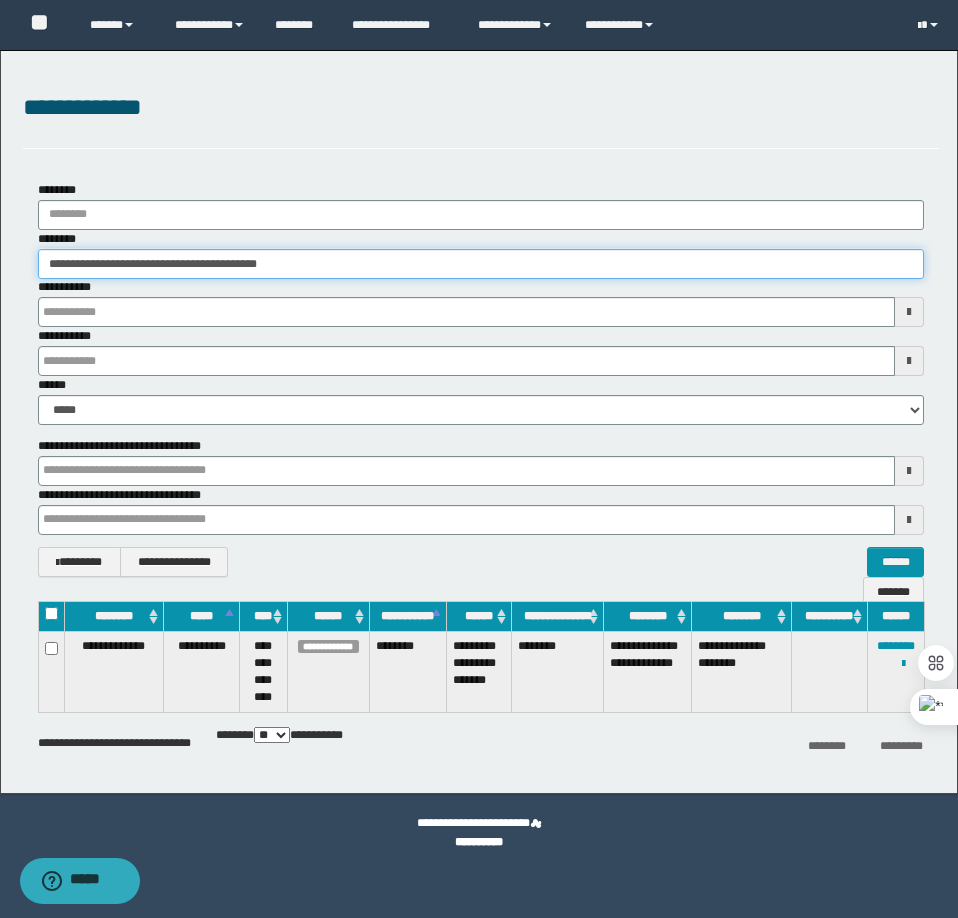 click on "**********" at bounding box center [481, 264] 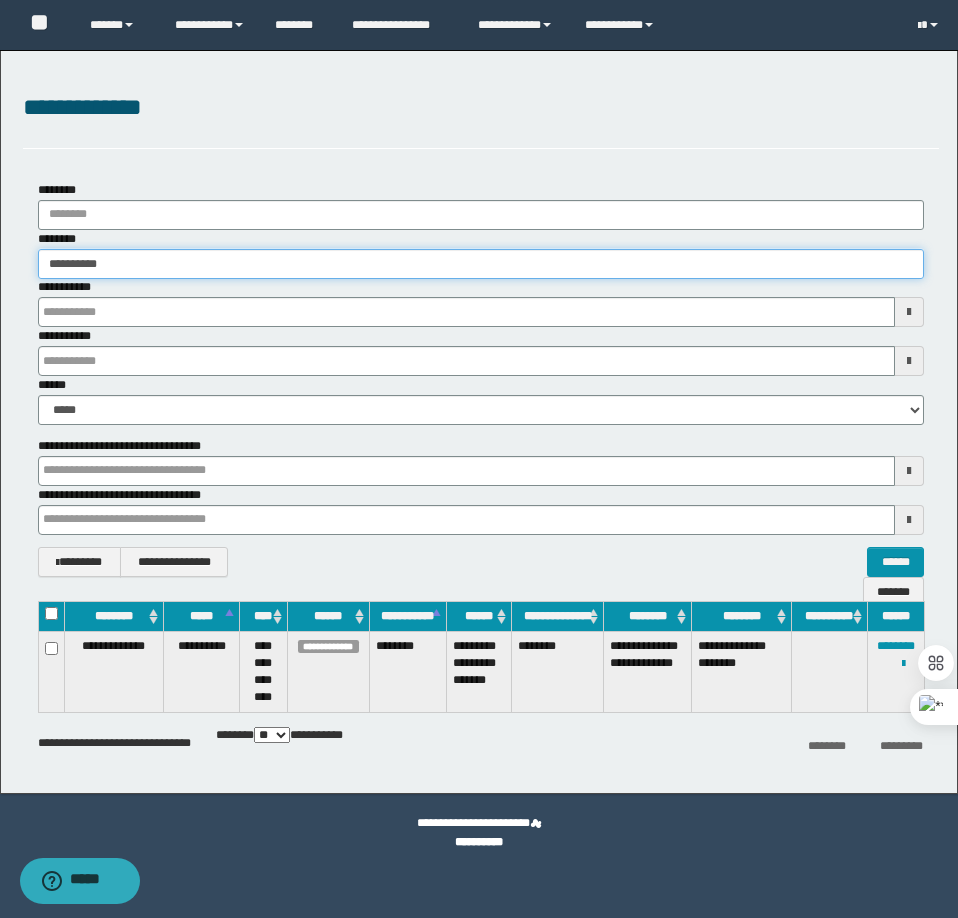 type on "**********" 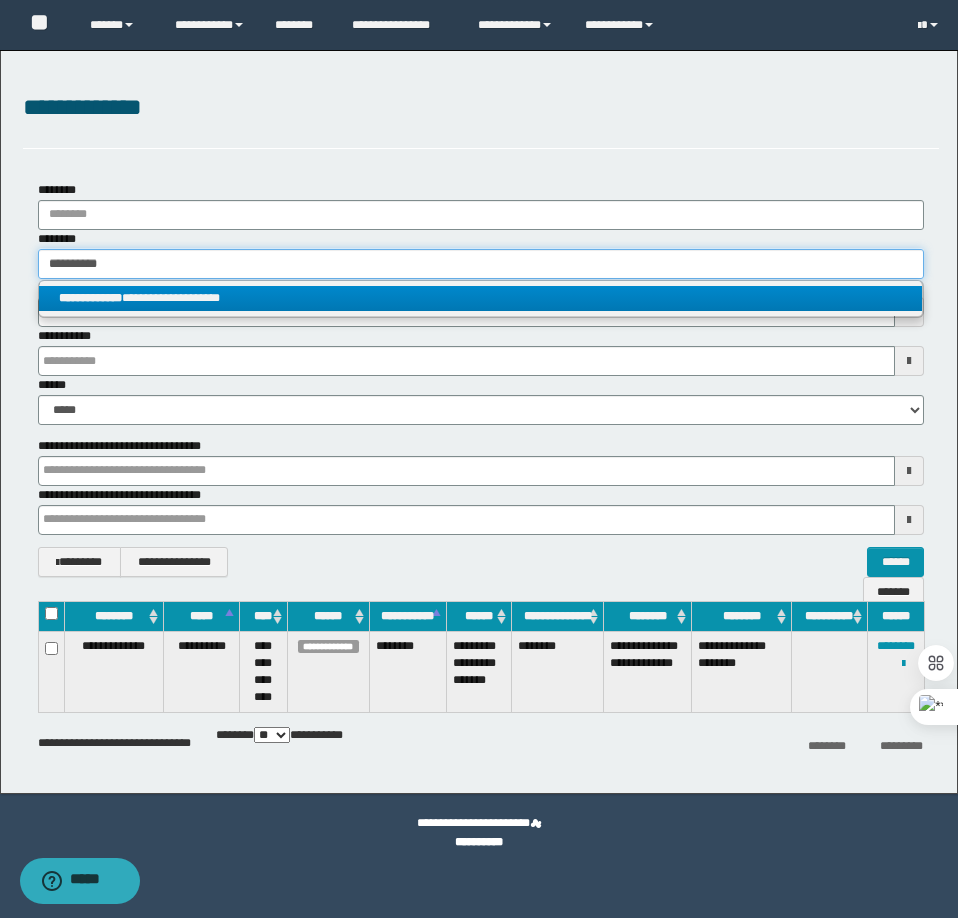 type on "**********" 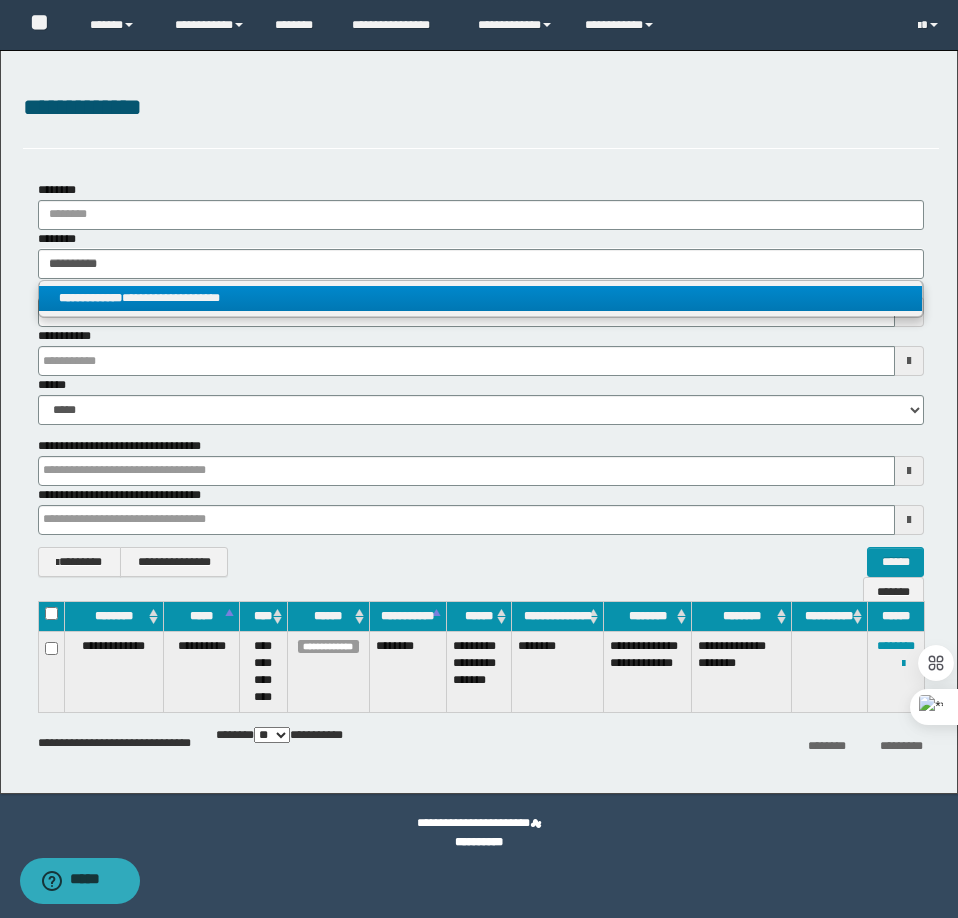 click on "**********" at bounding box center (480, 298) 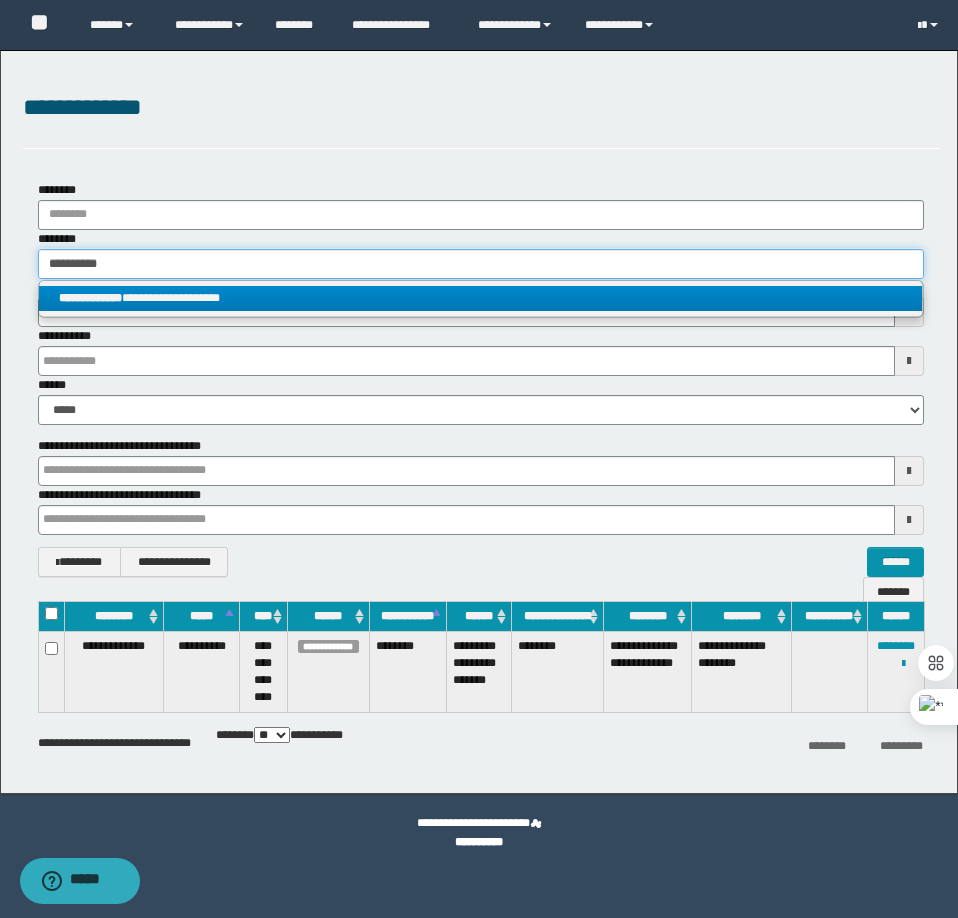 type 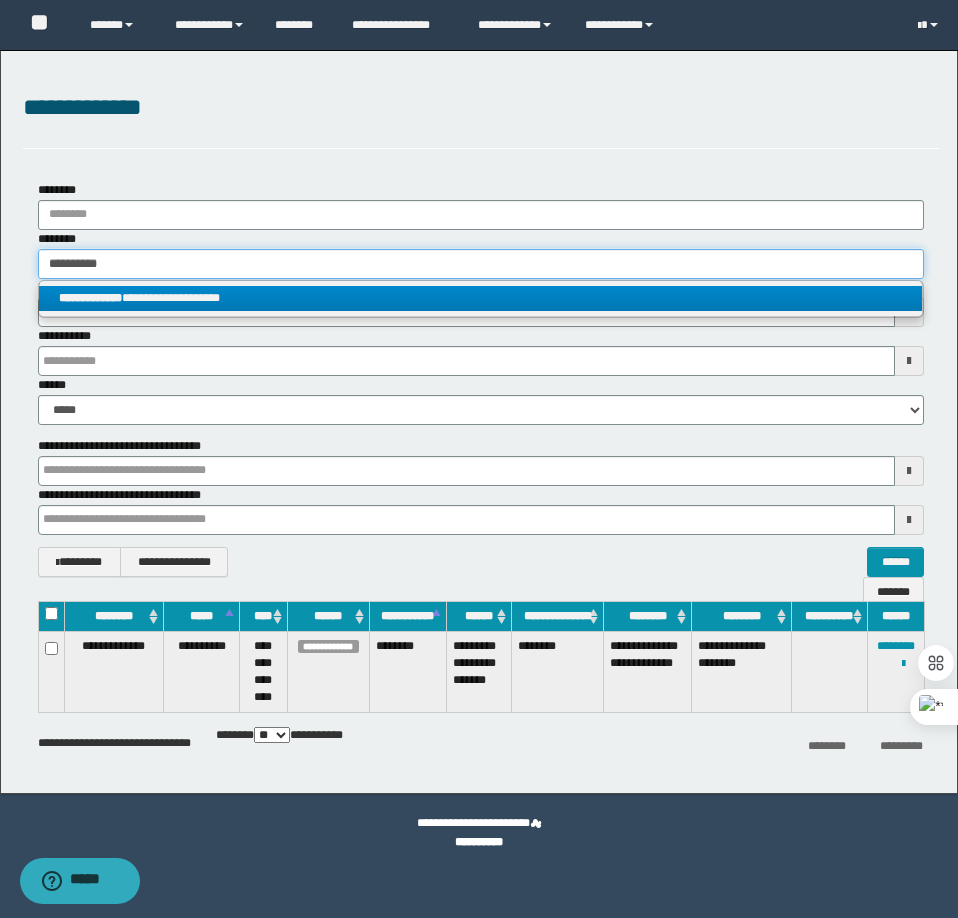 type on "**********" 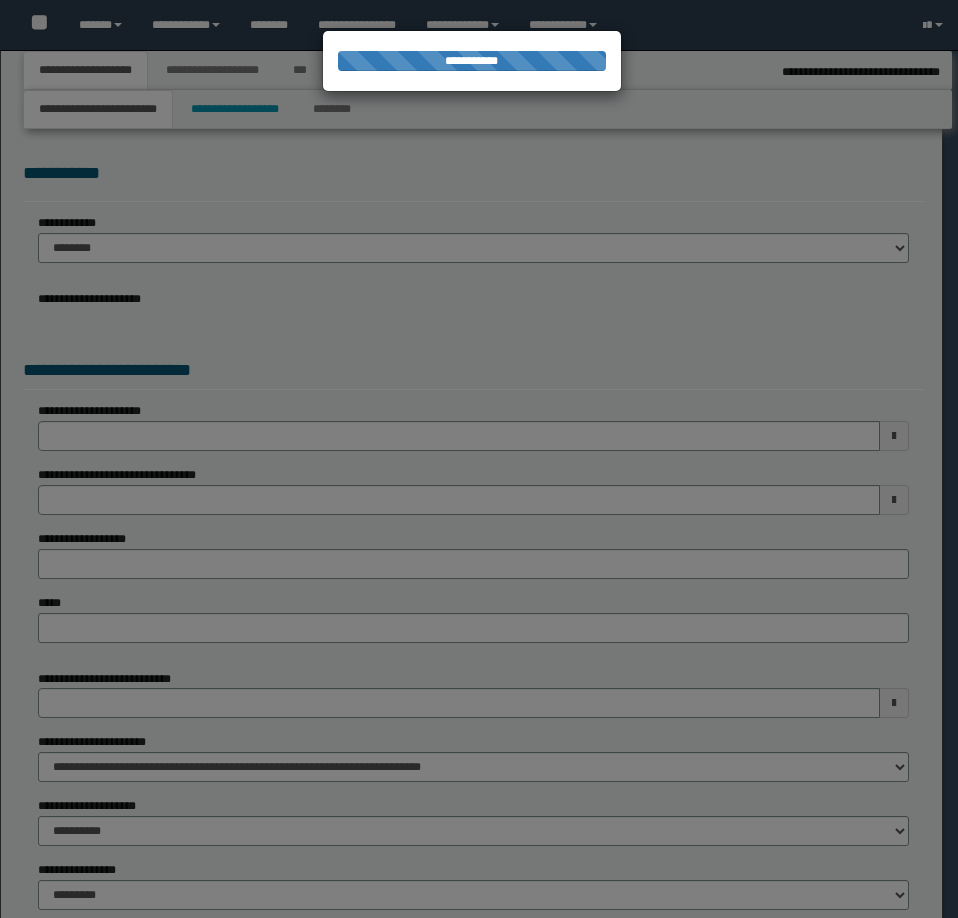 scroll, scrollTop: 0, scrollLeft: 0, axis: both 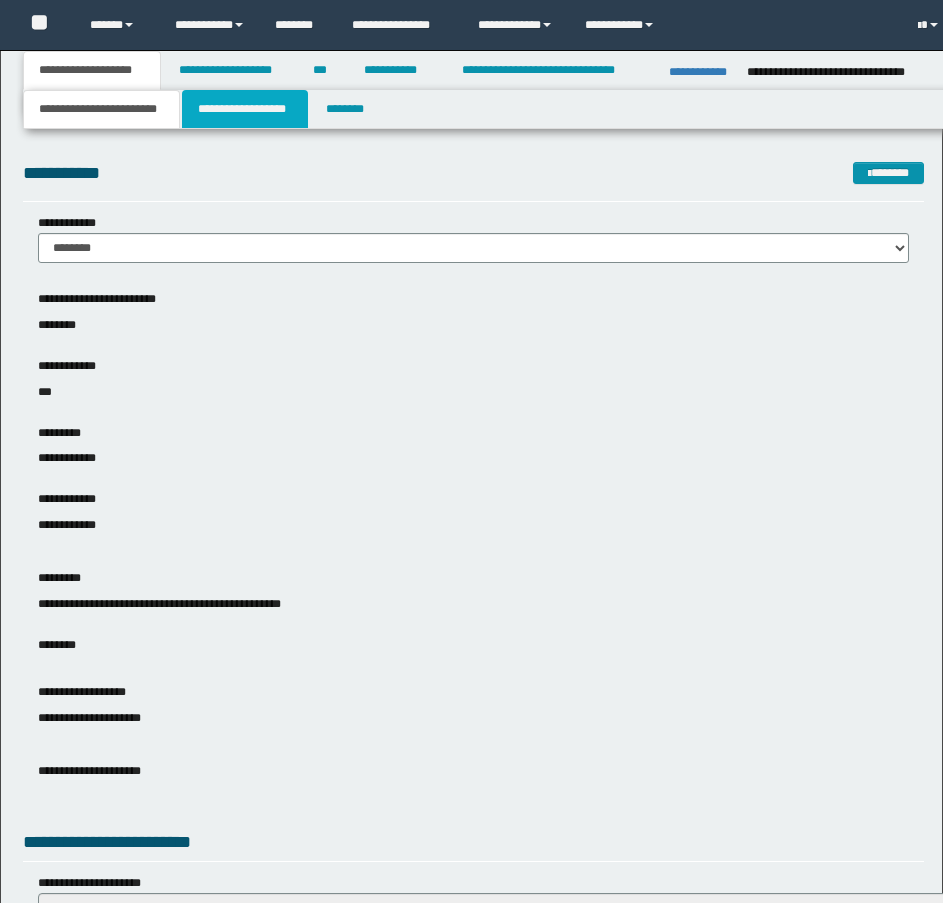 click on "**********" at bounding box center [245, 109] 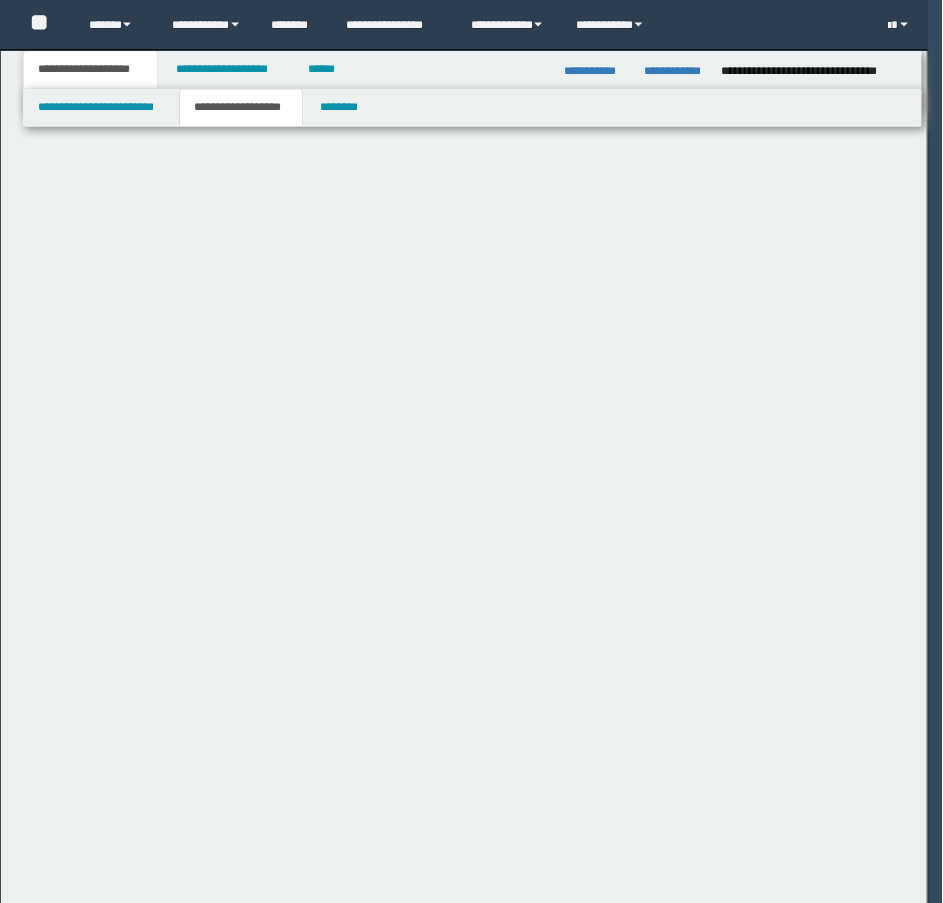 scroll, scrollTop: 0, scrollLeft: 0, axis: both 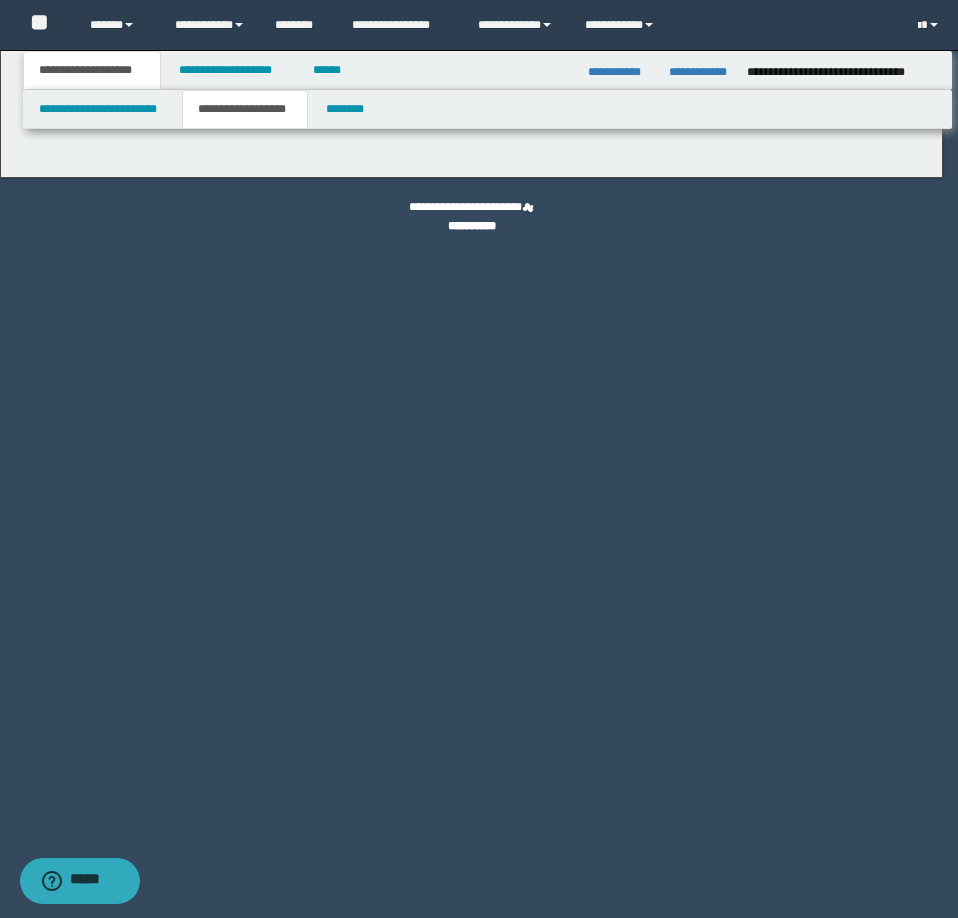 type on "********" 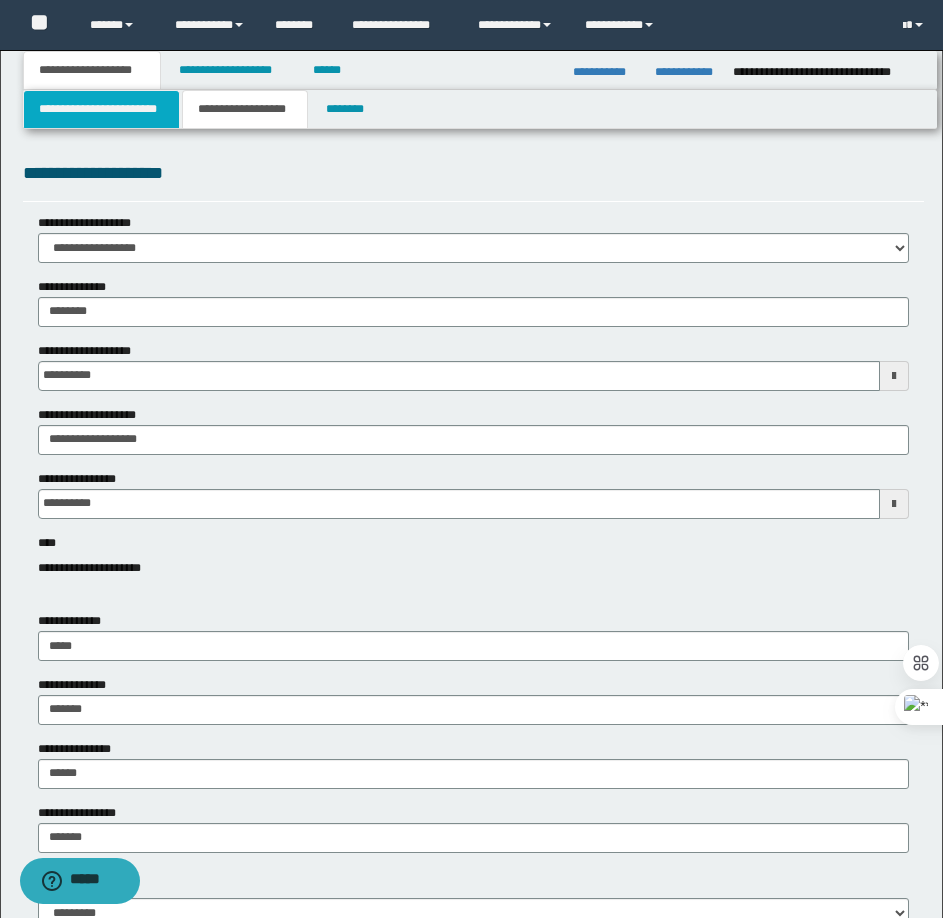 click on "**********" at bounding box center [101, 109] 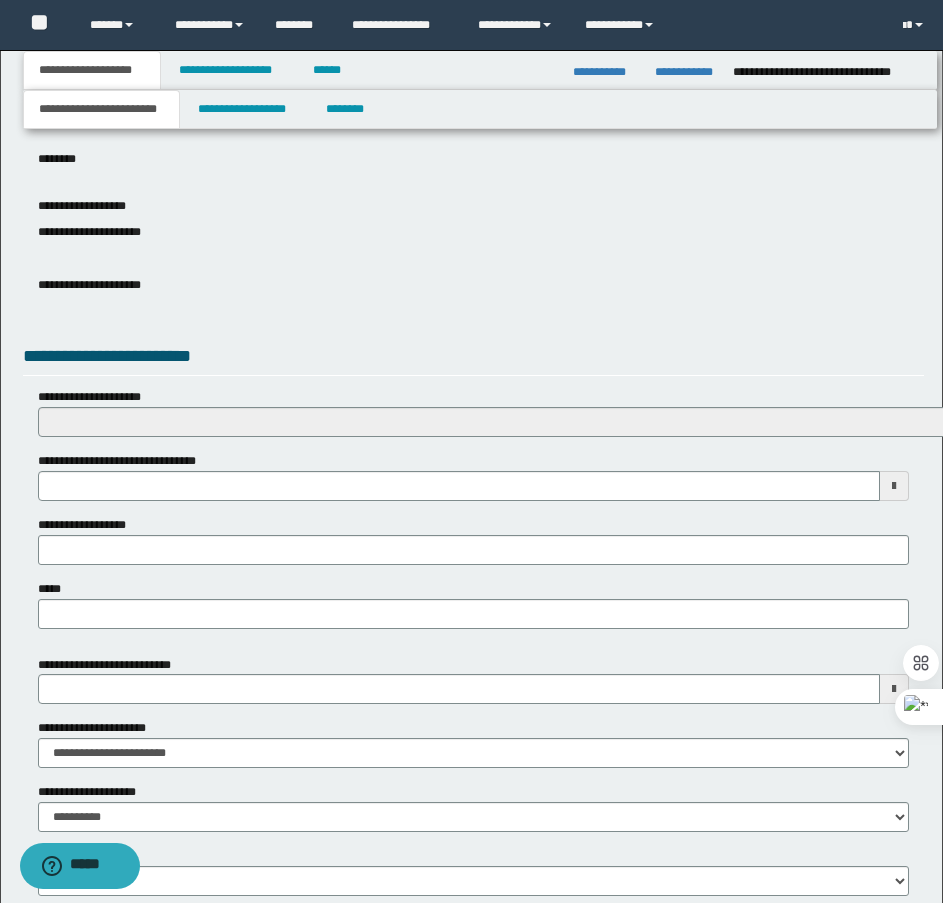 scroll, scrollTop: 500, scrollLeft: 0, axis: vertical 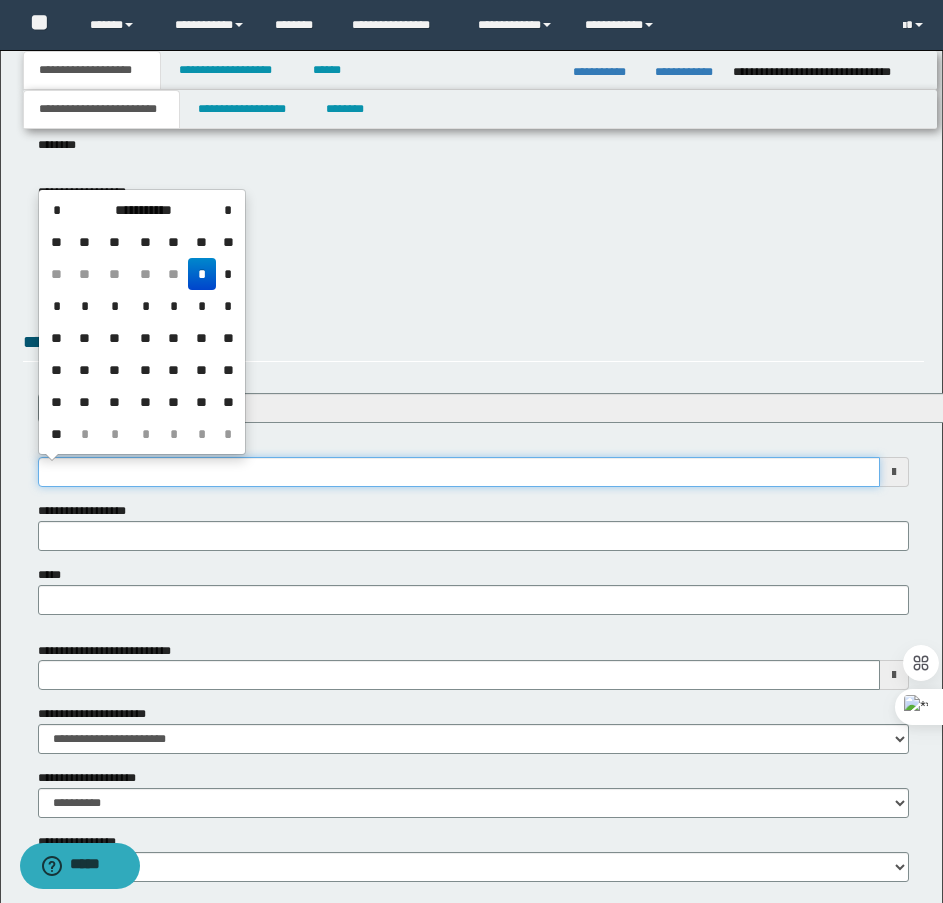 click on "**********" at bounding box center (459, 472) 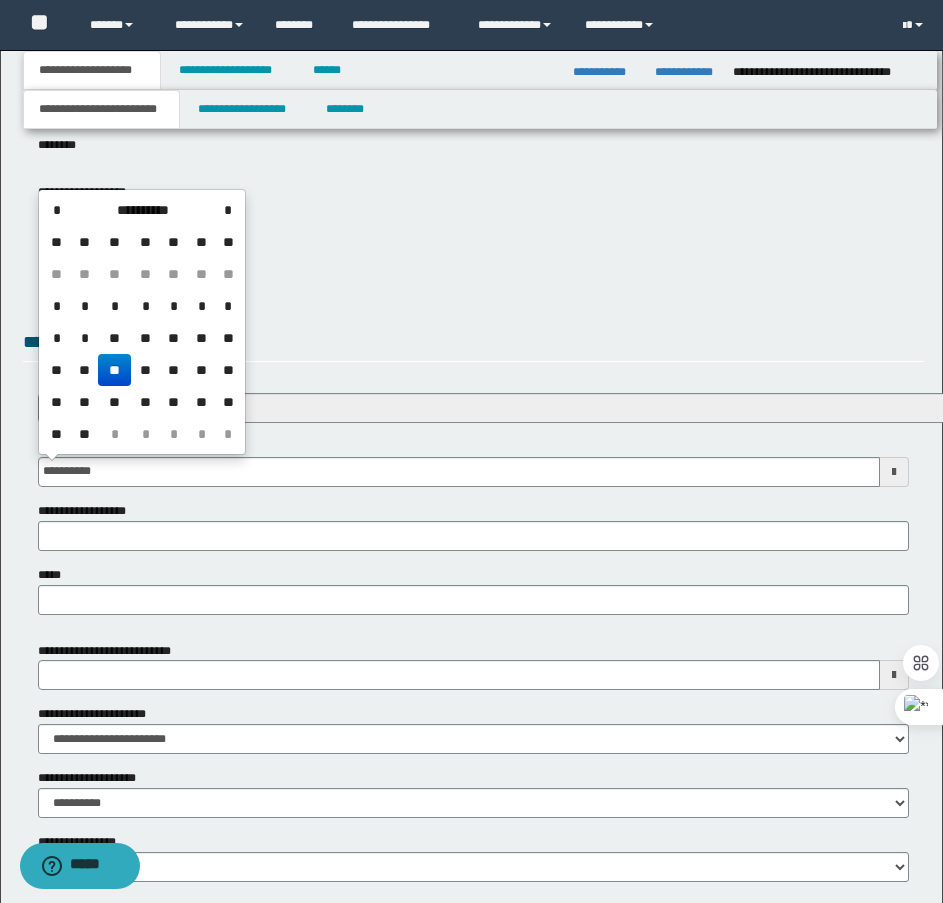 click at bounding box center (473, 288) 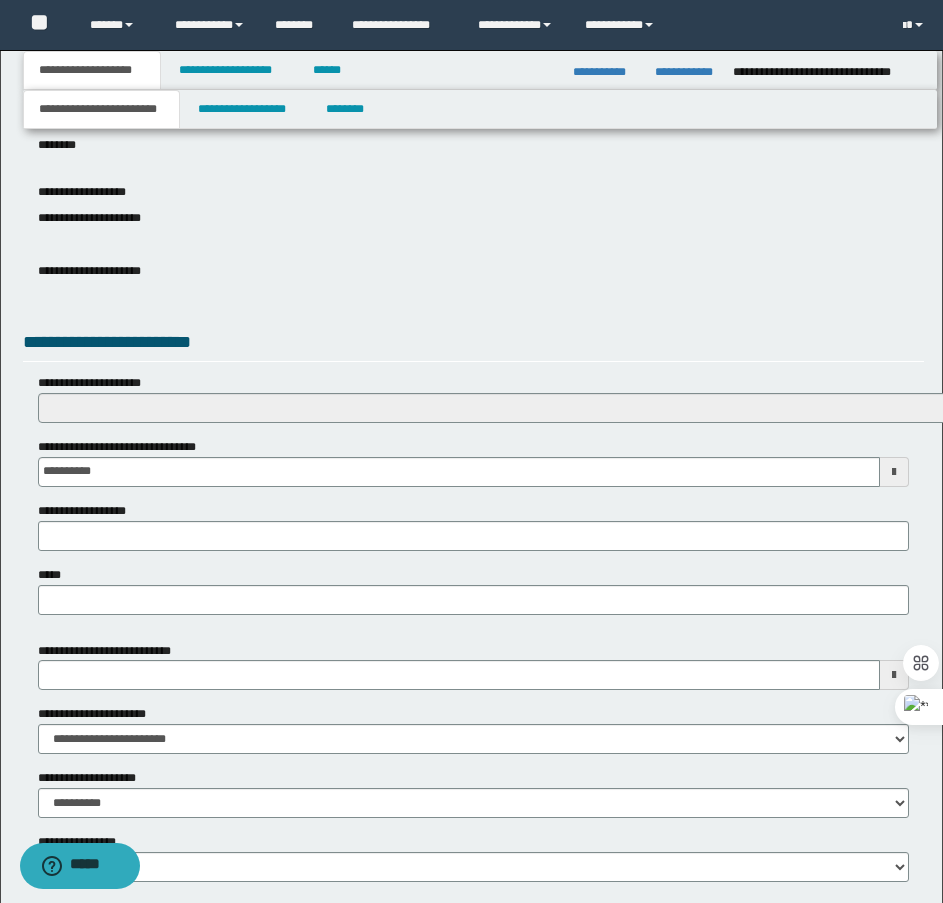 scroll, scrollTop: 600, scrollLeft: 0, axis: vertical 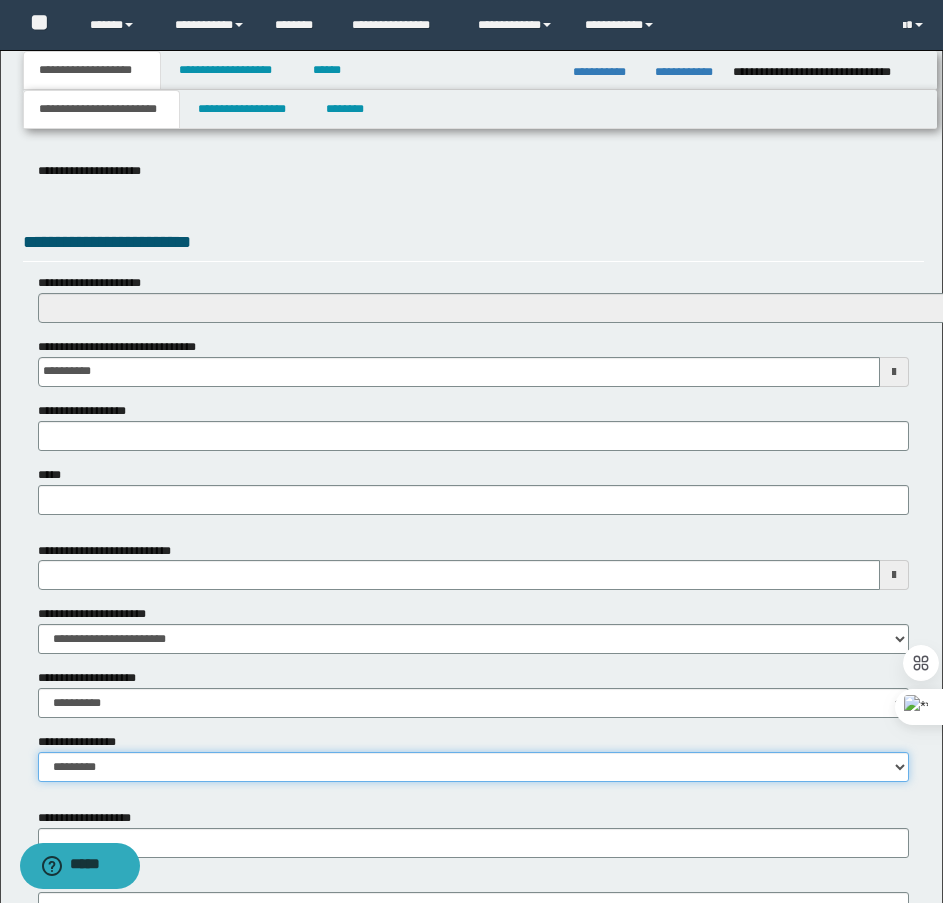drag, startPoint x: 102, startPoint y: 761, endPoint x: 125, endPoint y: 781, distance: 30.479502 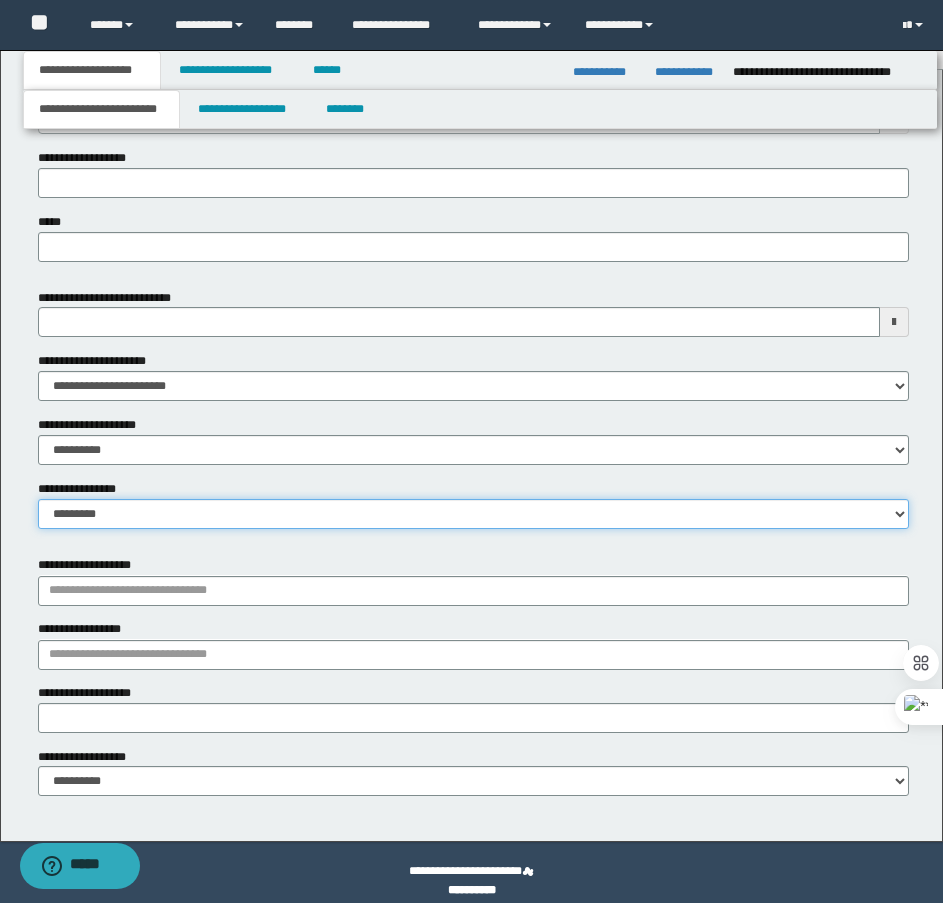 scroll, scrollTop: 870, scrollLeft: 0, axis: vertical 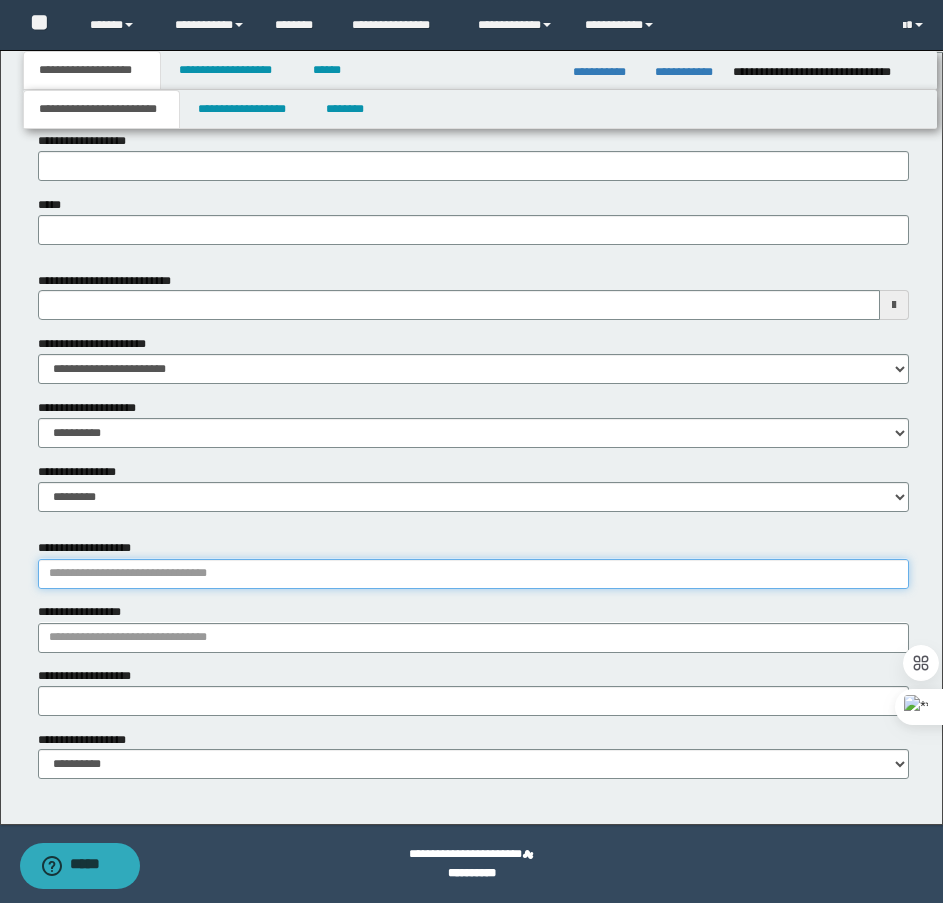 click on "**********" at bounding box center [473, 574] 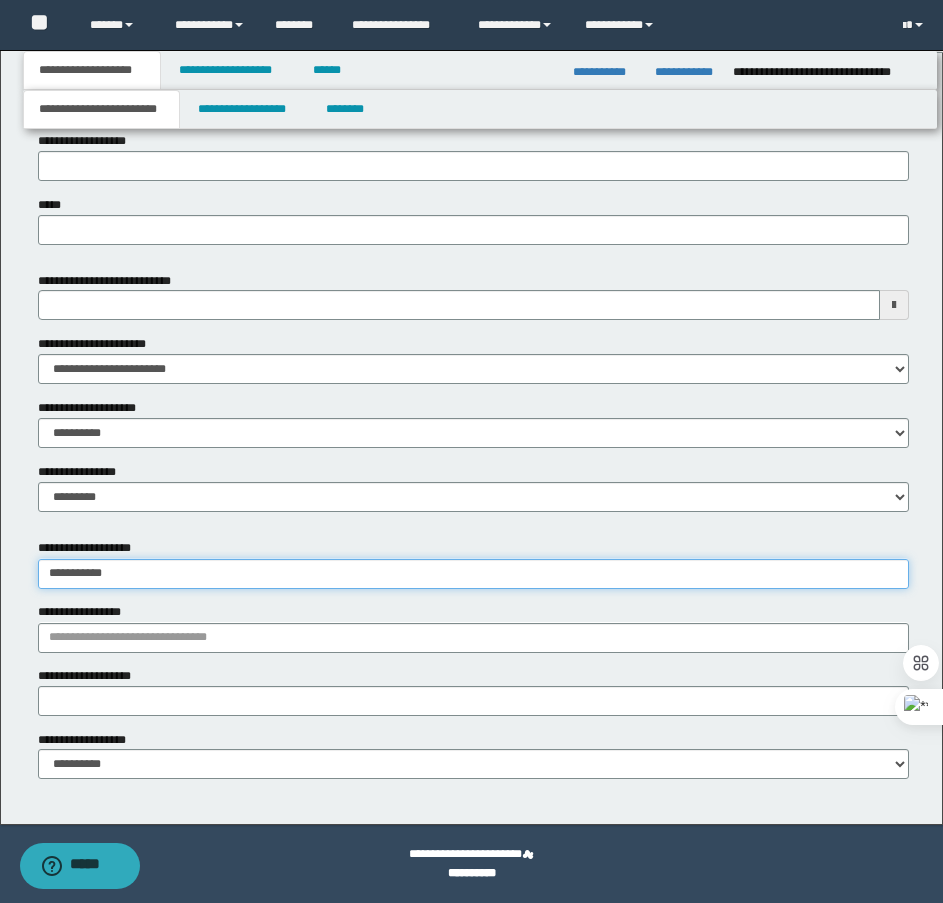 type on "**********" 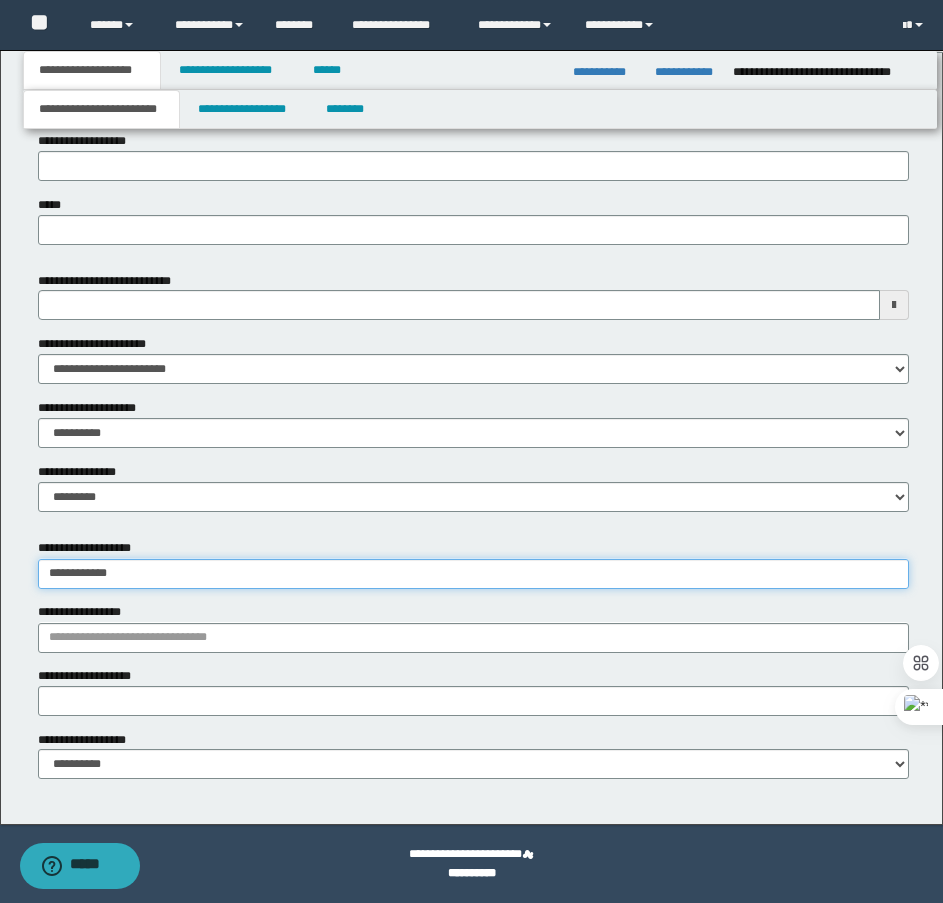 type on "**********" 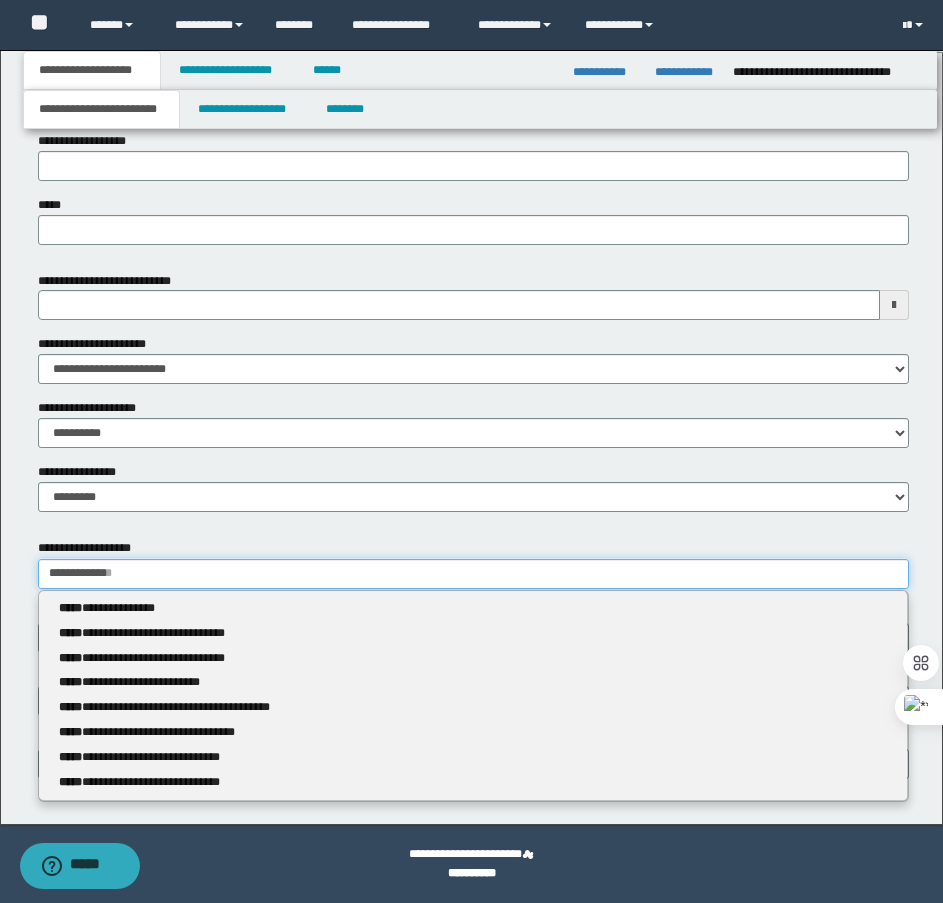 type on "**********" 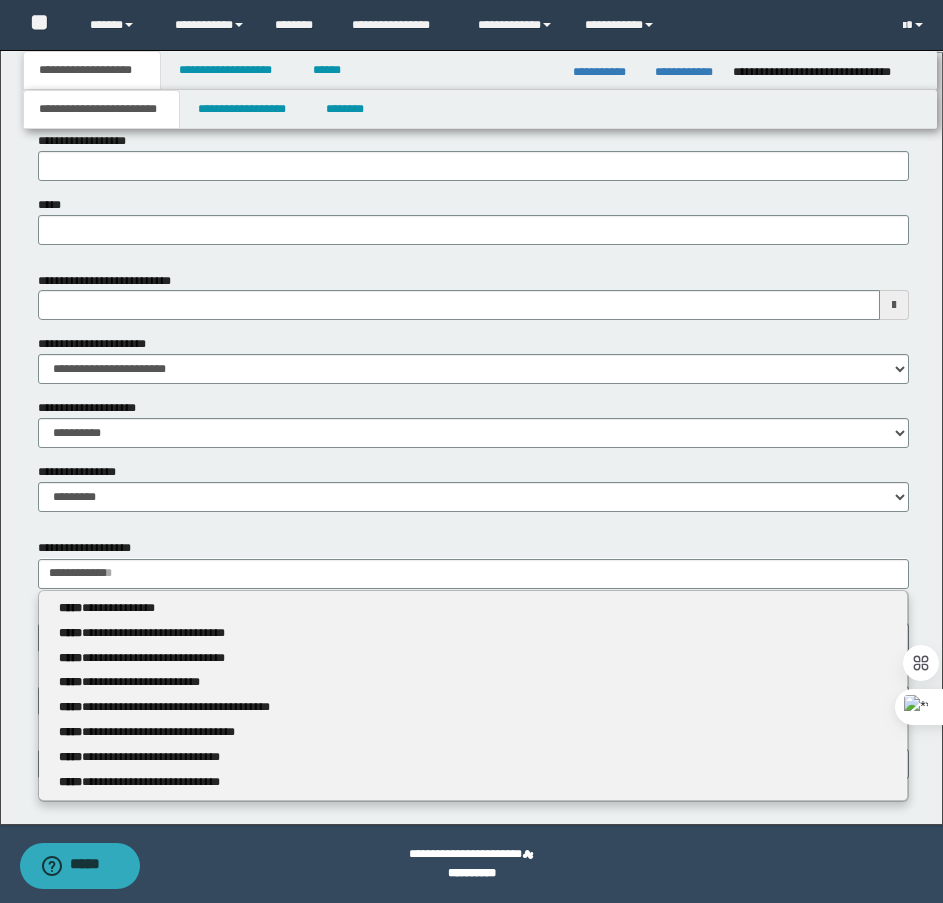 click on "**********" at bounding box center (473, 608) 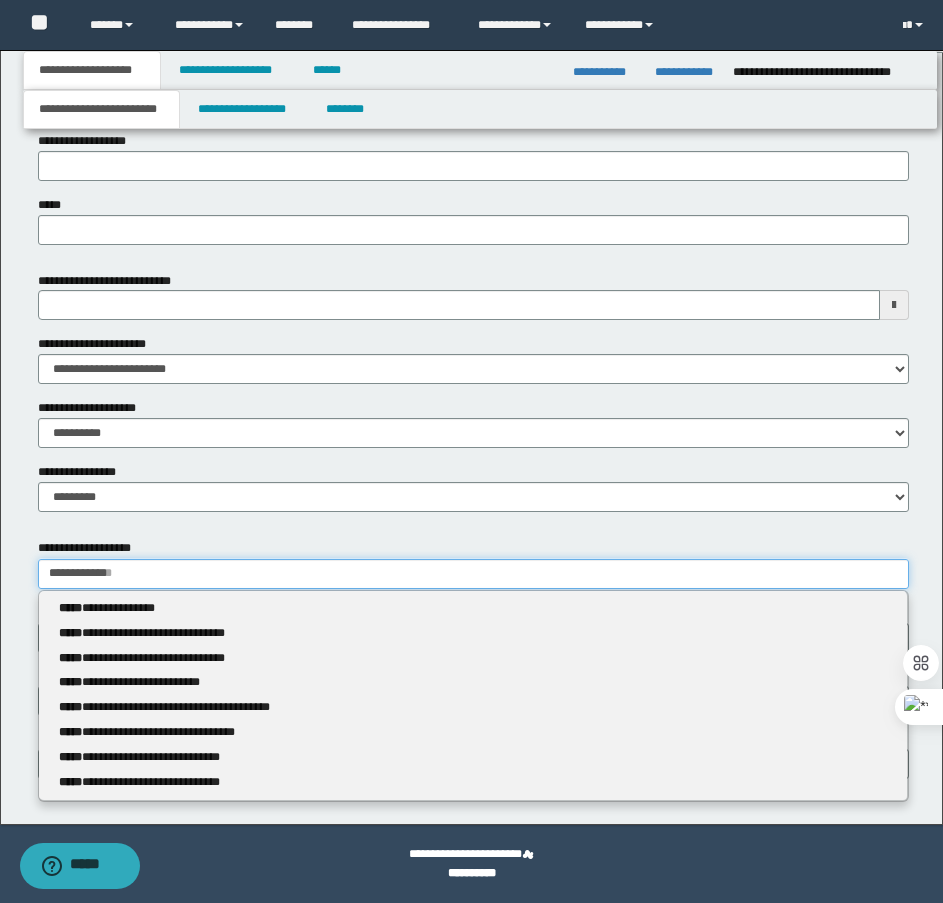 type 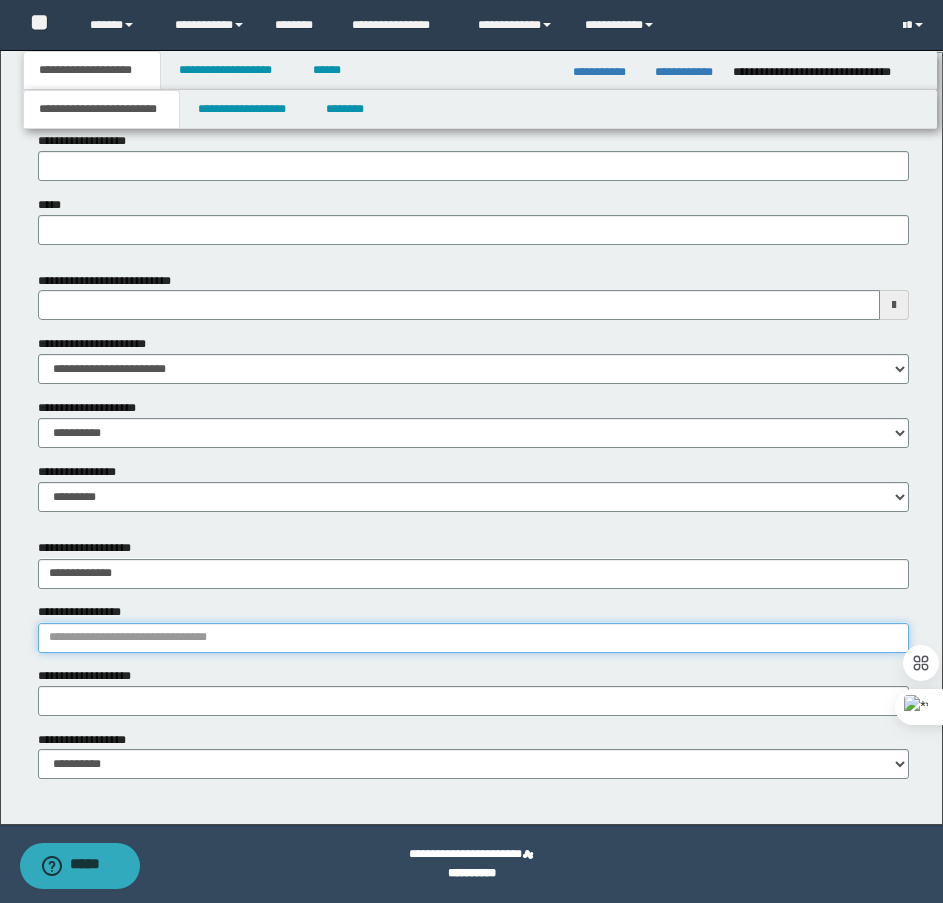 click on "**********" at bounding box center [473, 638] 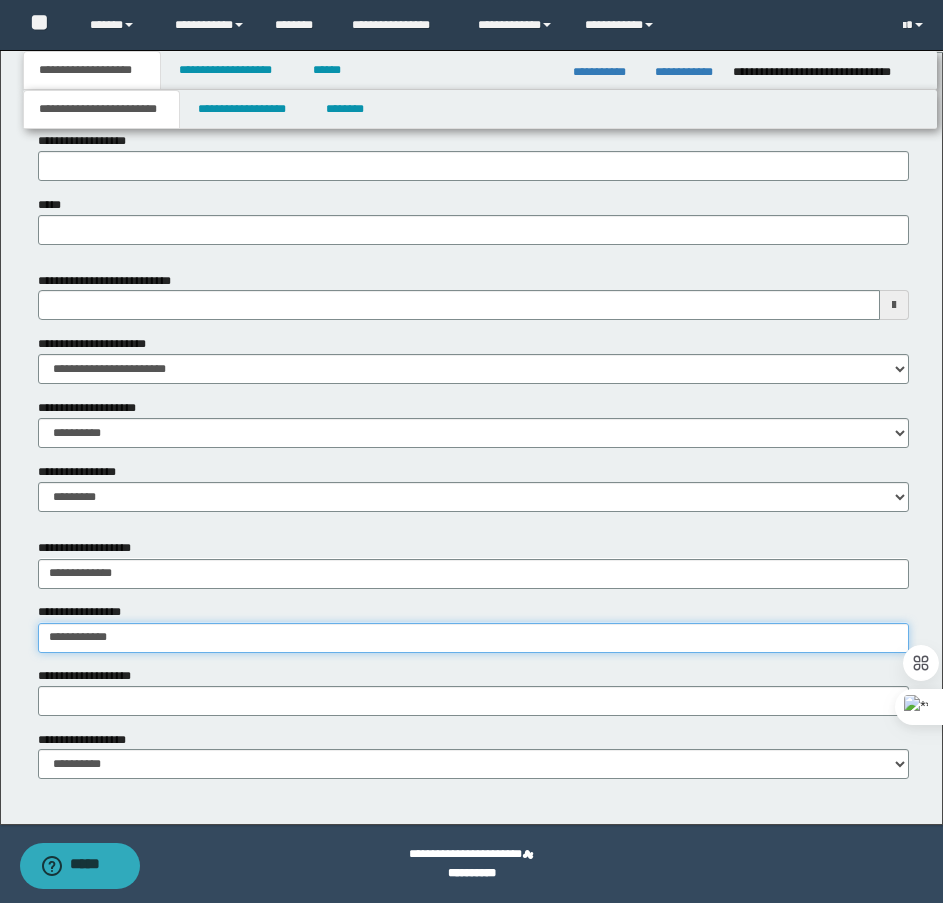 type on "**********" 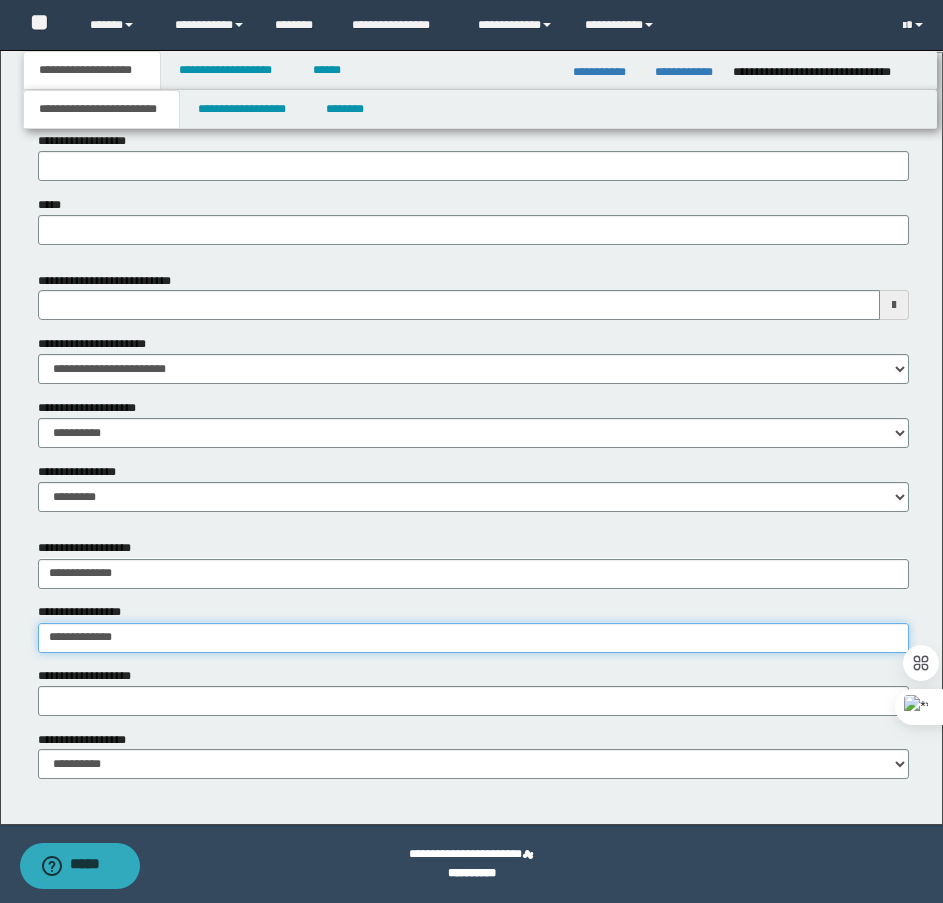 type on "**********" 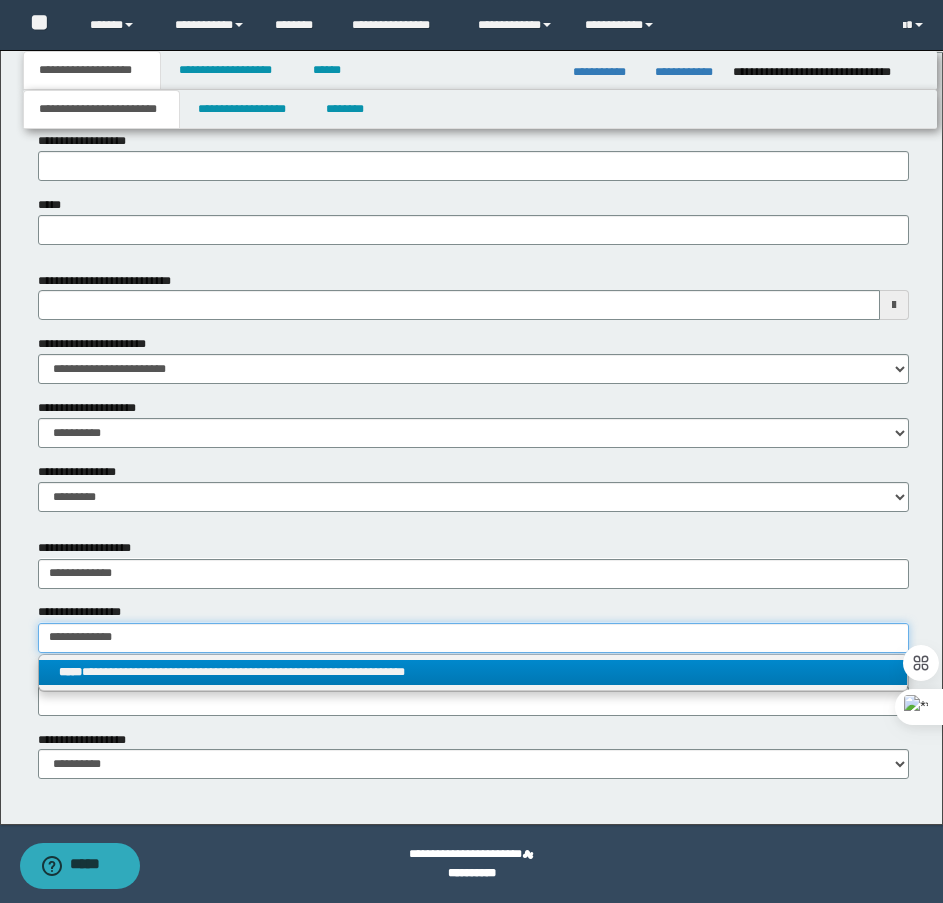 type on "**********" 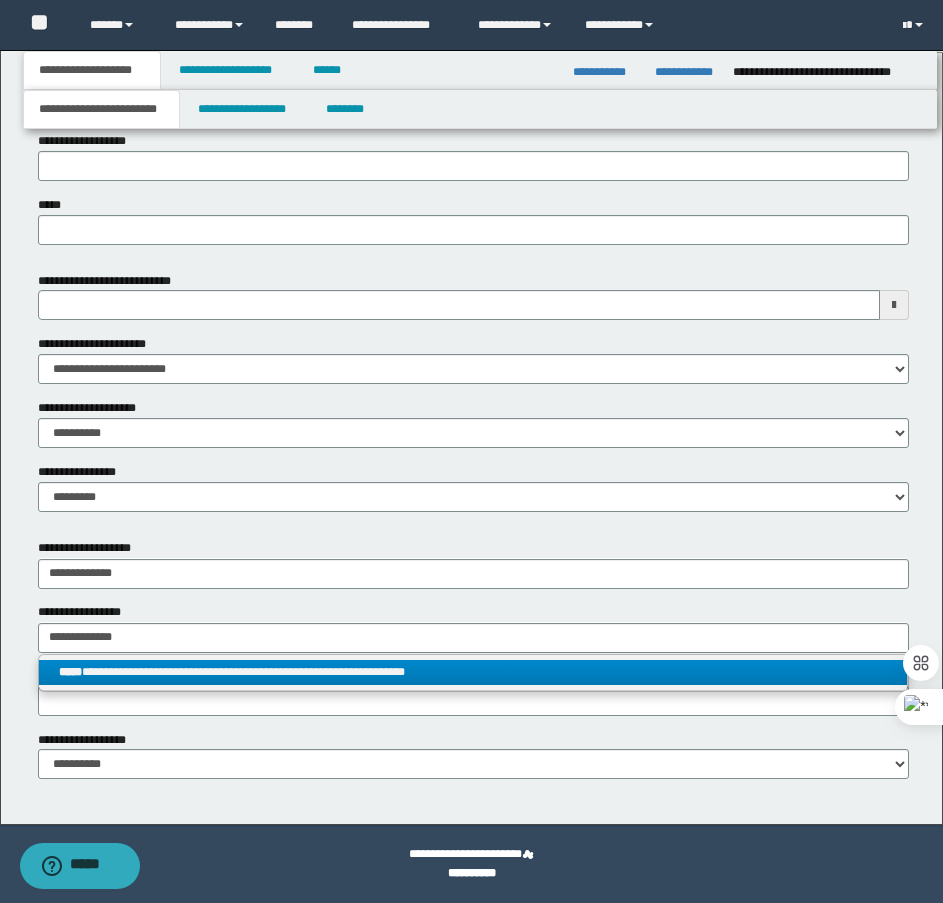 click on "**********" at bounding box center (473, 672) 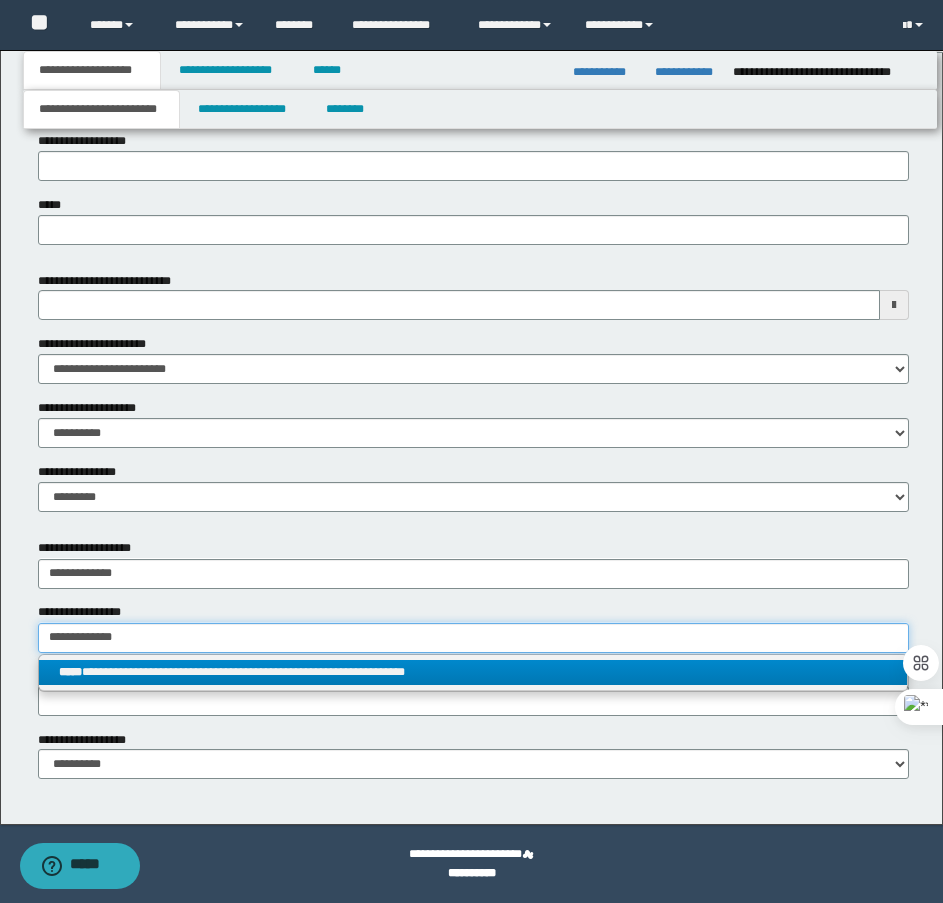 type 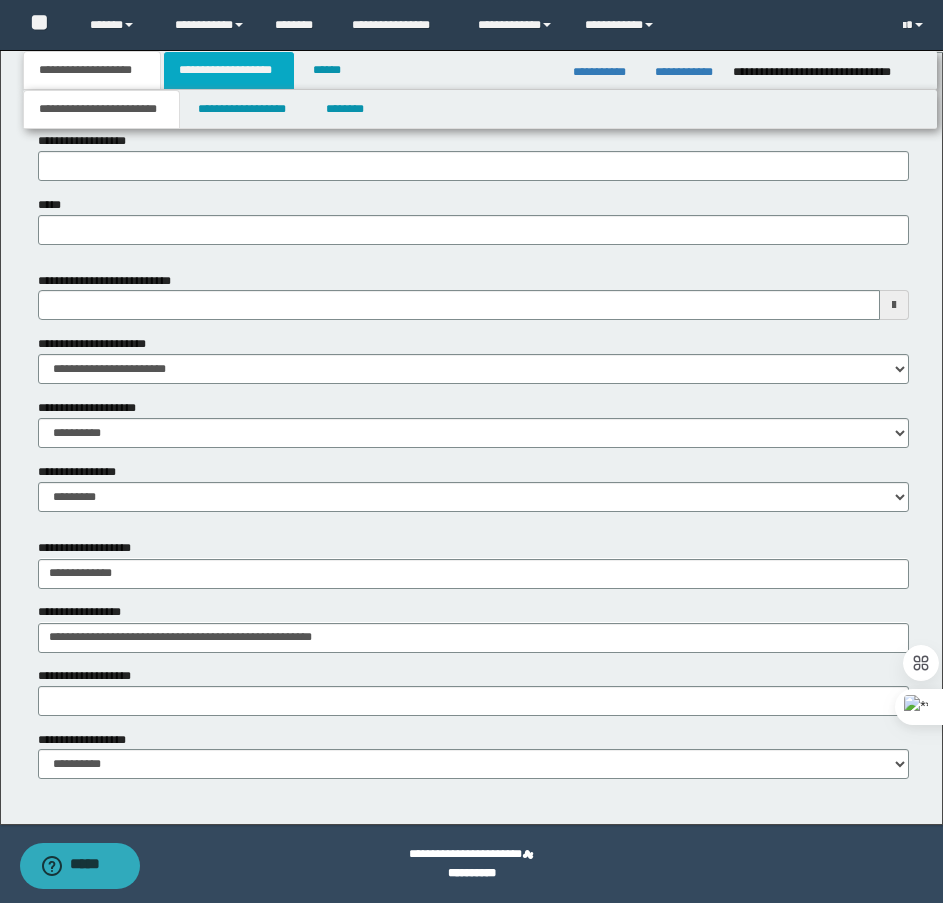 click on "**********" at bounding box center (229, 70) 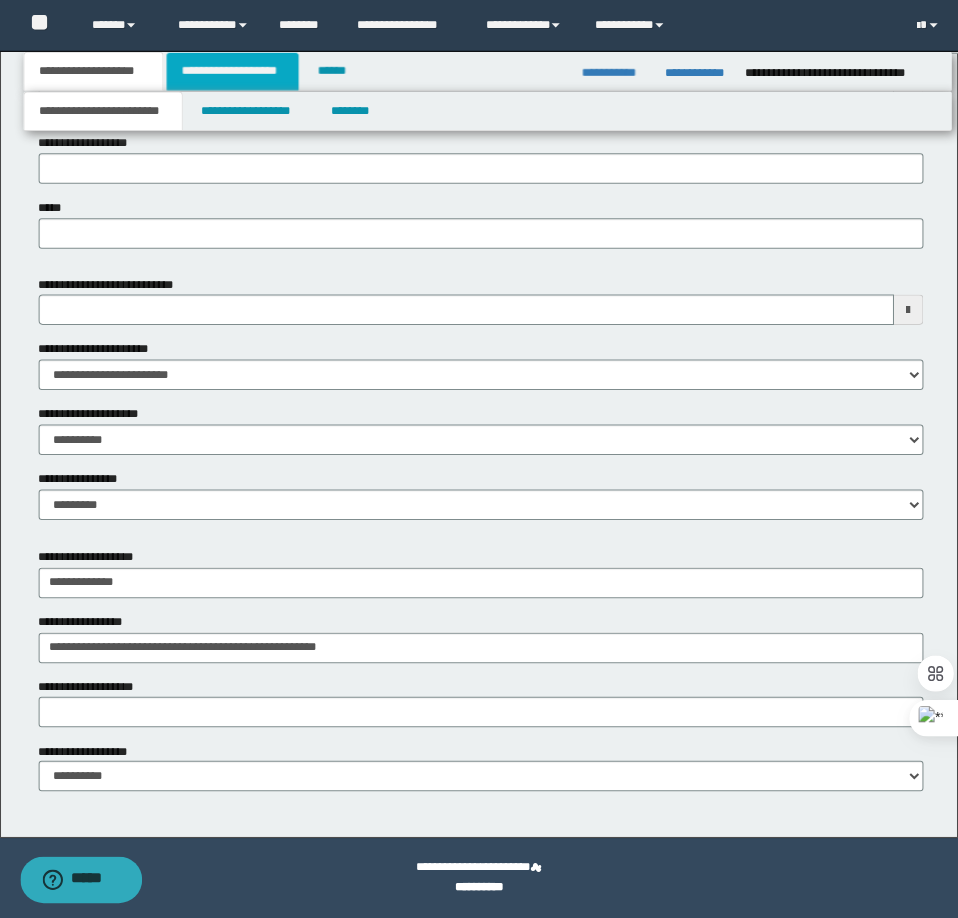 scroll, scrollTop: 0, scrollLeft: 0, axis: both 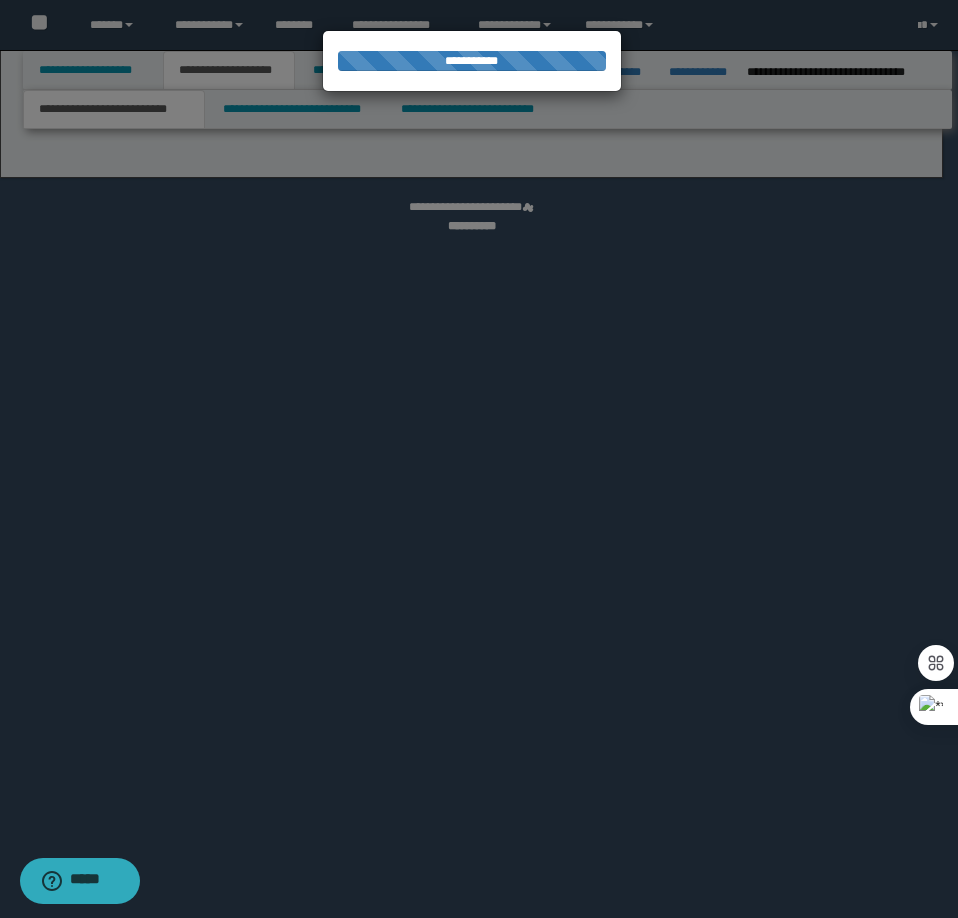select on "*" 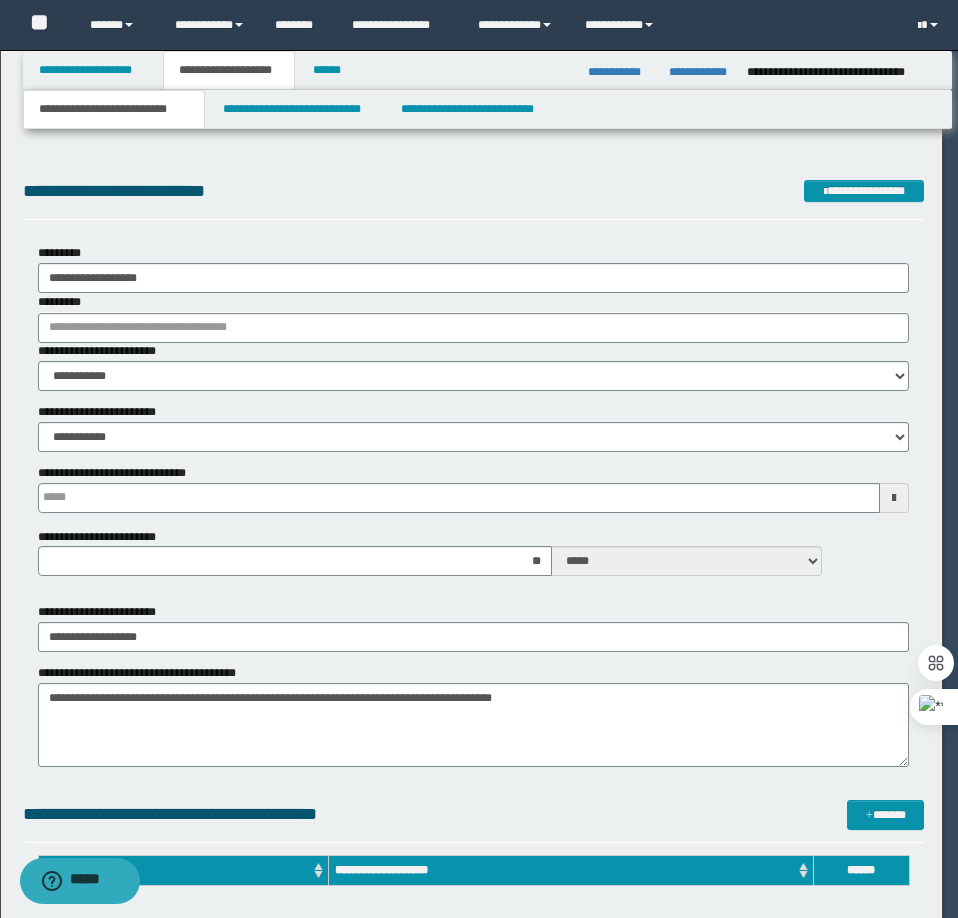 type 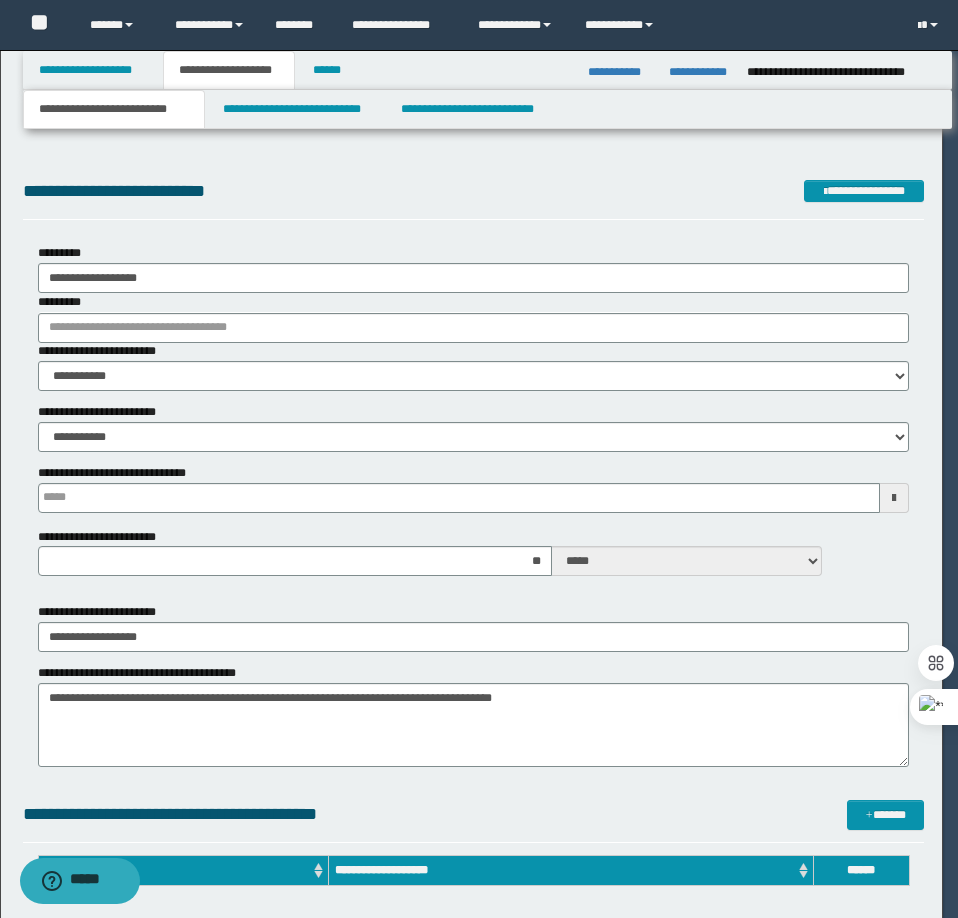 type on "**" 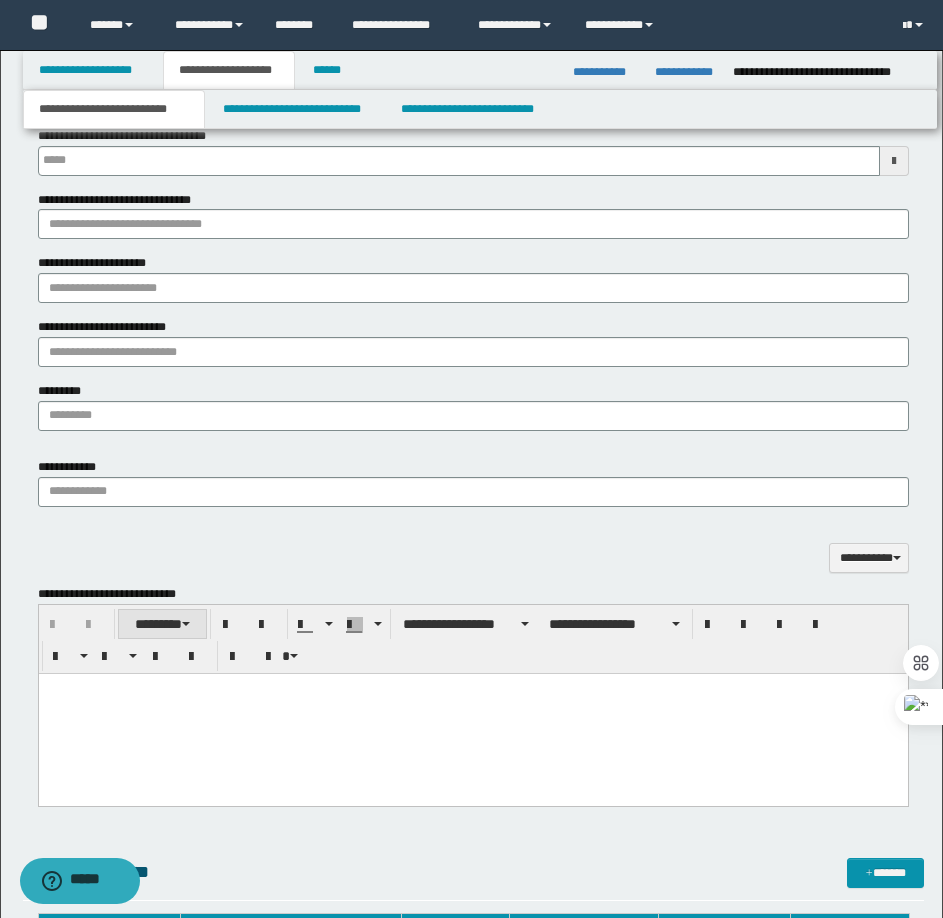 scroll, scrollTop: 1400, scrollLeft: 0, axis: vertical 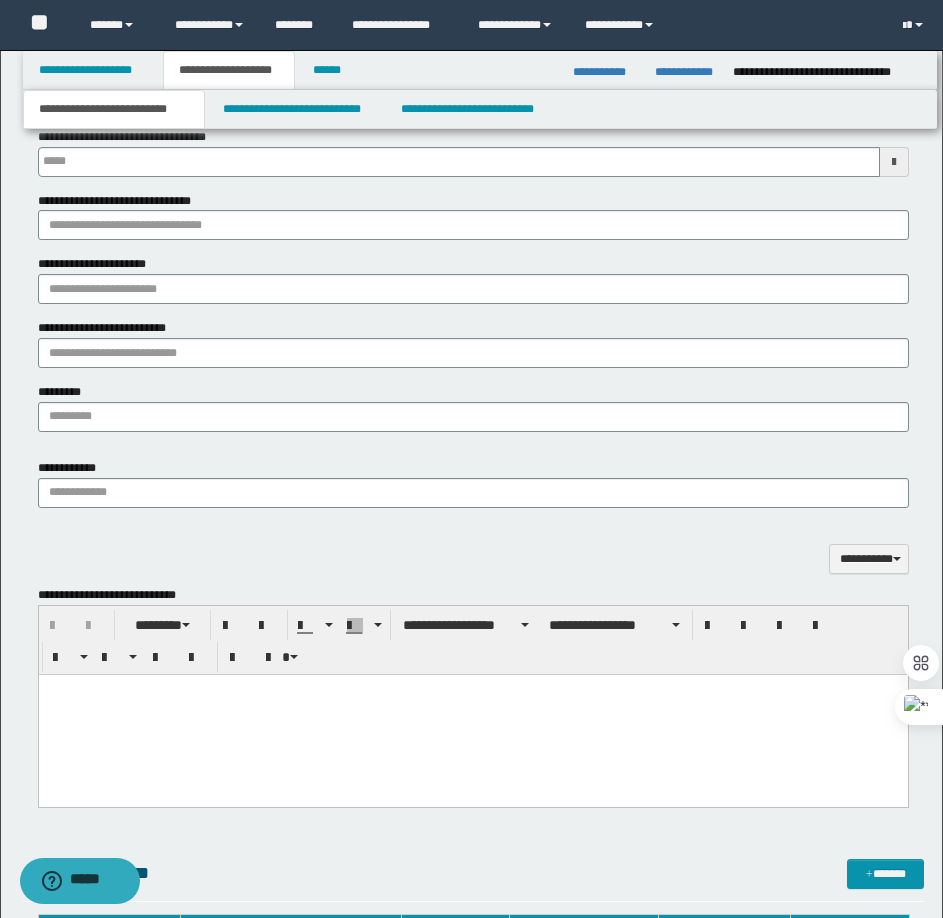 click at bounding box center (472, 715) 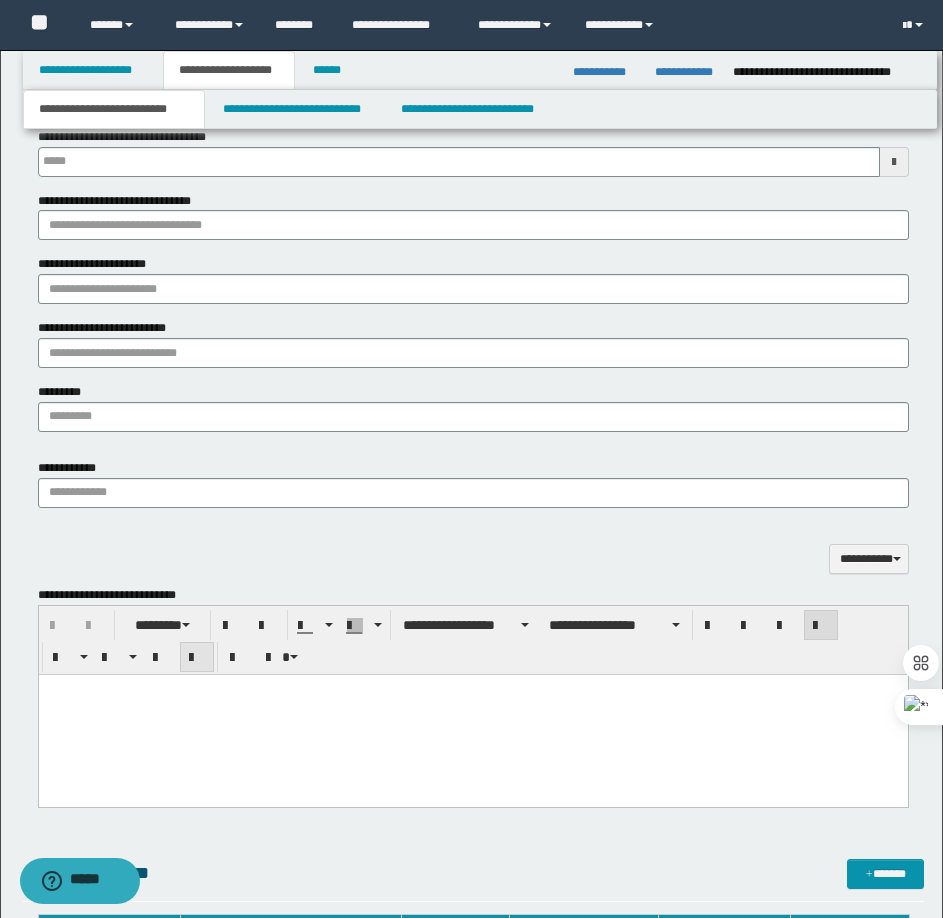 type 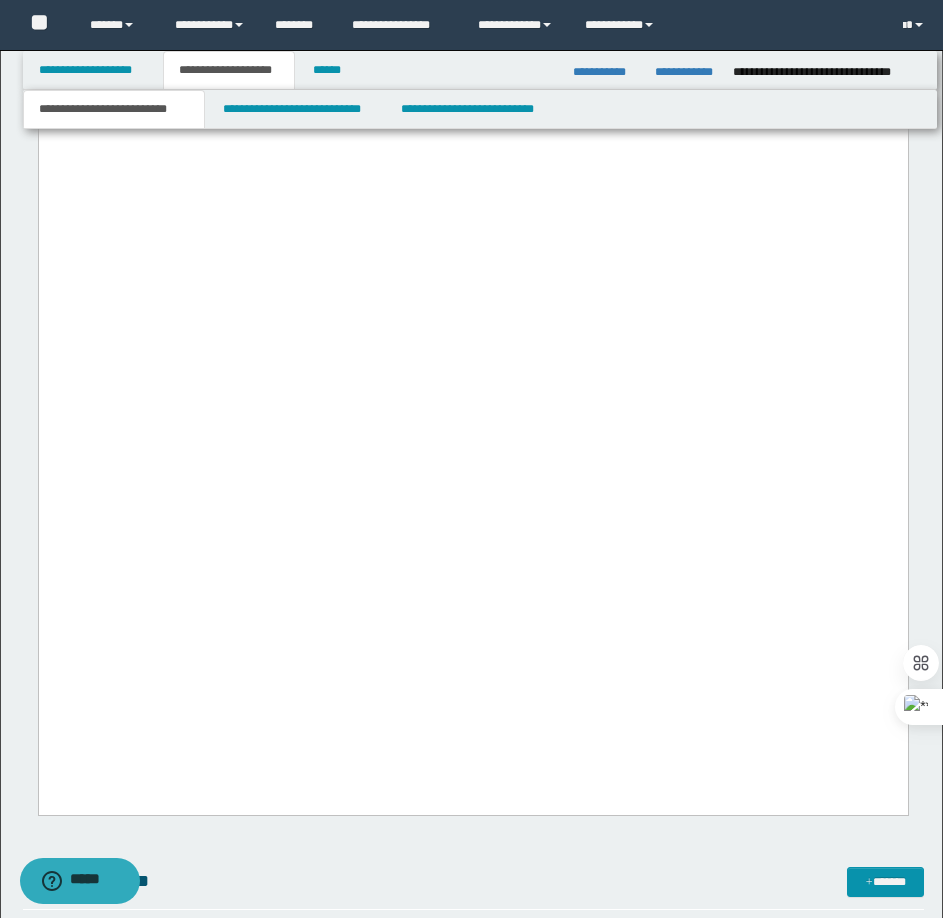 scroll, scrollTop: 5960, scrollLeft: 0, axis: vertical 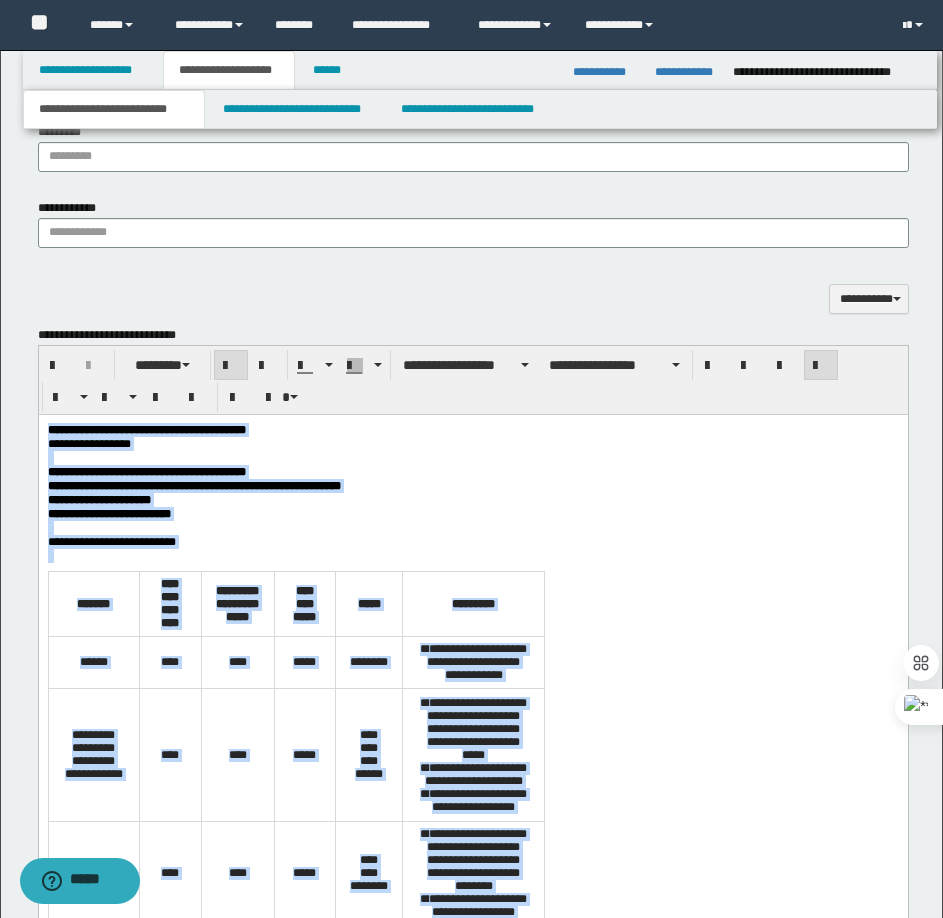 drag, startPoint x: 800, startPoint y: 4935, endPoint x: 48, endPoint y: 420, distance: 4577.197 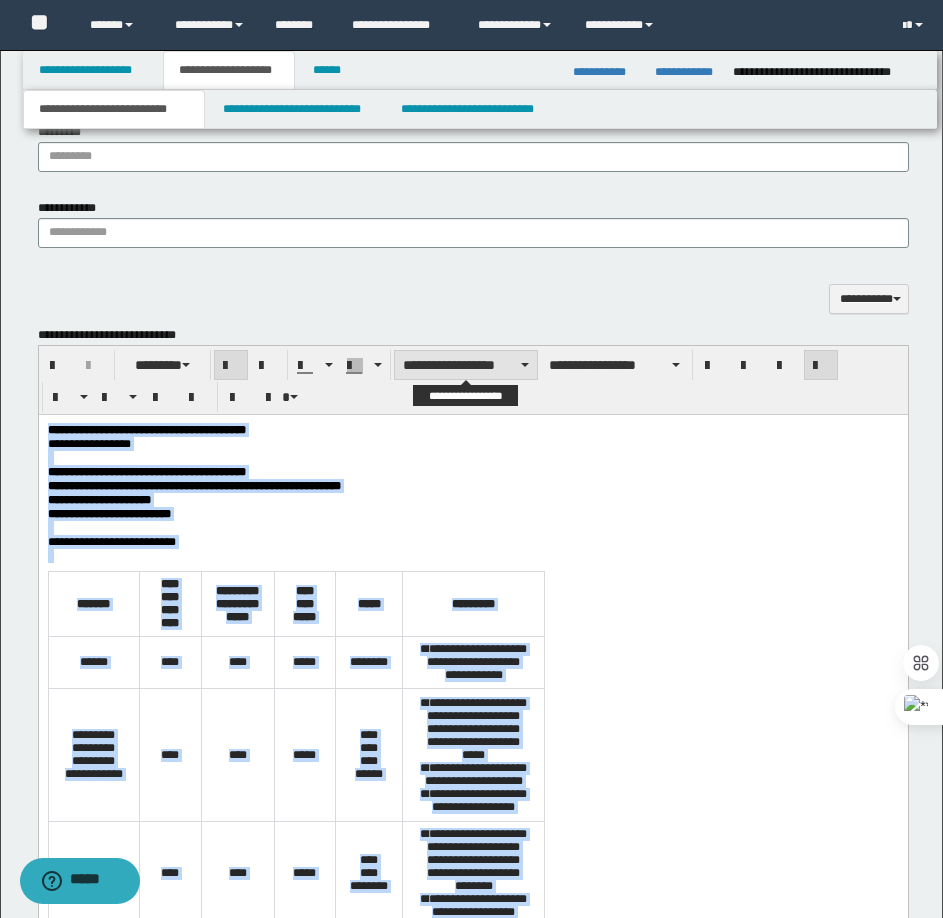 click on "**********" at bounding box center (466, 365) 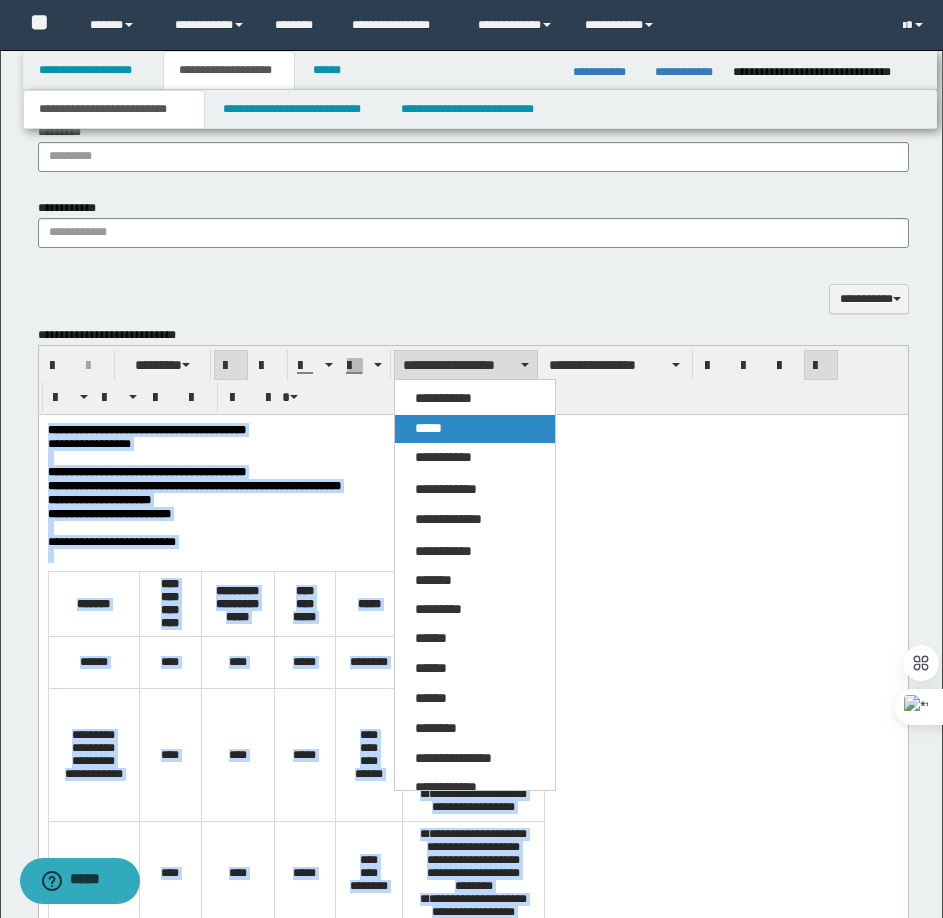 click on "*****" at bounding box center (475, 429) 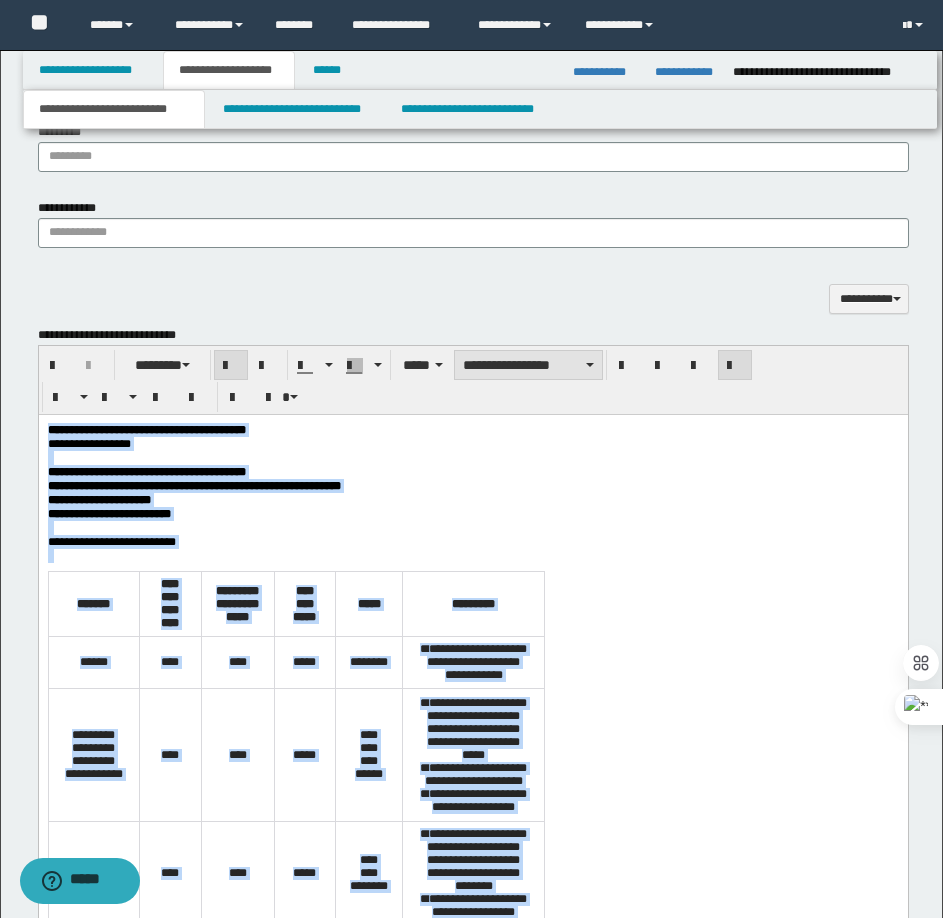 click on "**********" at bounding box center [528, 365] 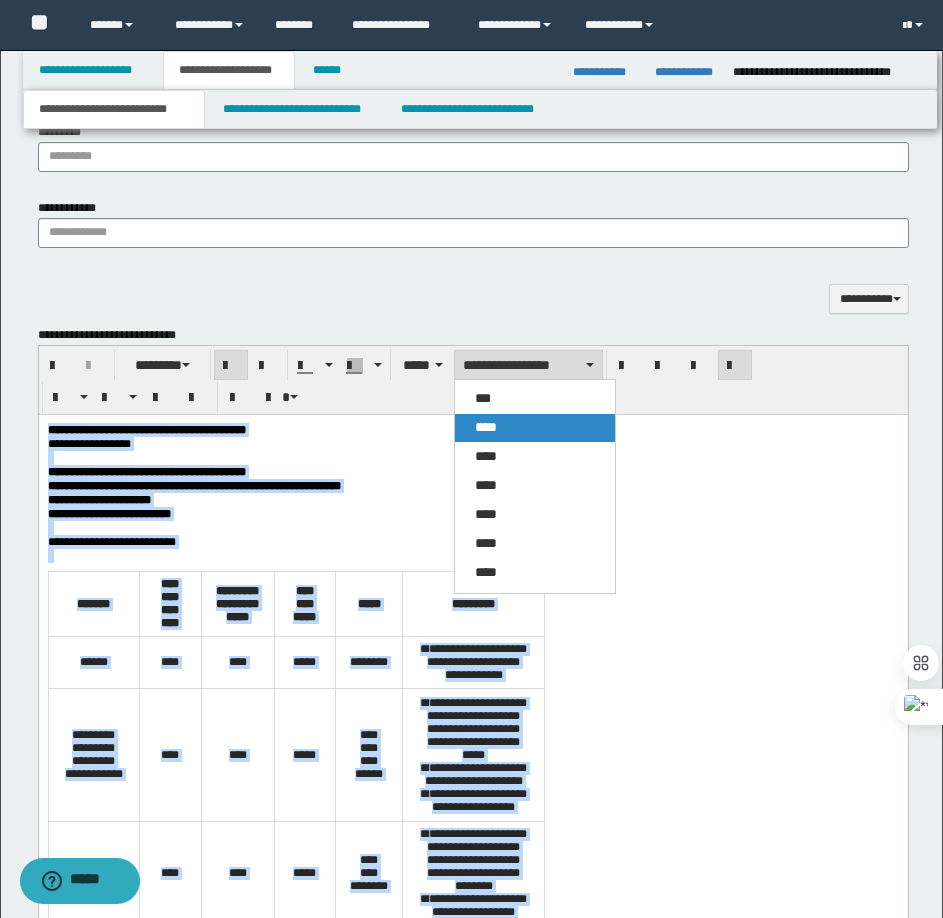 click on "****" at bounding box center [535, 428] 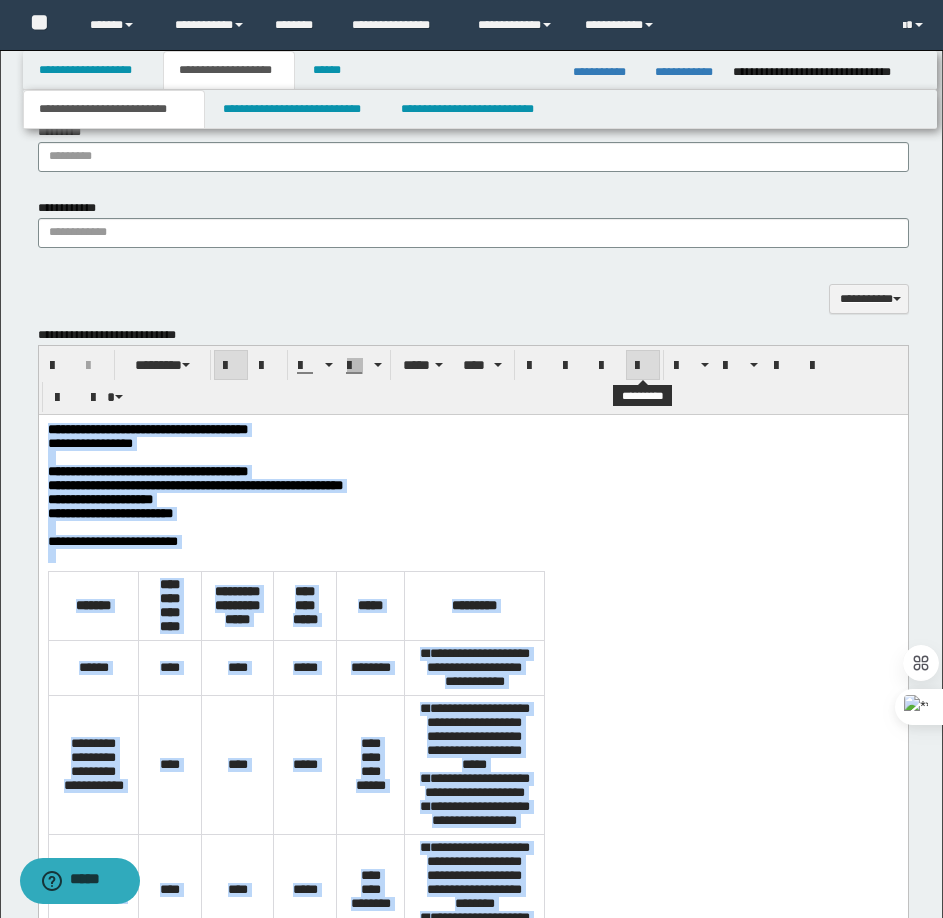 click at bounding box center (643, 366) 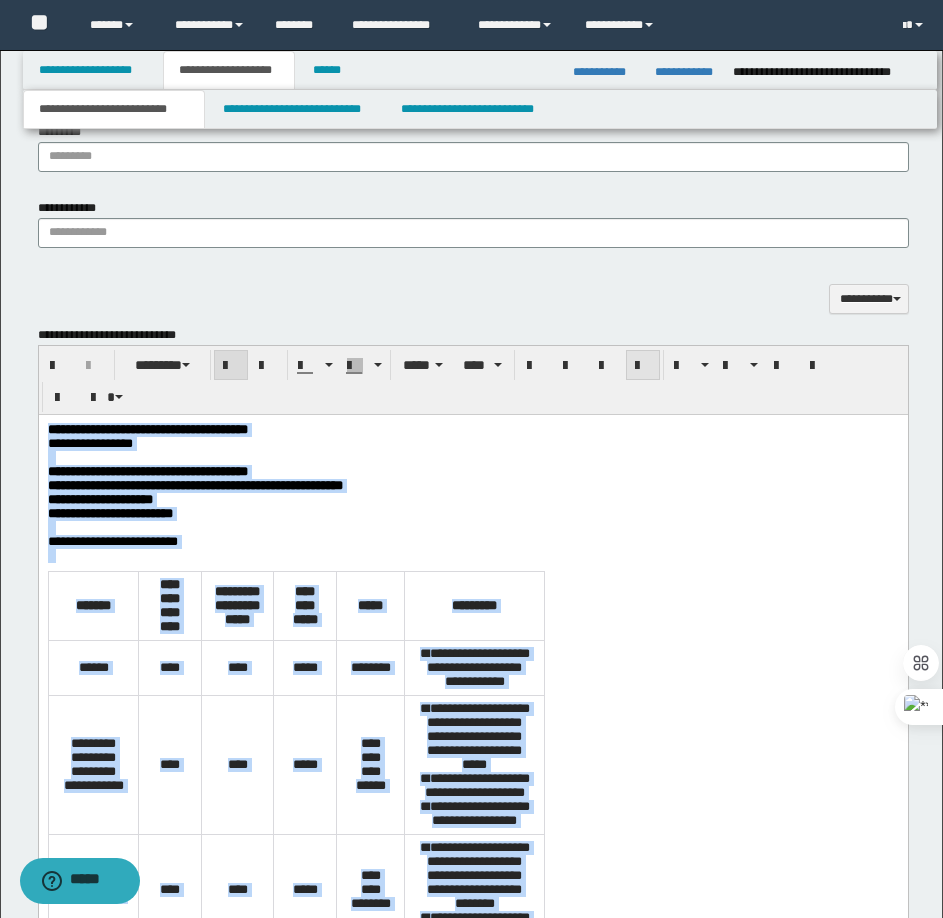 click at bounding box center [643, 366] 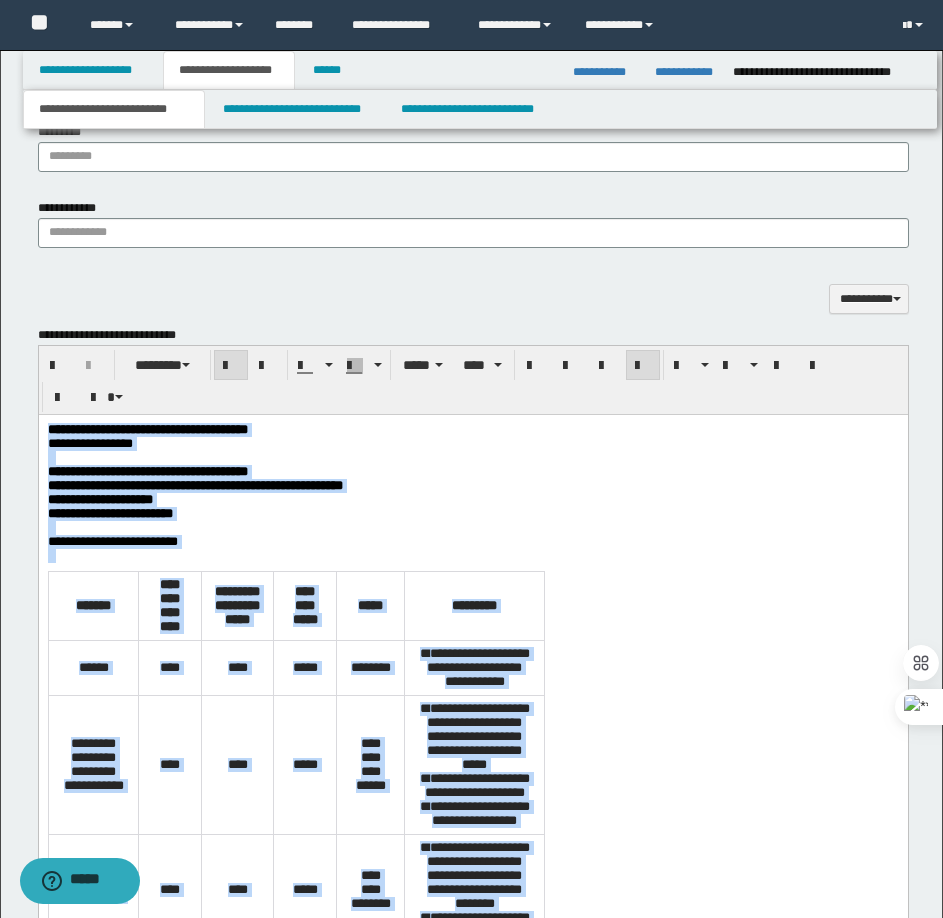click on "**********" at bounding box center (472, 542) 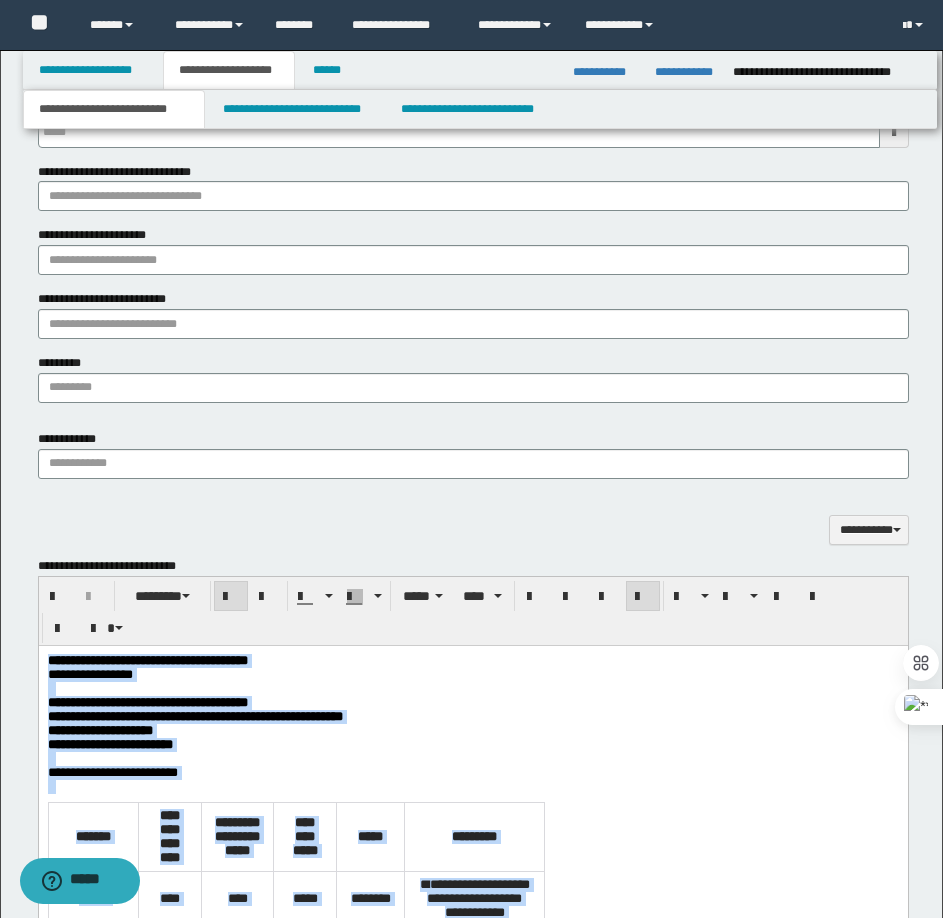 scroll, scrollTop: 1260, scrollLeft: 0, axis: vertical 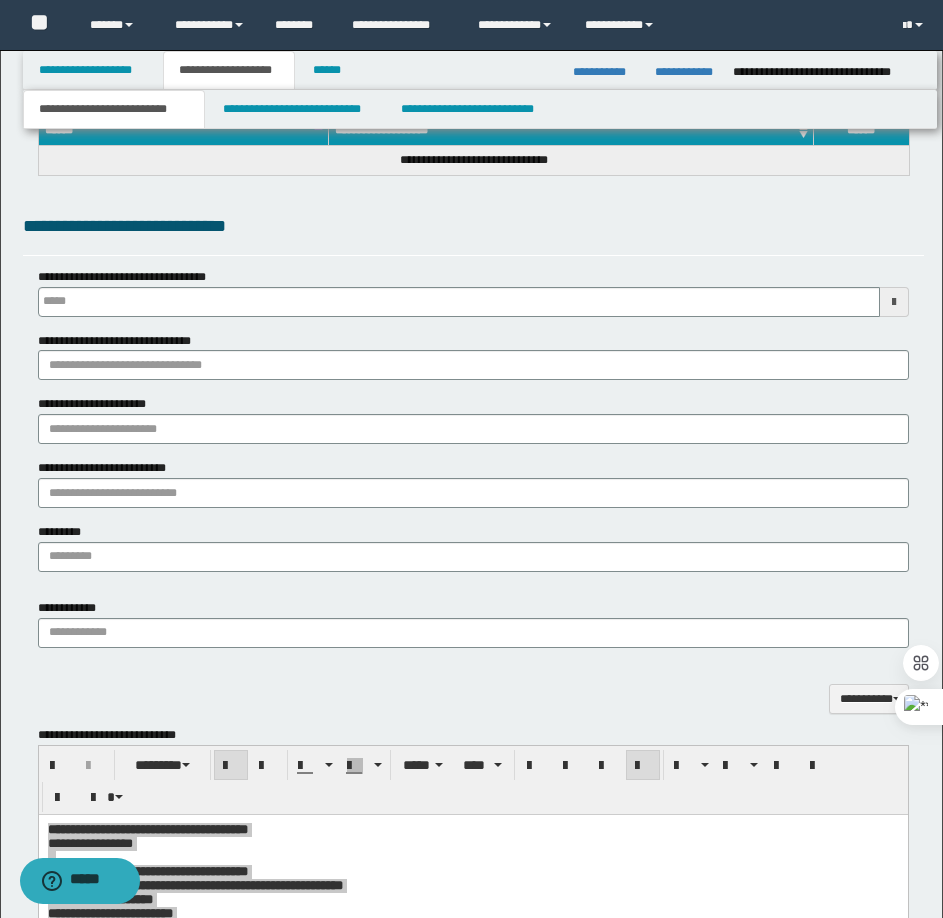 click on "**********" at bounding box center [473, 427] 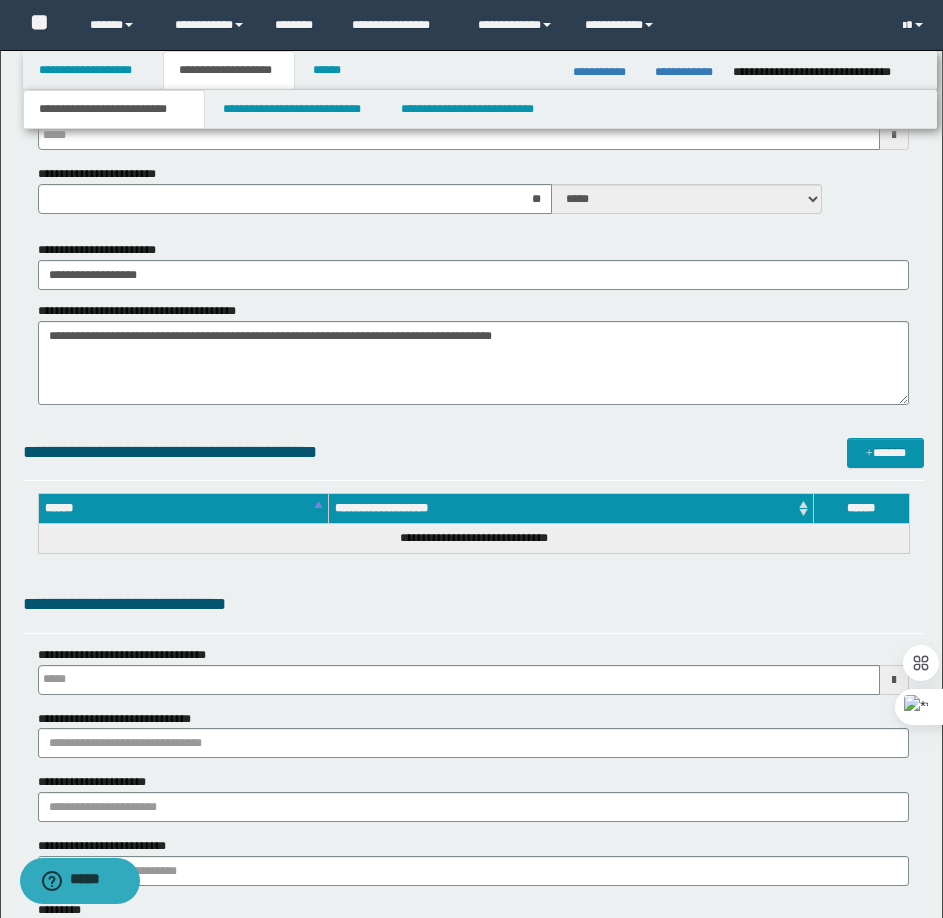 scroll, scrollTop: 460, scrollLeft: 0, axis: vertical 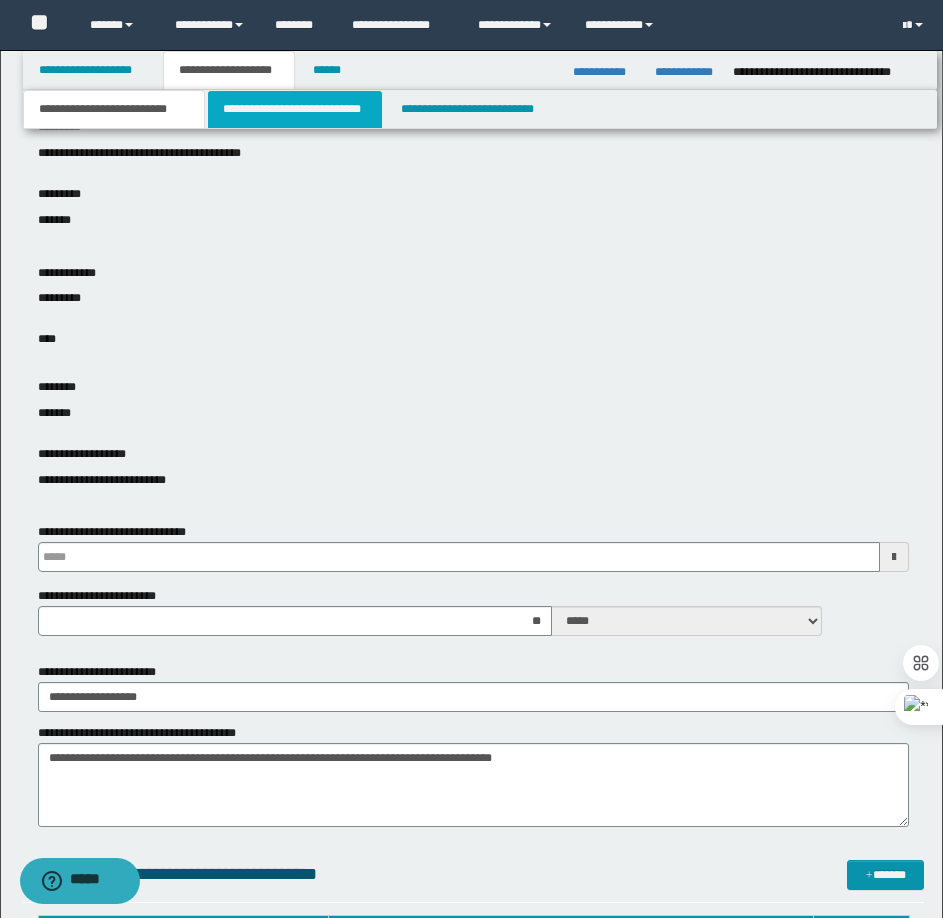 click on "**********" at bounding box center (295, 109) 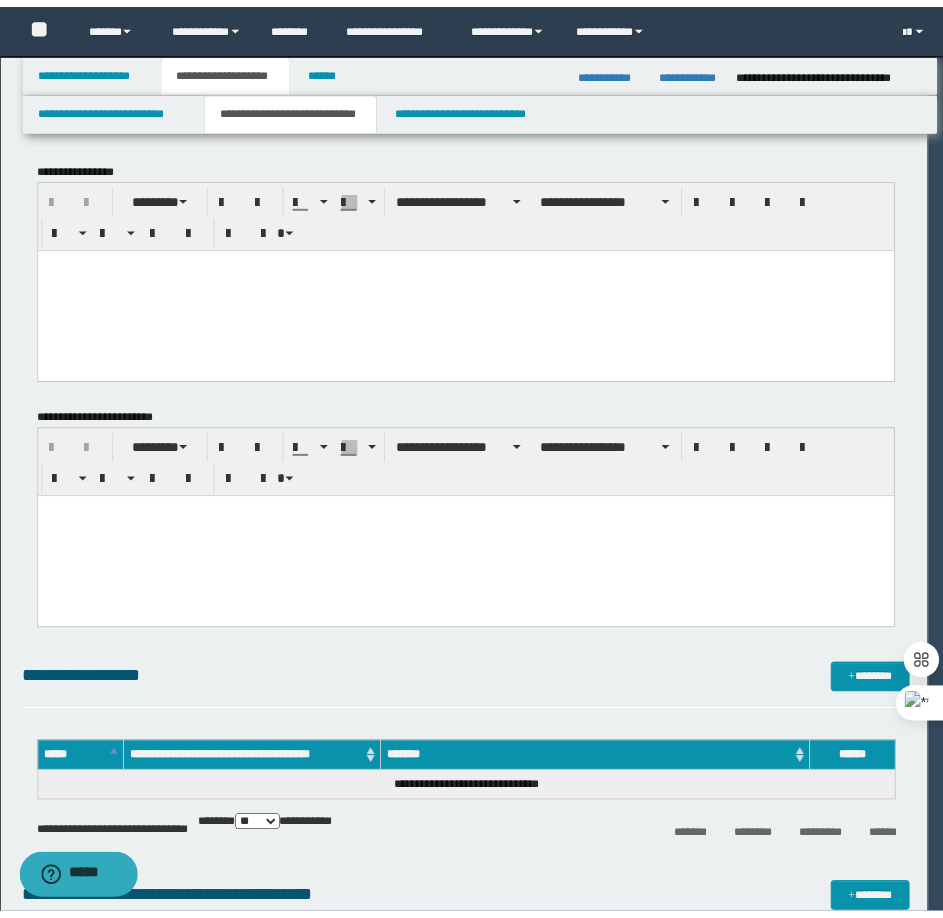 scroll, scrollTop: 0, scrollLeft: 0, axis: both 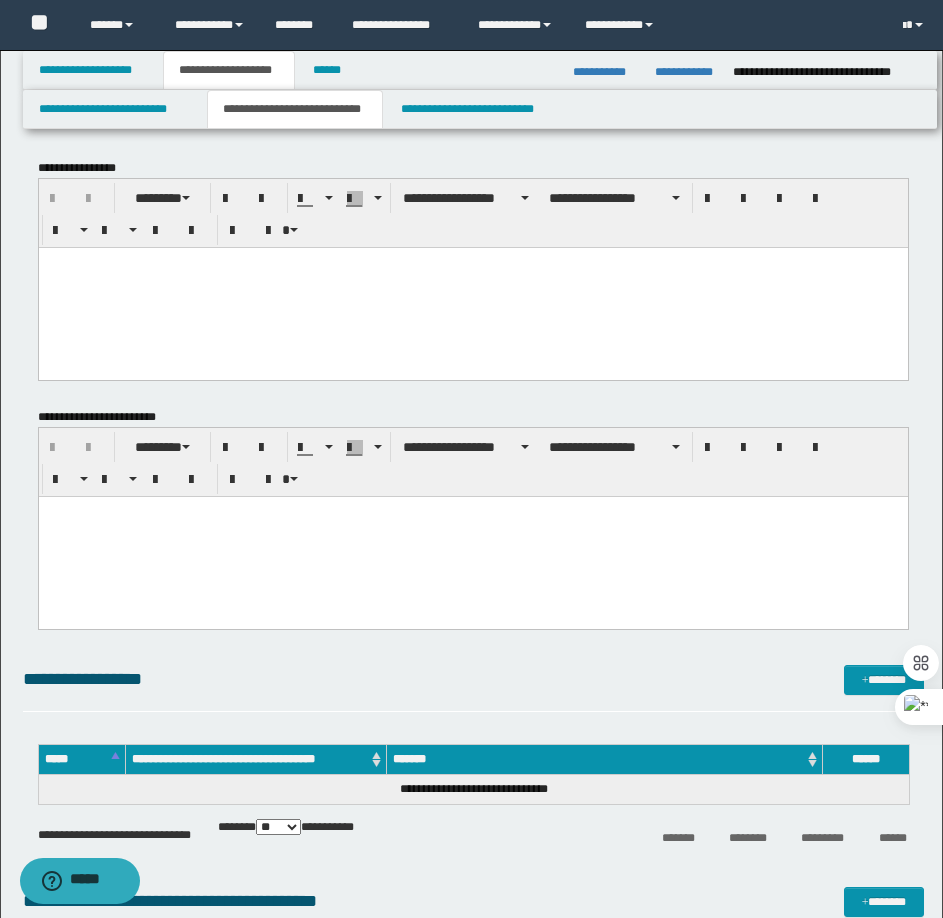 click at bounding box center (472, 287) 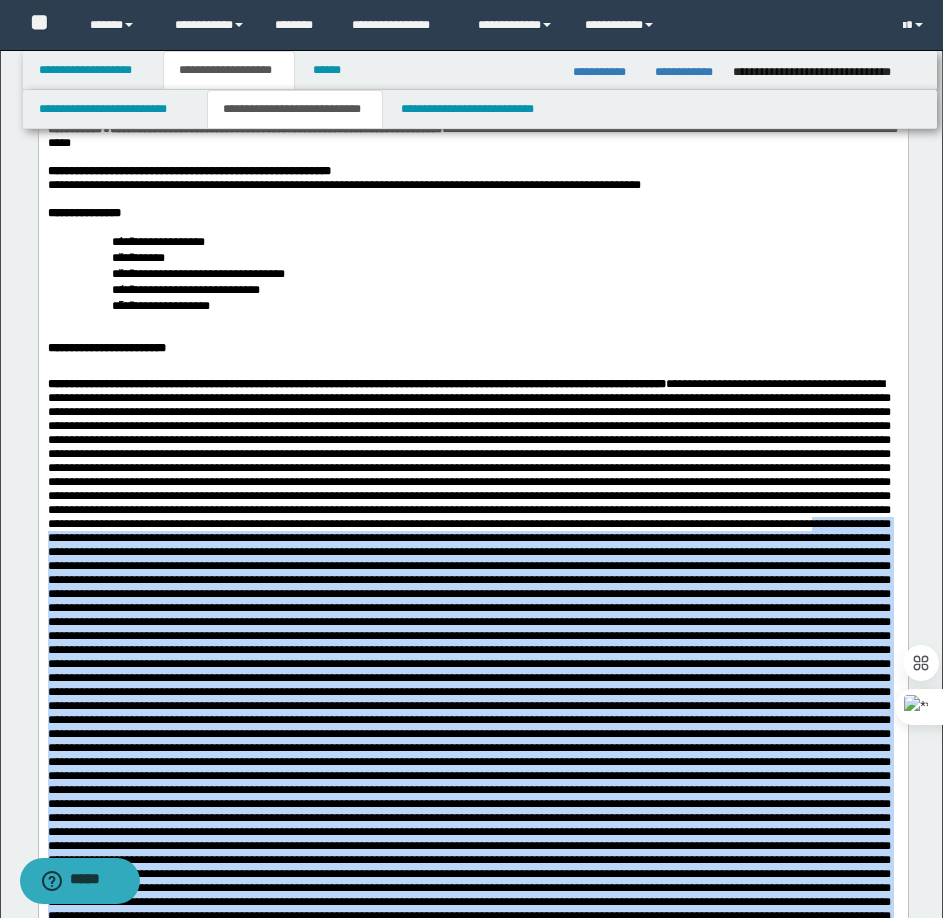 scroll, scrollTop: 0, scrollLeft: 0, axis: both 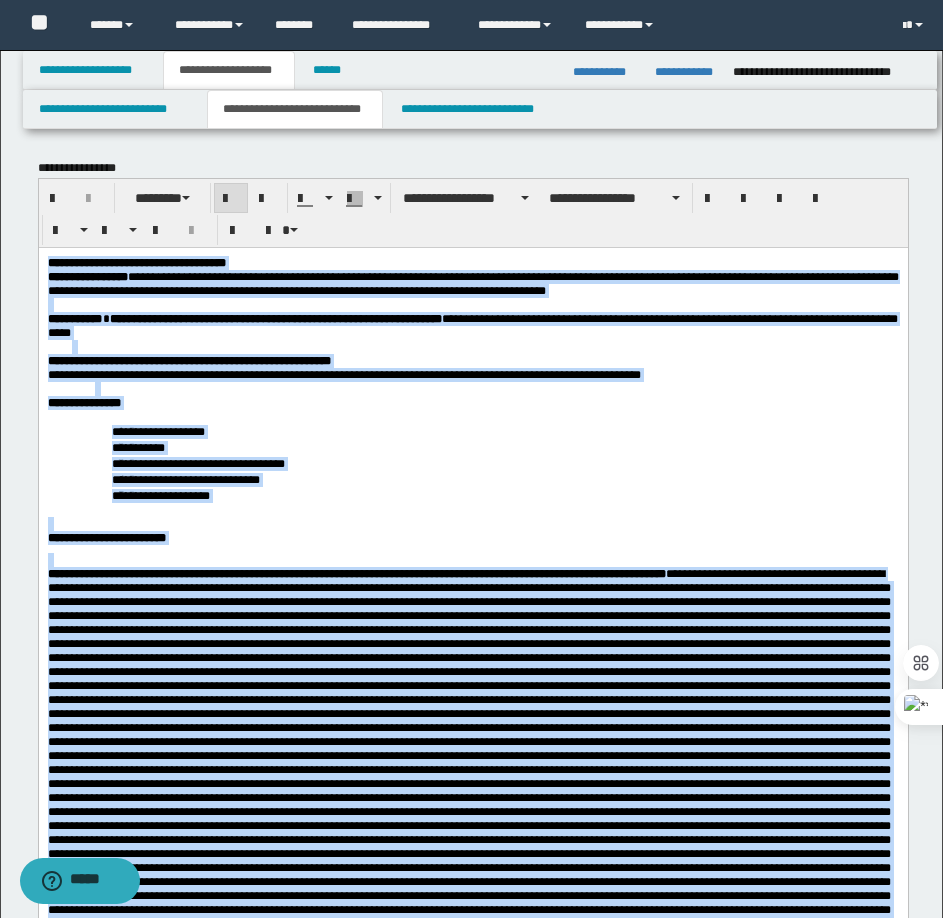 drag, startPoint x: 241, startPoint y: 2137, endPoint x: 41, endPoint y: 269, distance: 1878.6761 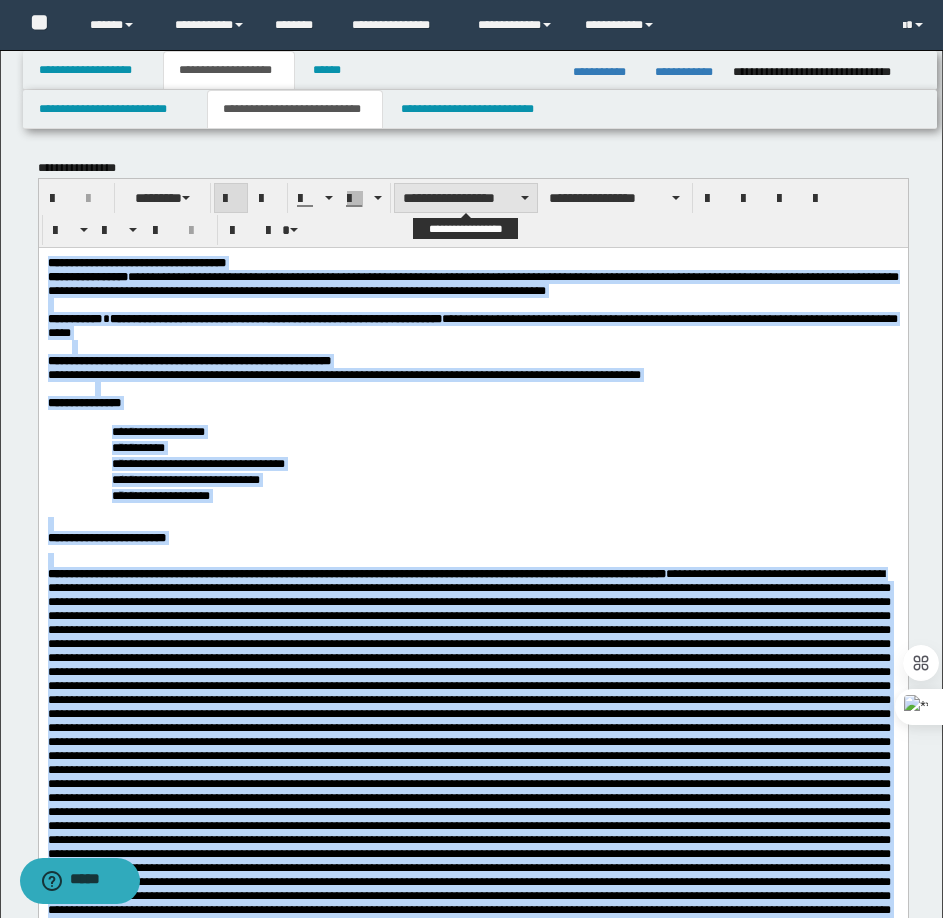 click on "**********" at bounding box center [466, 198] 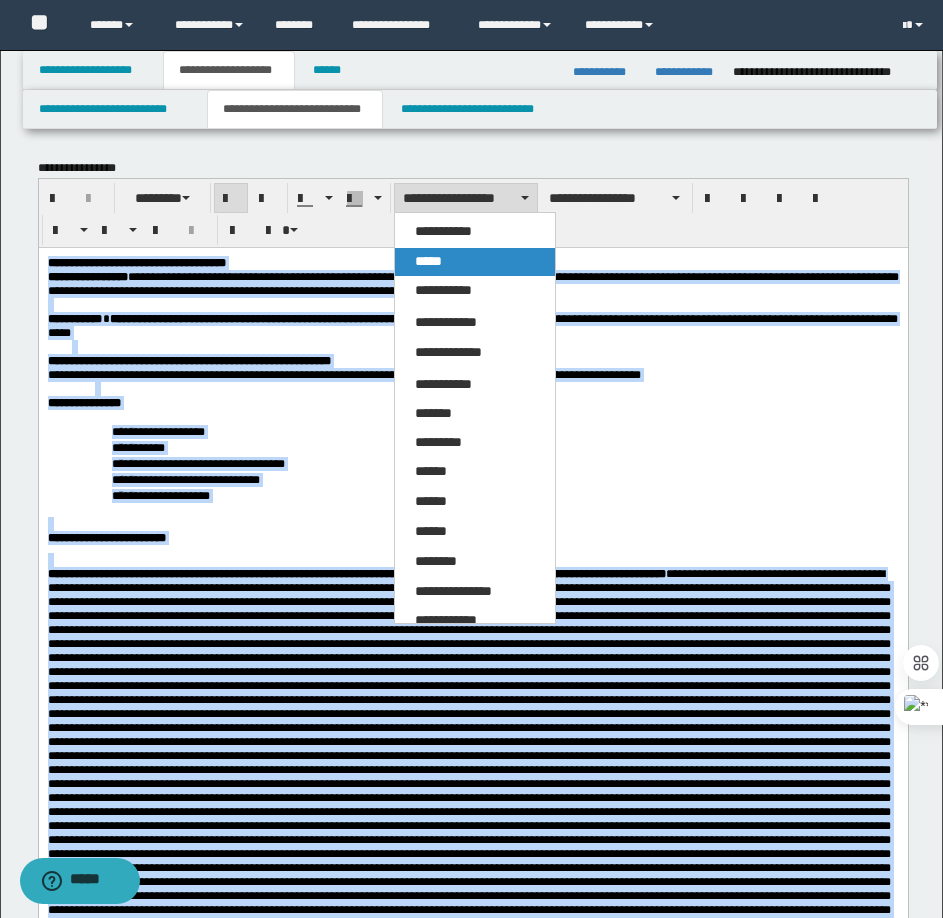 drag, startPoint x: 434, startPoint y: 257, endPoint x: 420, endPoint y: 1, distance: 256.38254 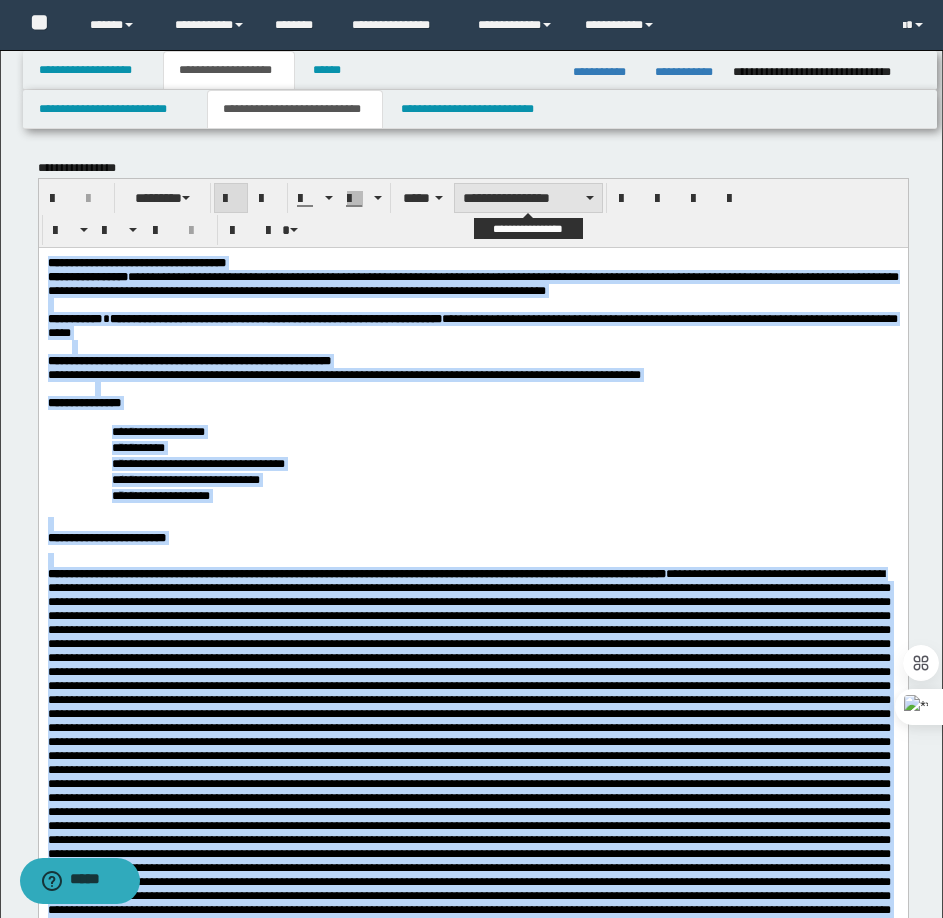 click on "**********" at bounding box center [528, 198] 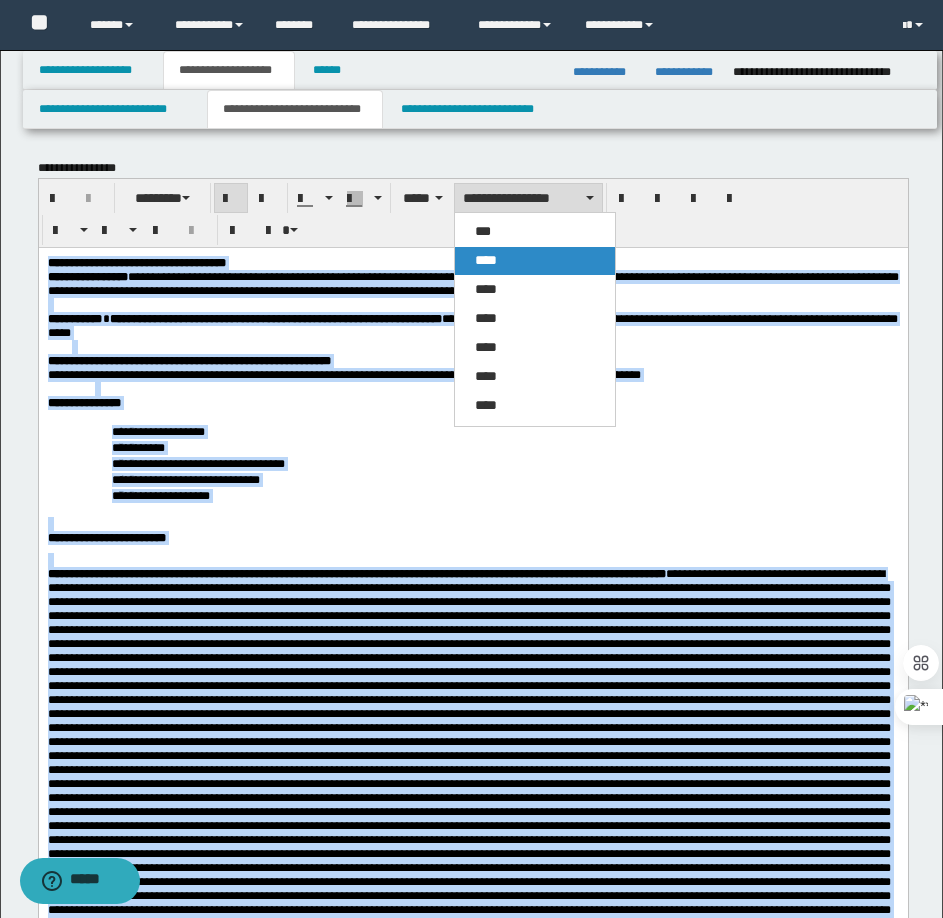 drag, startPoint x: 471, startPoint y: 258, endPoint x: 460, endPoint y: 5, distance: 253.23901 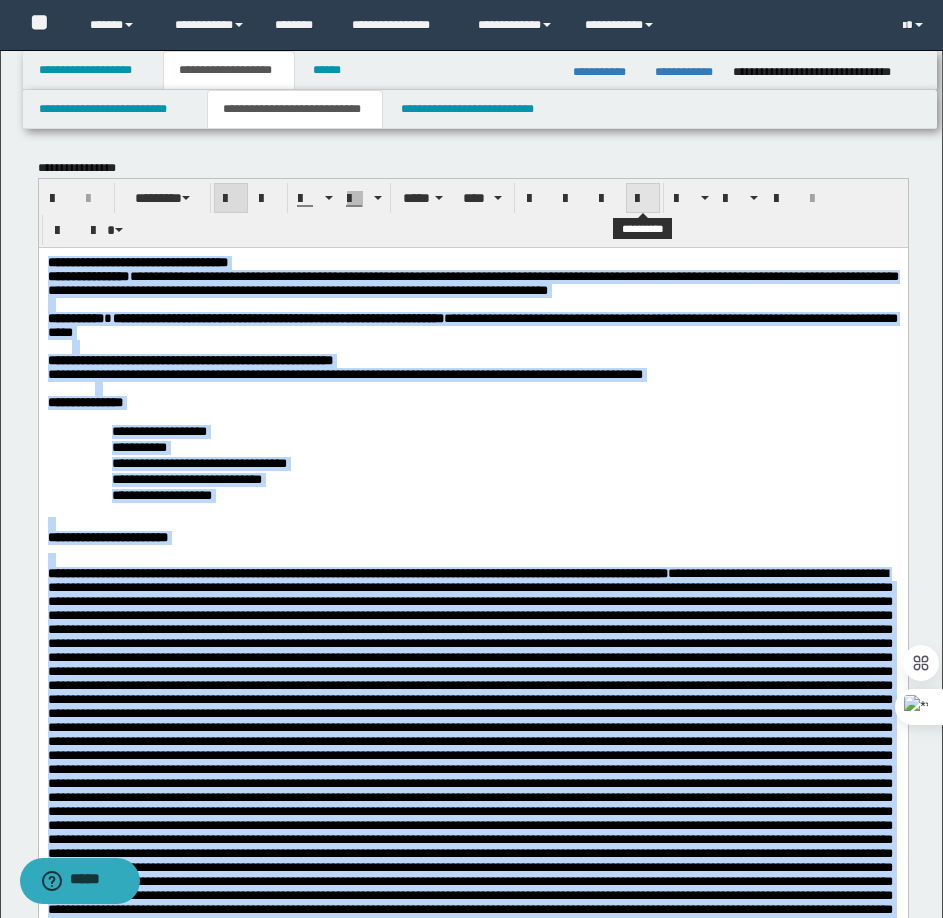 click at bounding box center (643, 199) 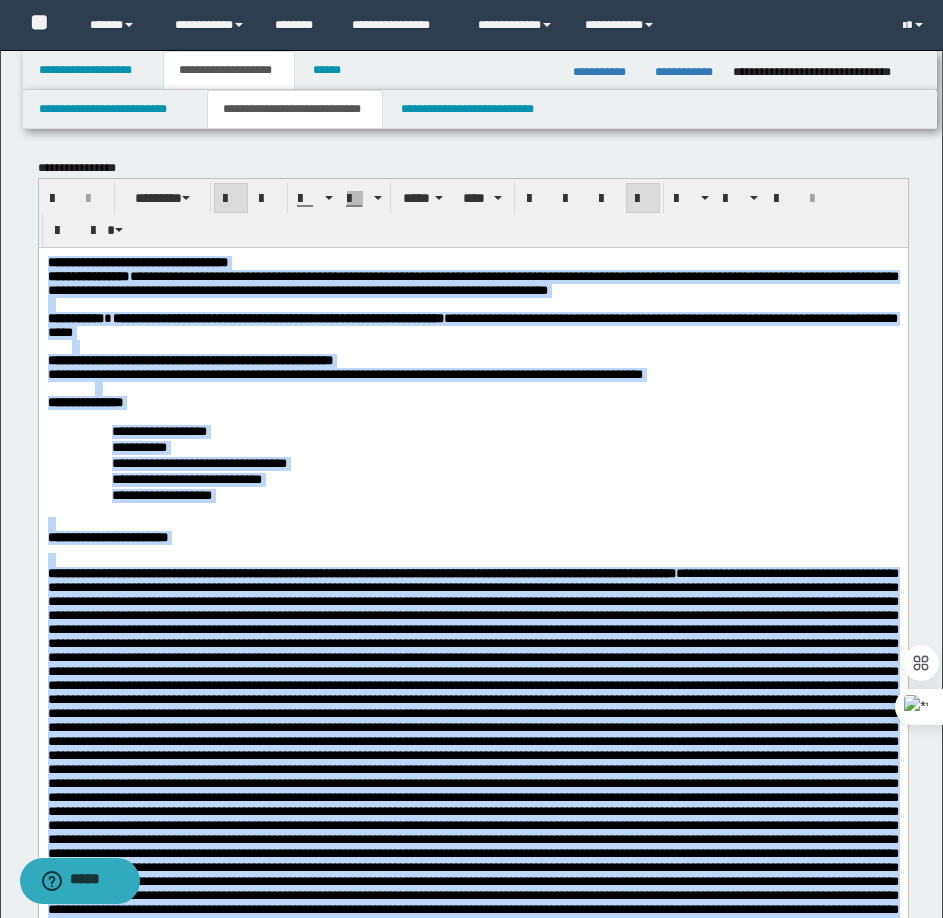 click on "**********" at bounding box center (516, 446) 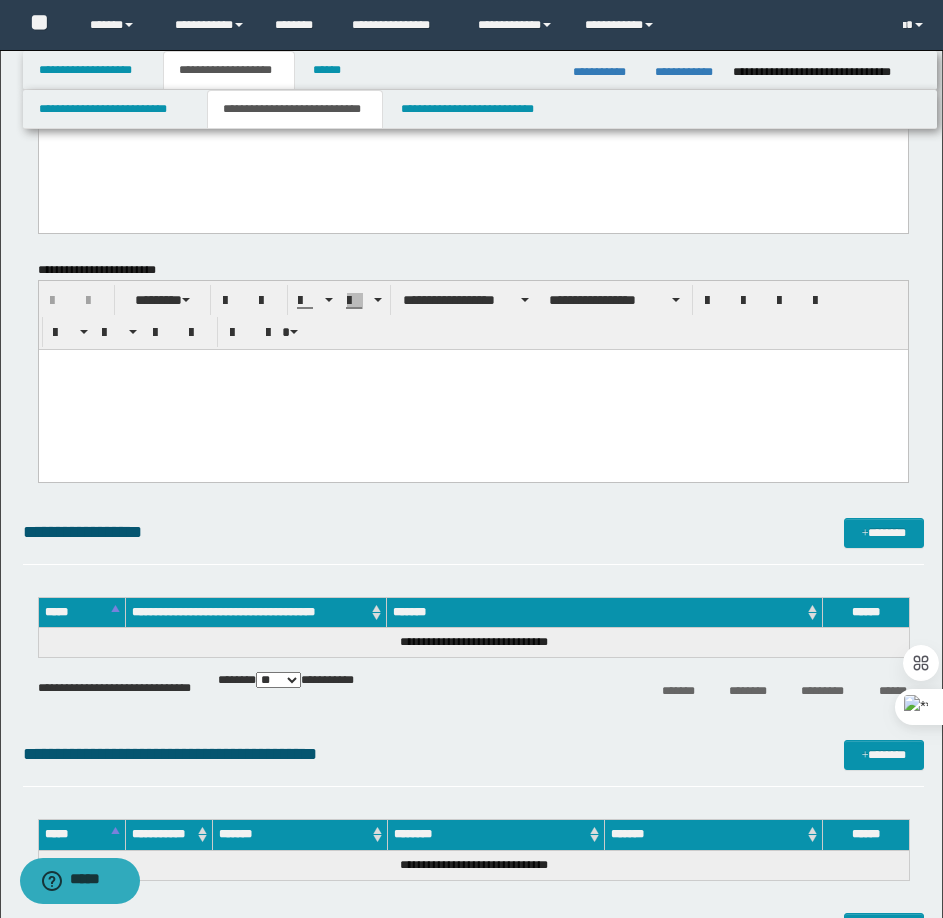 scroll, scrollTop: 2300, scrollLeft: 0, axis: vertical 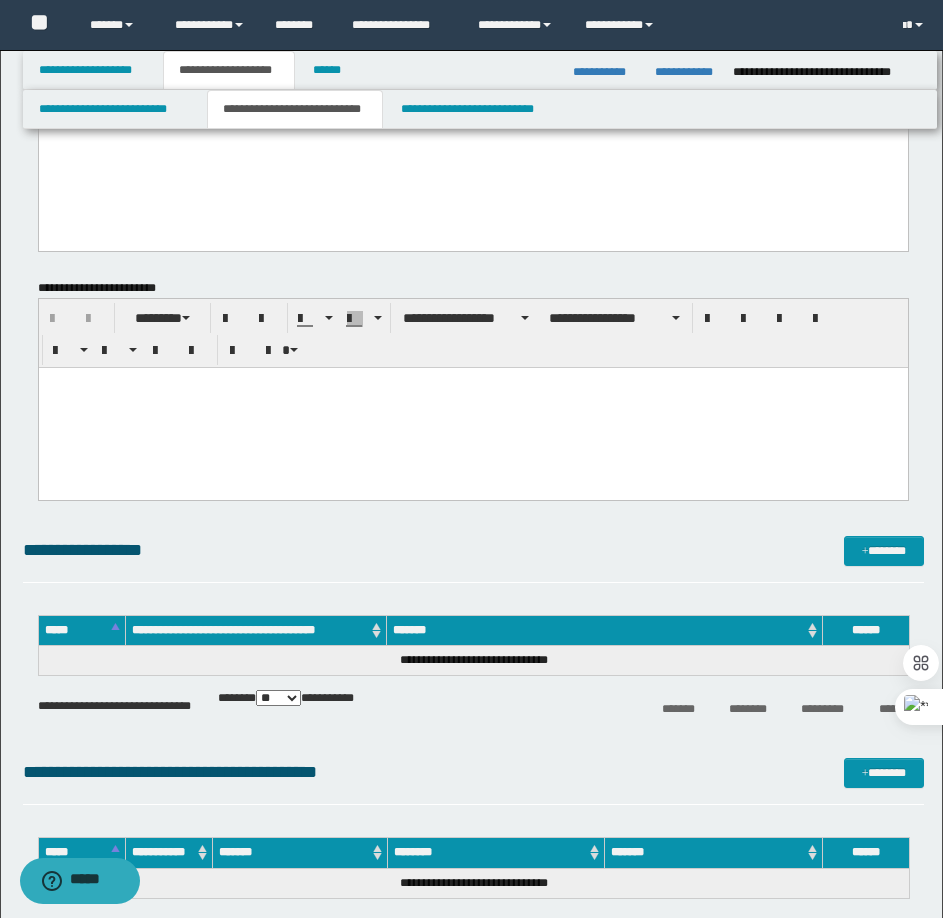 click at bounding box center (472, 407) 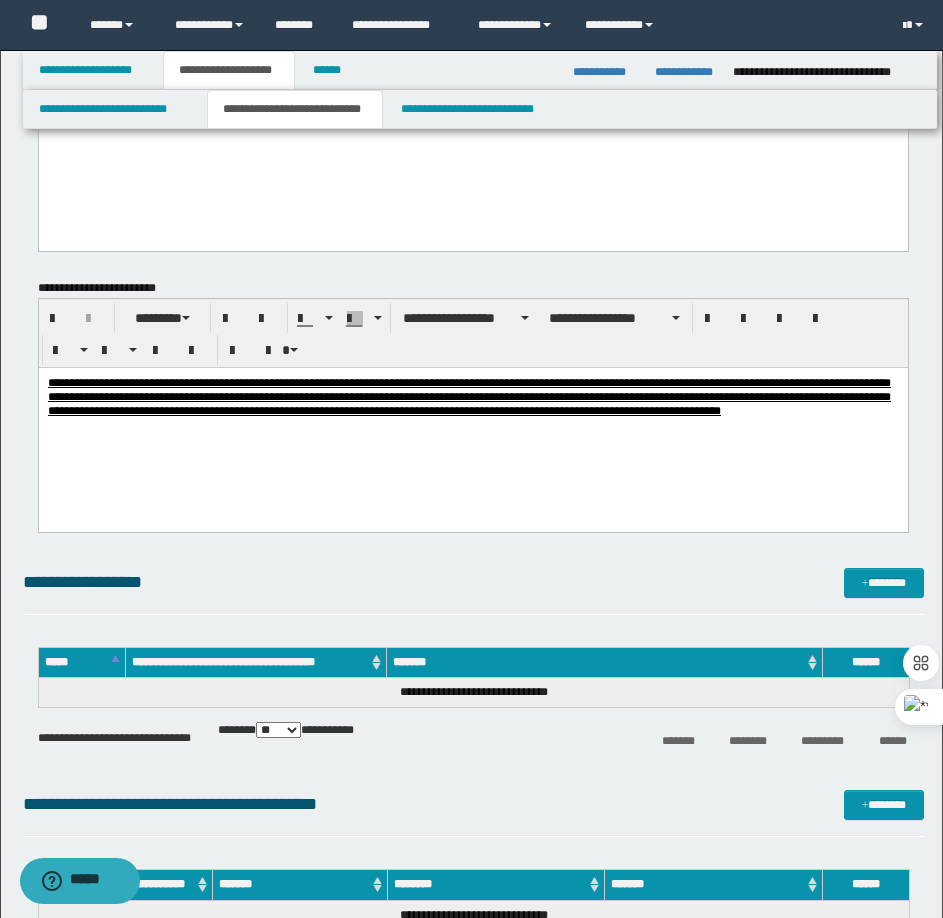 click on "**********" at bounding box center (472, 421) 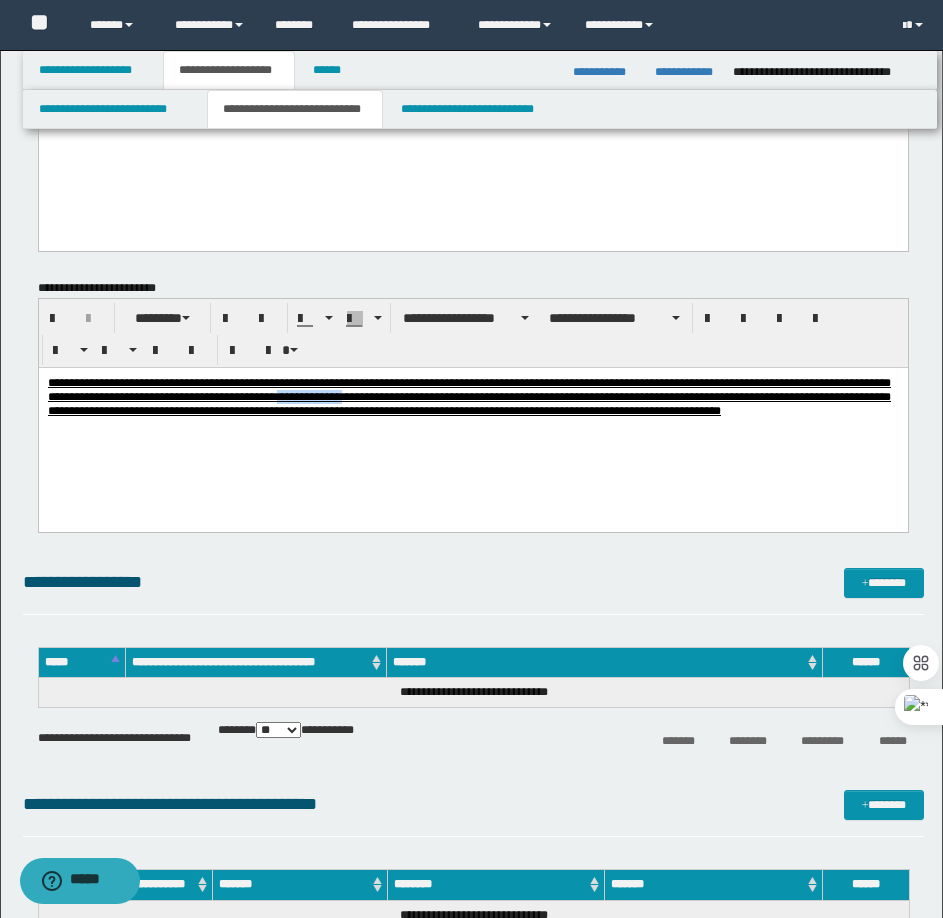 click on "**********" at bounding box center [468, 396] 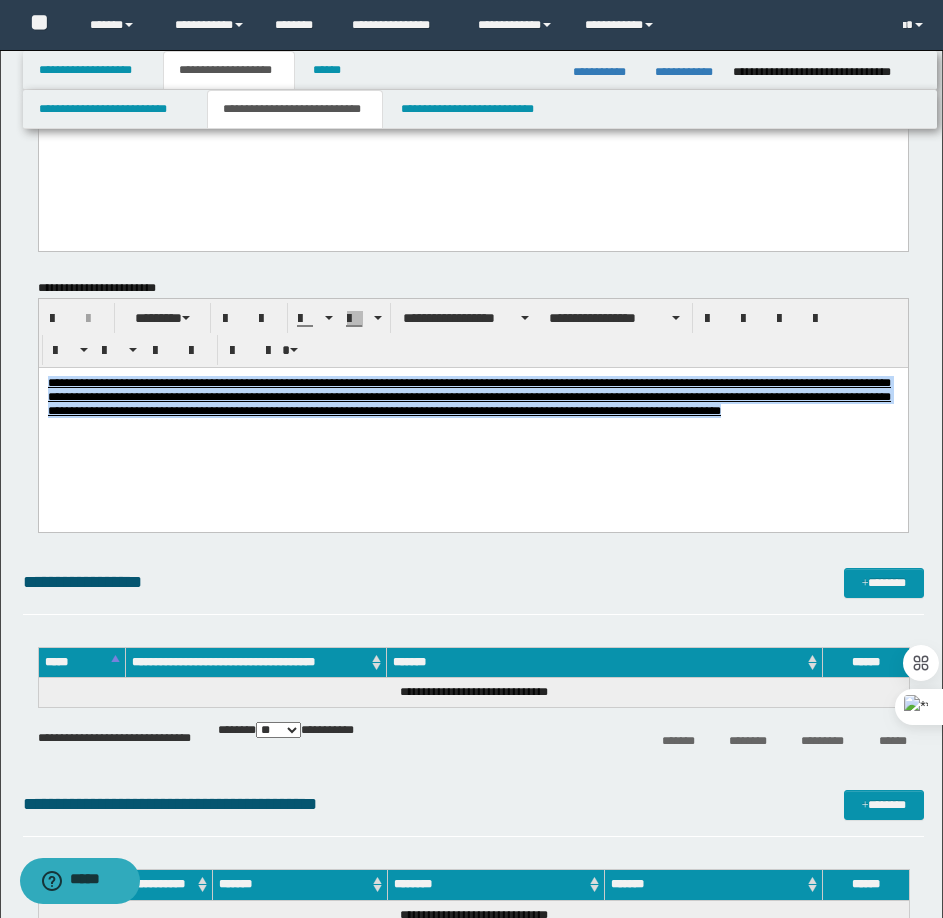 click on "**********" at bounding box center [468, 396] 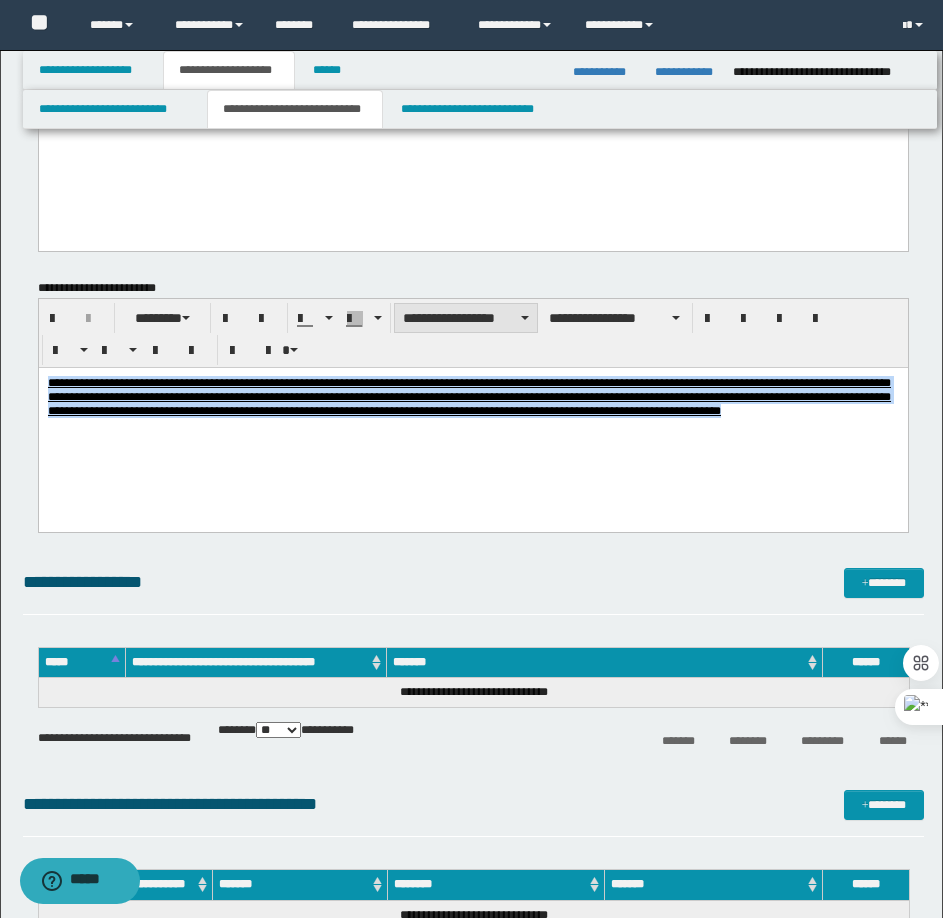 click on "**********" at bounding box center [466, 318] 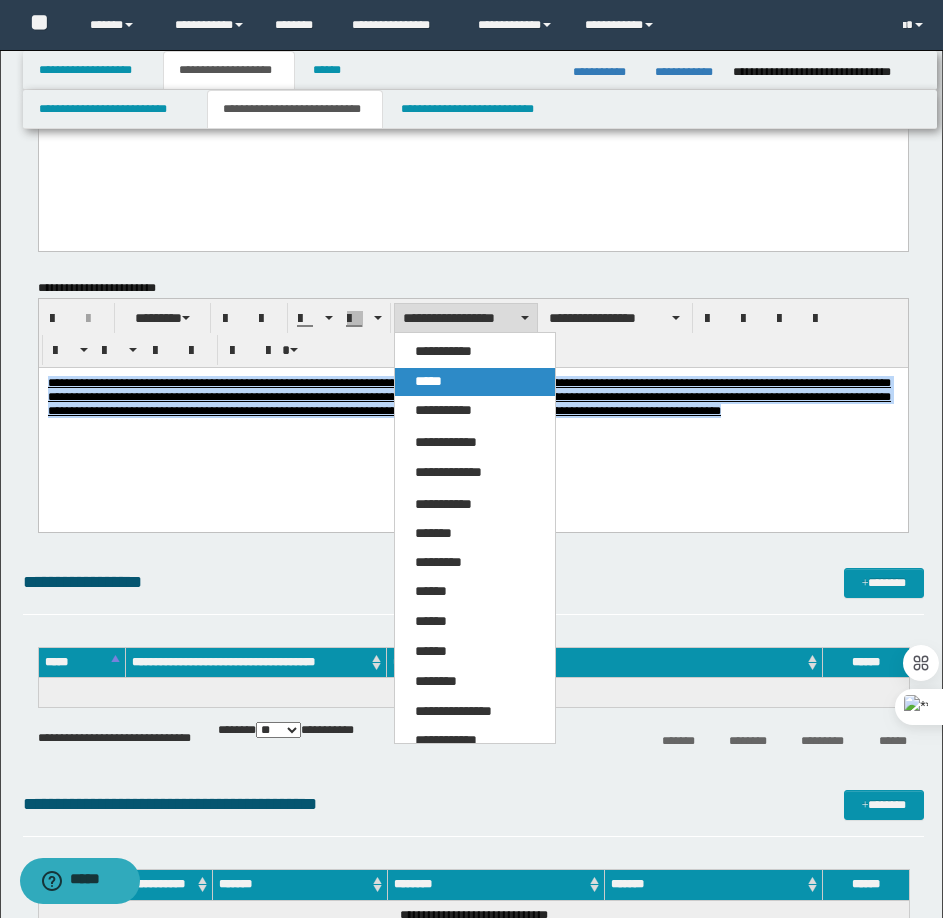 drag, startPoint x: 435, startPoint y: 382, endPoint x: 481, endPoint y: 364, distance: 49.396355 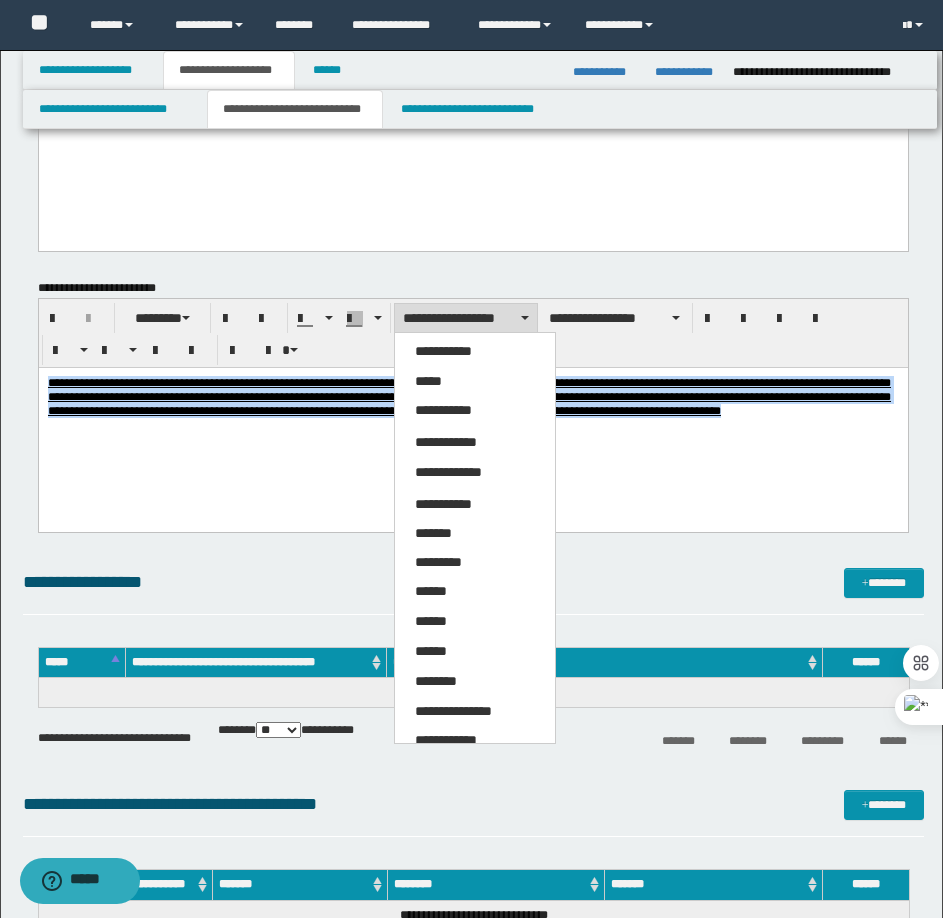 click on "*****" at bounding box center [428, 381] 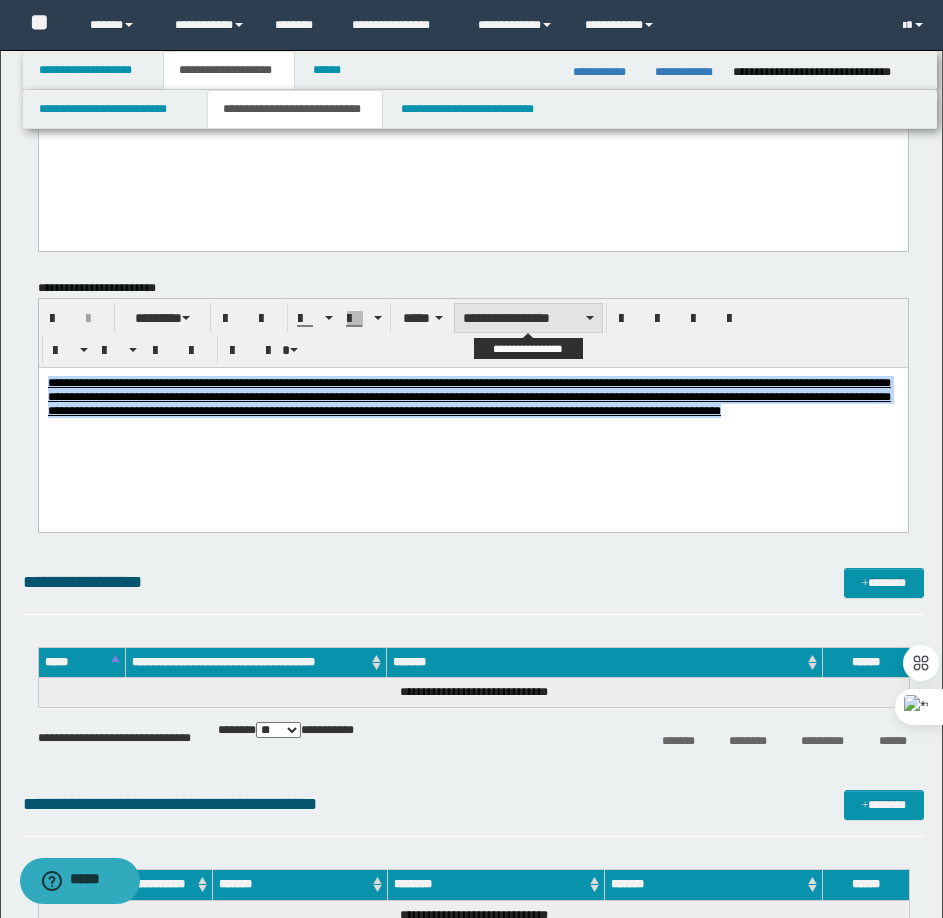 click on "**********" at bounding box center (528, 318) 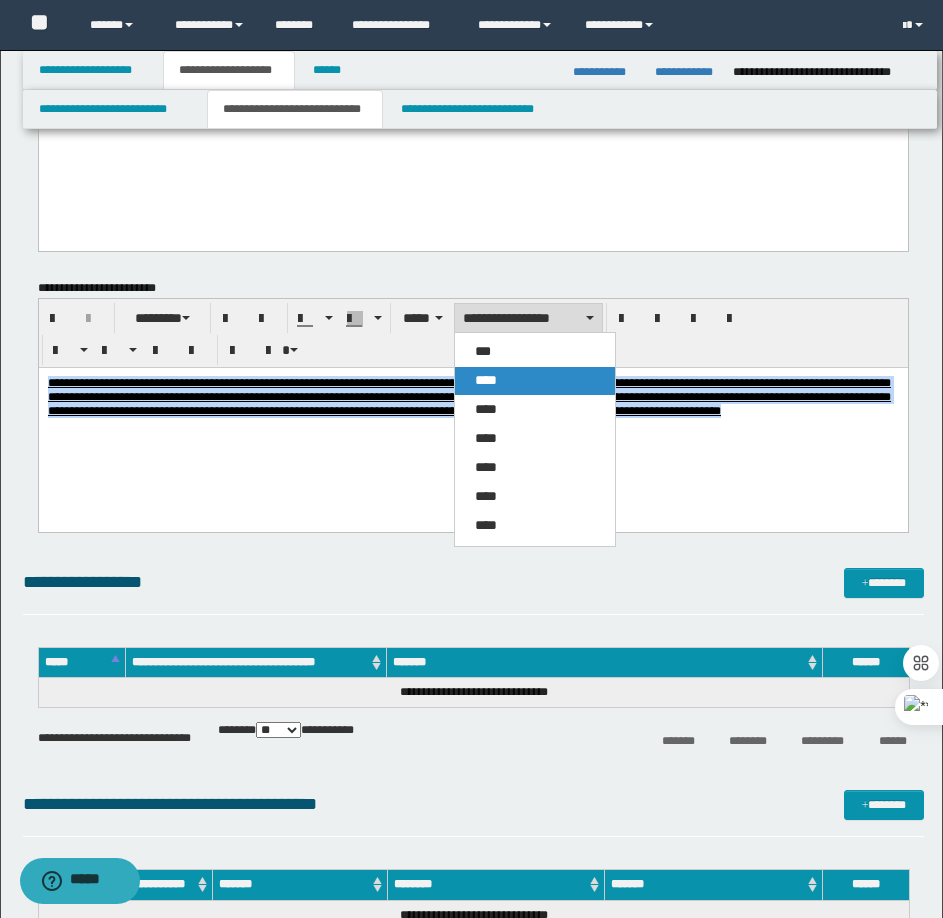 click on "****" at bounding box center [535, 381] 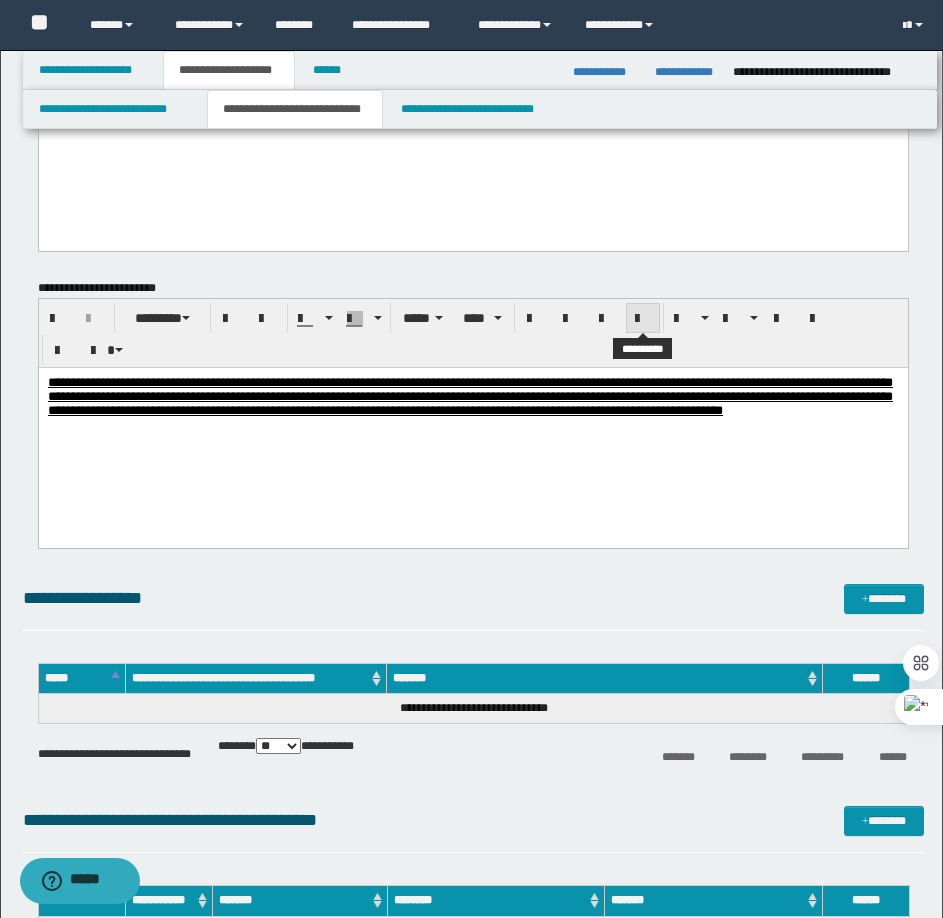 click at bounding box center (643, 319) 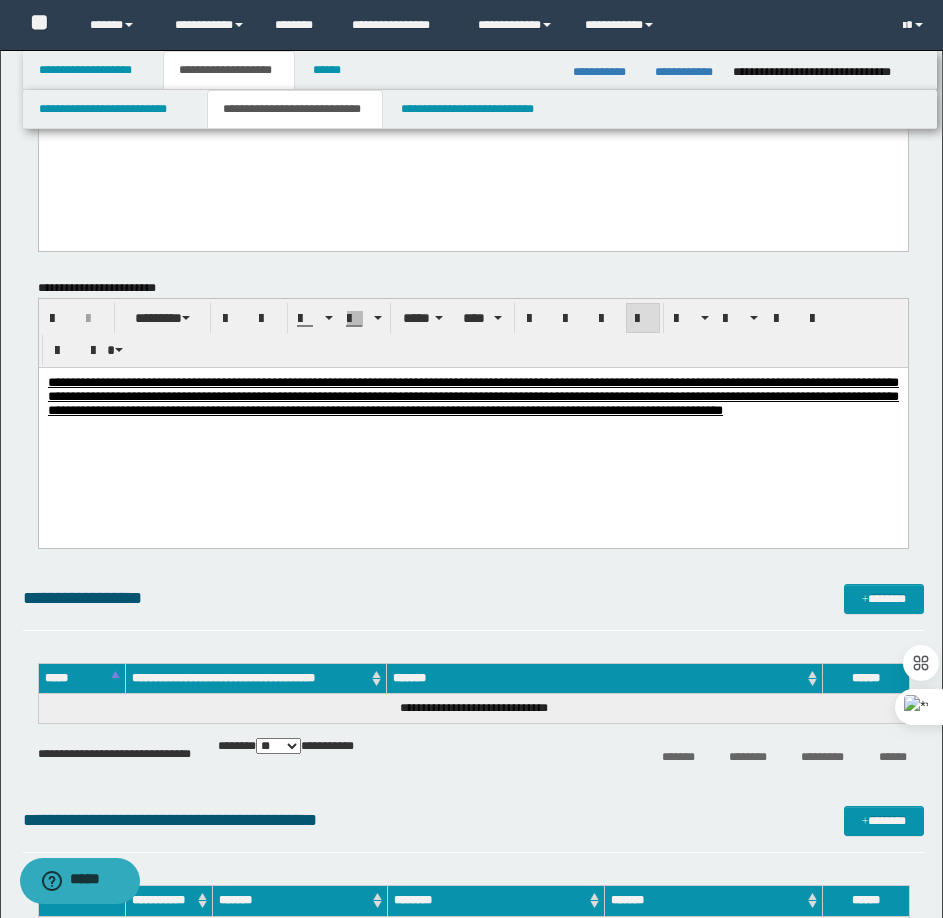 click on "**********" at bounding box center (472, 421) 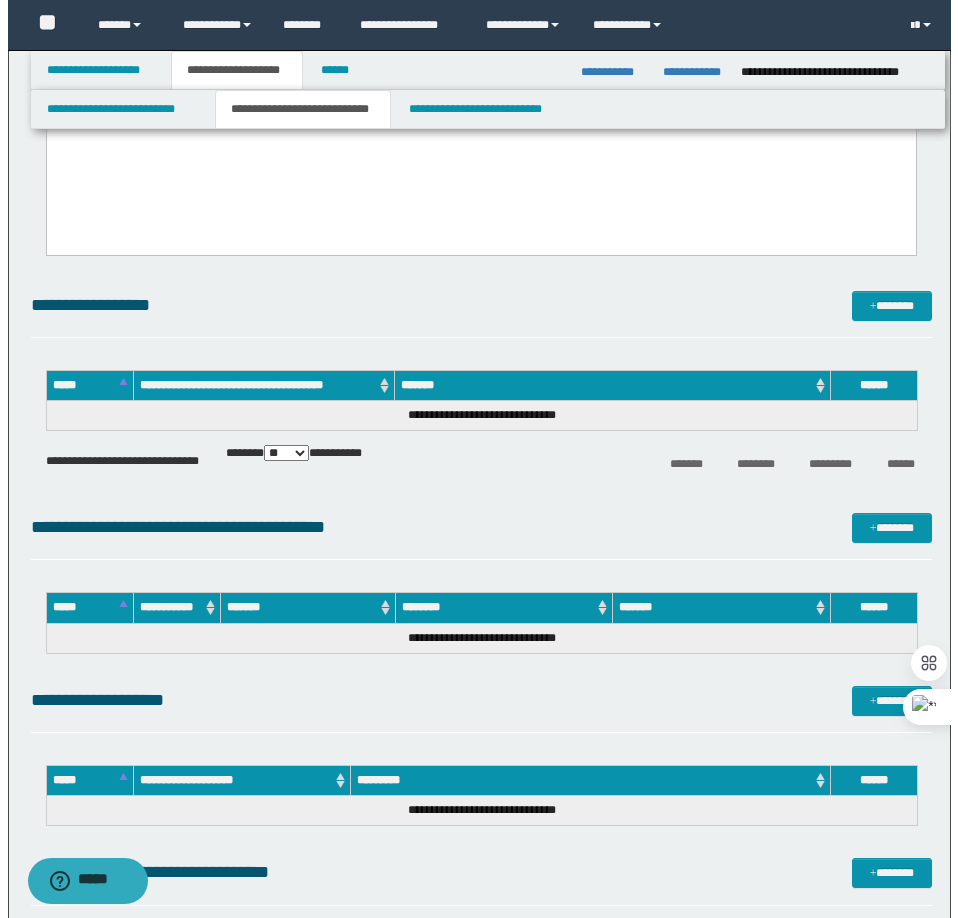 scroll, scrollTop: 2600, scrollLeft: 0, axis: vertical 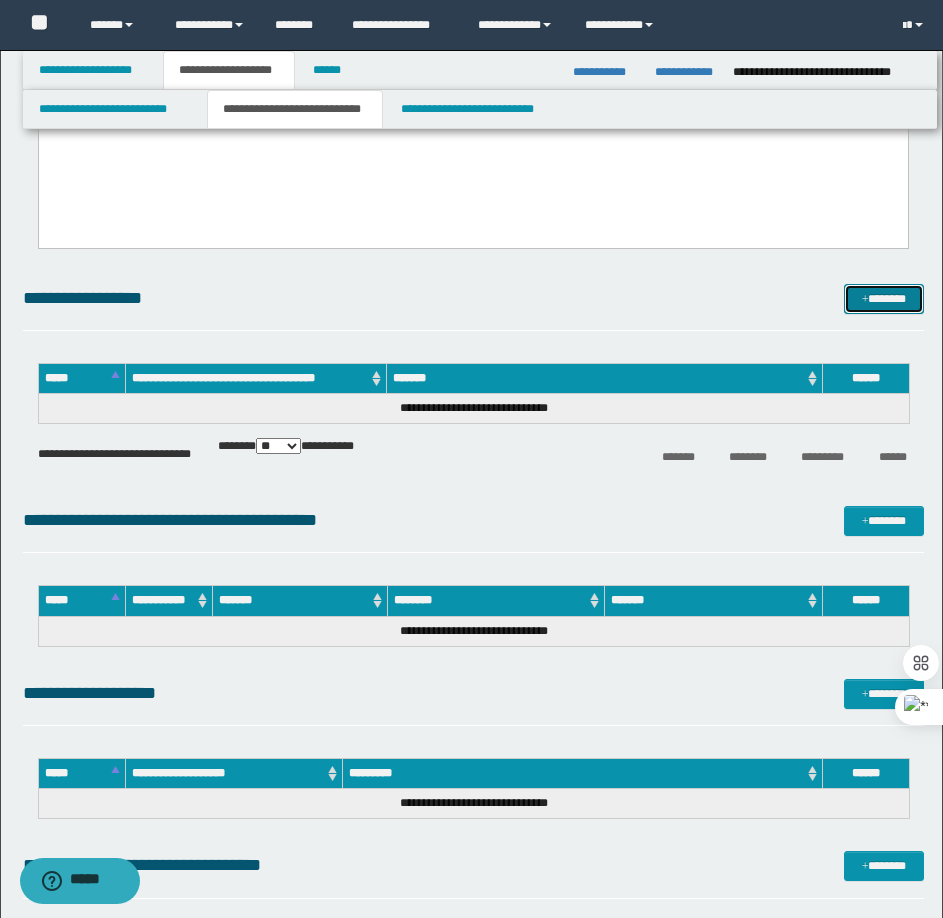 click on "*******" at bounding box center (884, 299) 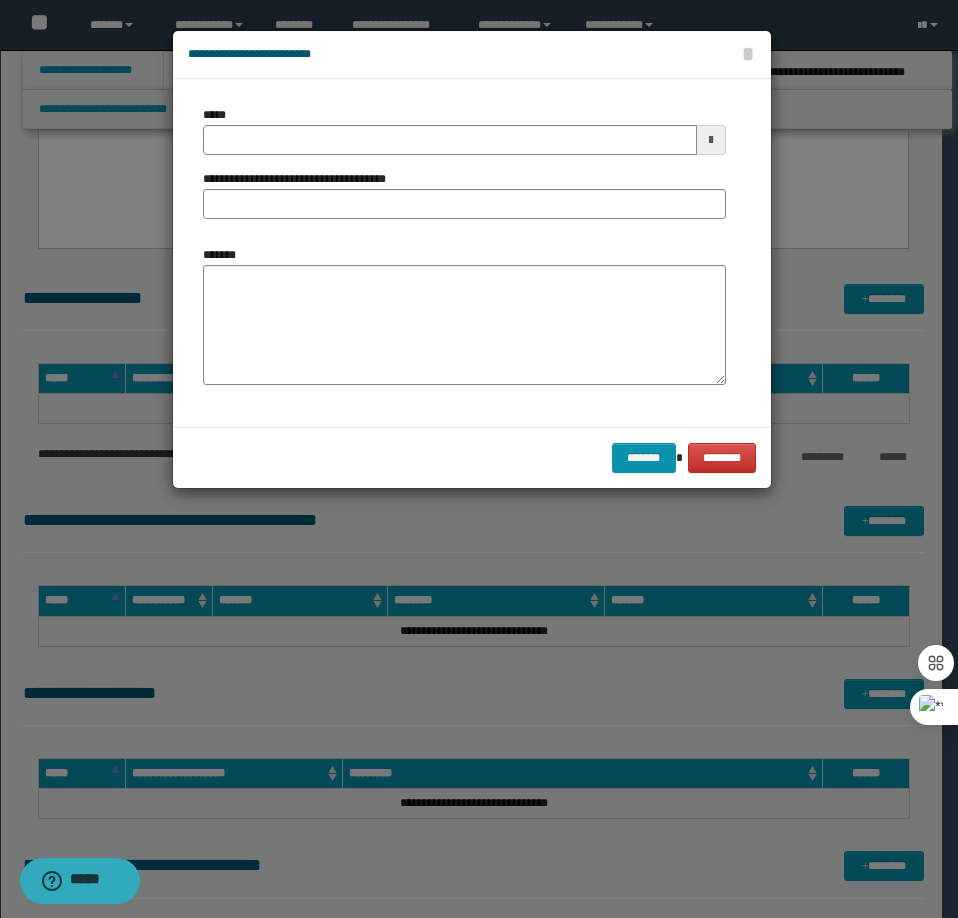 click on "*****" at bounding box center [464, 130] 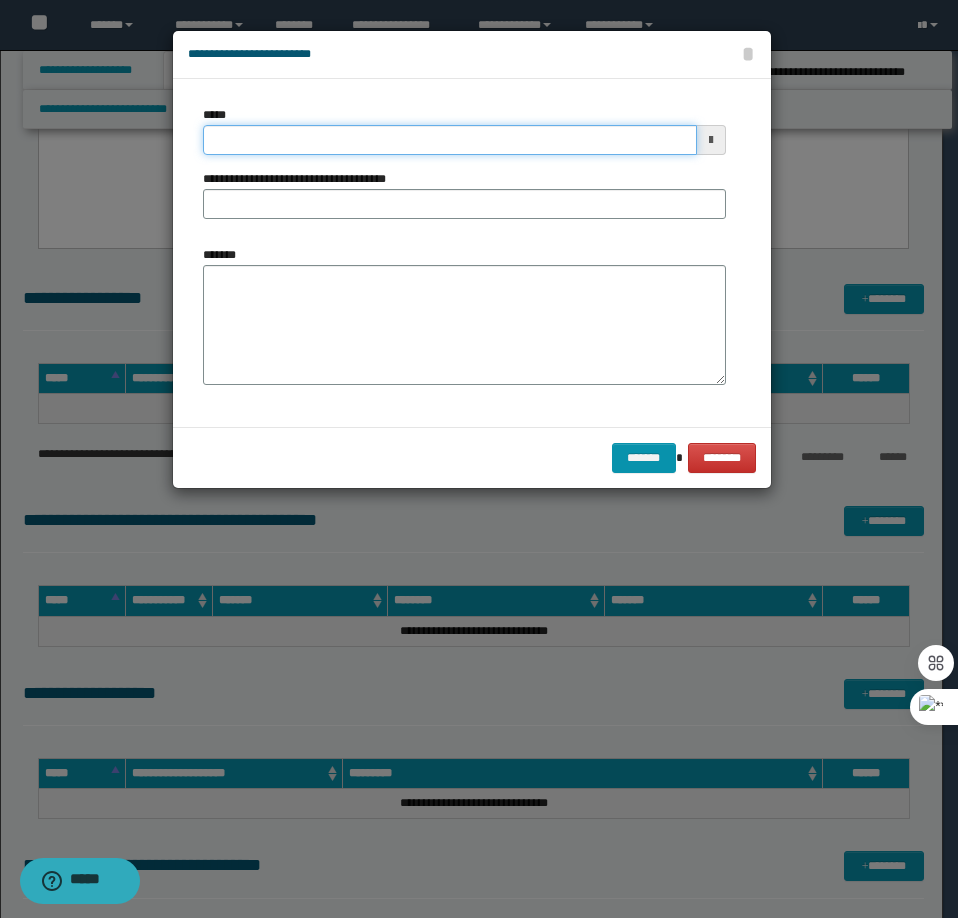 click on "*****" at bounding box center (450, 140) 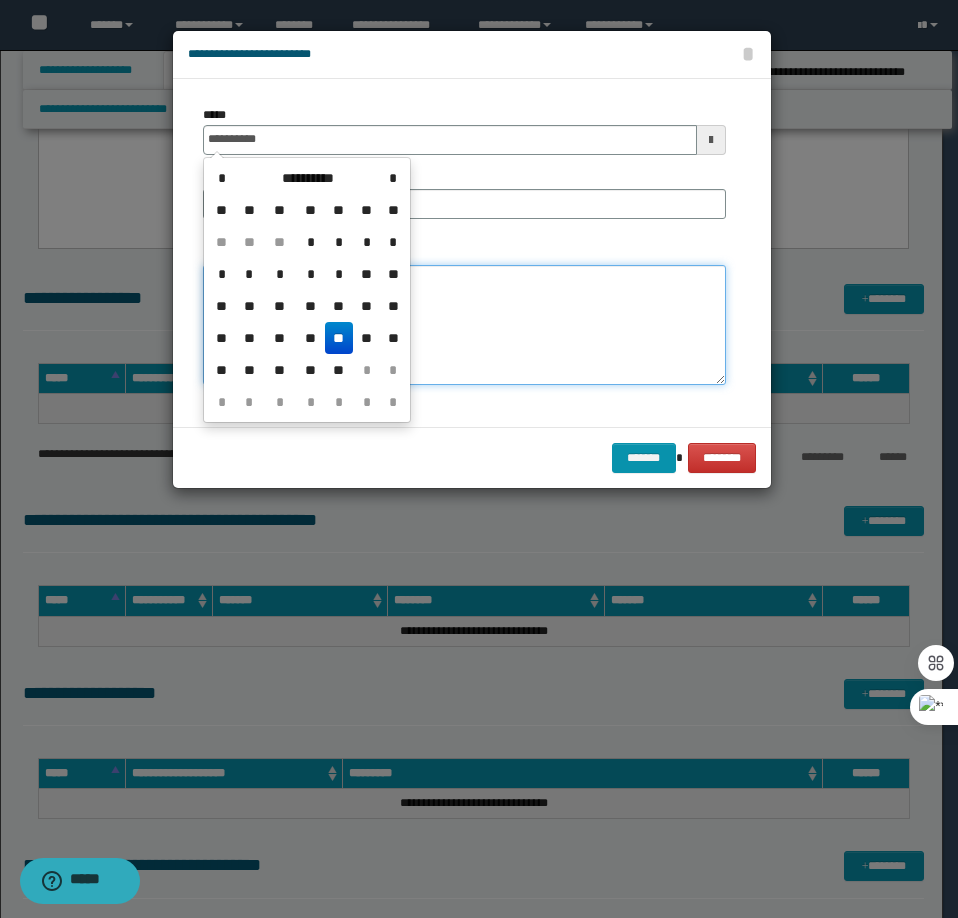 type on "**********" 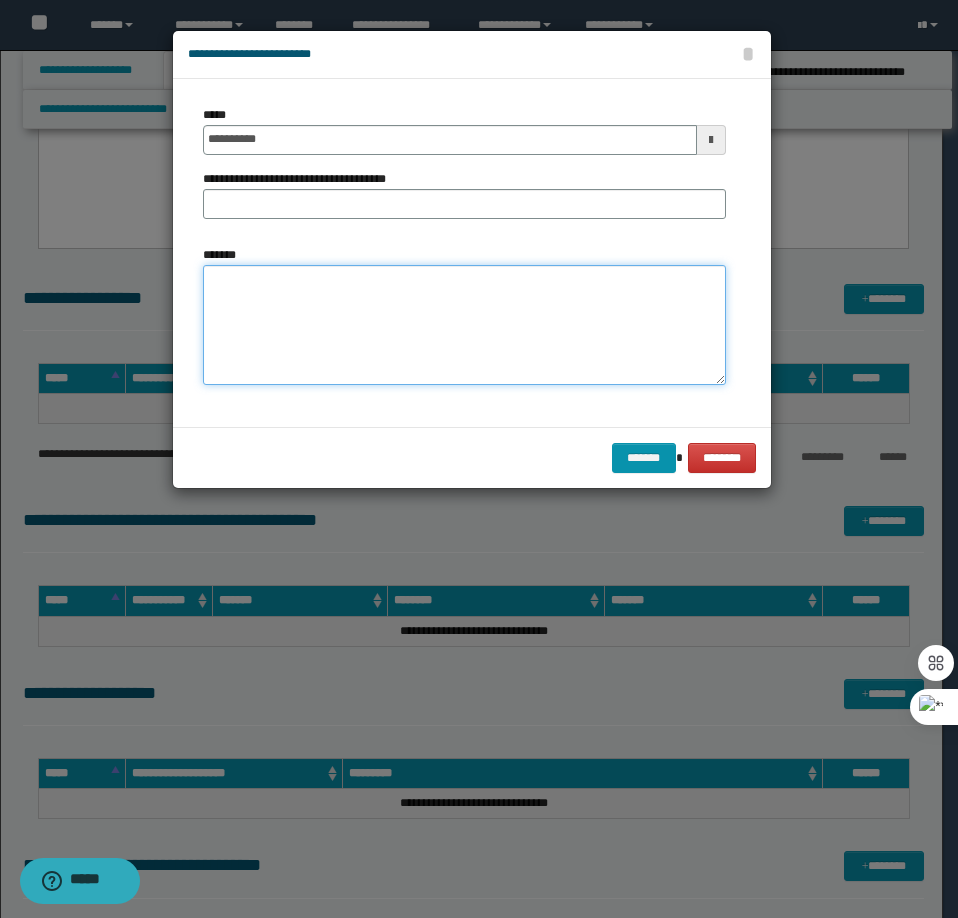 click on "*******" at bounding box center [464, 325] 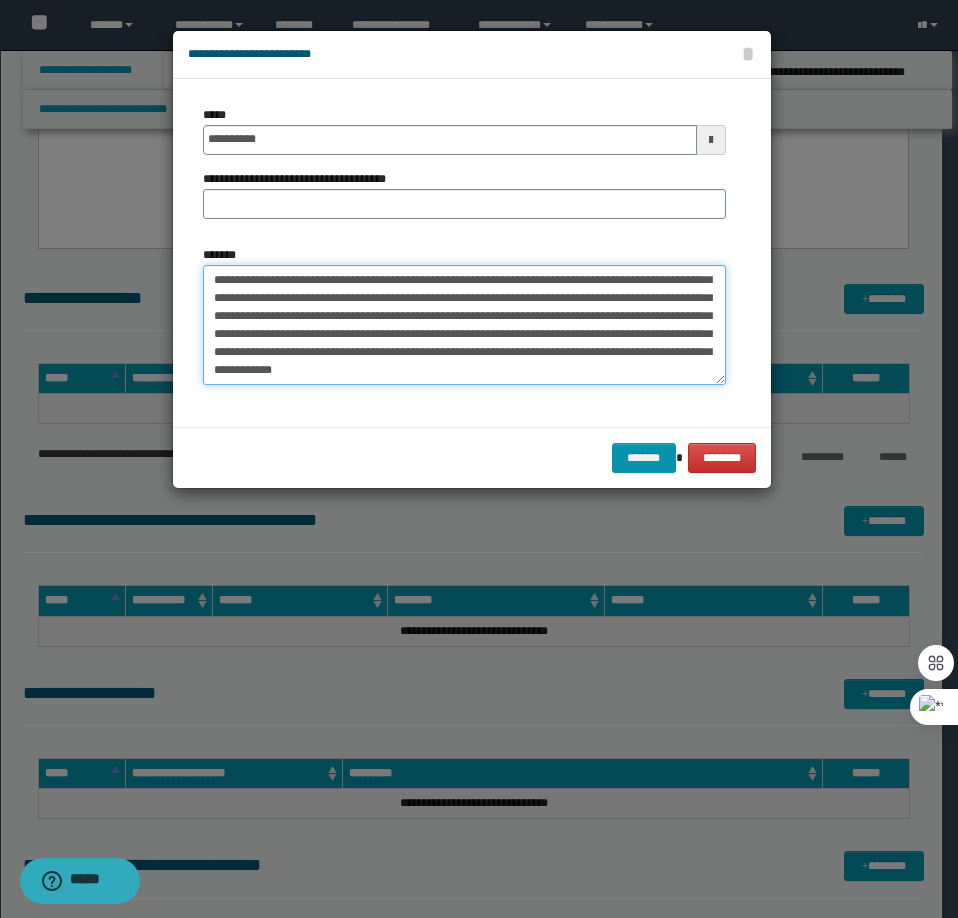 scroll, scrollTop: 0, scrollLeft: 0, axis: both 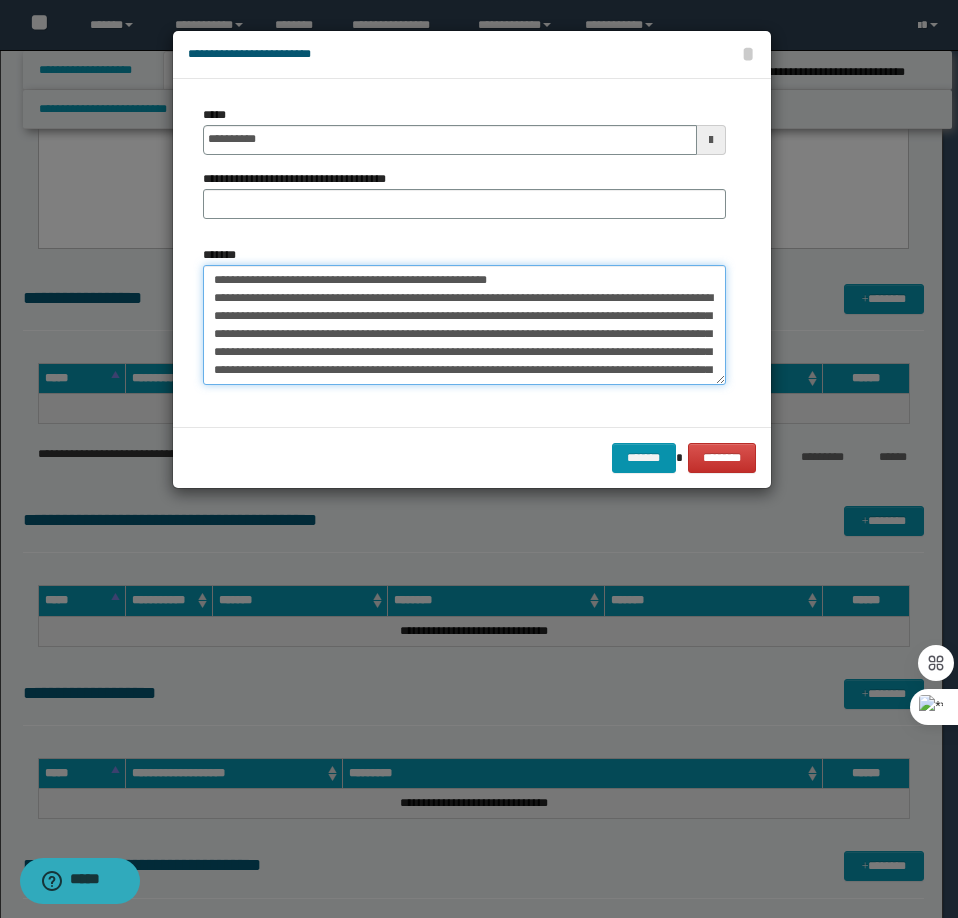 drag, startPoint x: 535, startPoint y: 280, endPoint x: 280, endPoint y: 280, distance: 255 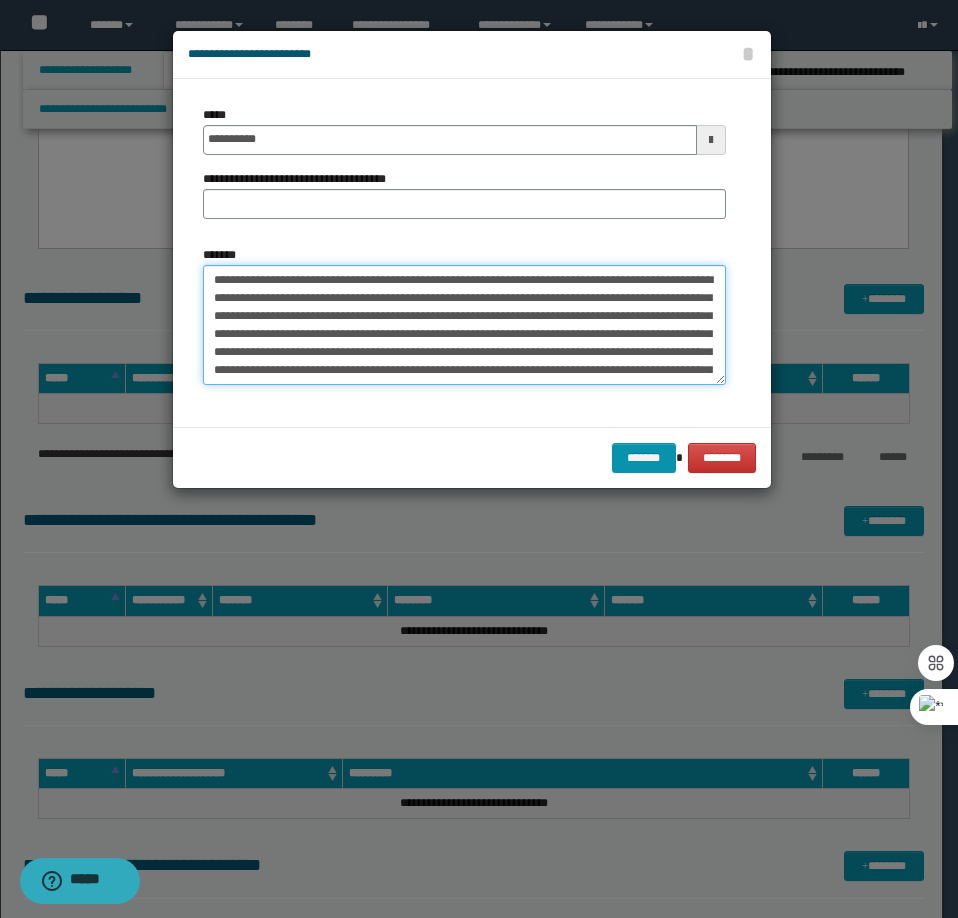 type on "**********" 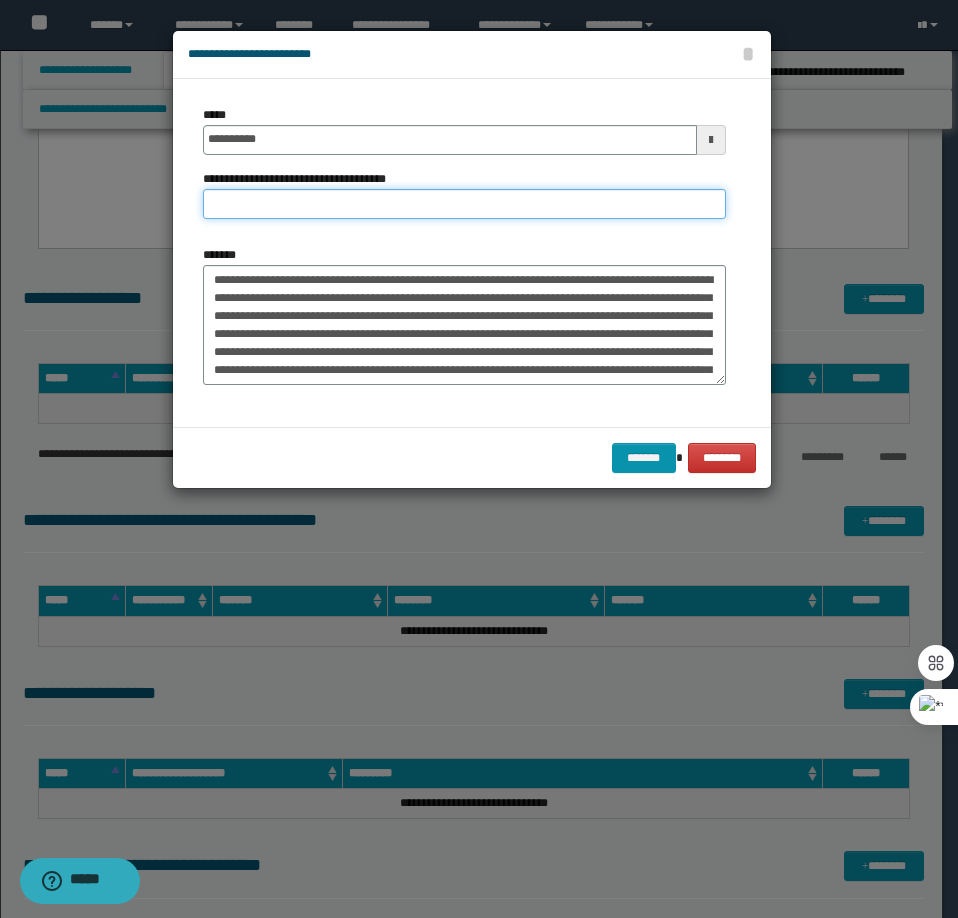 click on "**********" at bounding box center [464, 204] 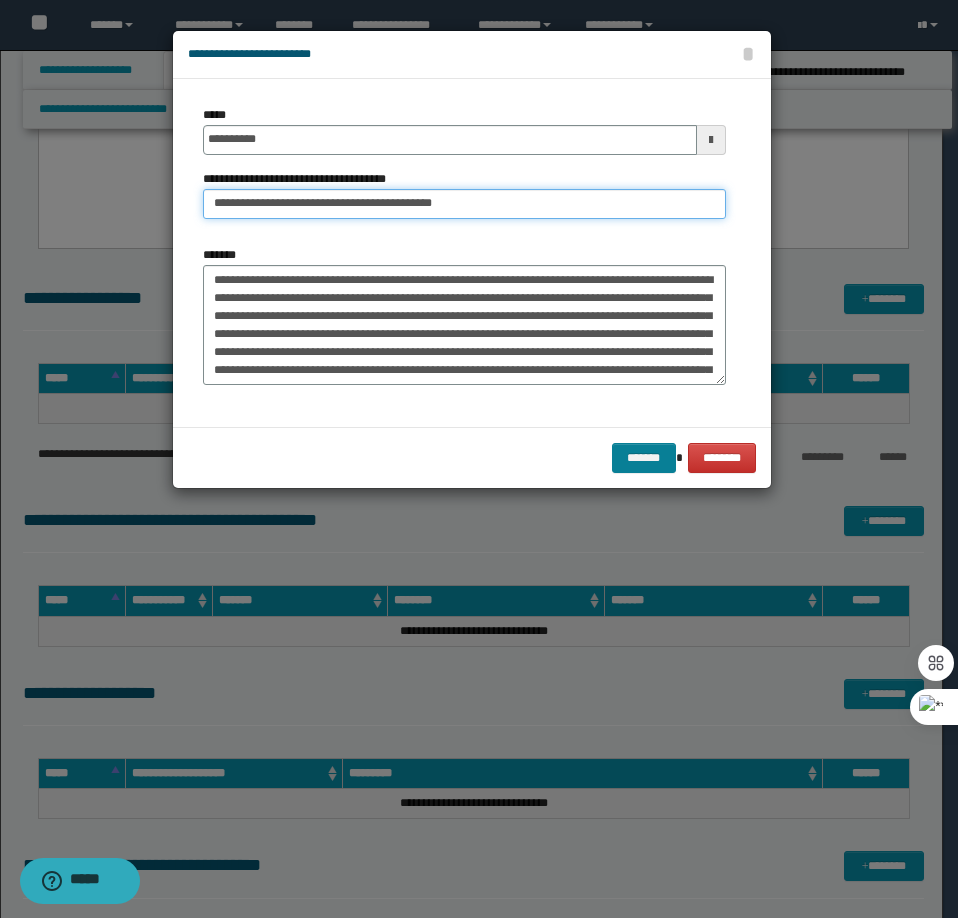type on "**********" 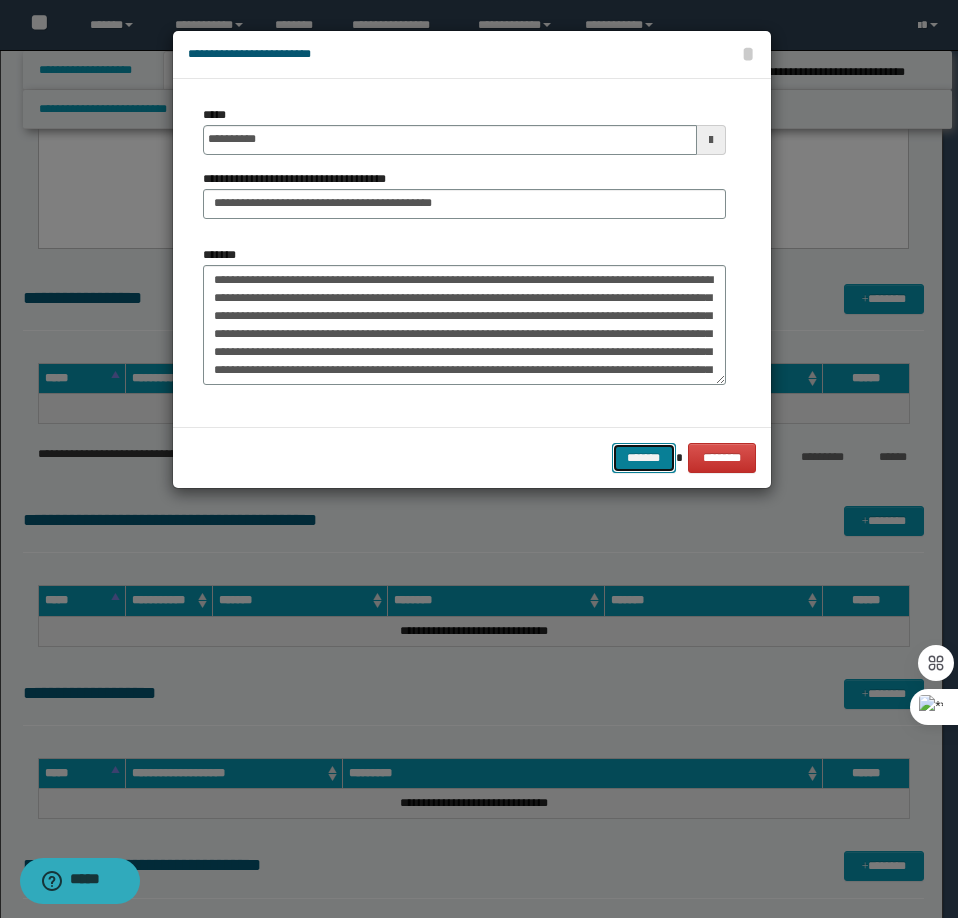 click on "*******" at bounding box center [644, 458] 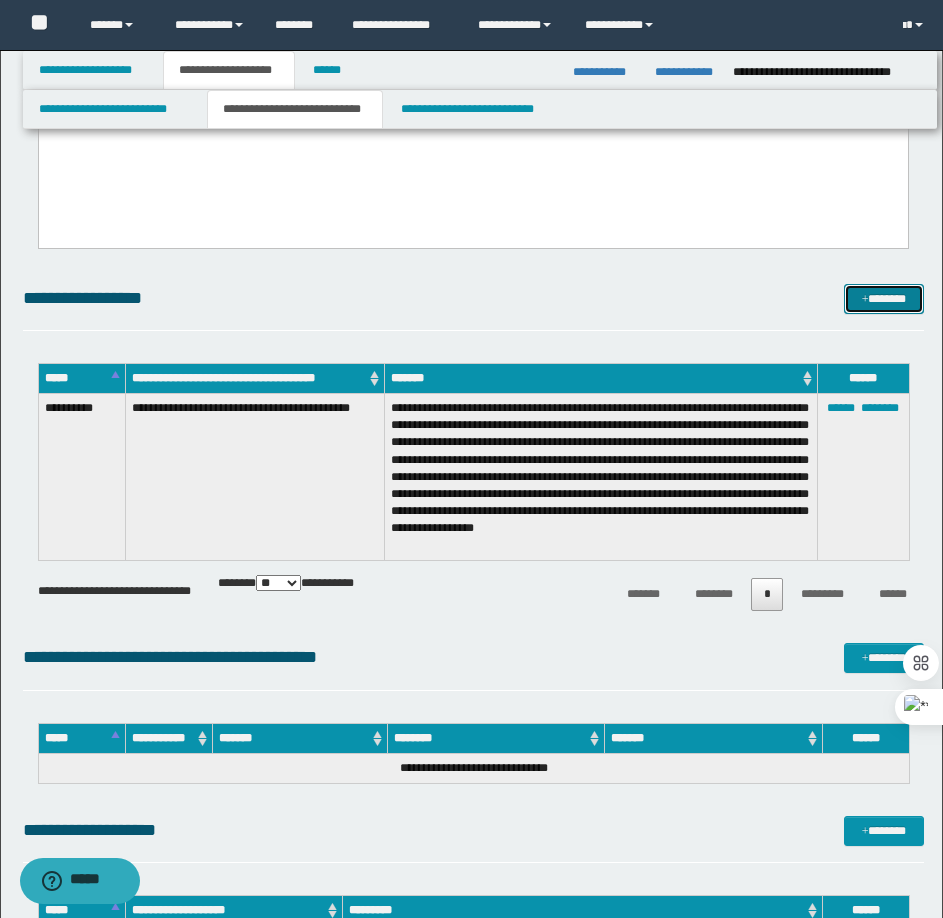 click on "*******" at bounding box center (884, 299) 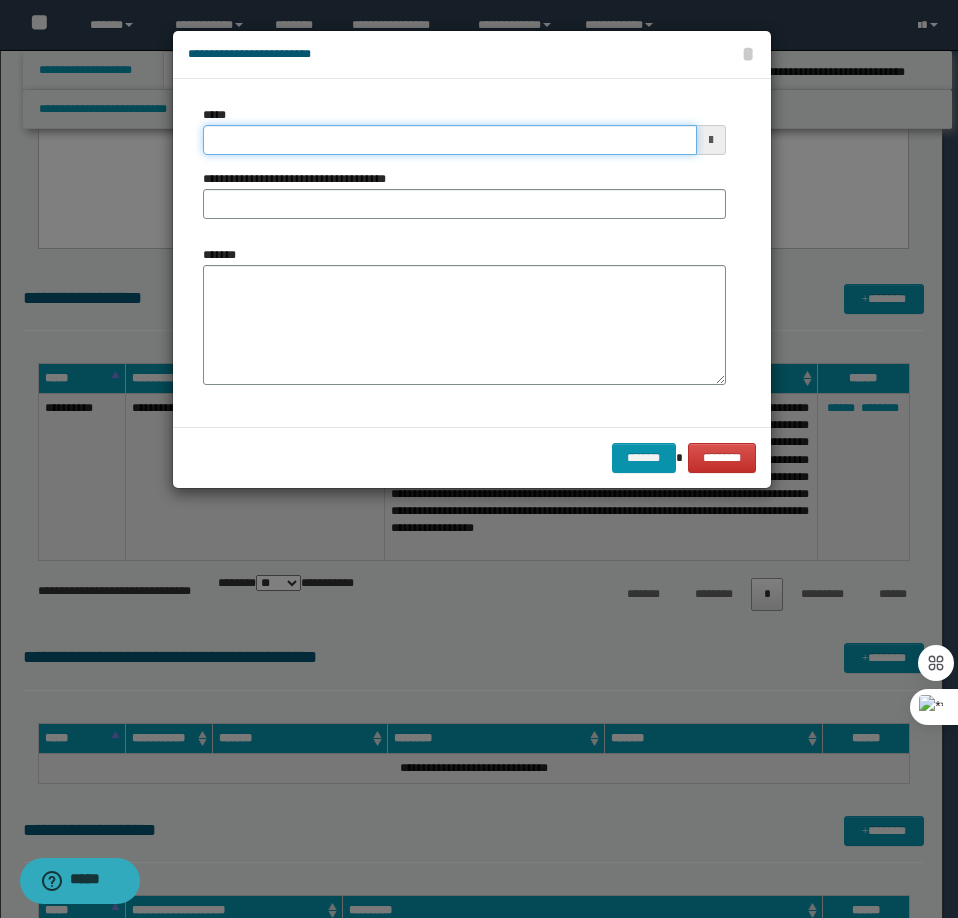 click on "*****" at bounding box center (450, 140) 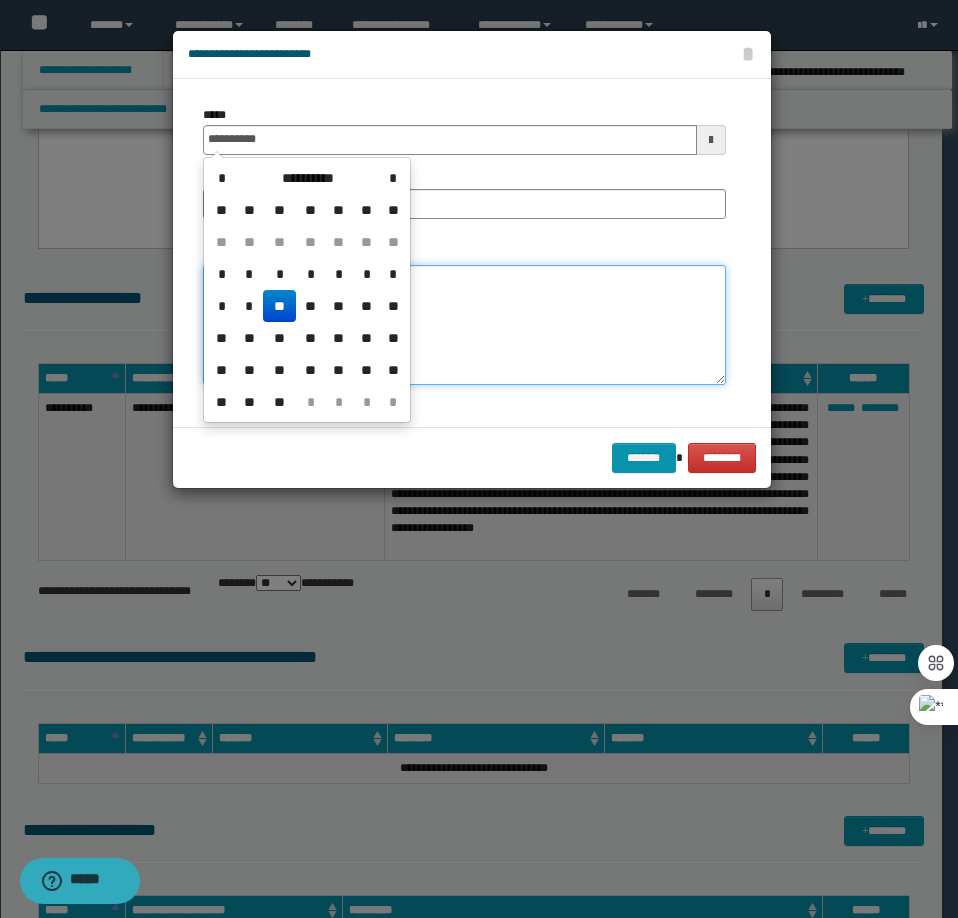 type on "**********" 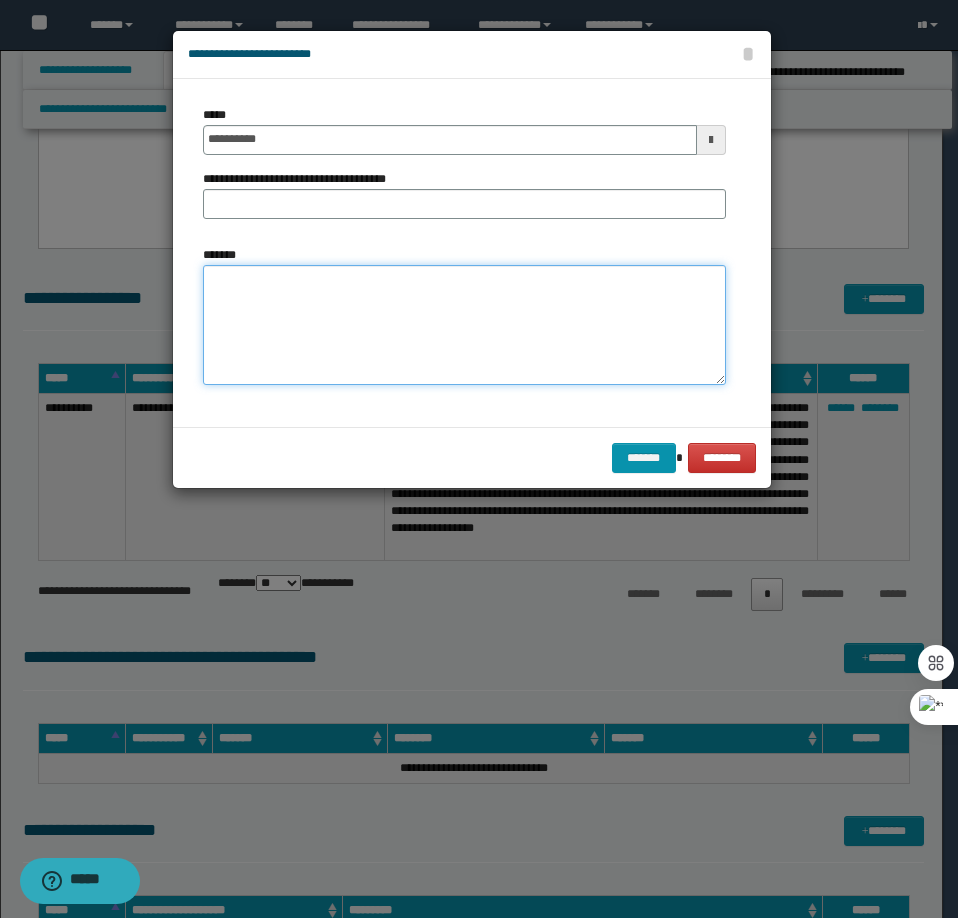 paste on "**********" 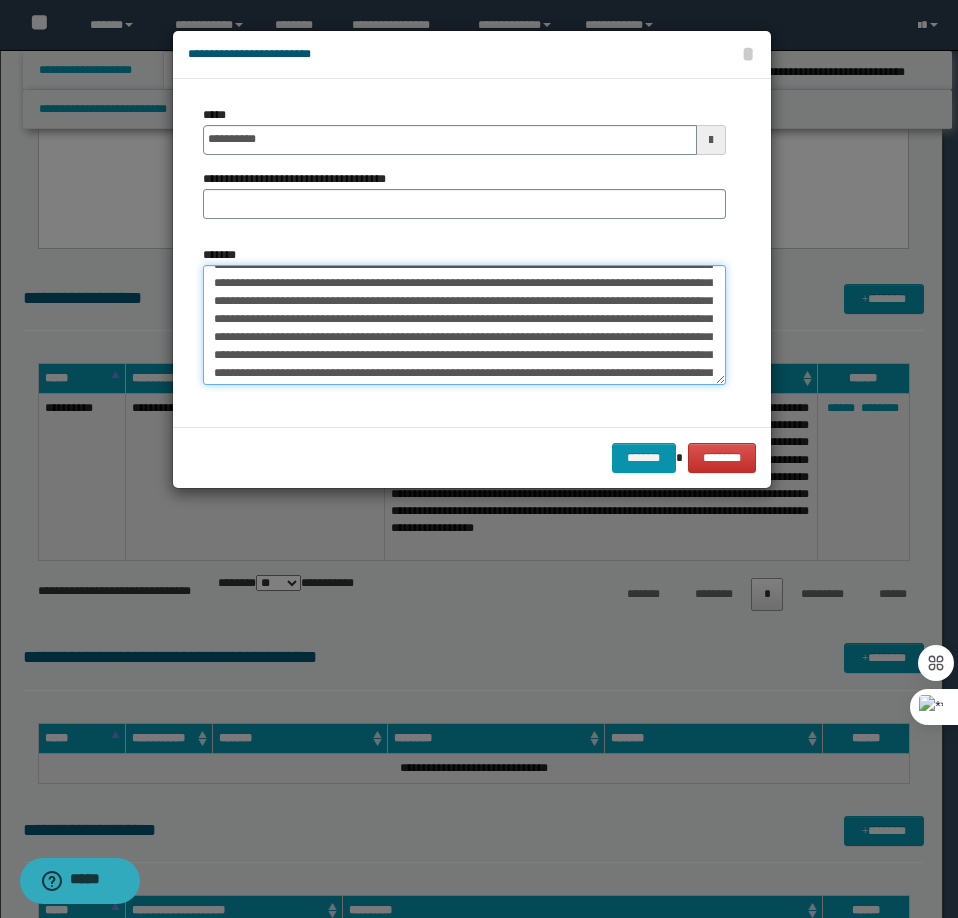 scroll, scrollTop: 0, scrollLeft: 0, axis: both 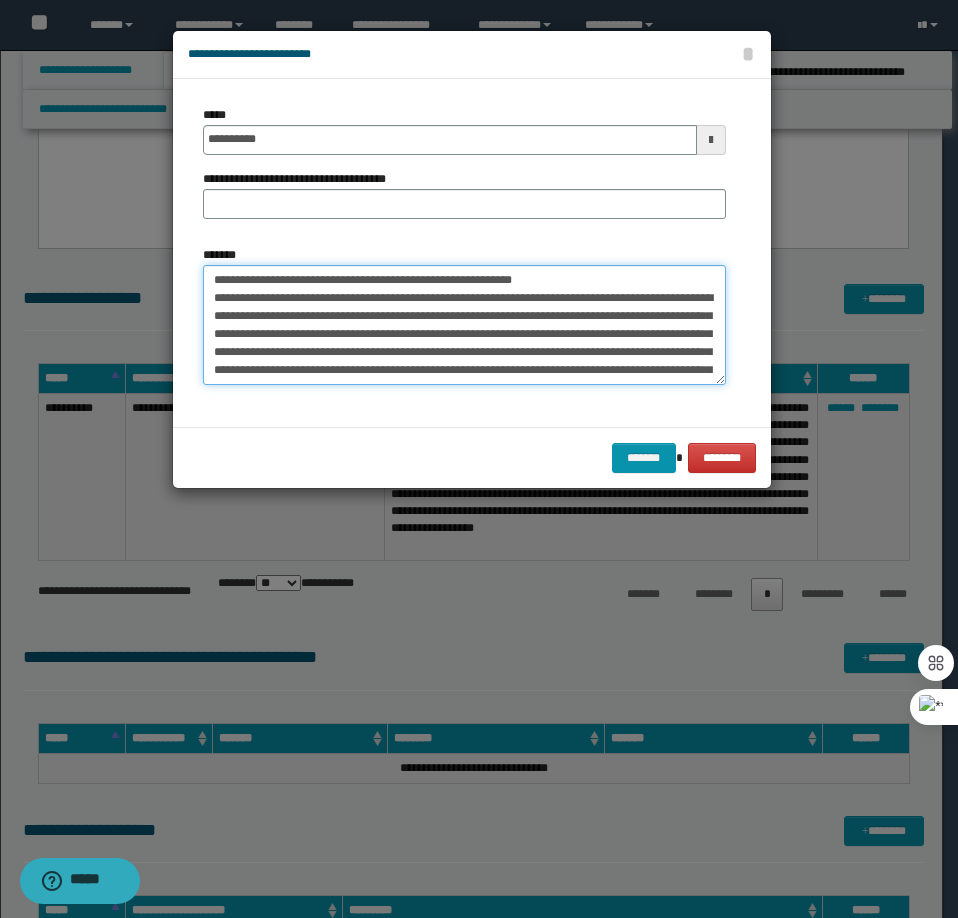drag, startPoint x: 545, startPoint y: 280, endPoint x: 280, endPoint y: 285, distance: 265.04718 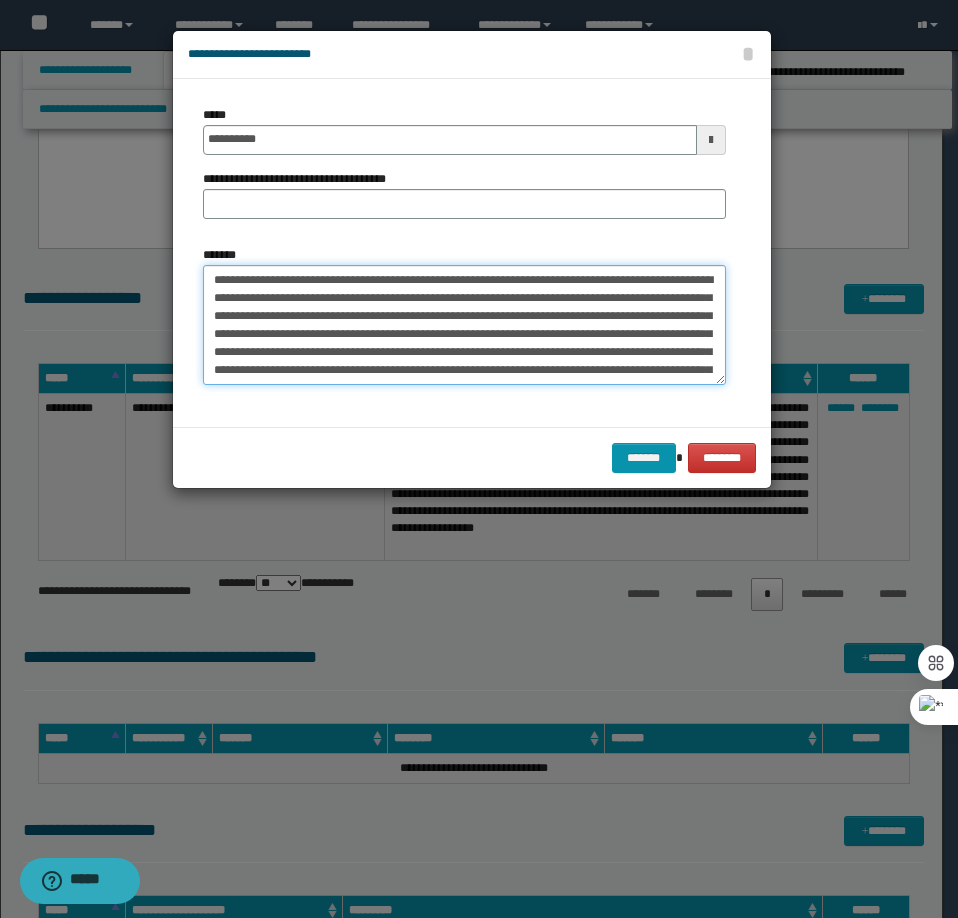 type on "**********" 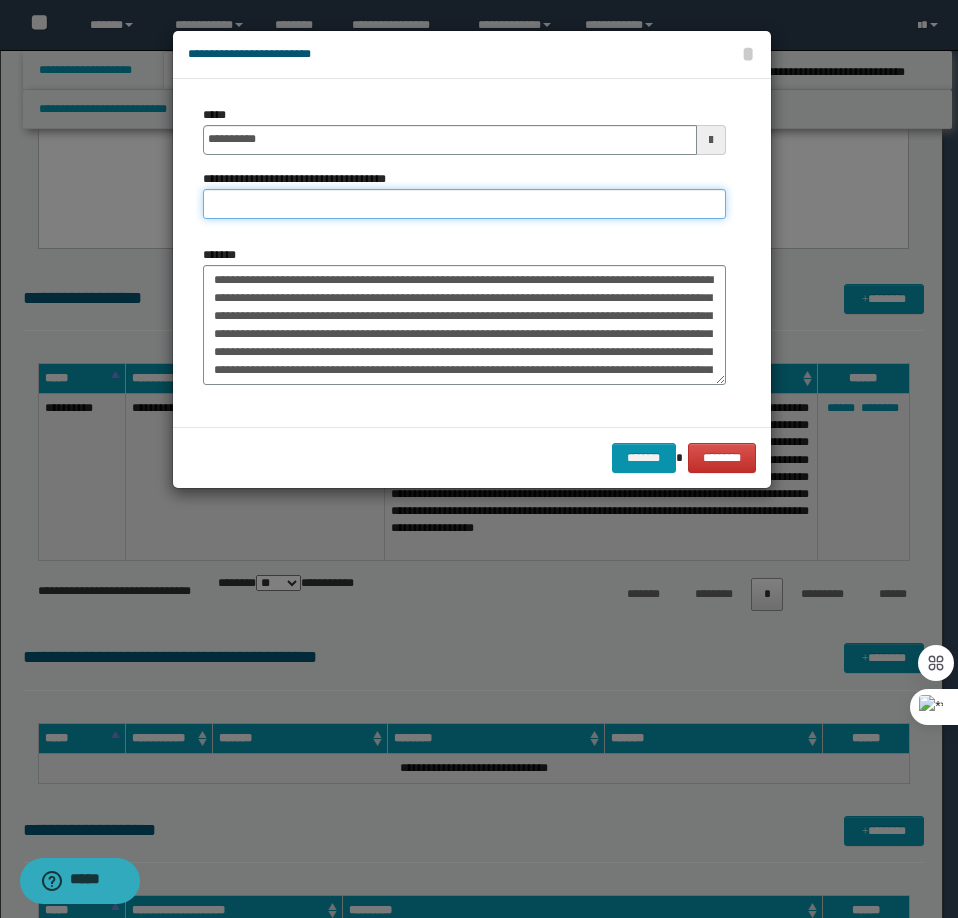 click on "**********" at bounding box center (464, 204) 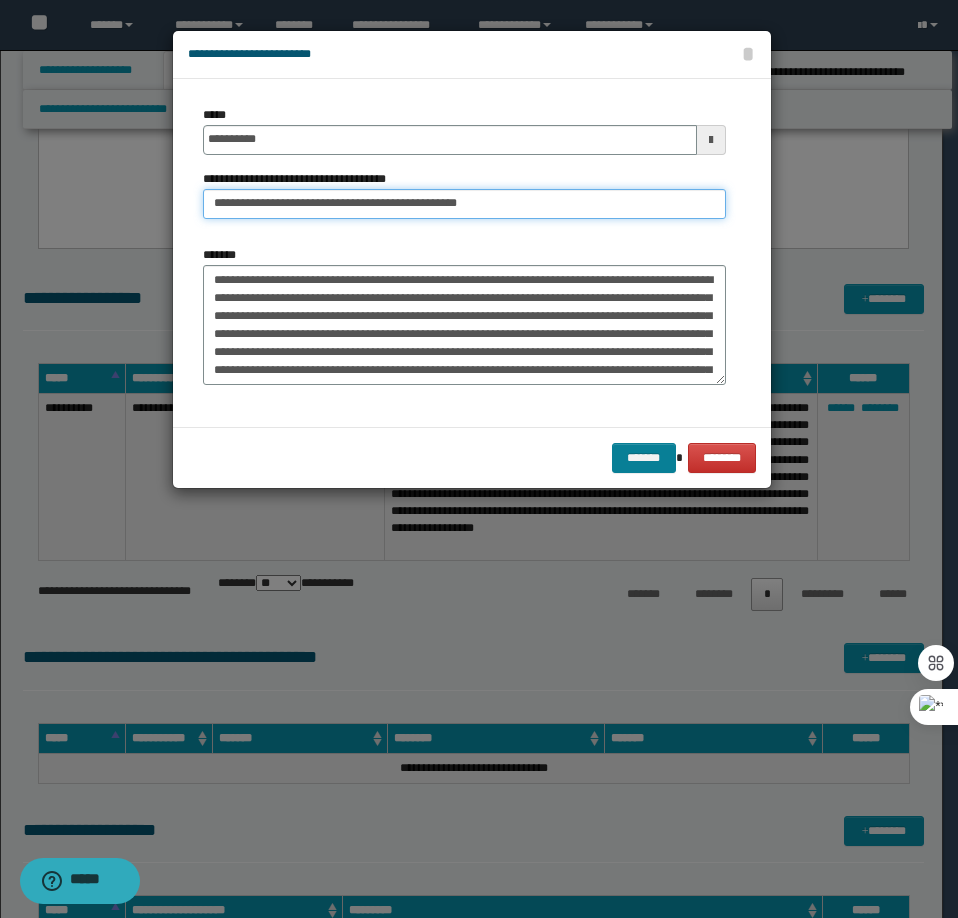 type on "**********" 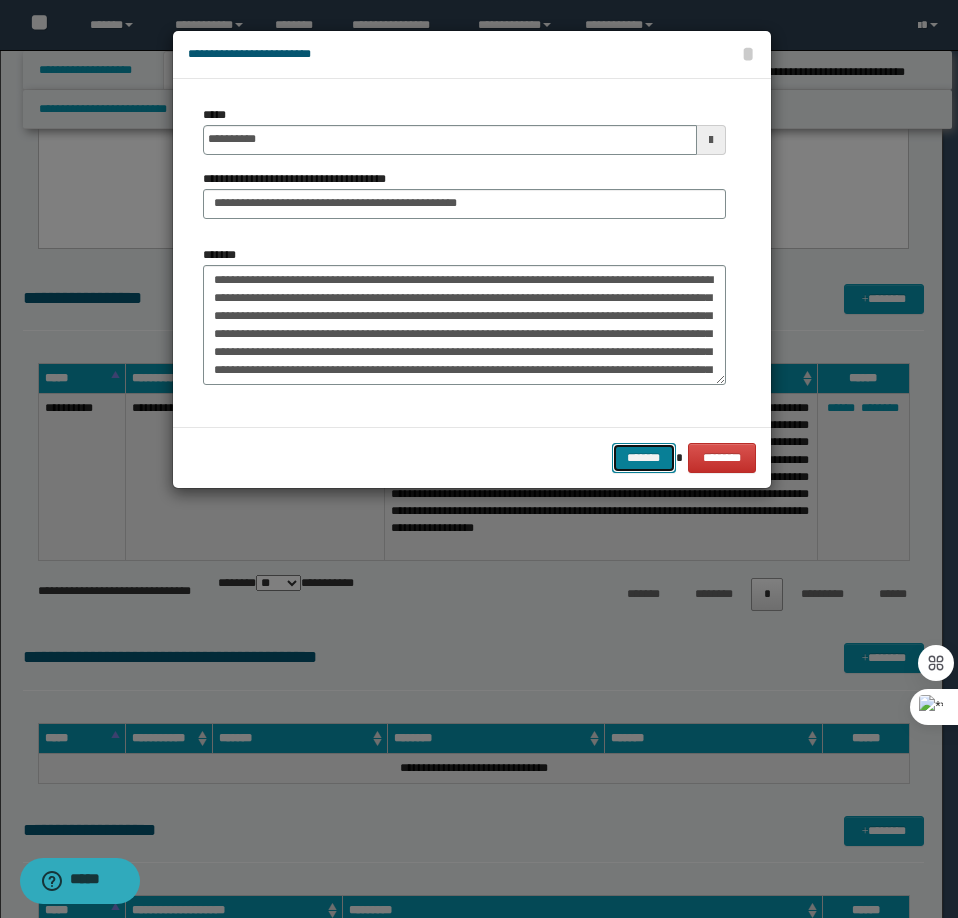 click on "*******" at bounding box center (644, 458) 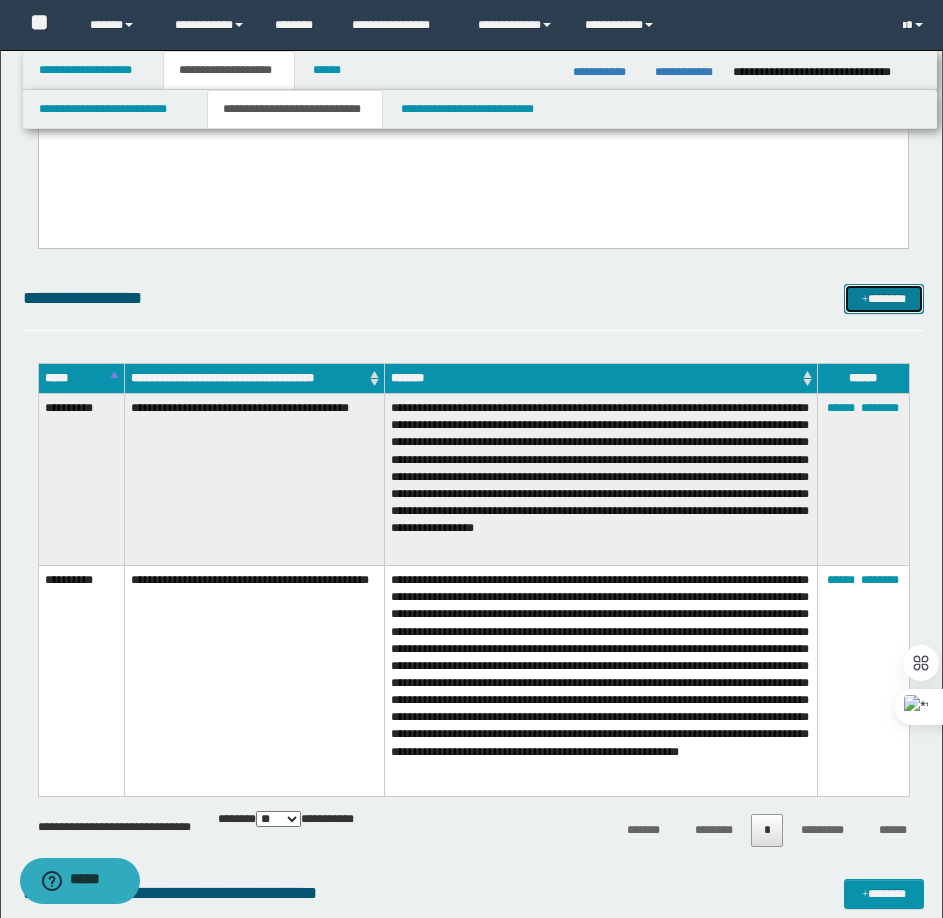 drag, startPoint x: 855, startPoint y: 299, endPoint x: 832, endPoint y: 299, distance: 23 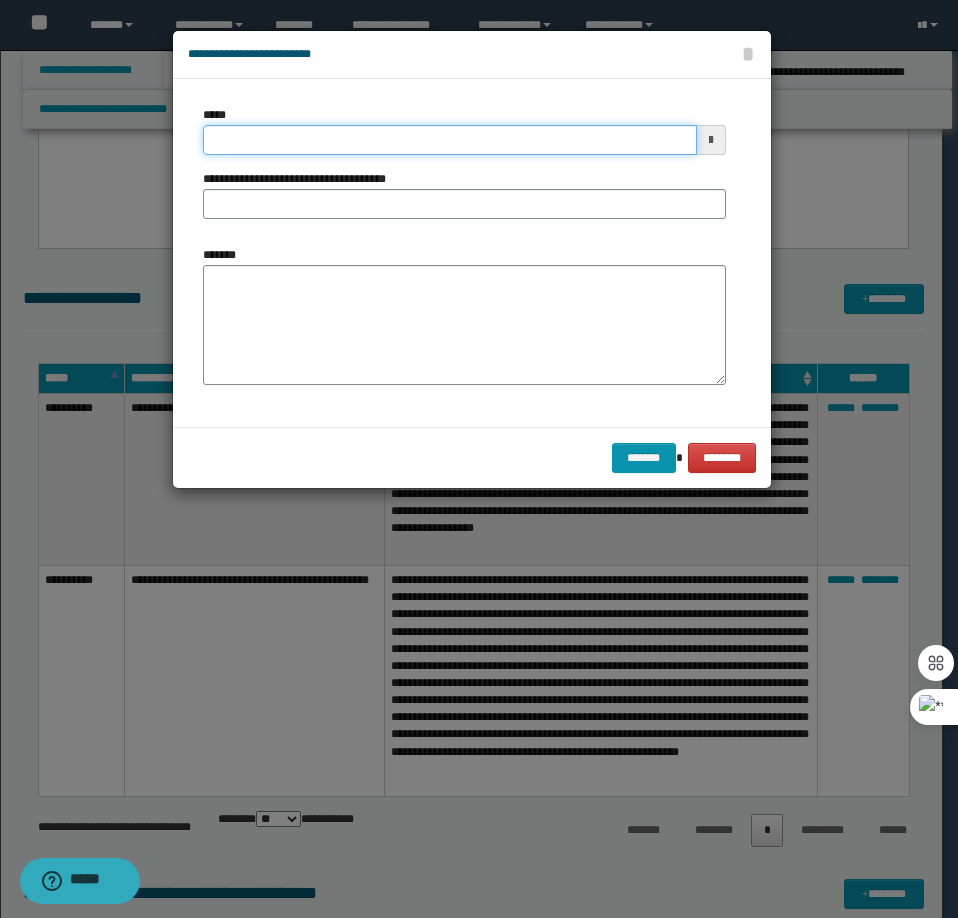 click on "*****" at bounding box center [450, 140] 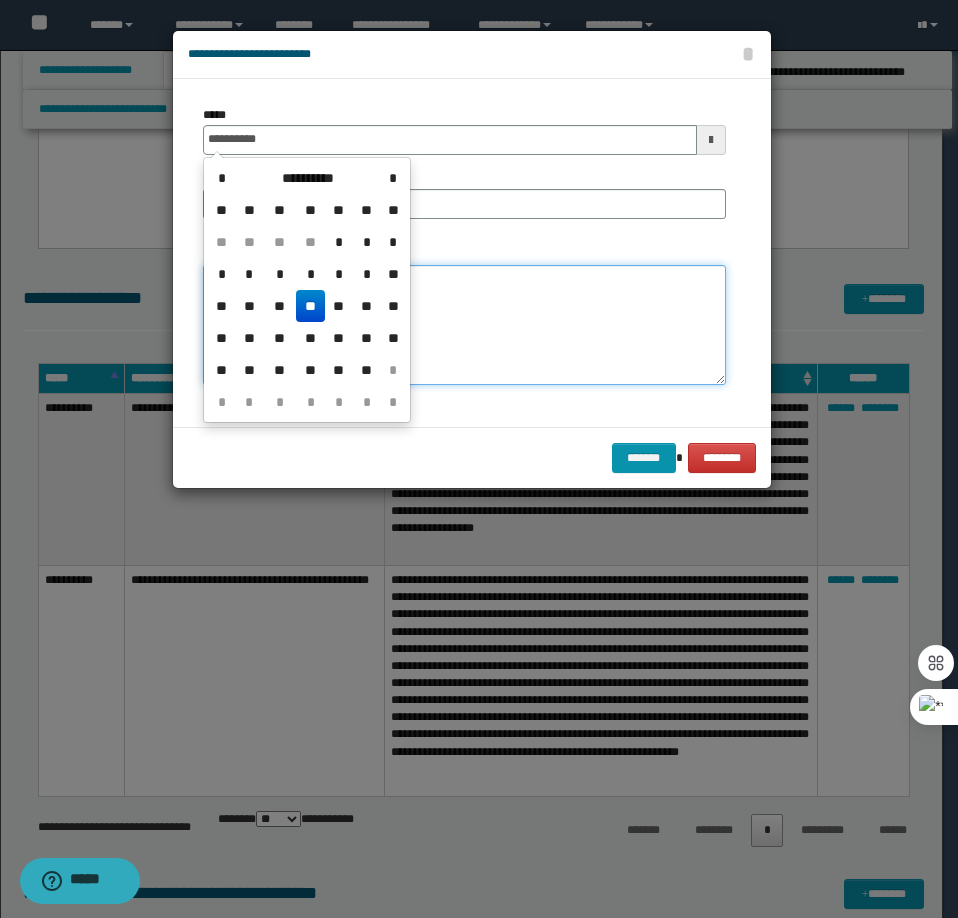 type on "**********" 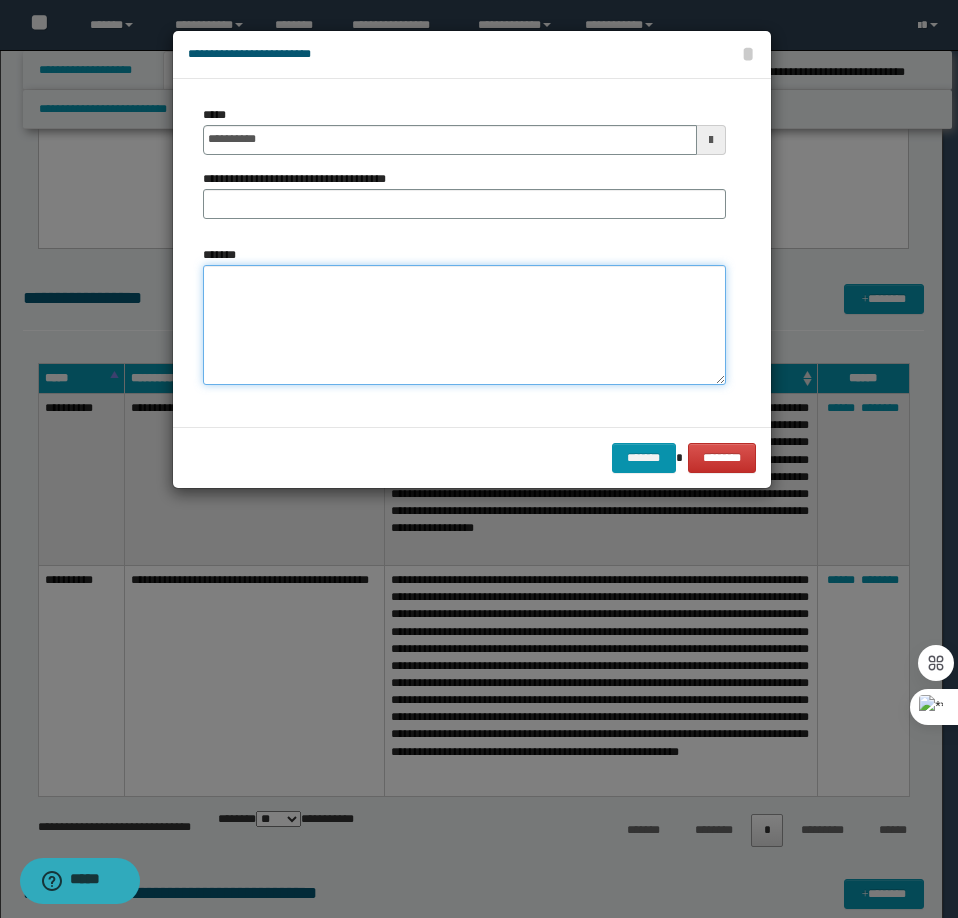 paste on "**********" 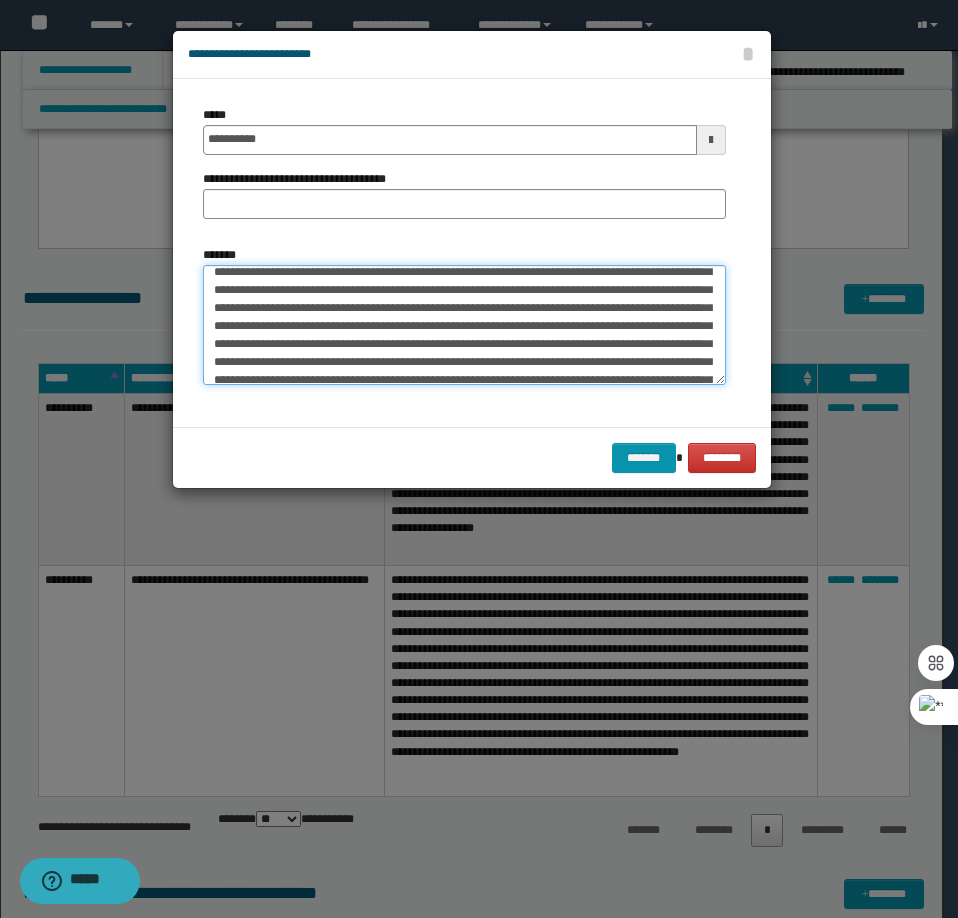 scroll, scrollTop: 0, scrollLeft: 0, axis: both 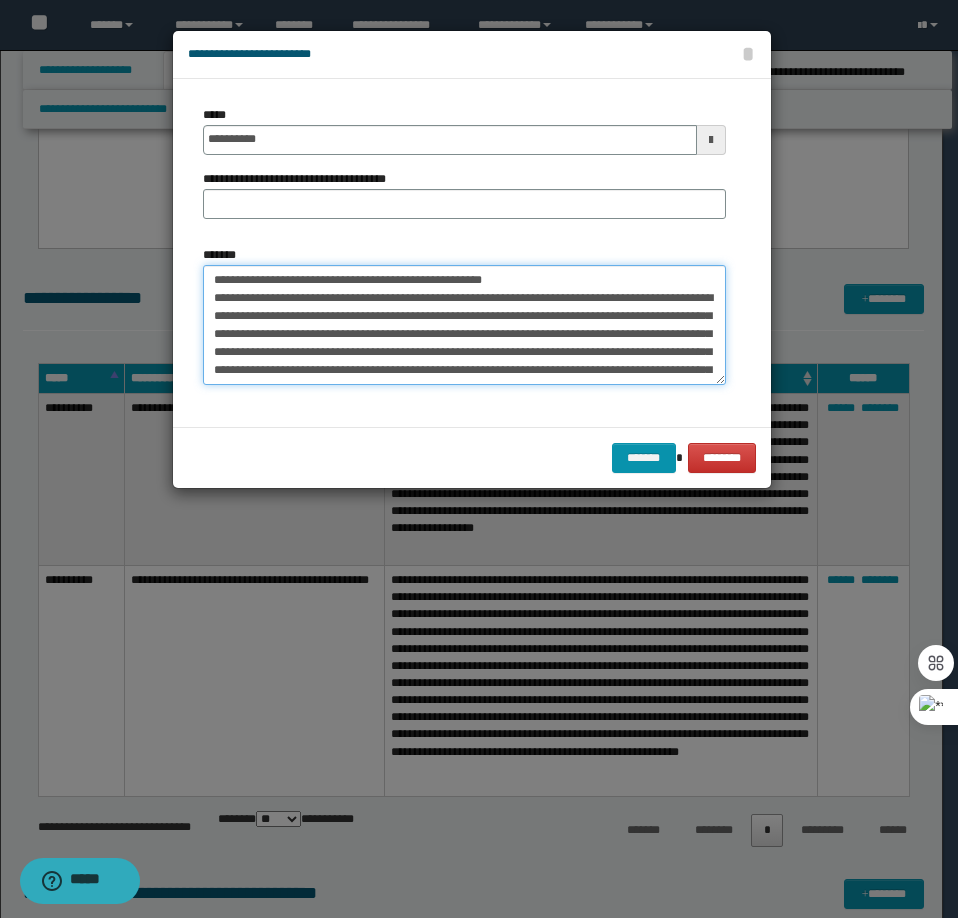 drag, startPoint x: 544, startPoint y: 281, endPoint x: 278, endPoint y: 288, distance: 266.0921 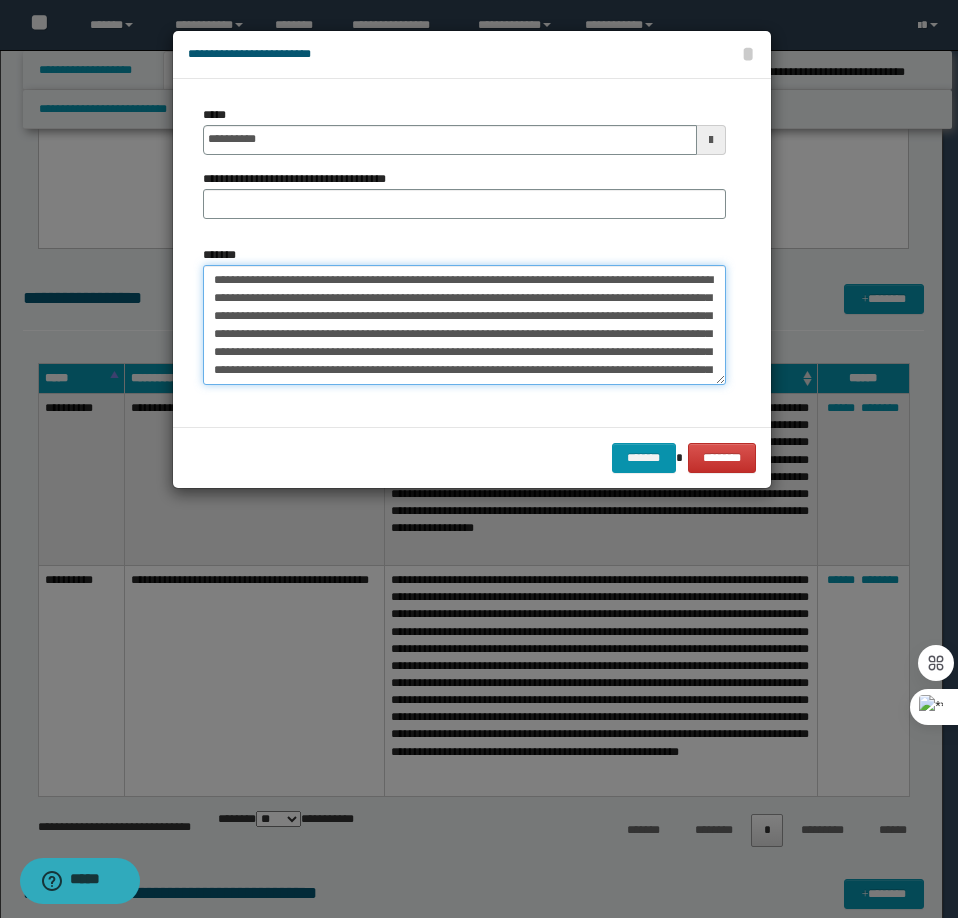 type on "**********" 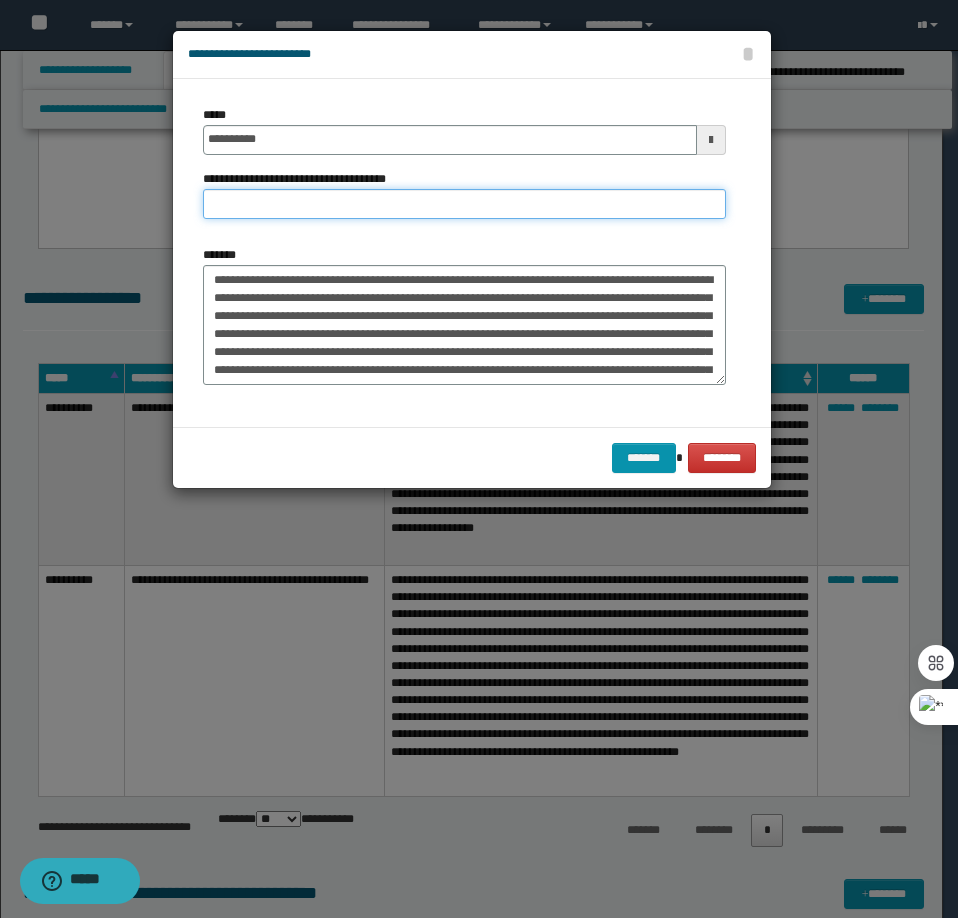 click on "**********" at bounding box center (464, 204) 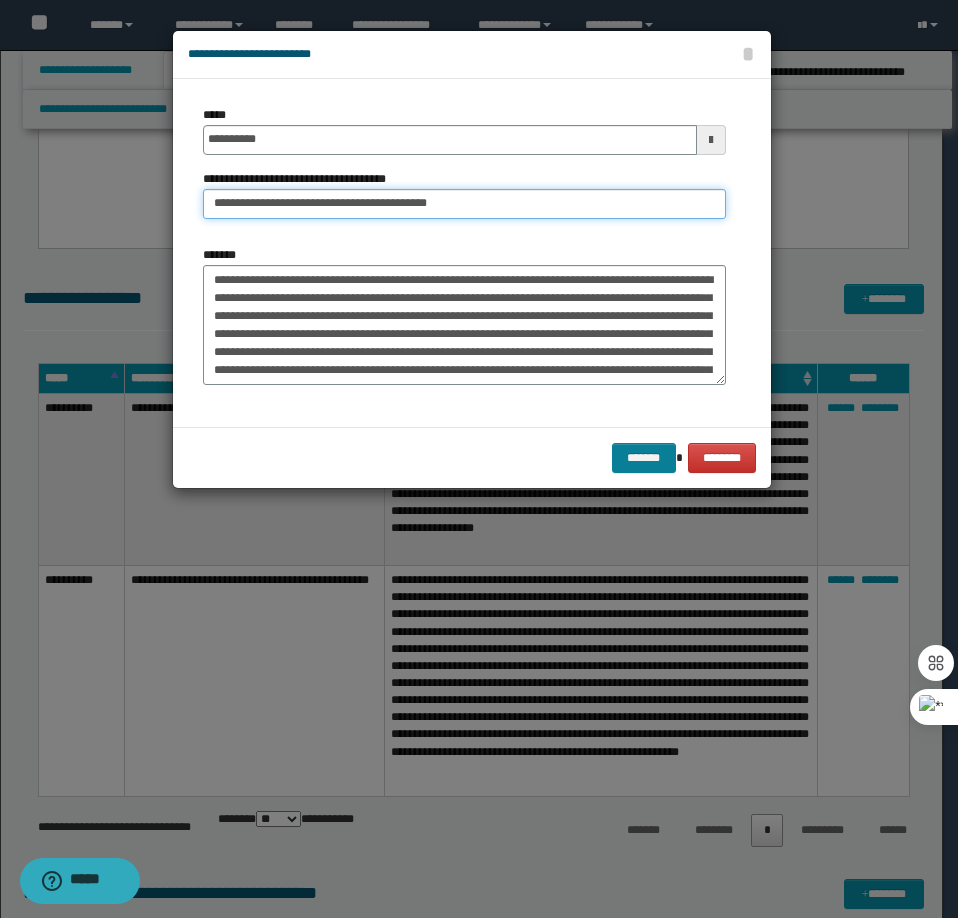 type on "**********" 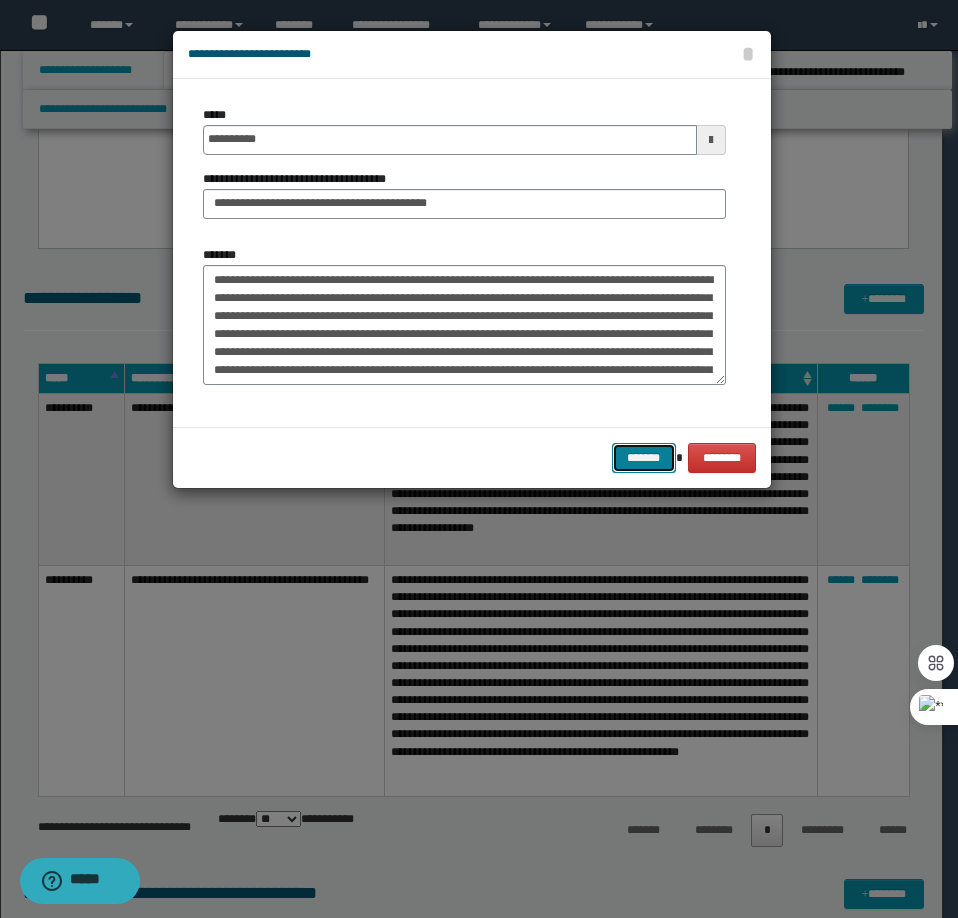 click on "*******" at bounding box center [644, 458] 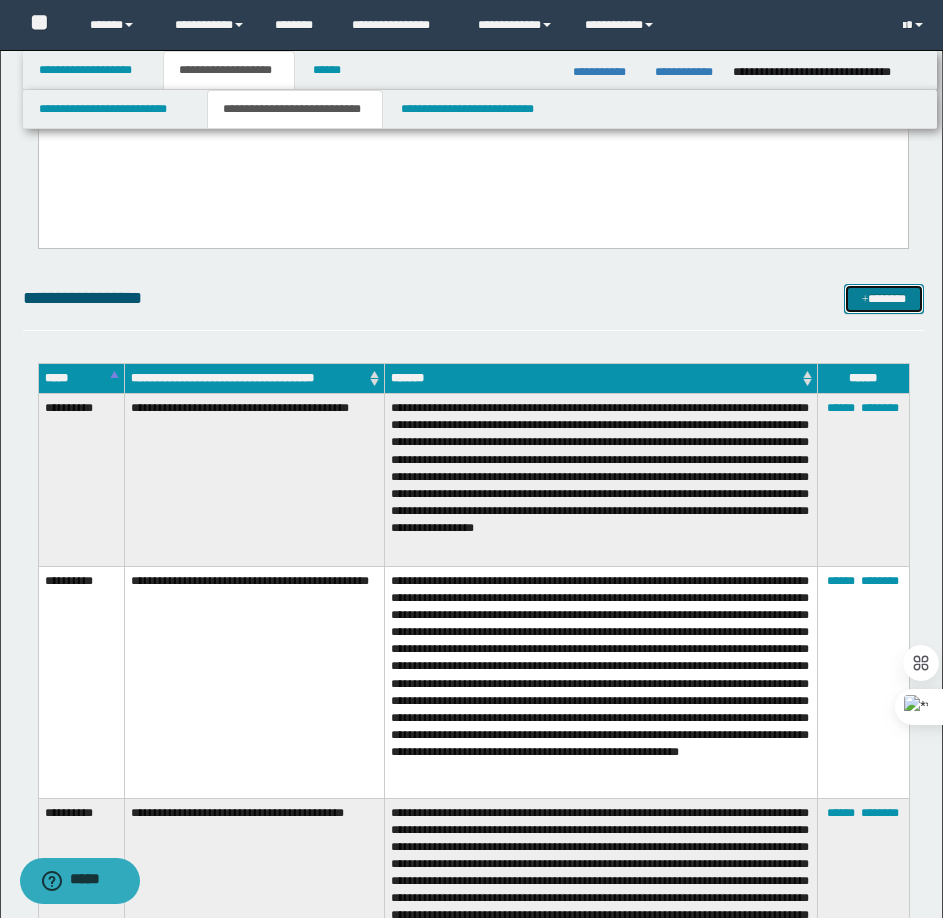 click on "*******" at bounding box center (884, 299) 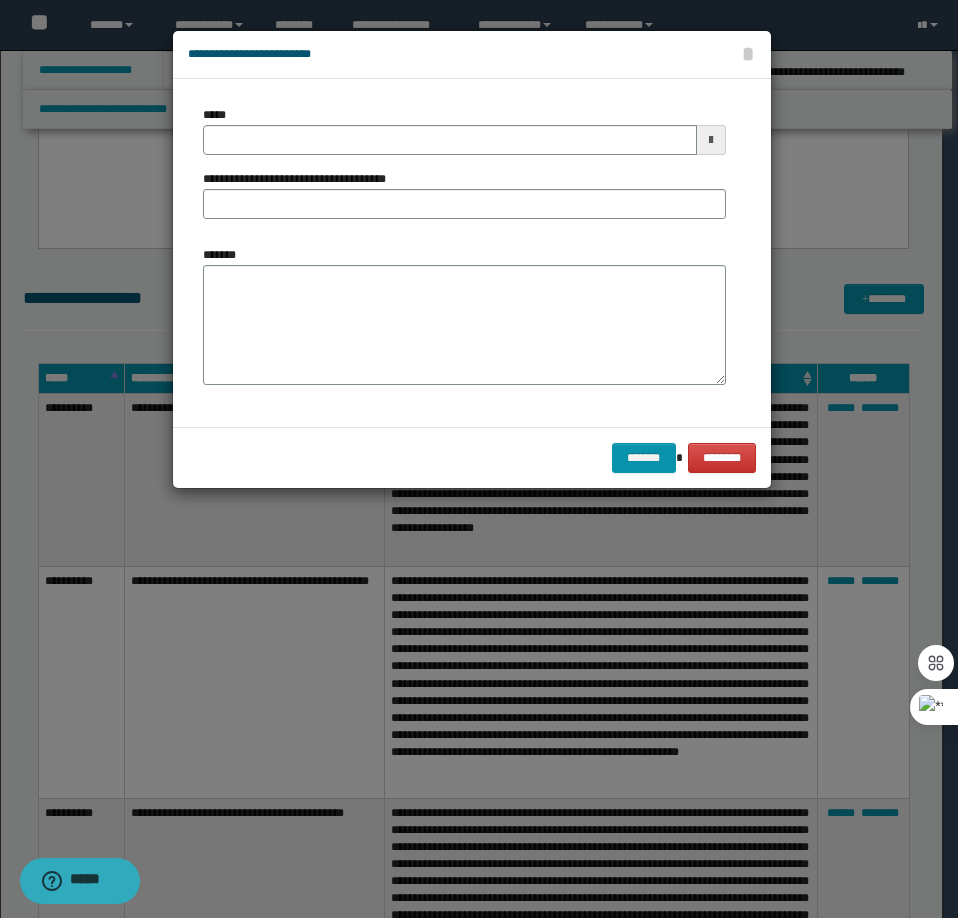 click on "**********" at bounding box center [464, 170] 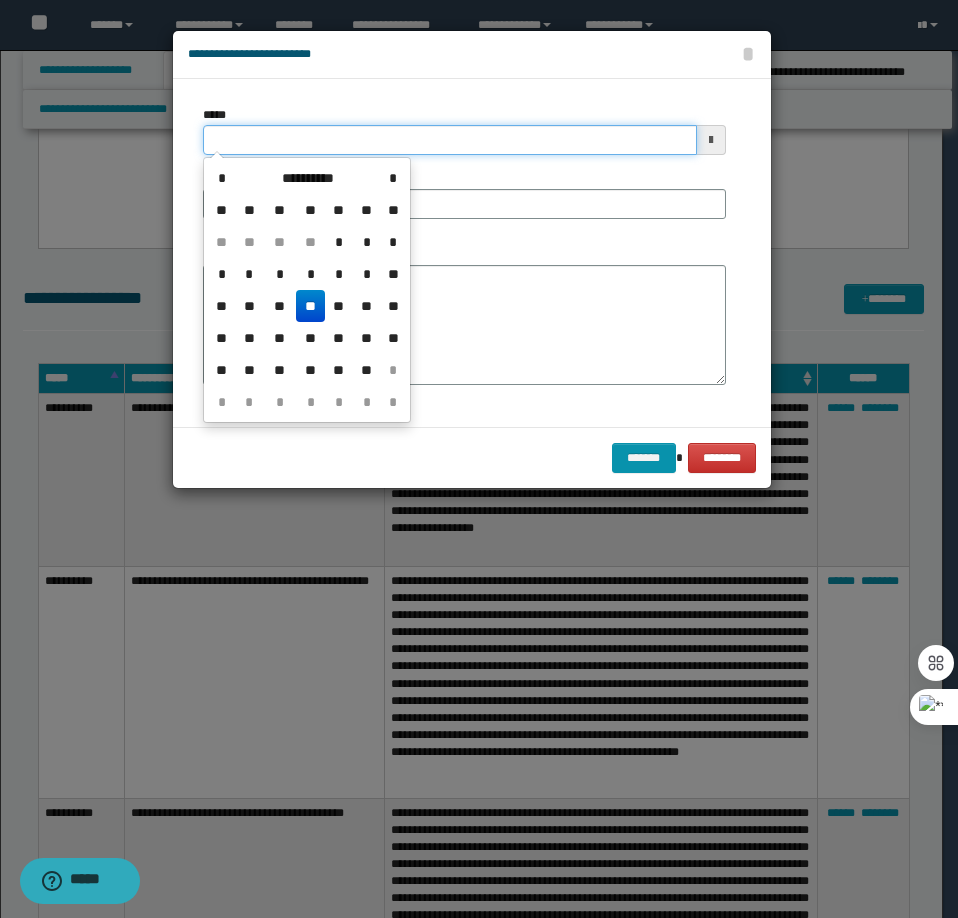 click on "*****" at bounding box center [450, 140] 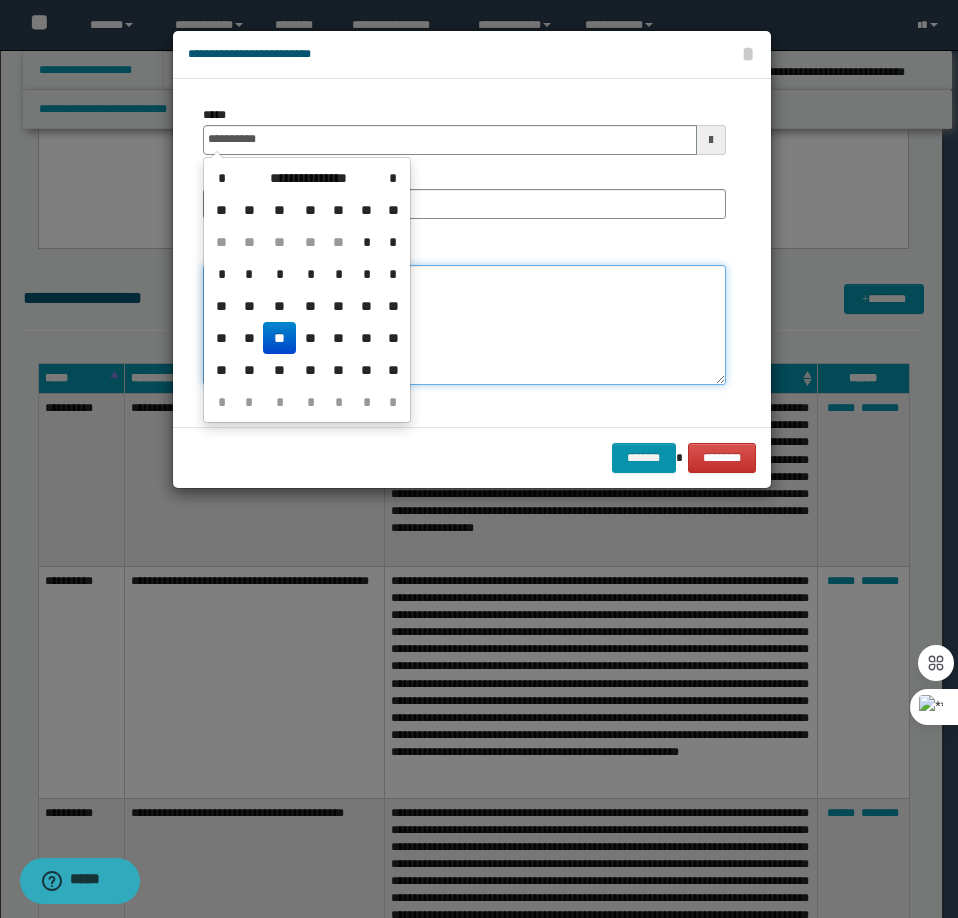 type on "**********" 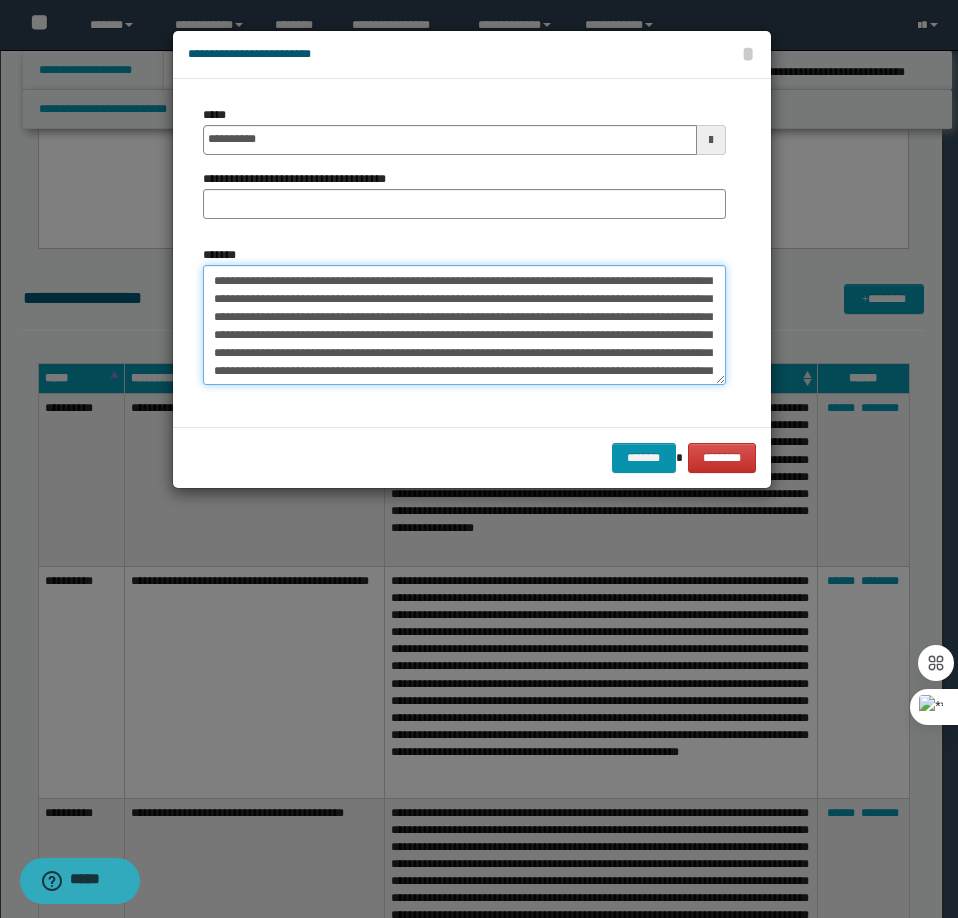 scroll, scrollTop: 0, scrollLeft: 0, axis: both 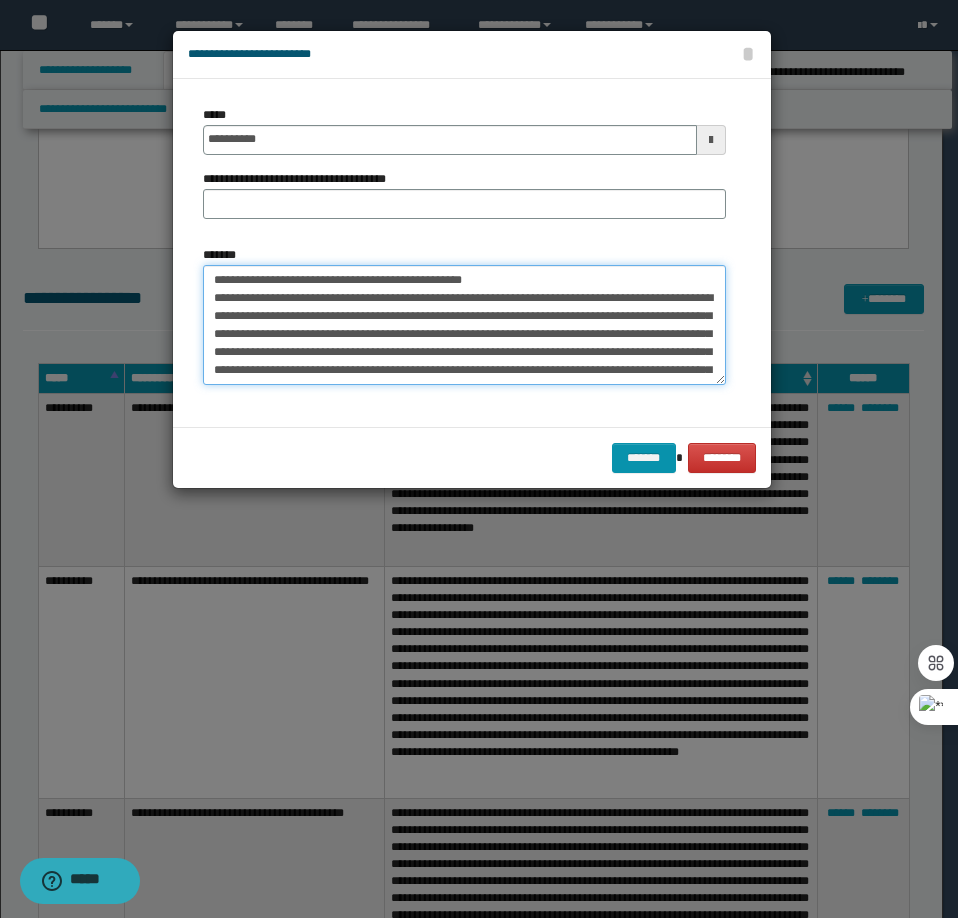 drag, startPoint x: 488, startPoint y: 283, endPoint x: 281, endPoint y: 278, distance: 207.06038 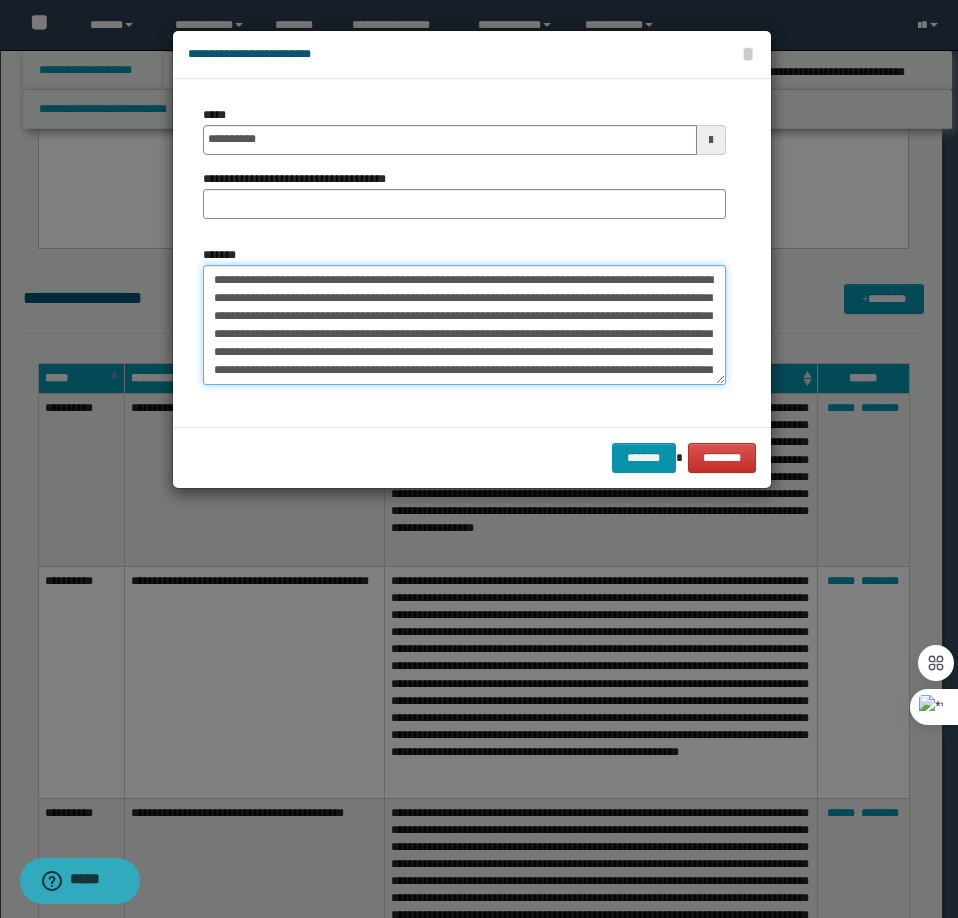 type on "**********" 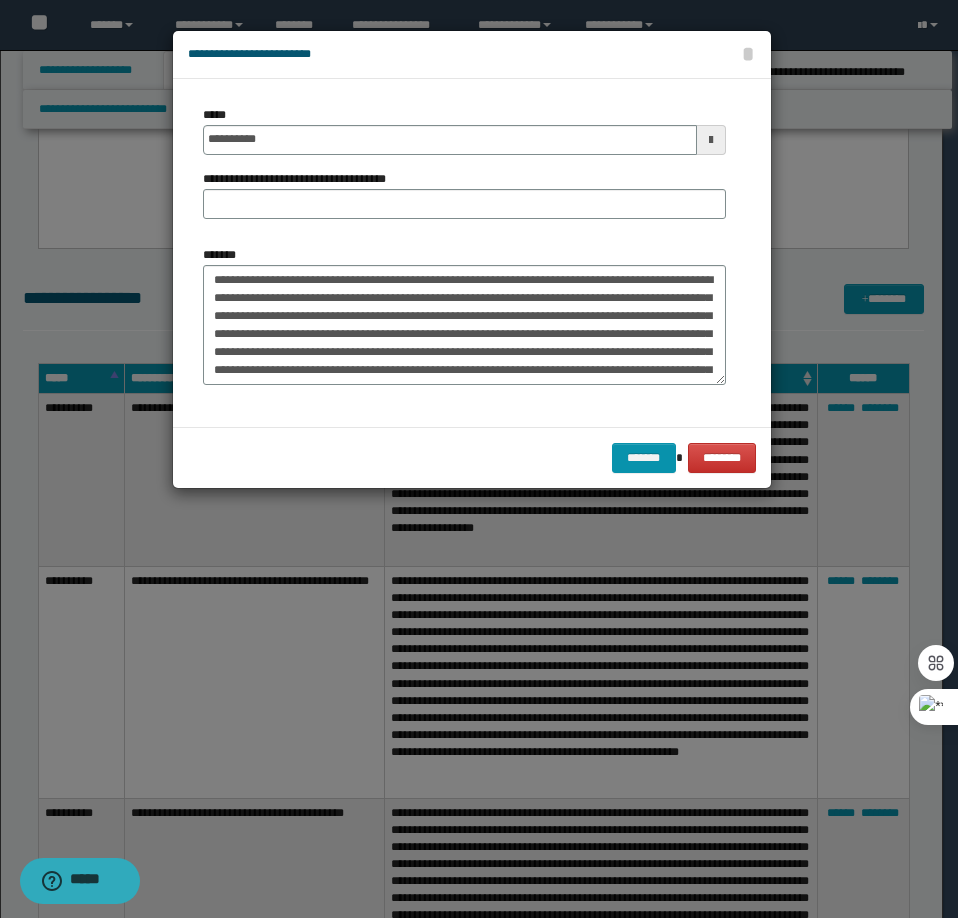 drag, startPoint x: 290, startPoint y: 224, endPoint x: 289, endPoint y: 207, distance: 17.029387 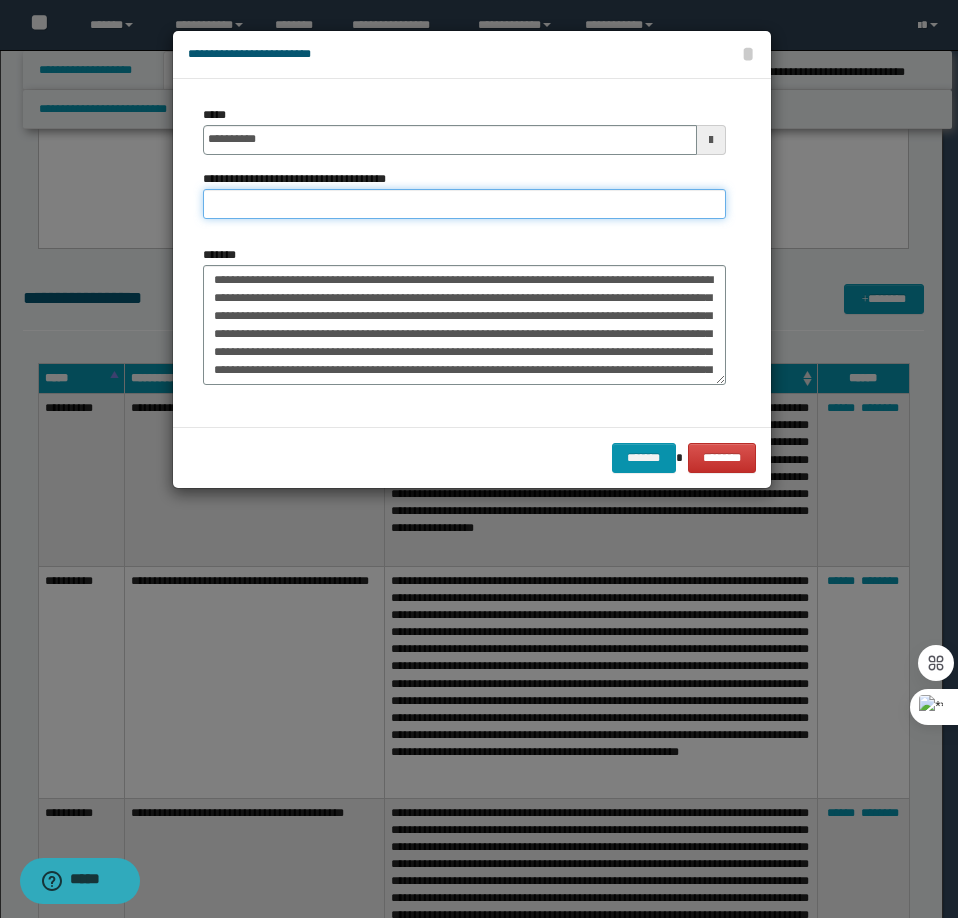 click on "**********" at bounding box center [464, 204] 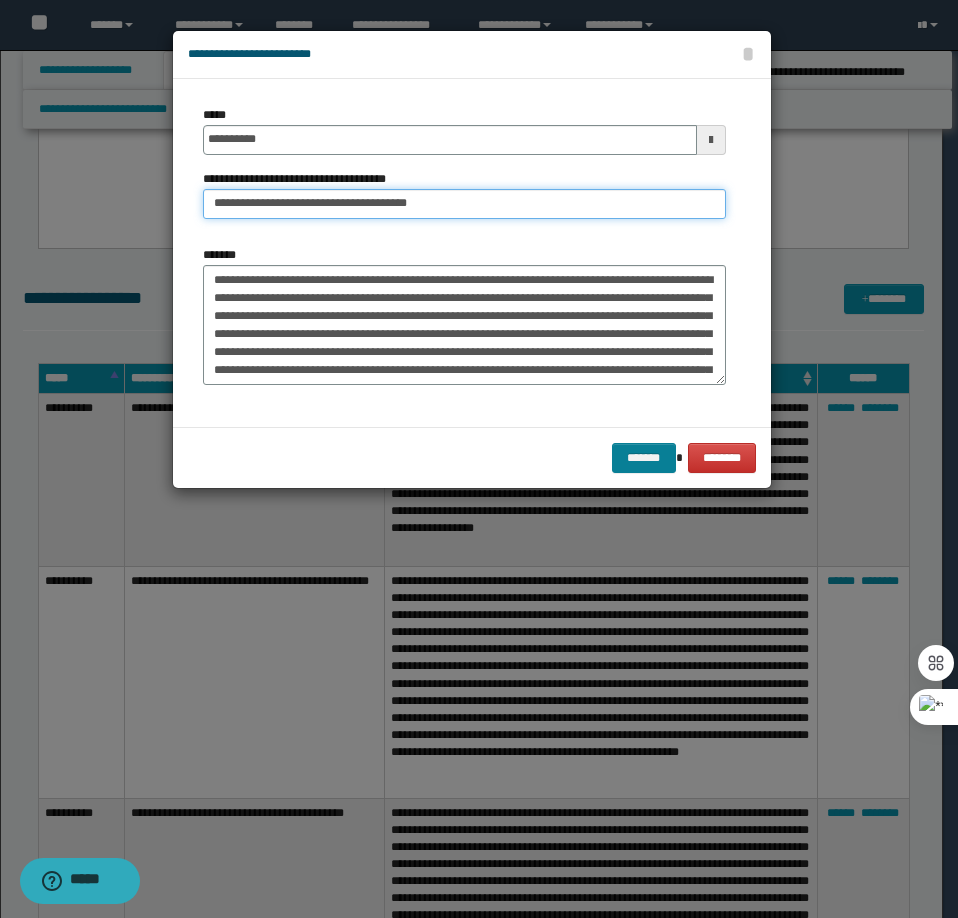 type on "**********" 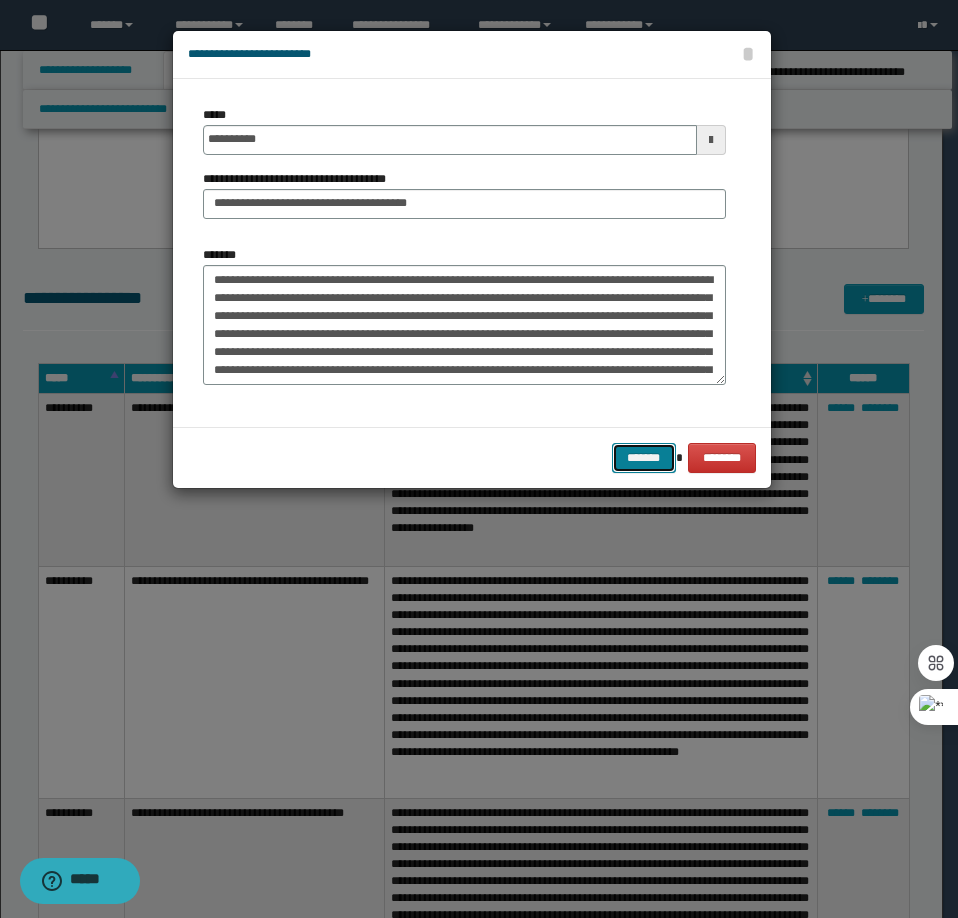 click on "*******" at bounding box center (644, 458) 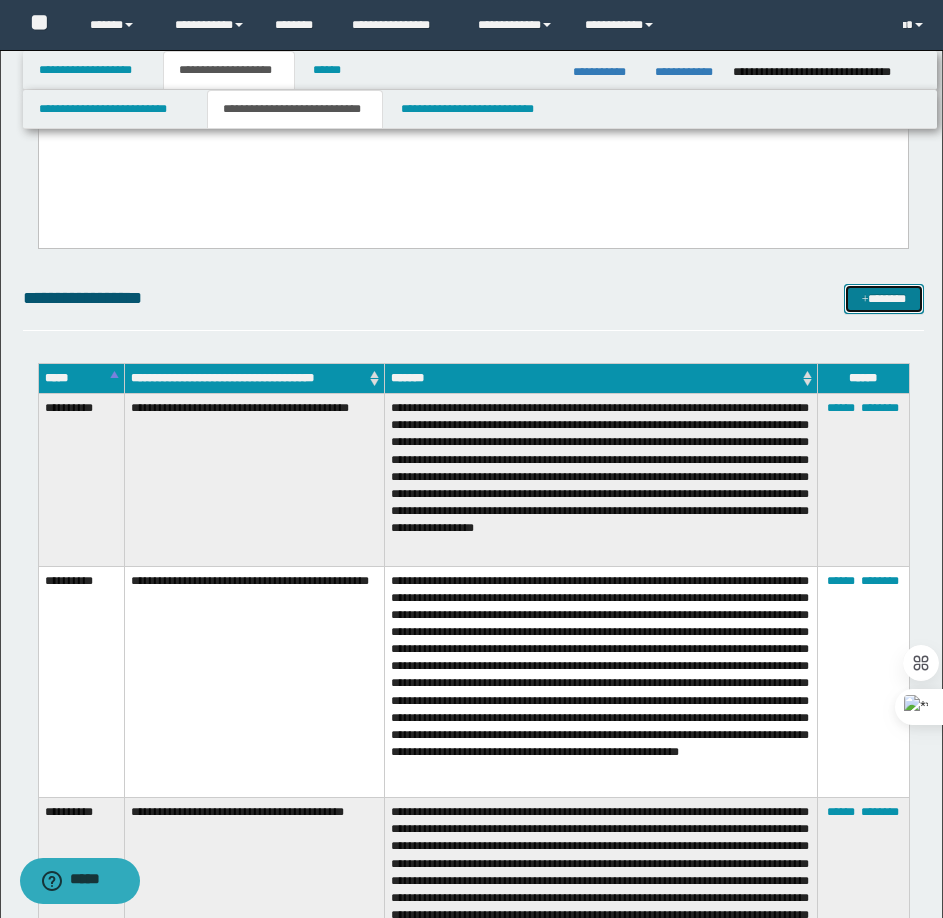 drag, startPoint x: 857, startPoint y: 298, endPoint x: 766, endPoint y: 280, distance: 92.76314 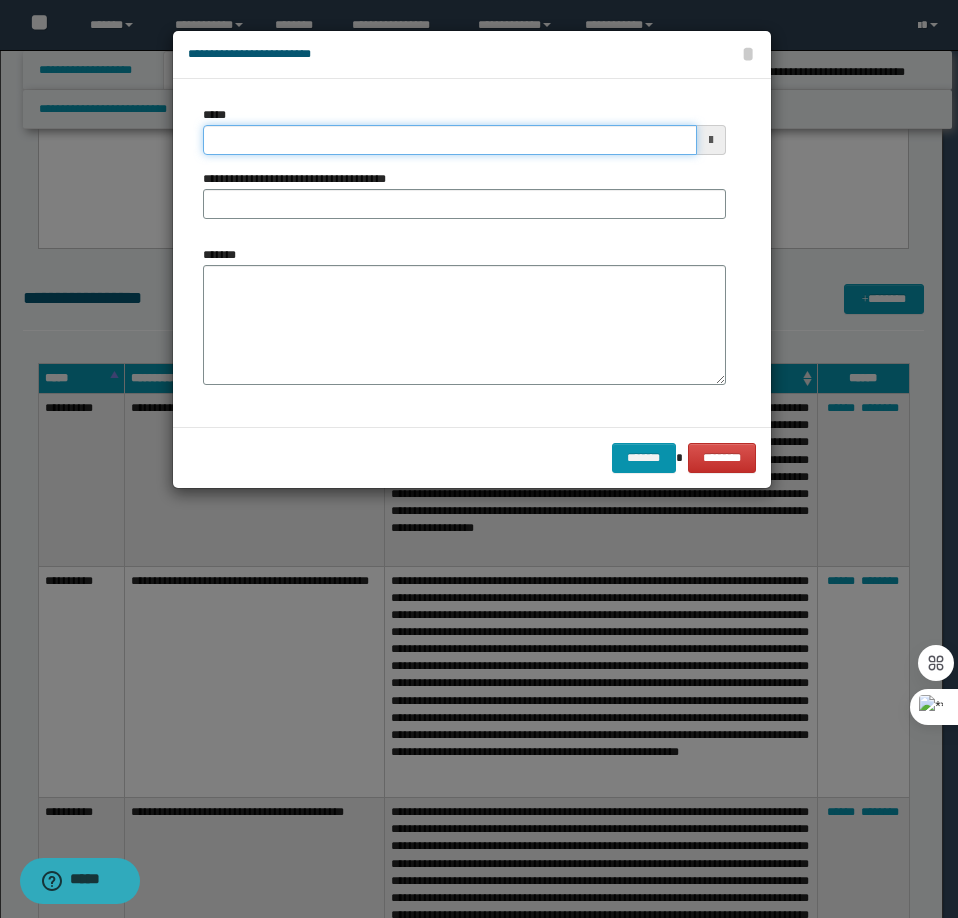 click on "*****" at bounding box center (450, 140) 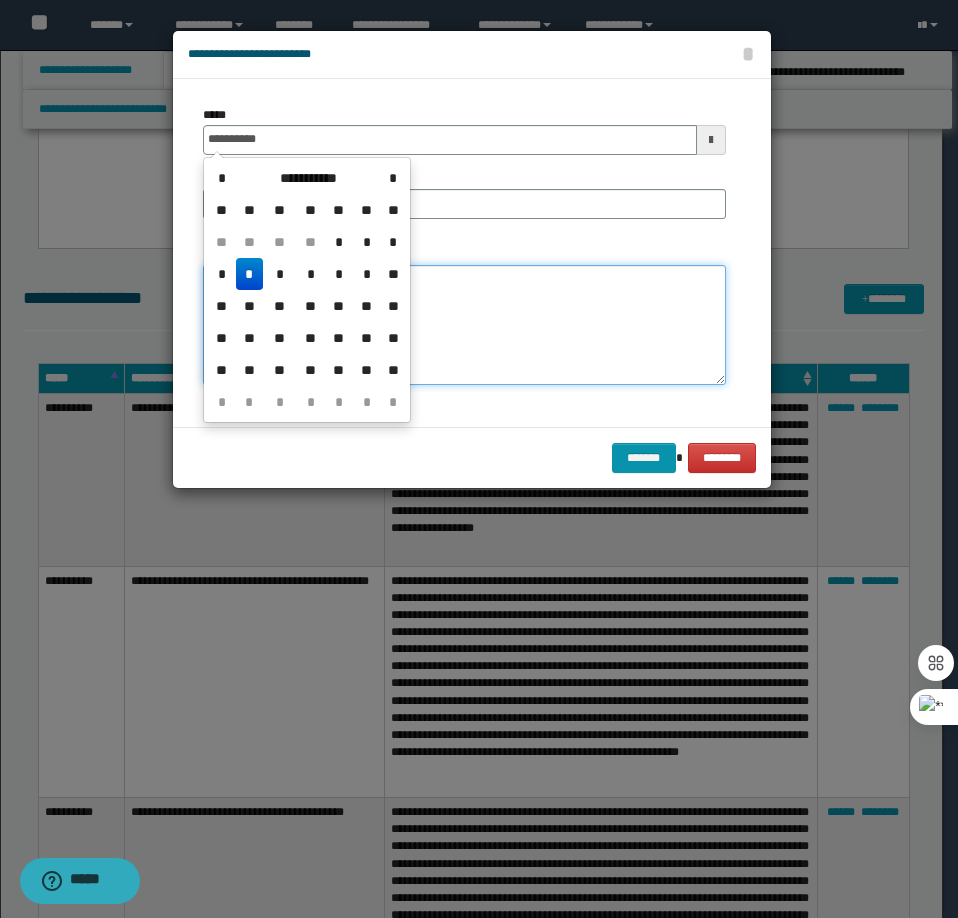 type on "**********" 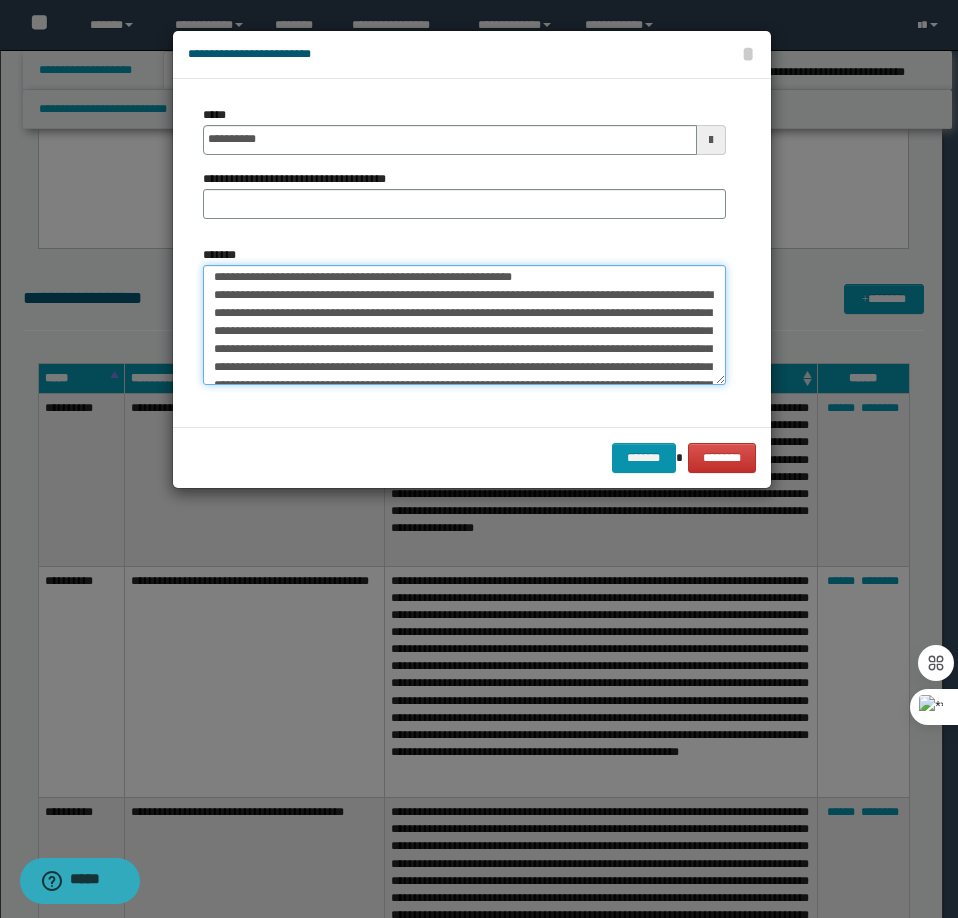 scroll, scrollTop: 0, scrollLeft: 0, axis: both 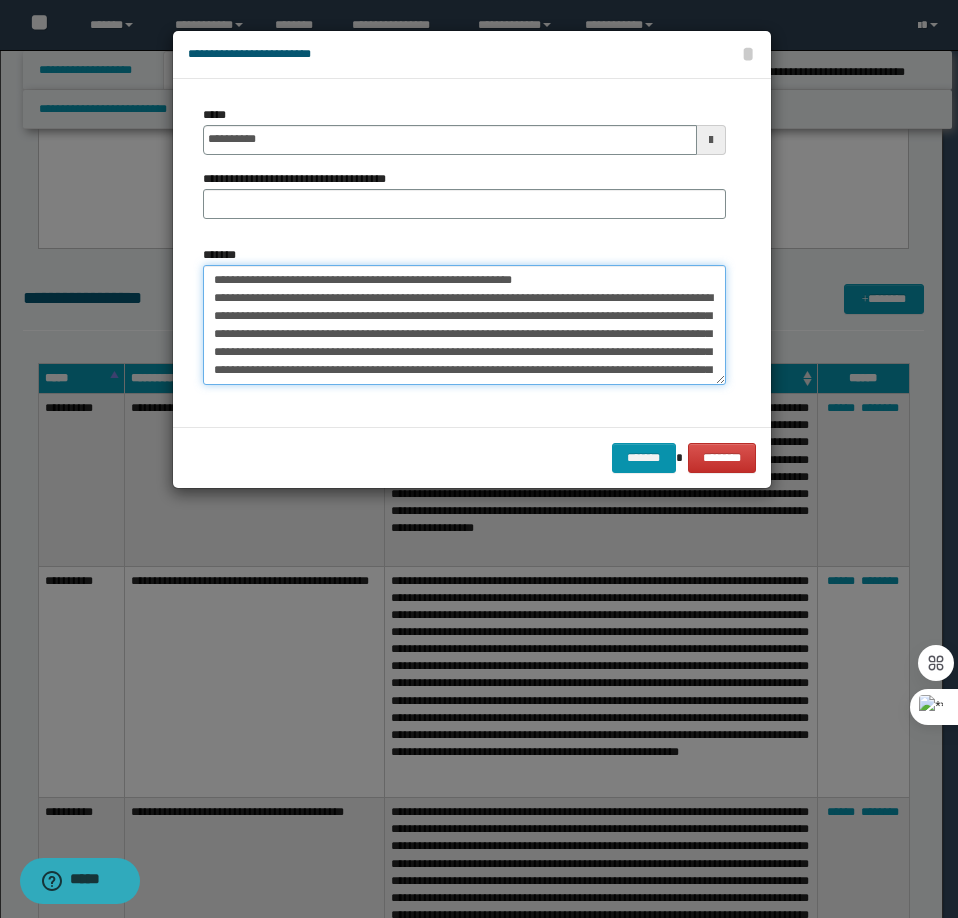 drag, startPoint x: 565, startPoint y: 280, endPoint x: 280, endPoint y: 283, distance: 285.01578 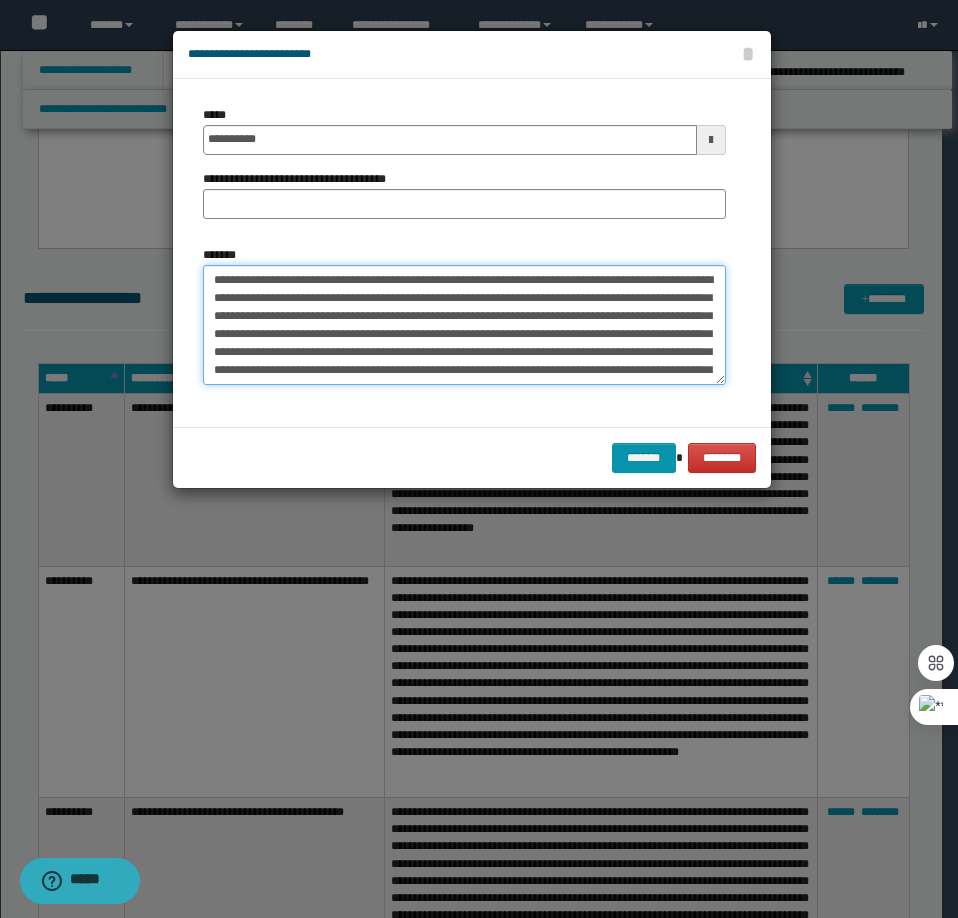 type on "**********" 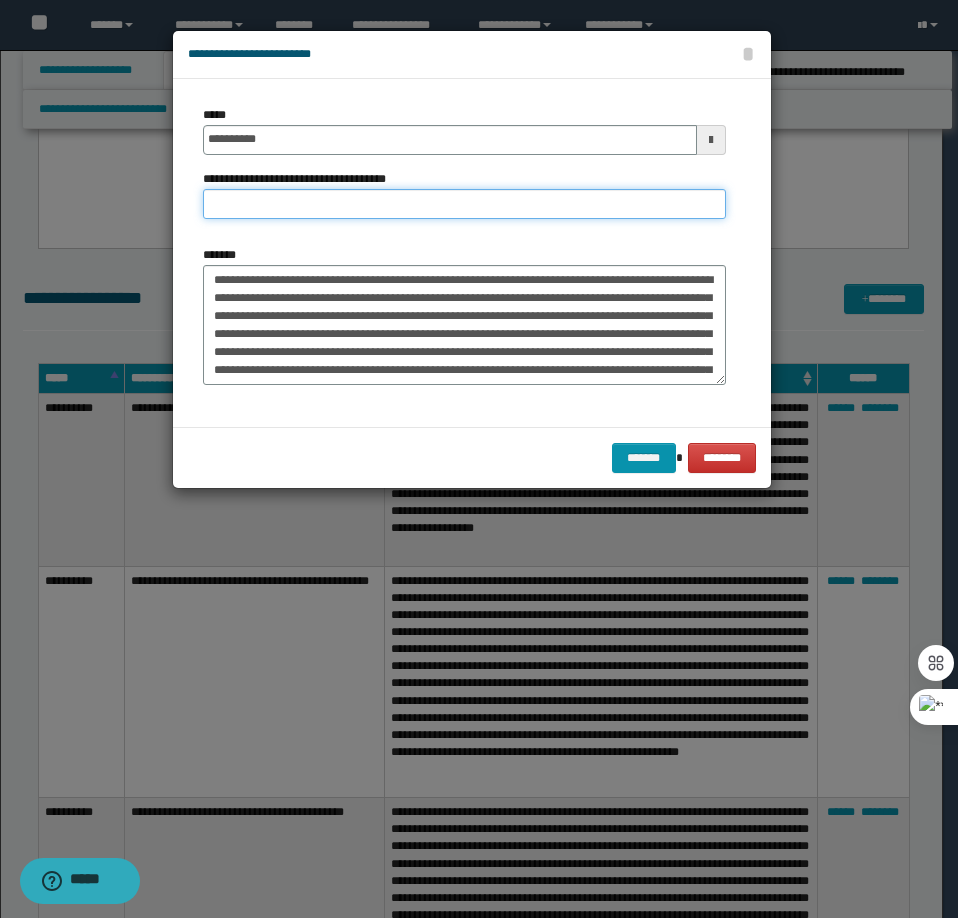 click on "**********" at bounding box center (464, 204) 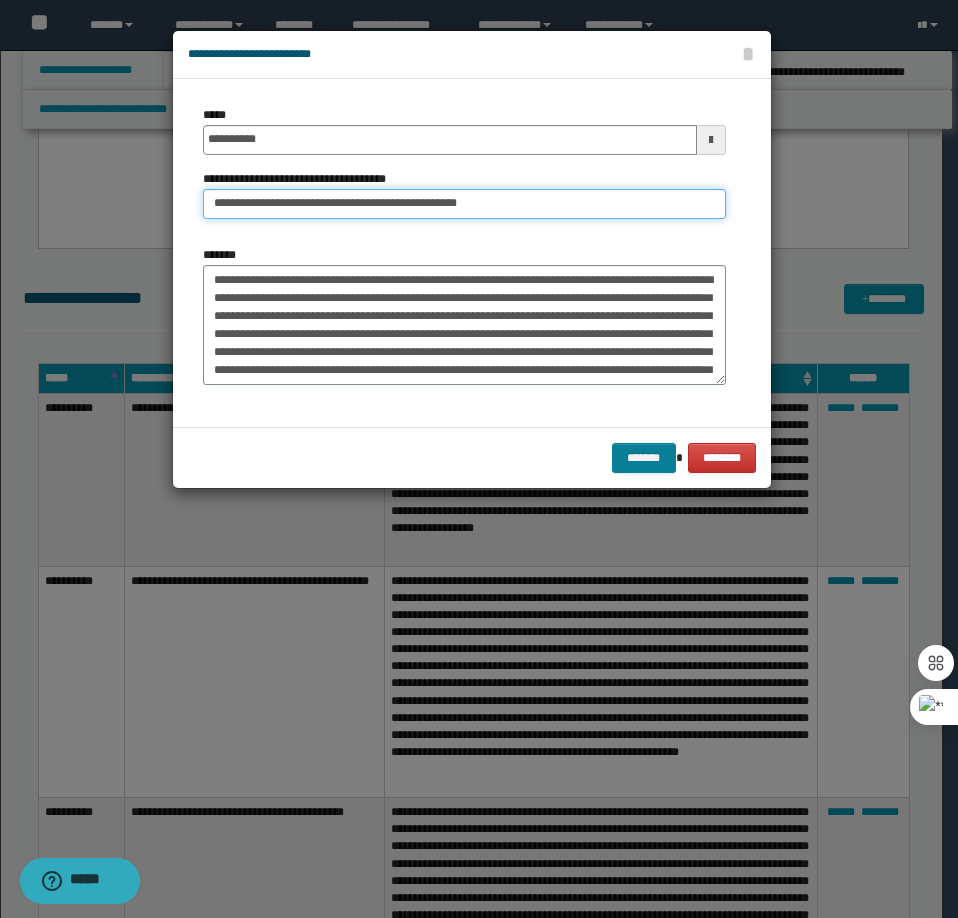 type on "**********" 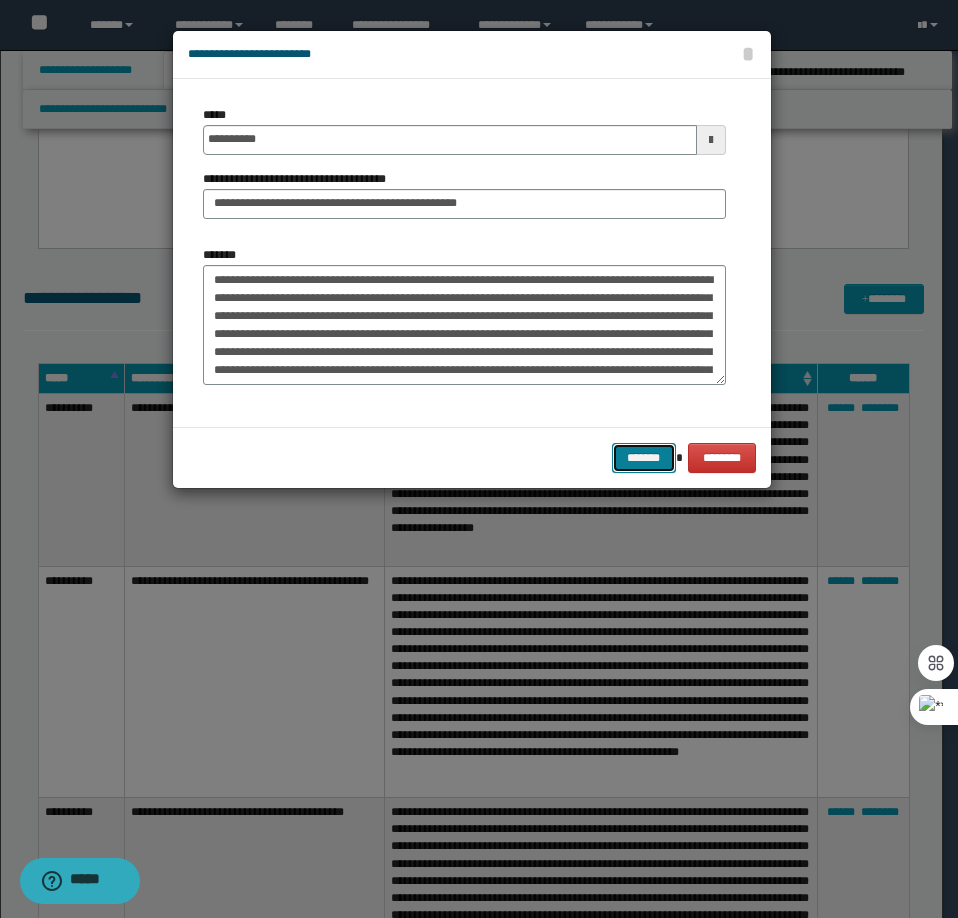 click on "*******" at bounding box center (644, 458) 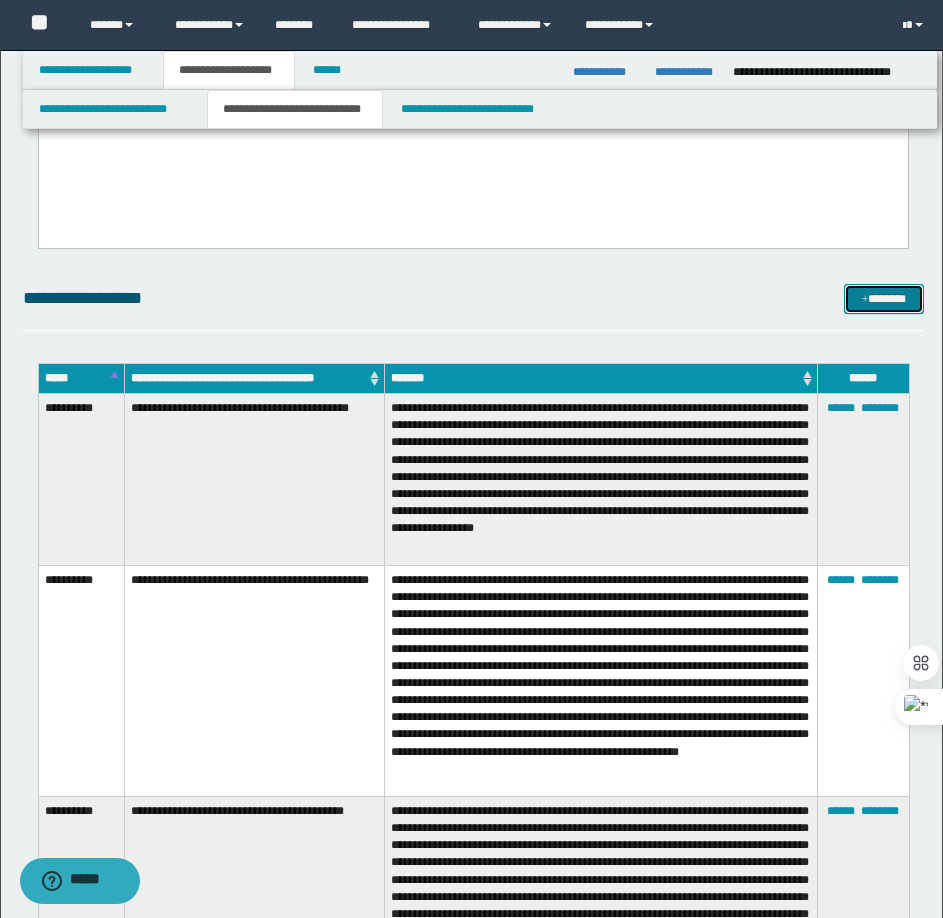 drag, startPoint x: 869, startPoint y: 306, endPoint x: 869, endPoint y: 343, distance: 37 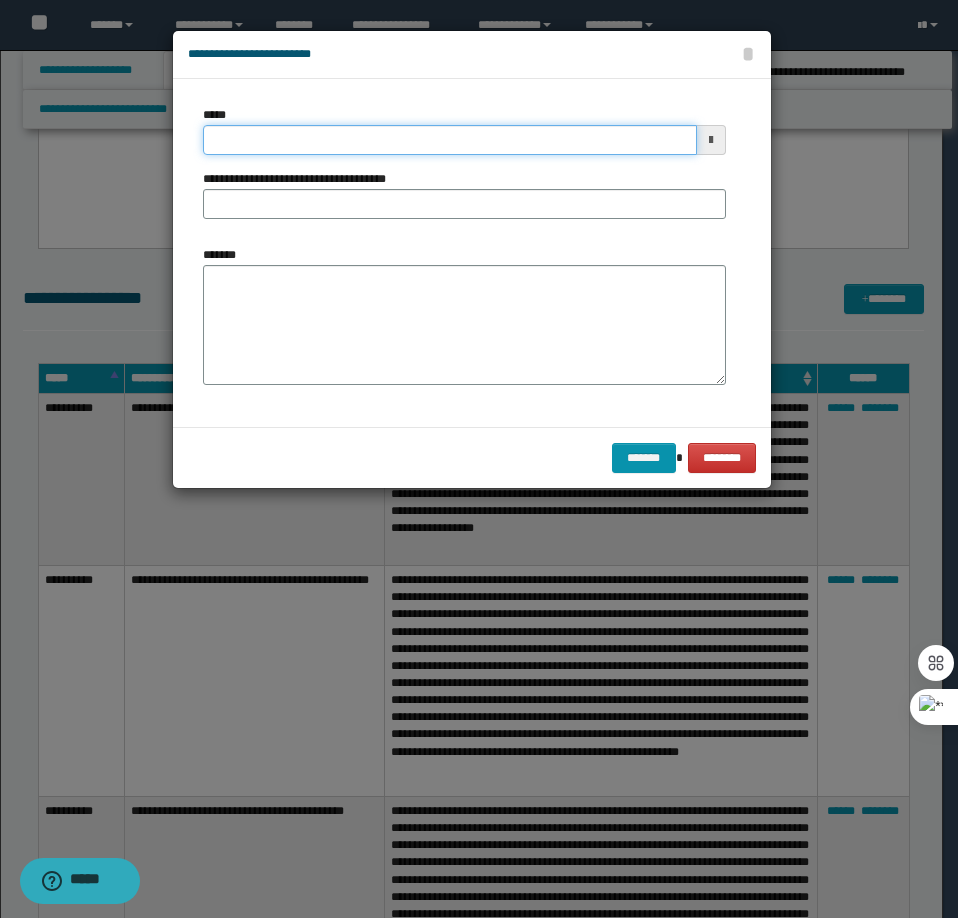 click on "*****" at bounding box center [450, 140] 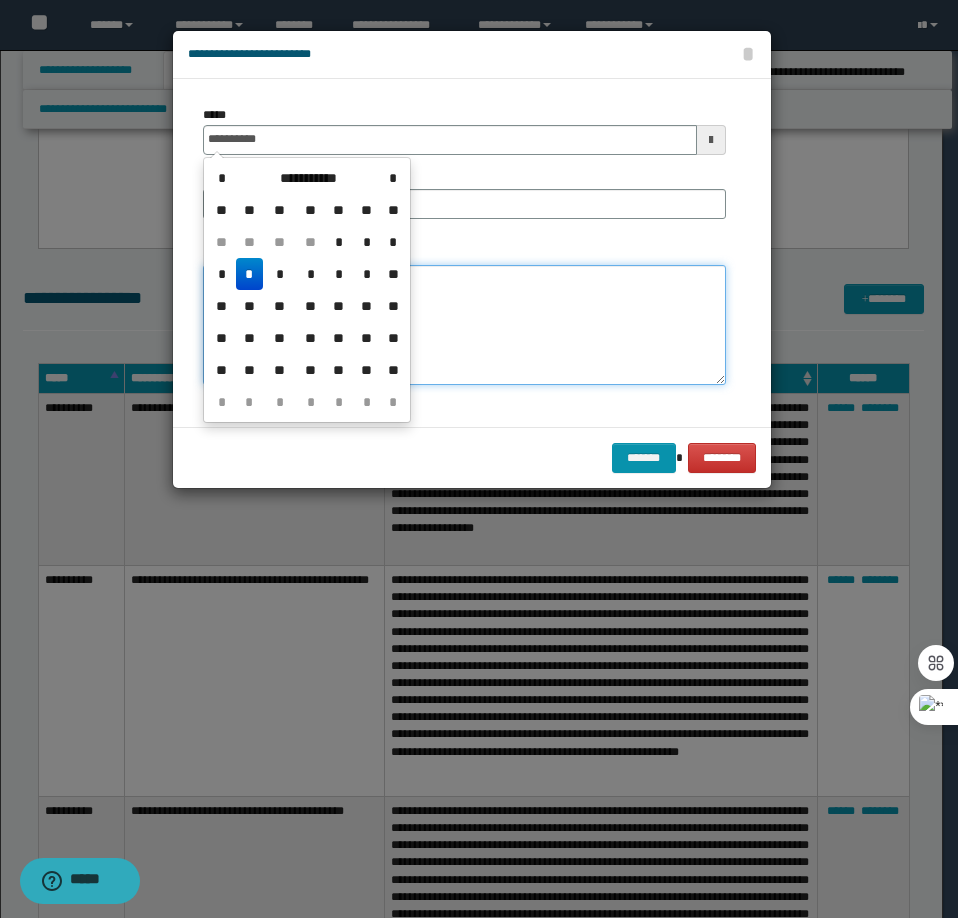 type on "**********" 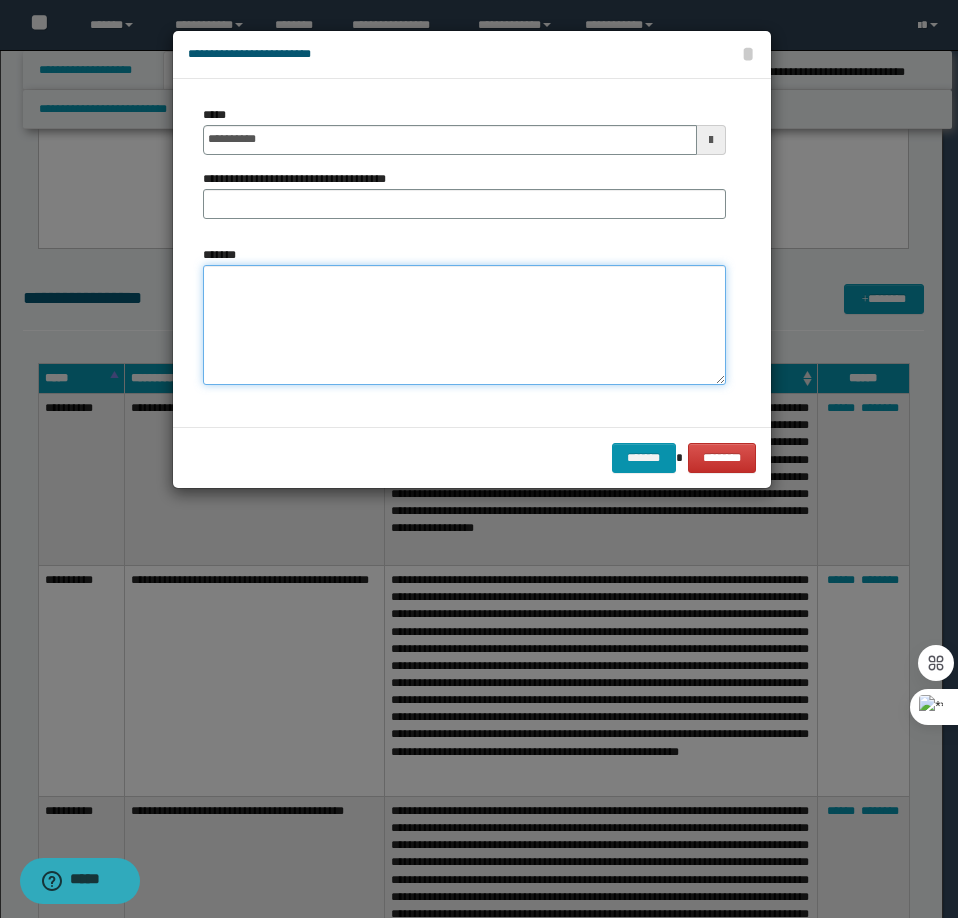 click on "*******" at bounding box center [464, 325] 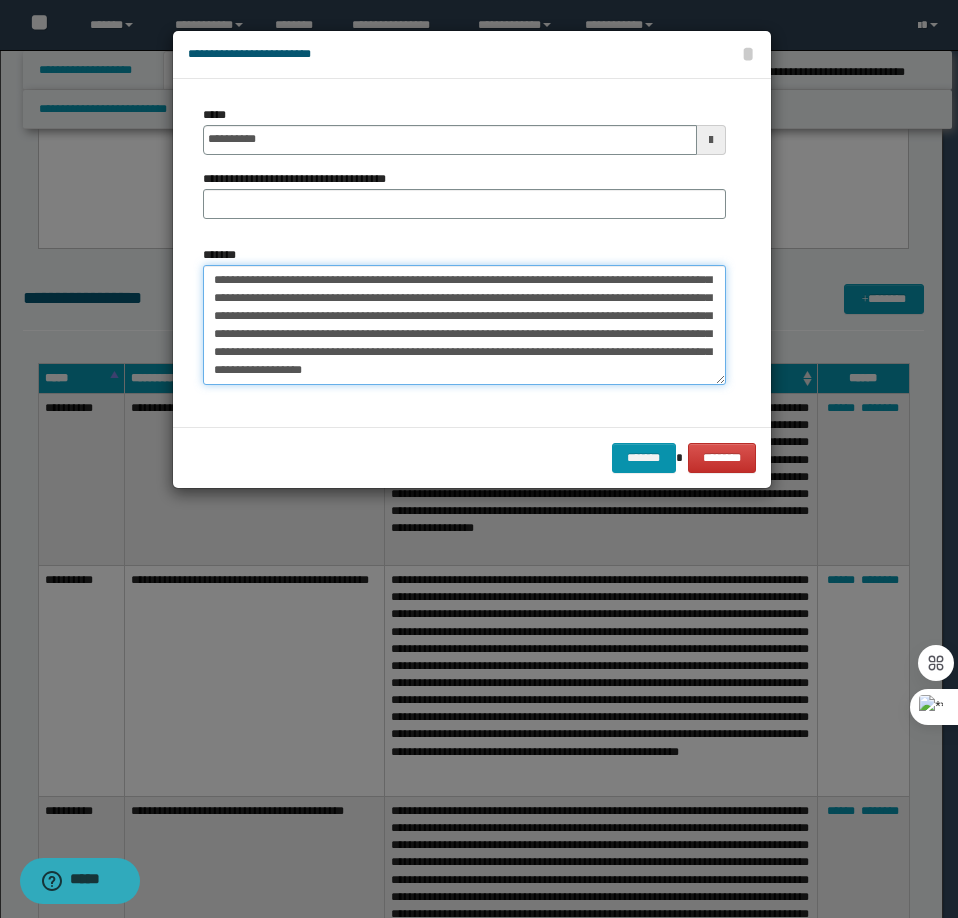 scroll, scrollTop: 0, scrollLeft: 0, axis: both 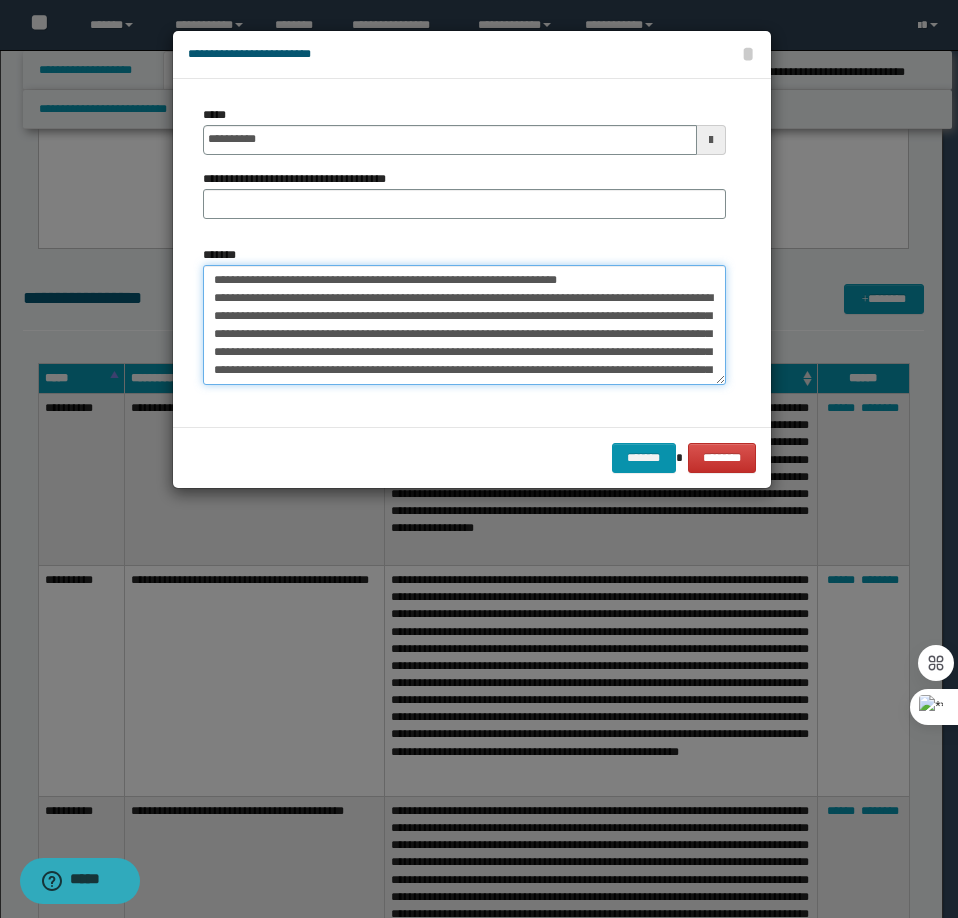 drag, startPoint x: 590, startPoint y: 275, endPoint x: 280, endPoint y: 283, distance: 310.1032 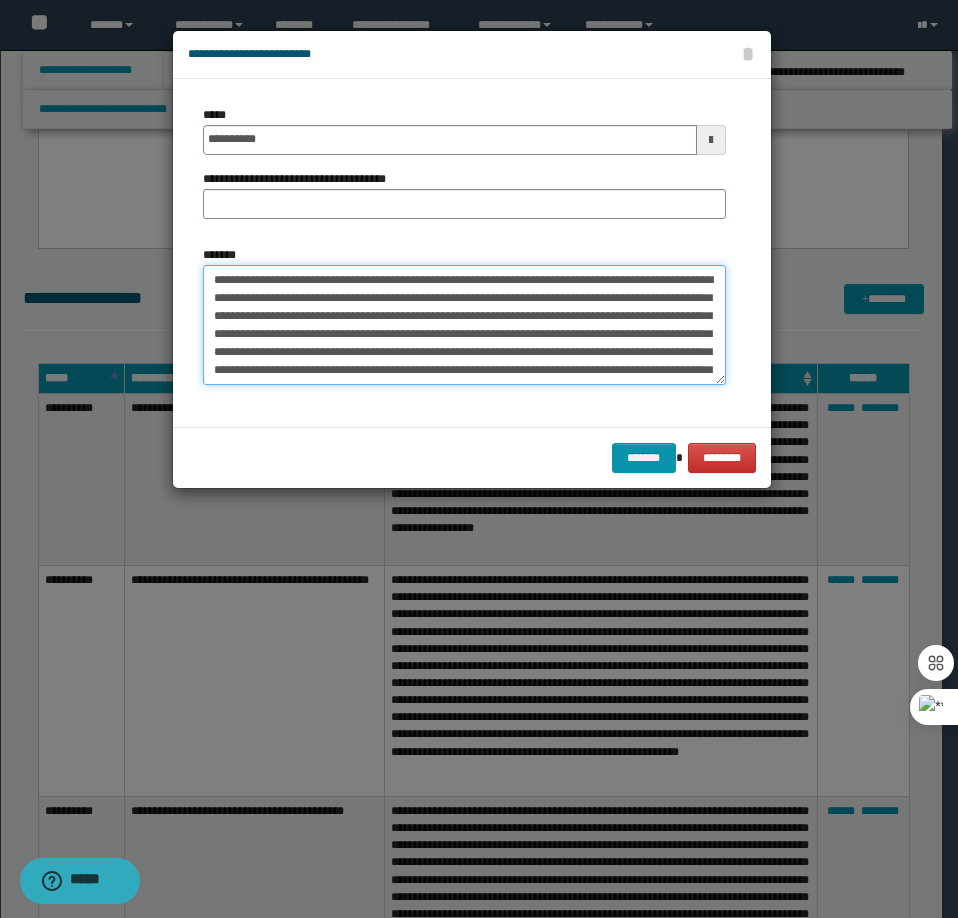 type on "**********" 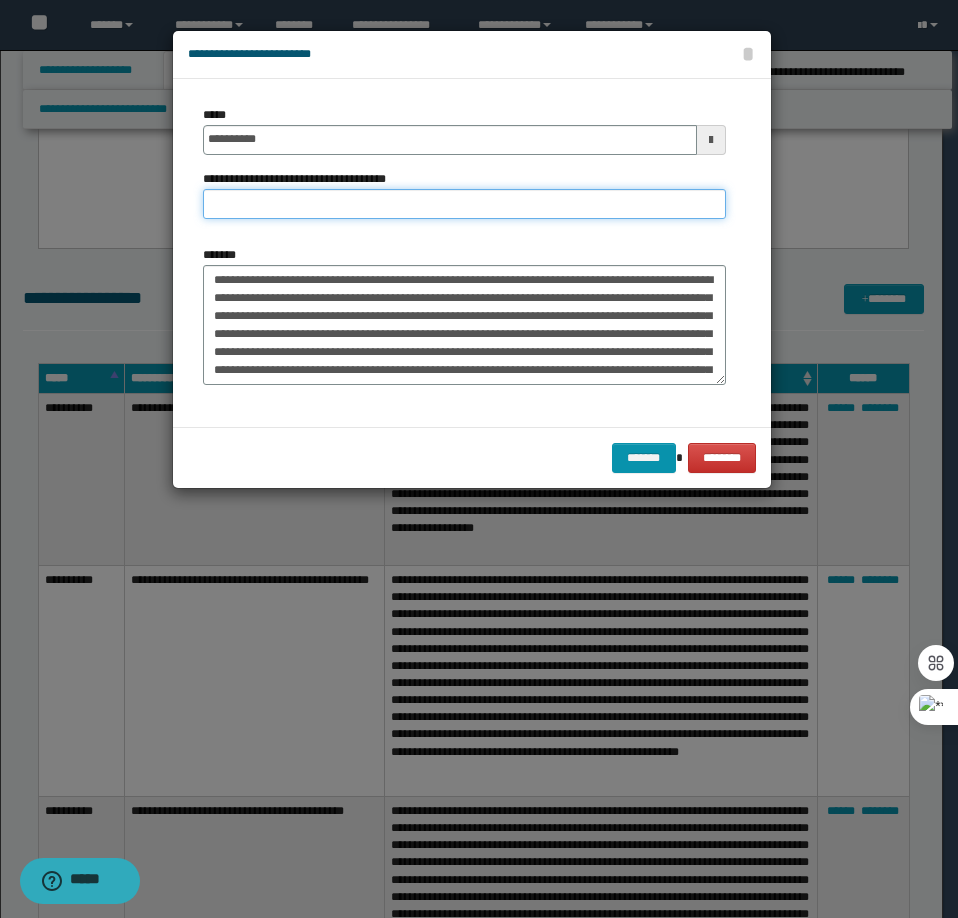 click on "**********" at bounding box center (464, 204) 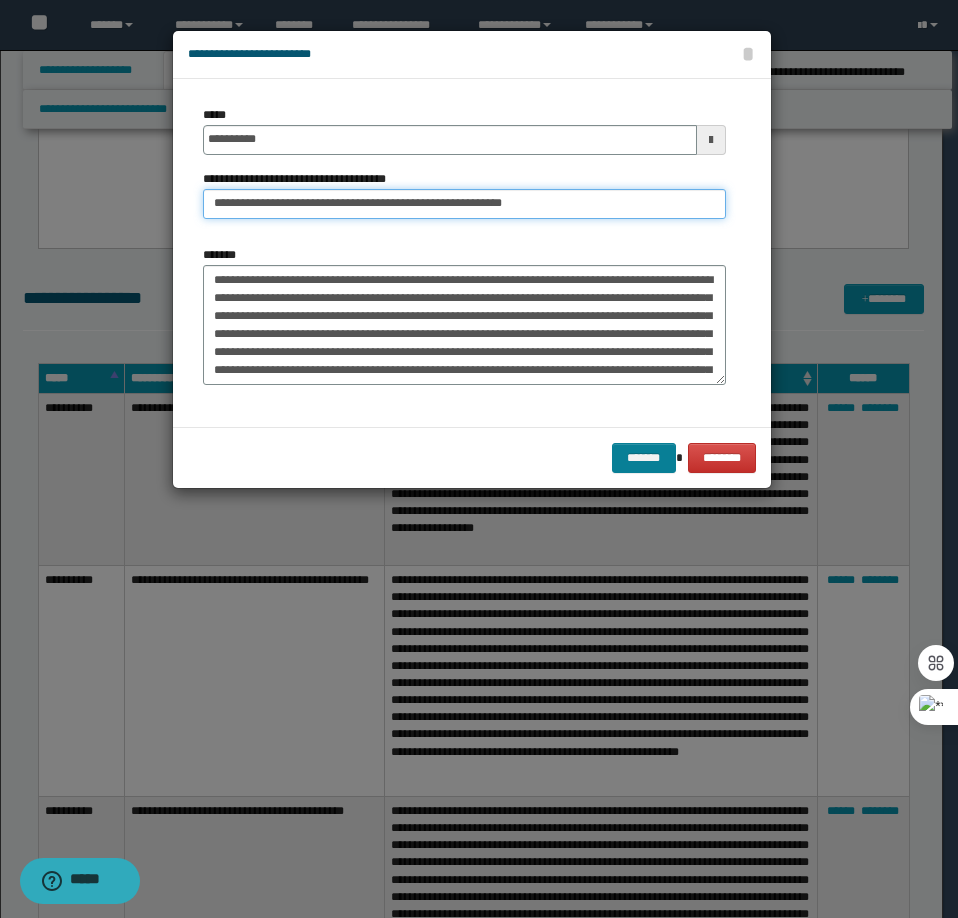 type on "**********" 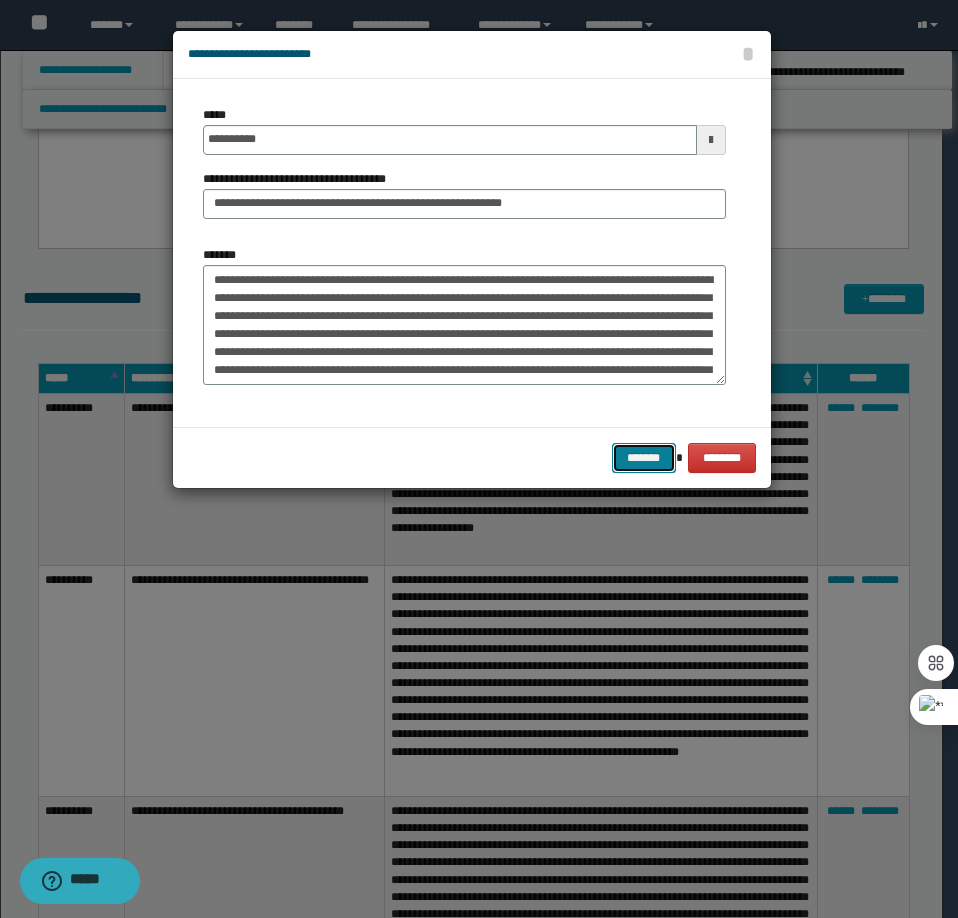 click on "*******" at bounding box center (644, 458) 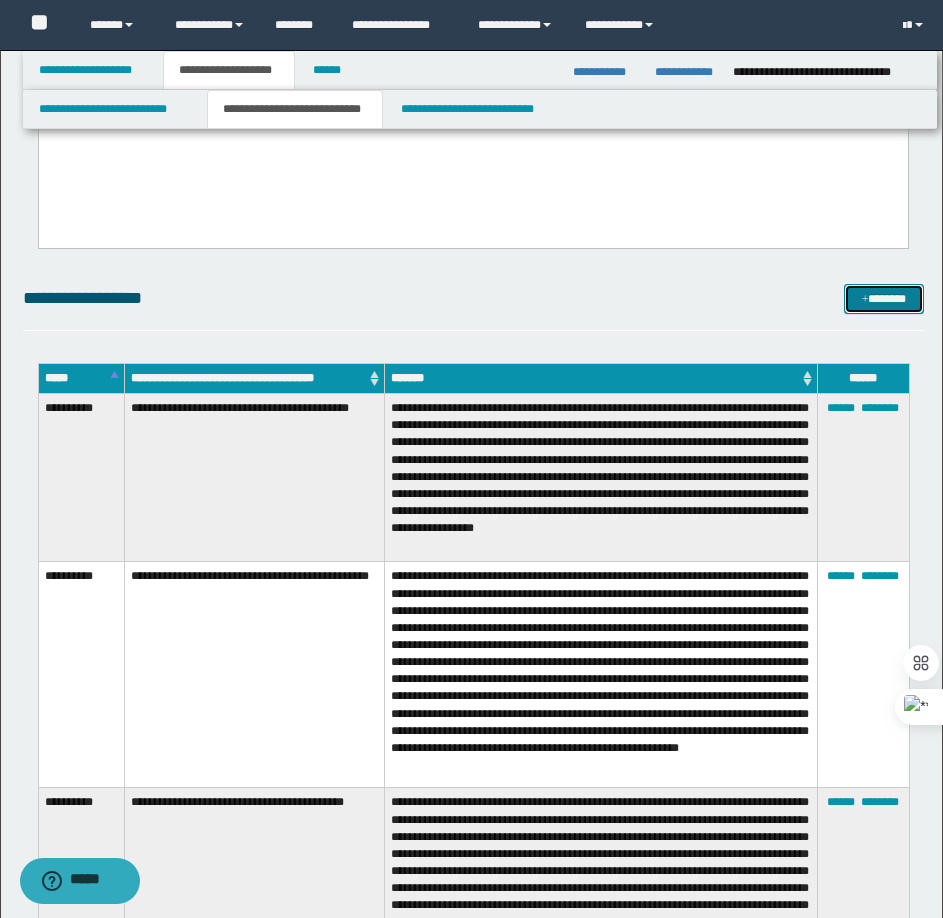 drag, startPoint x: 883, startPoint y: 305, endPoint x: 542, endPoint y: 146, distance: 376.24725 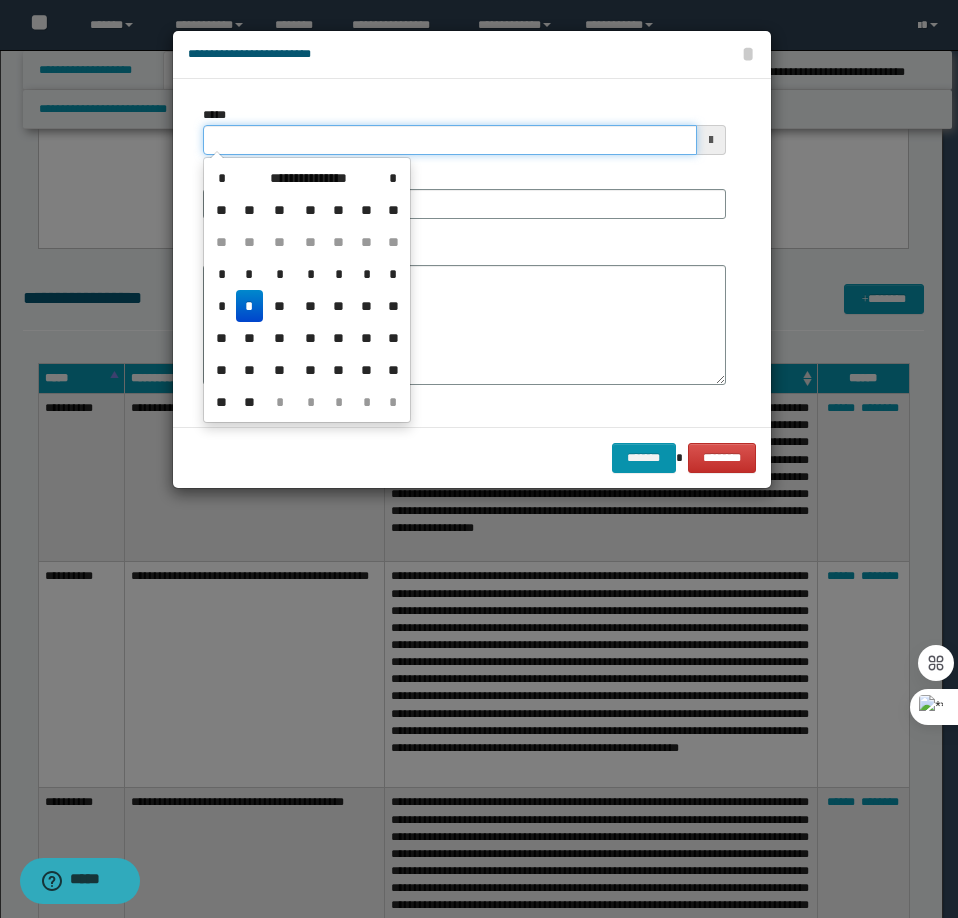 click on "*****" at bounding box center (450, 140) 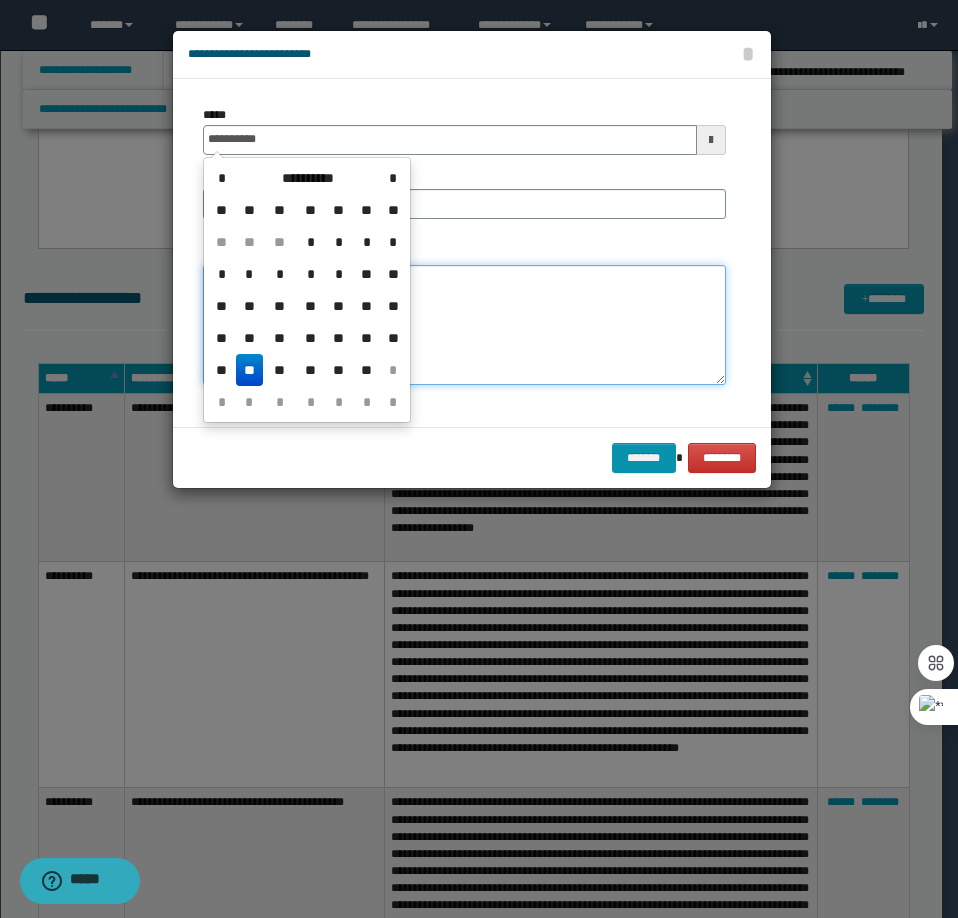 type on "**********" 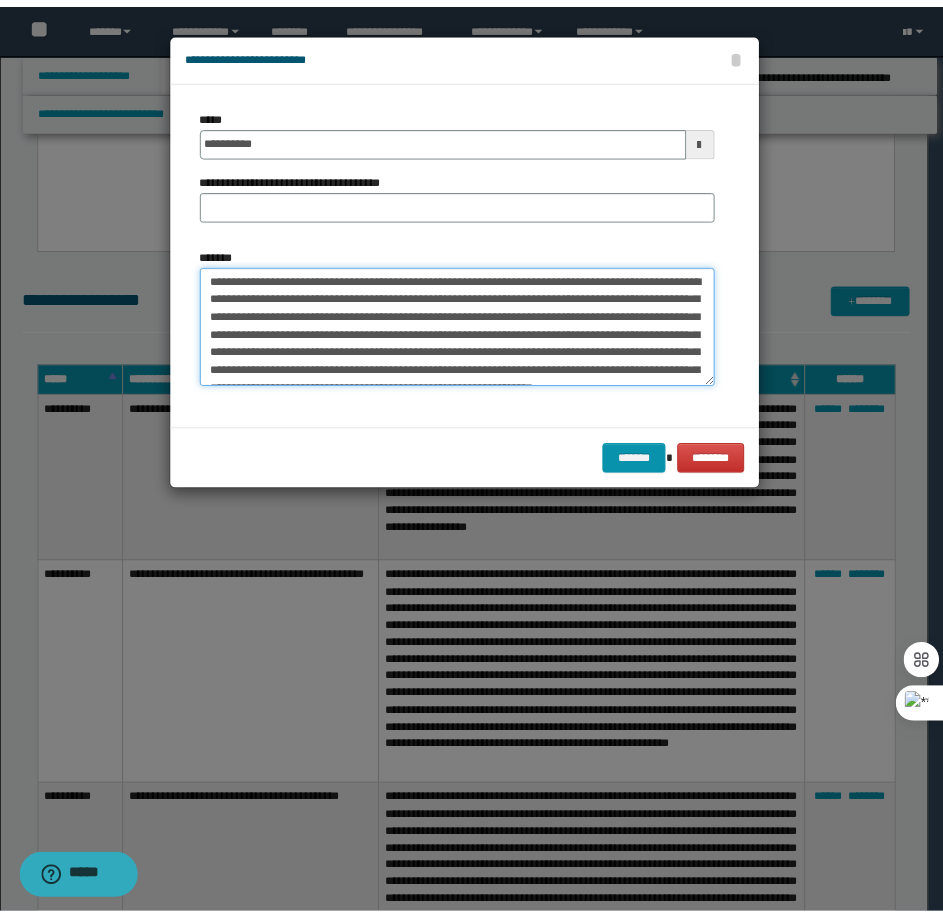scroll, scrollTop: 0, scrollLeft: 0, axis: both 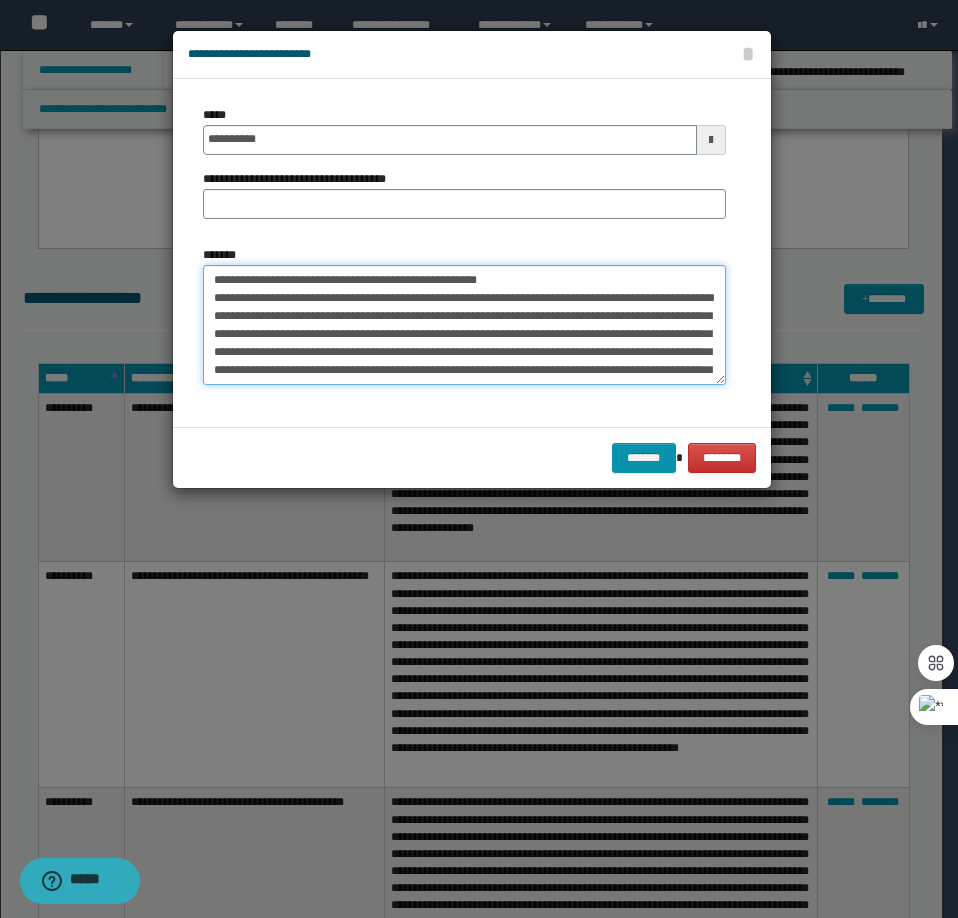 drag, startPoint x: 461, startPoint y: 275, endPoint x: 279, endPoint y: 280, distance: 182.06866 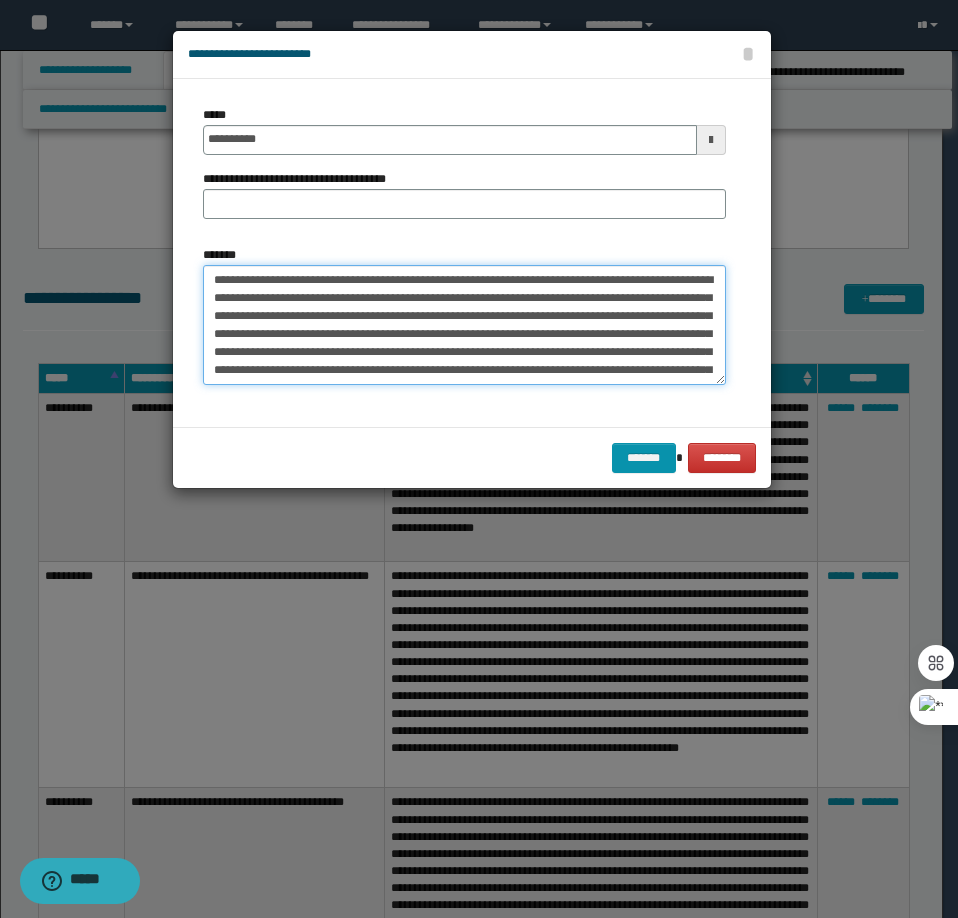 type on "**********" 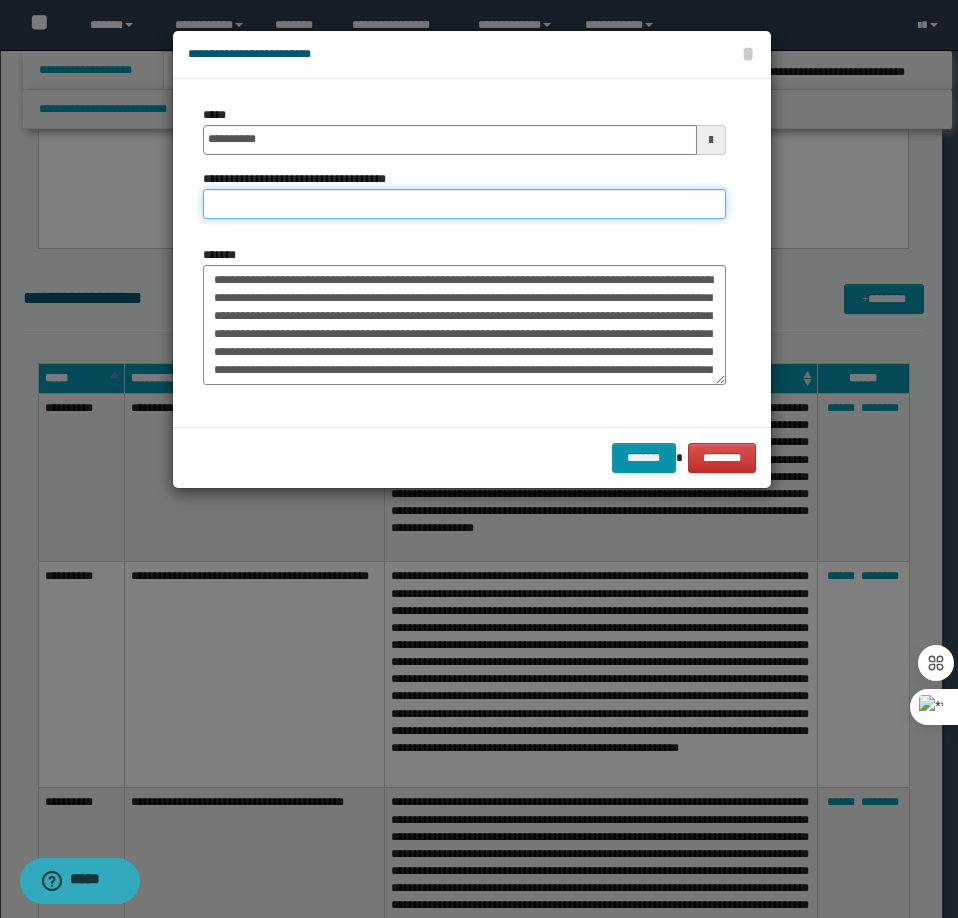click on "**********" at bounding box center [464, 204] 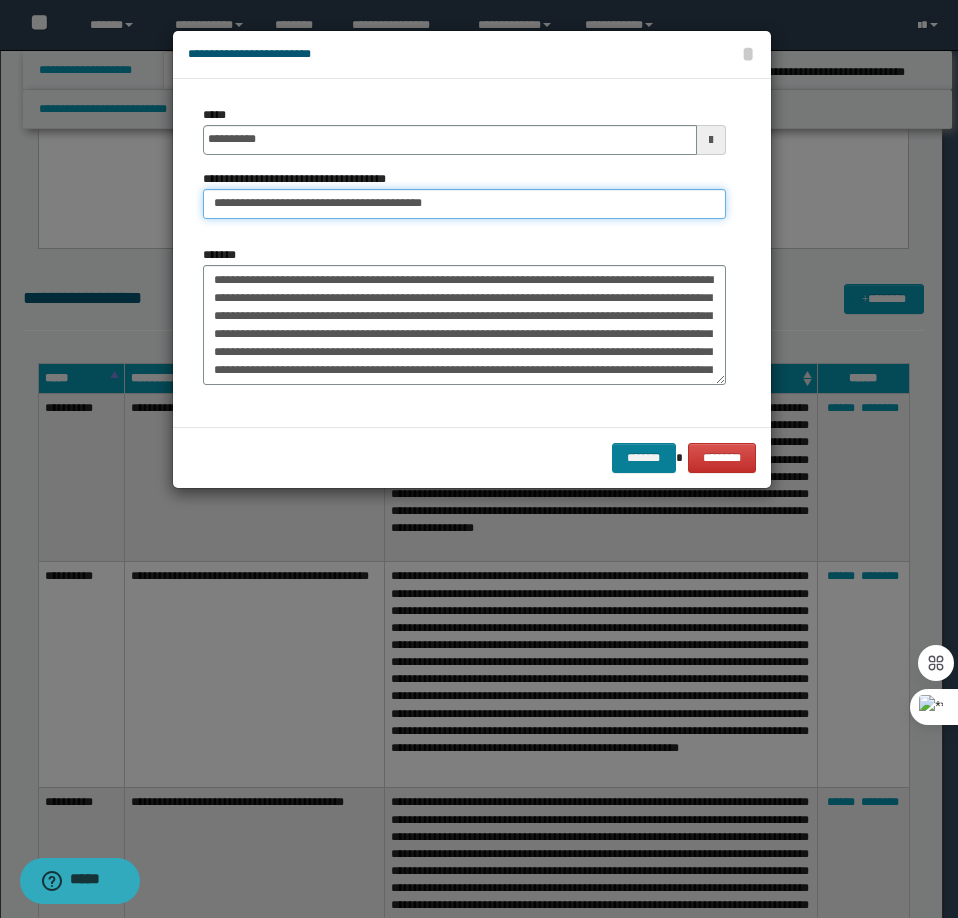 type on "**********" 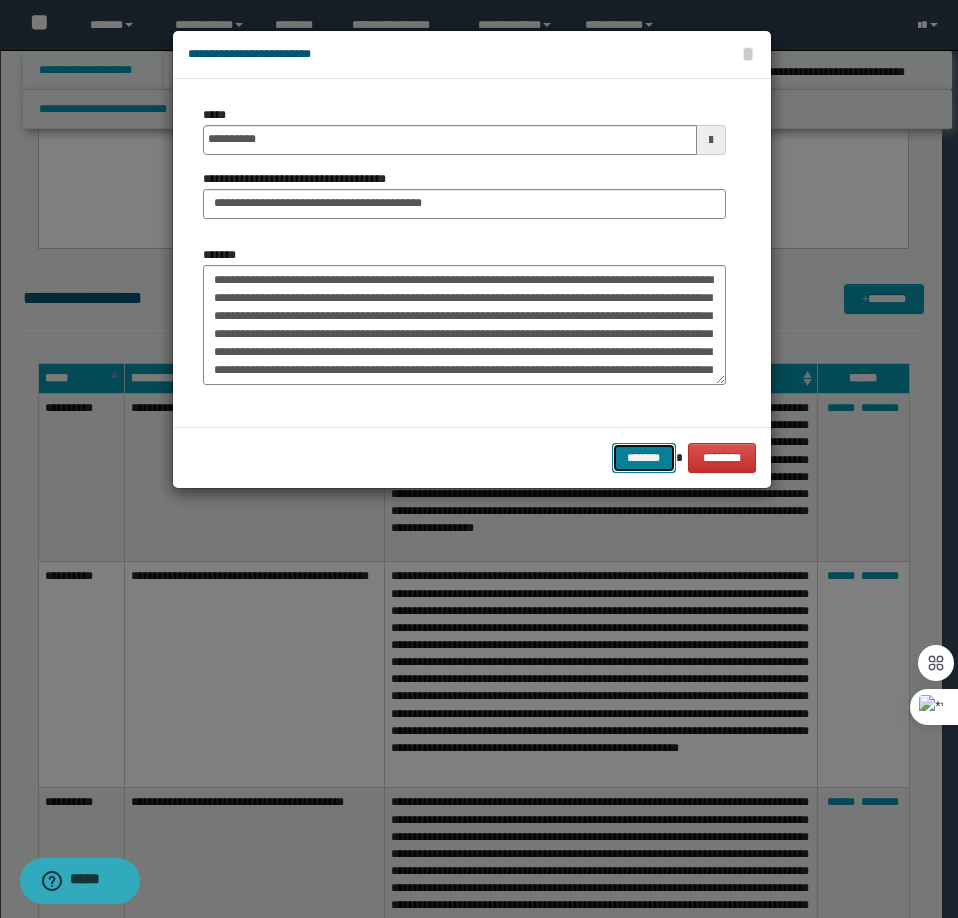 drag, startPoint x: 647, startPoint y: 454, endPoint x: 509, endPoint y: 484, distance: 141.22322 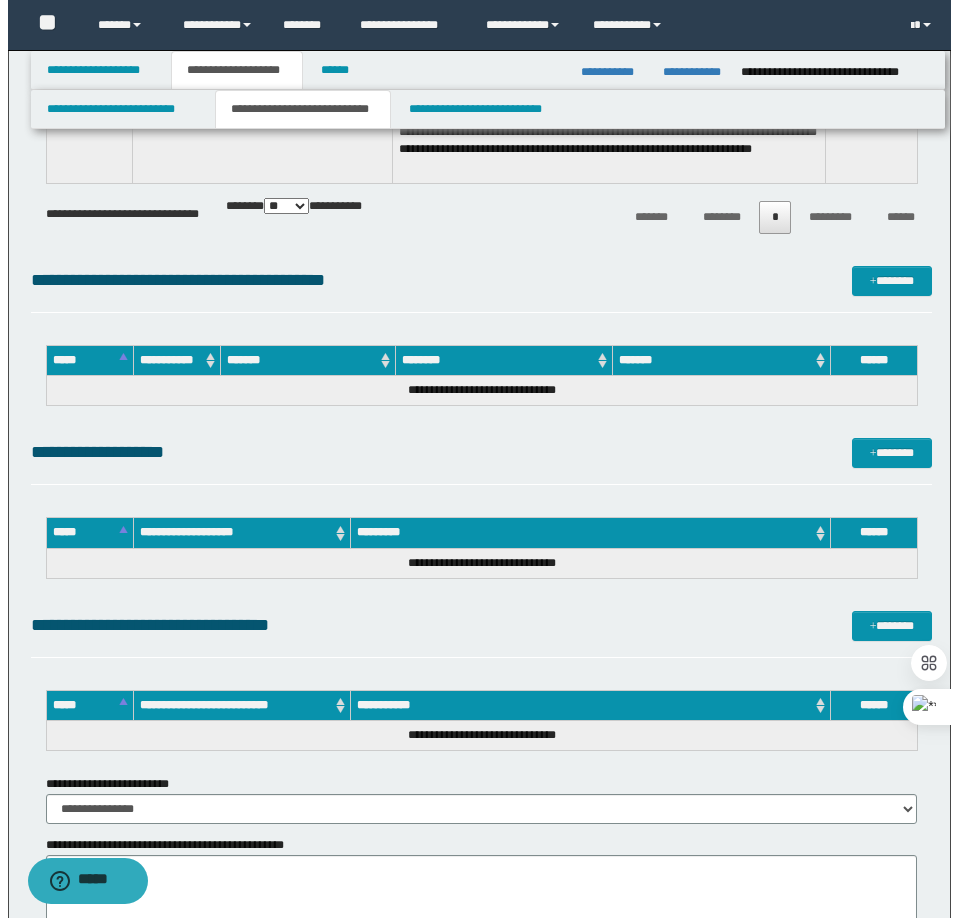 scroll, scrollTop: 4800, scrollLeft: 0, axis: vertical 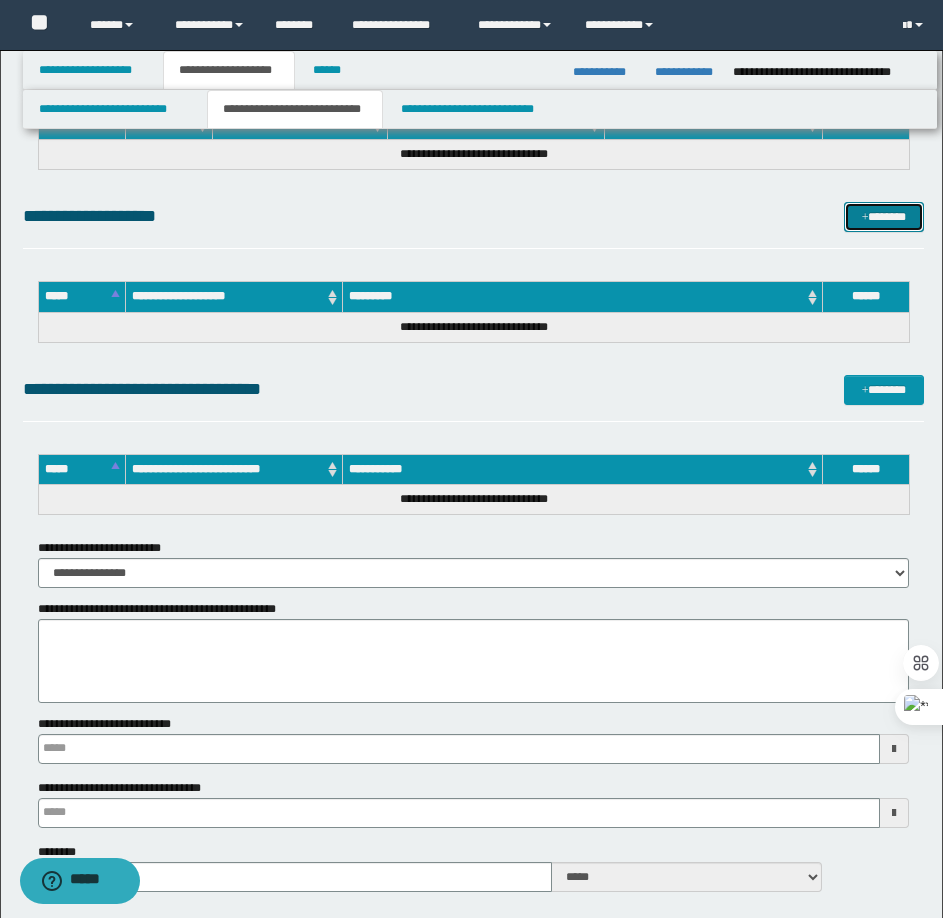 click on "*******" at bounding box center (884, 217) 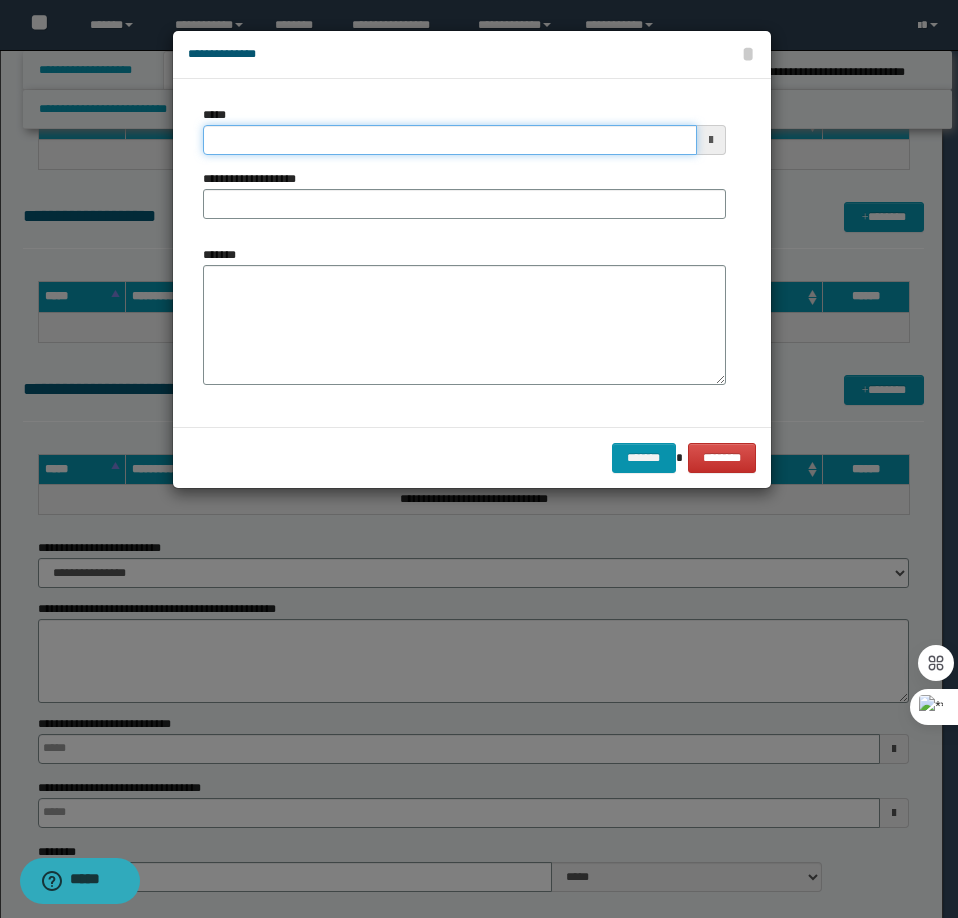 click on "*****" at bounding box center [450, 140] 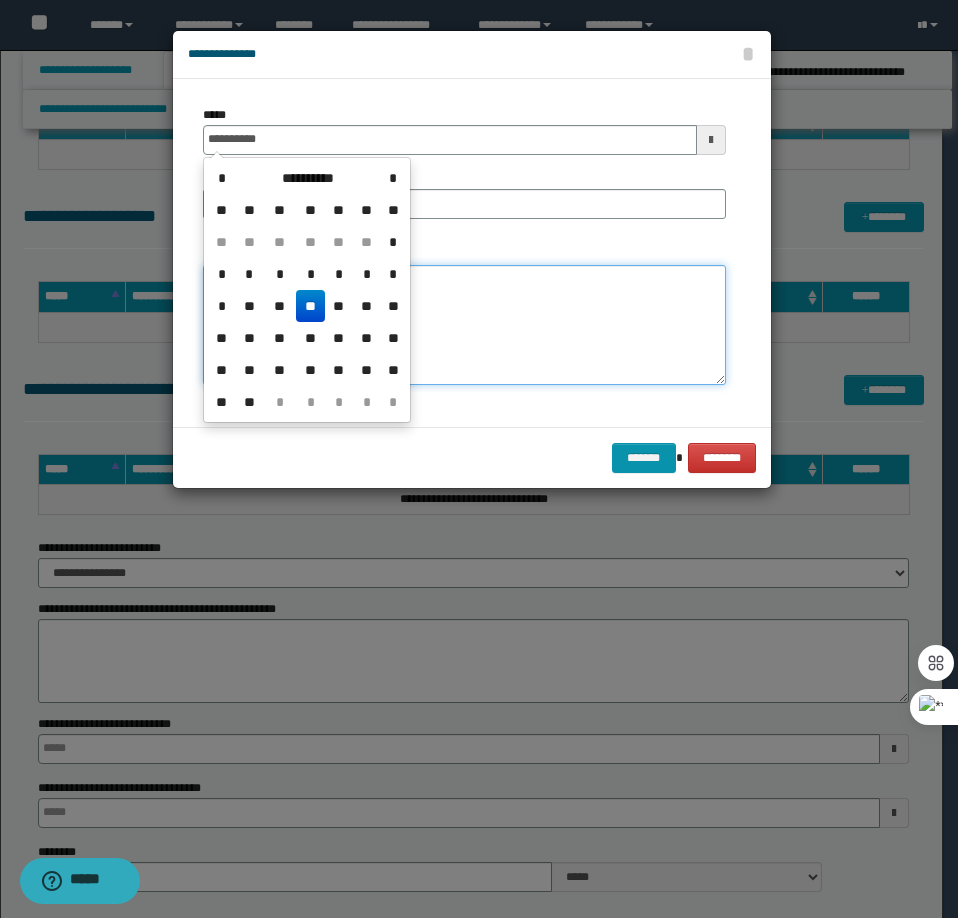 type on "**********" 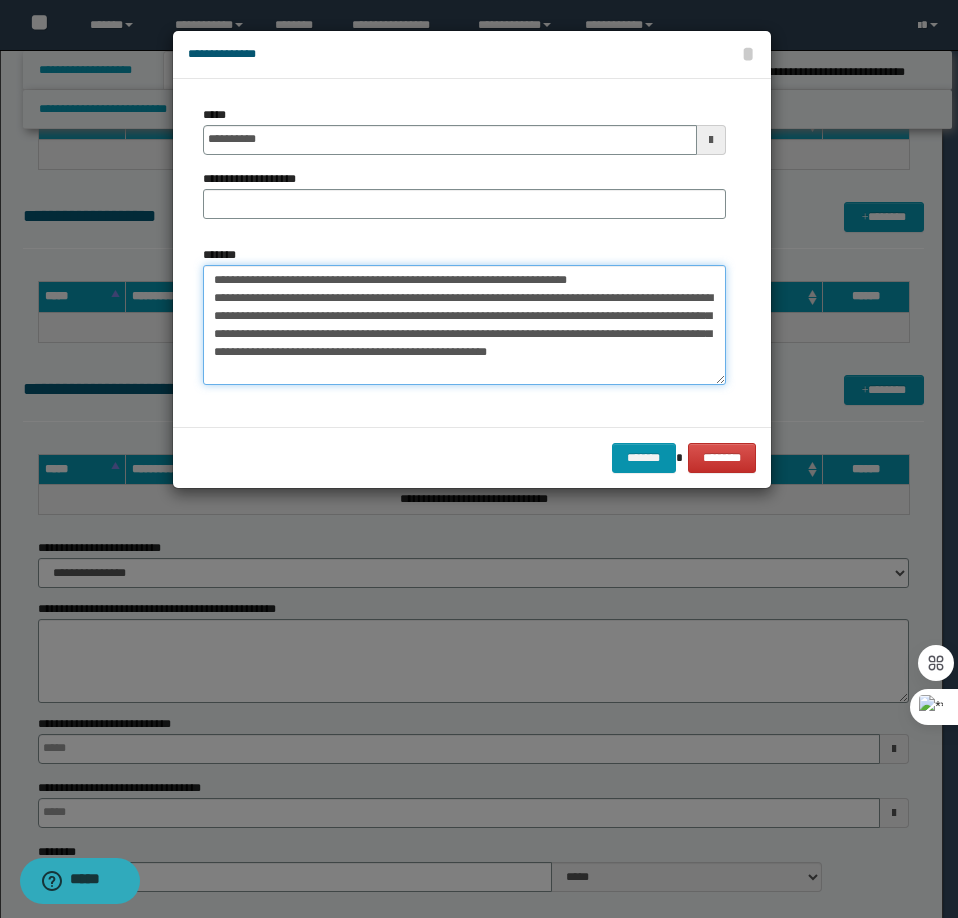 drag, startPoint x: 622, startPoint y: 281, endPoint x: 281, endPoint y: 278, distance: 341.01318 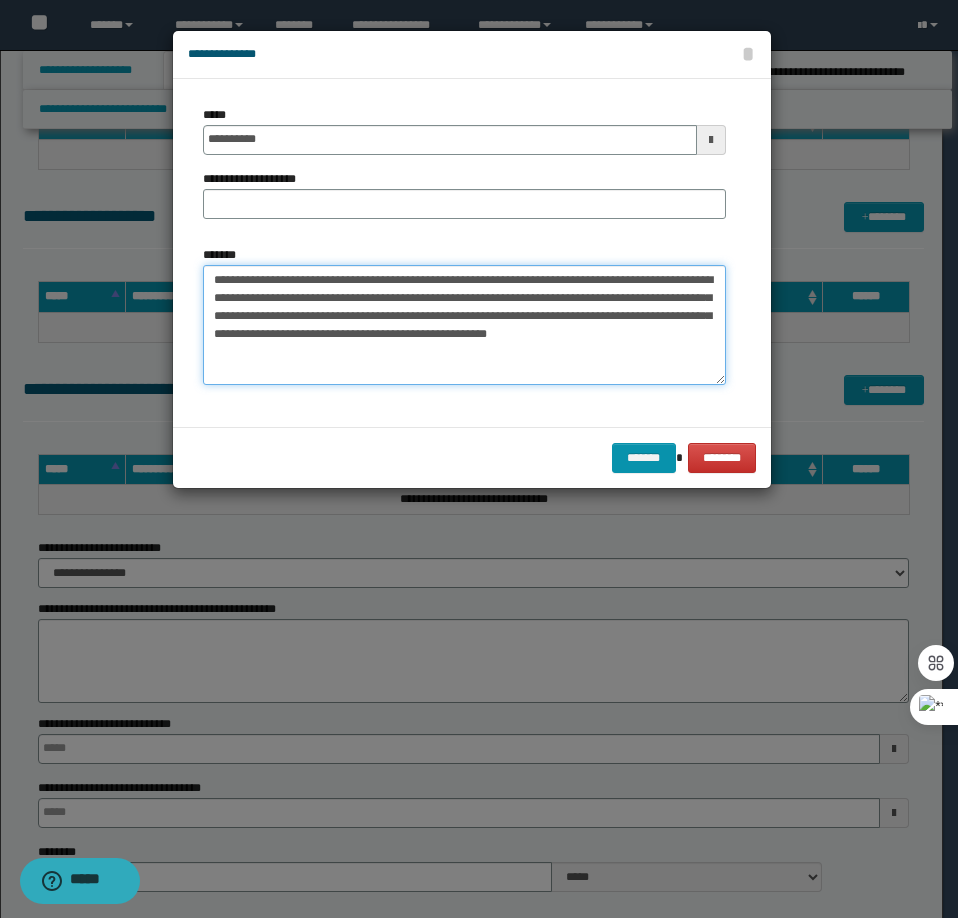 type on "**********" 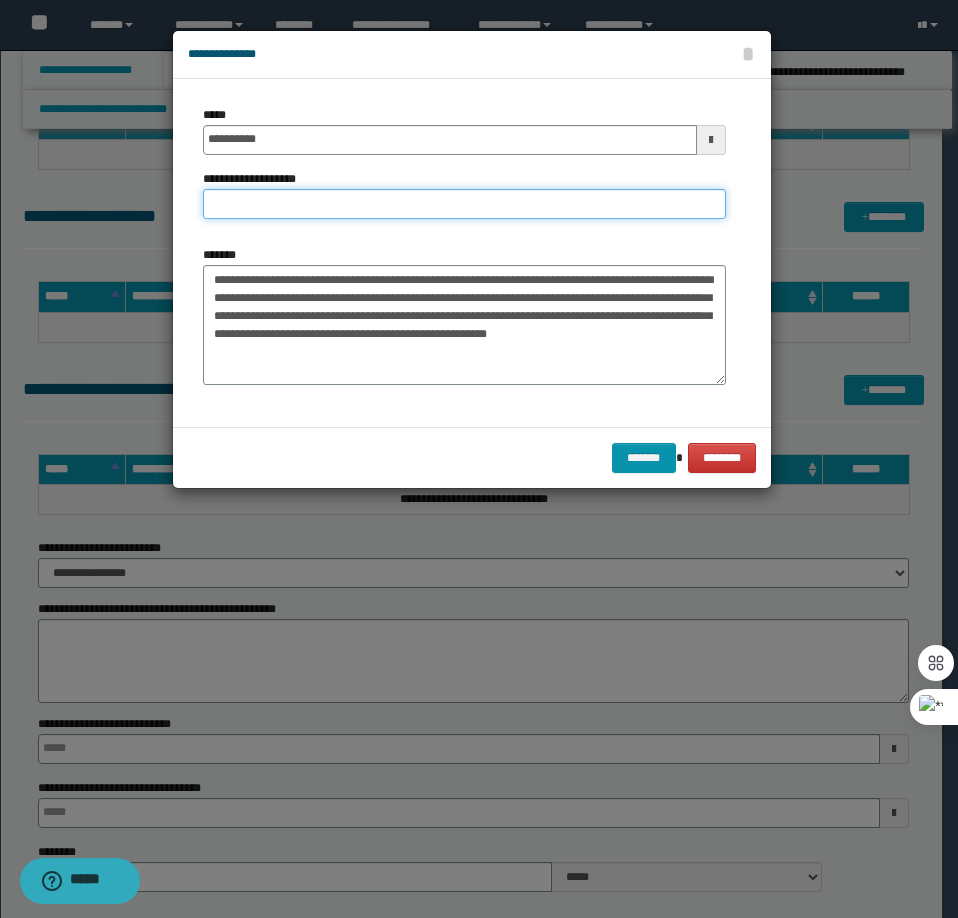 click on "**********" at bounding box center (464, 204) 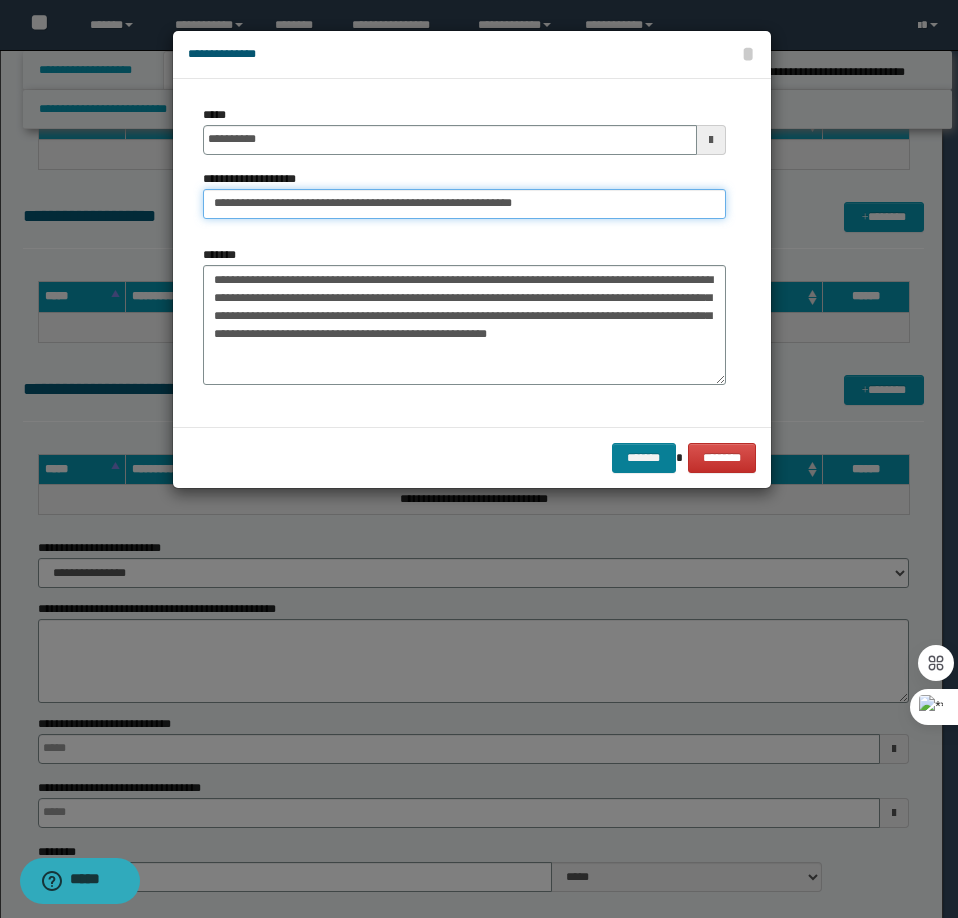 type on "**********" 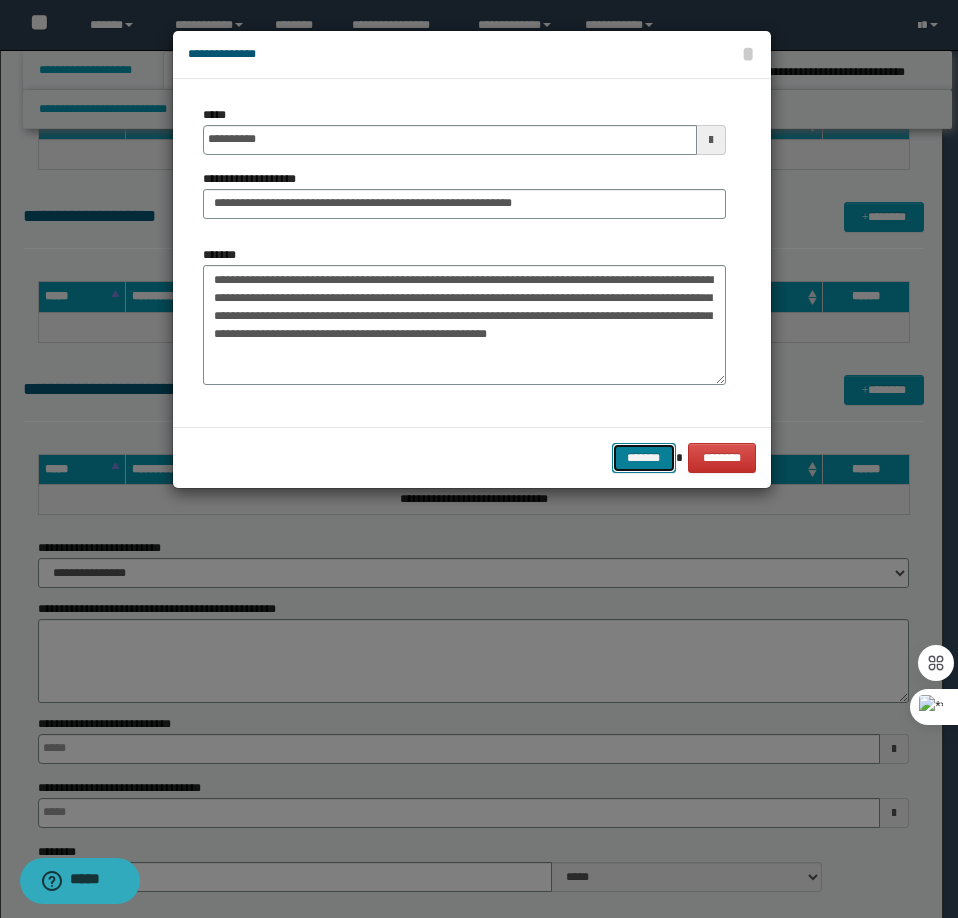 click on "*******" at bounding box center [644, 458] 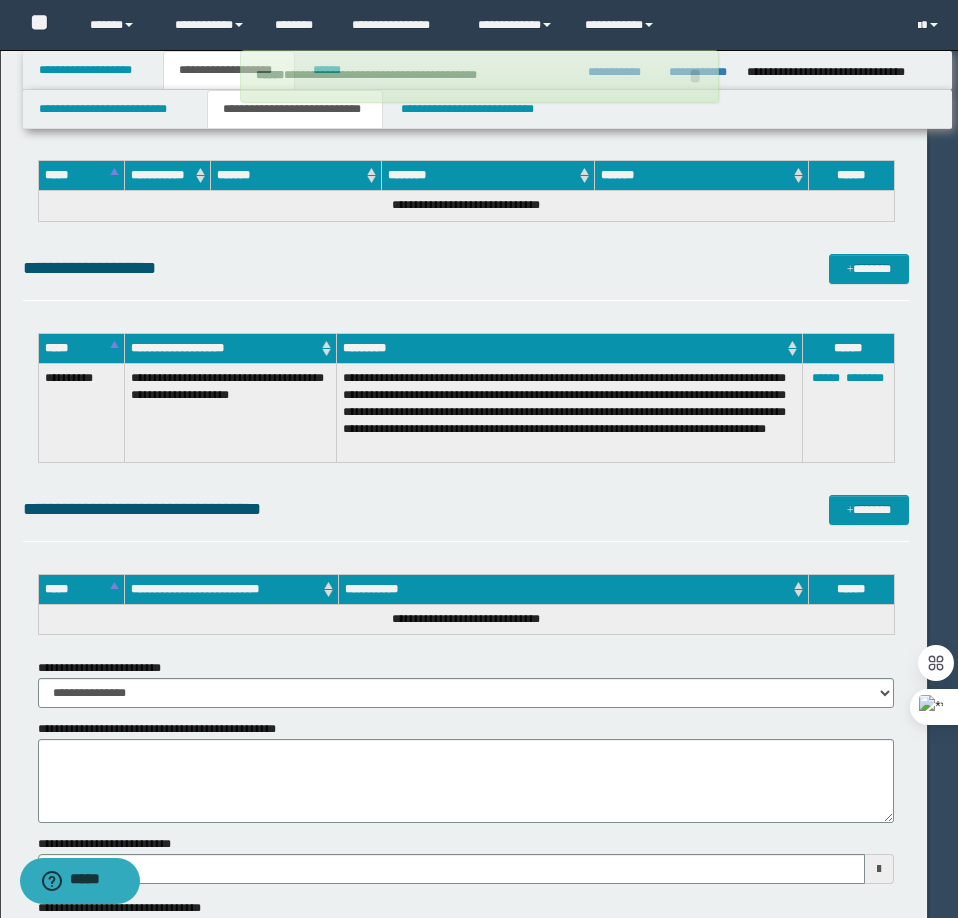 type 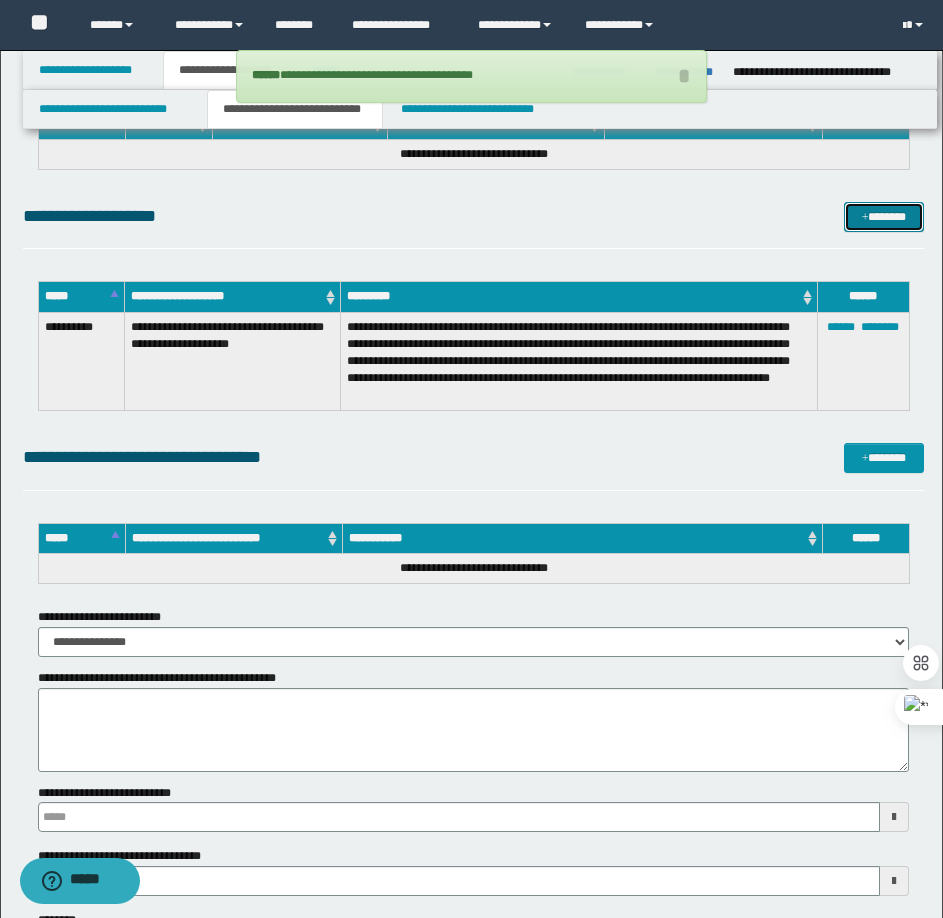 click on "*******" at bounding box center (884, 217) 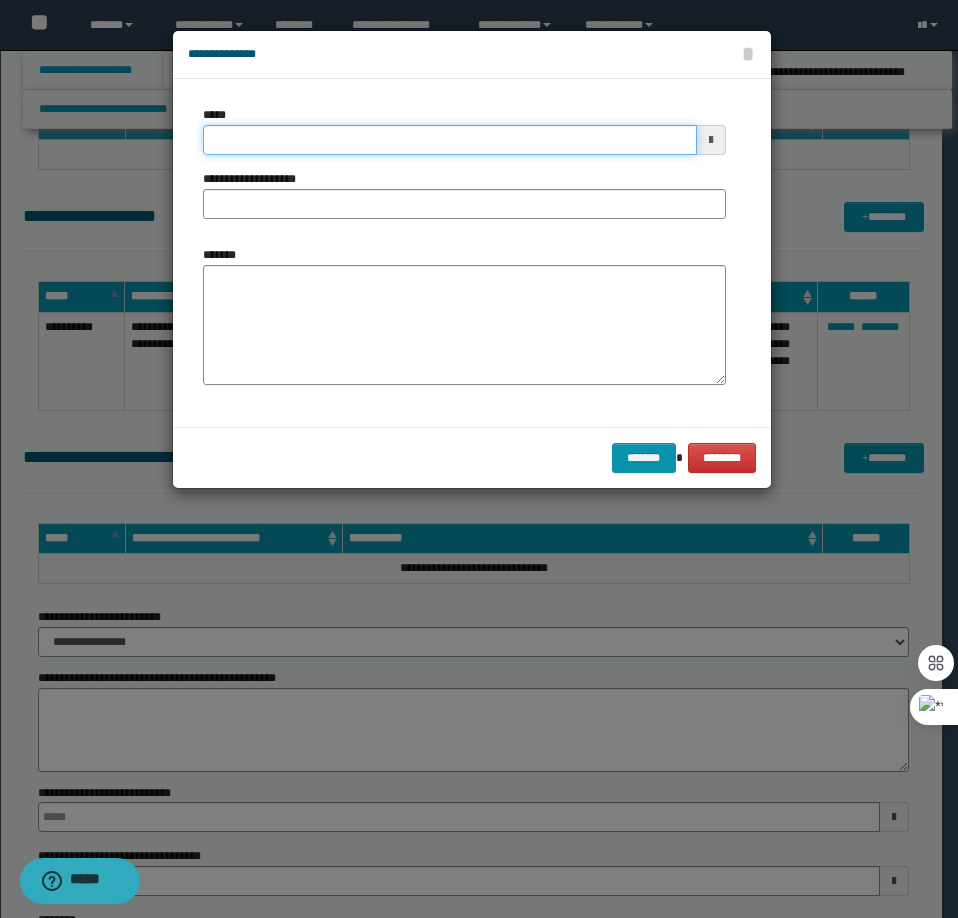 click on "*****" at bounding box center (450, 140) 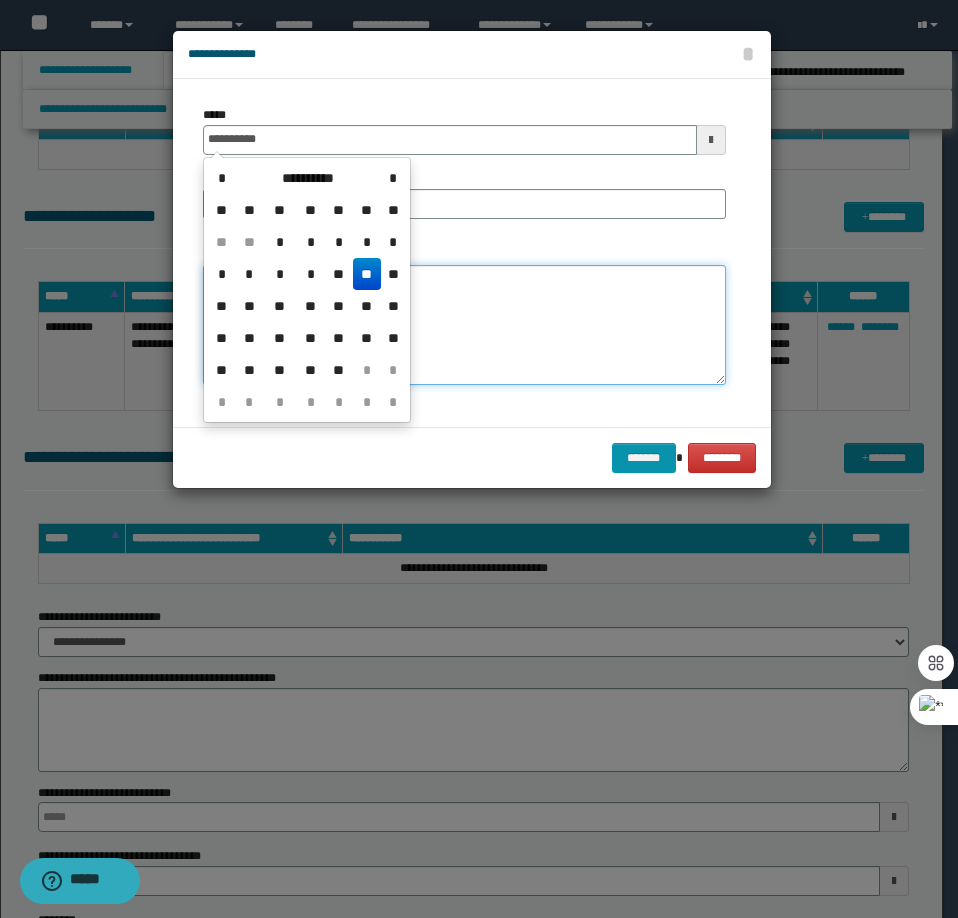 type on "**********" 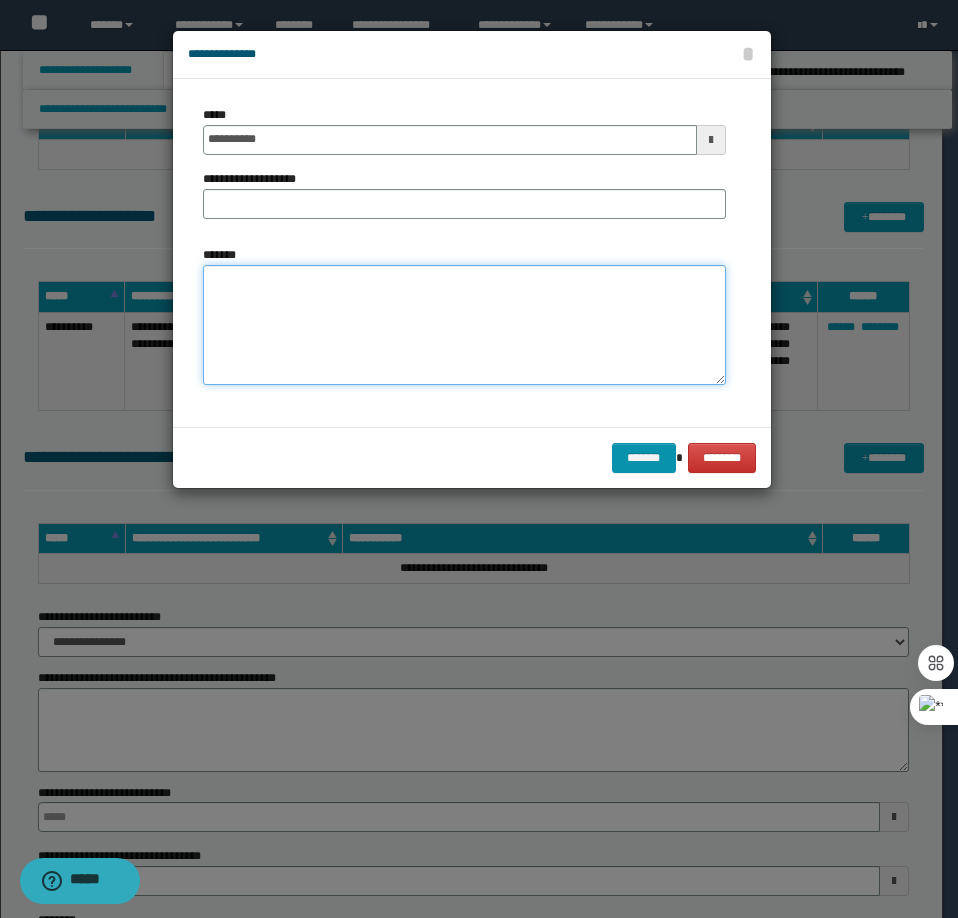 paste on "**********" 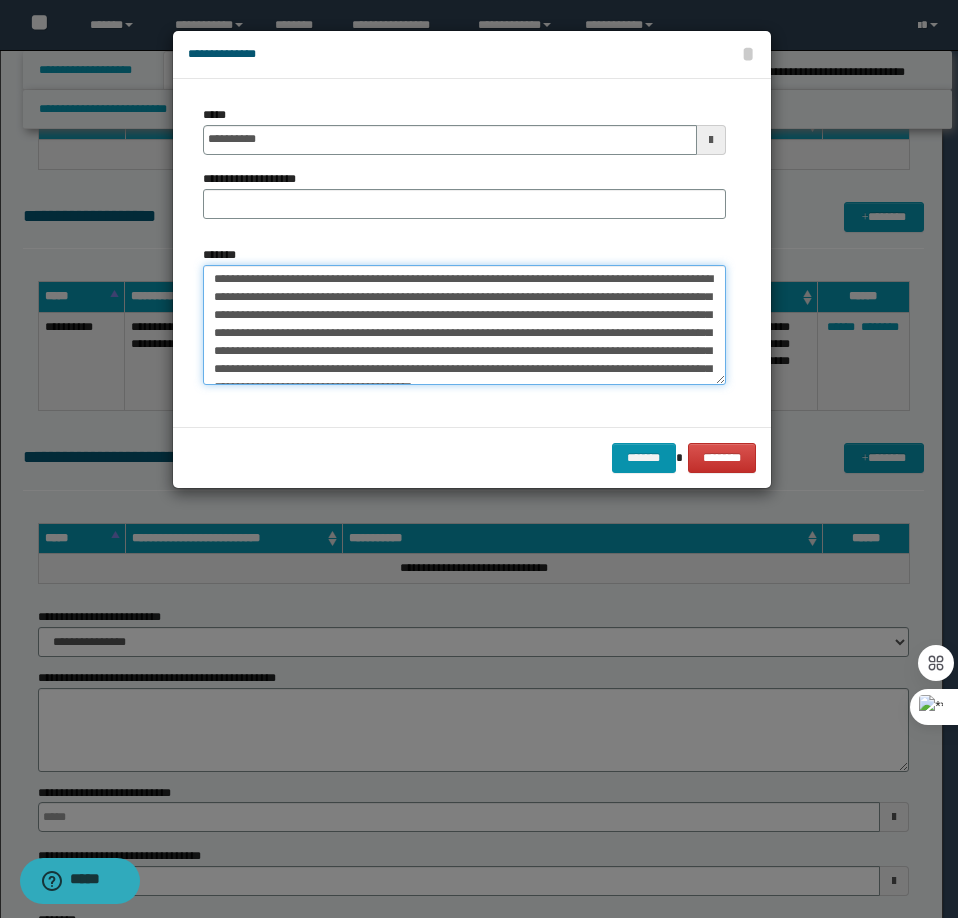 scroll, scrollTop: 0, scrollLeft: 0, axis: both 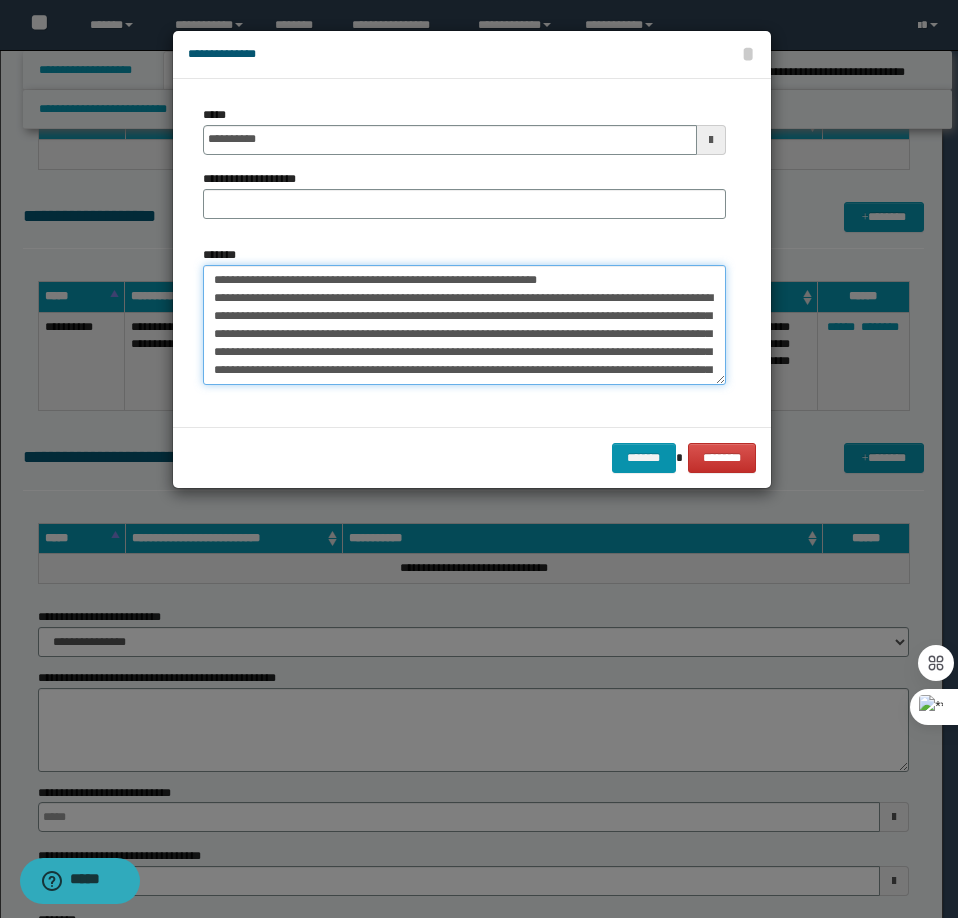 drag, startPoint x: 594, startPoint y: 278, endPoint x: 279, endPoint y: 280, distance: 315.00635 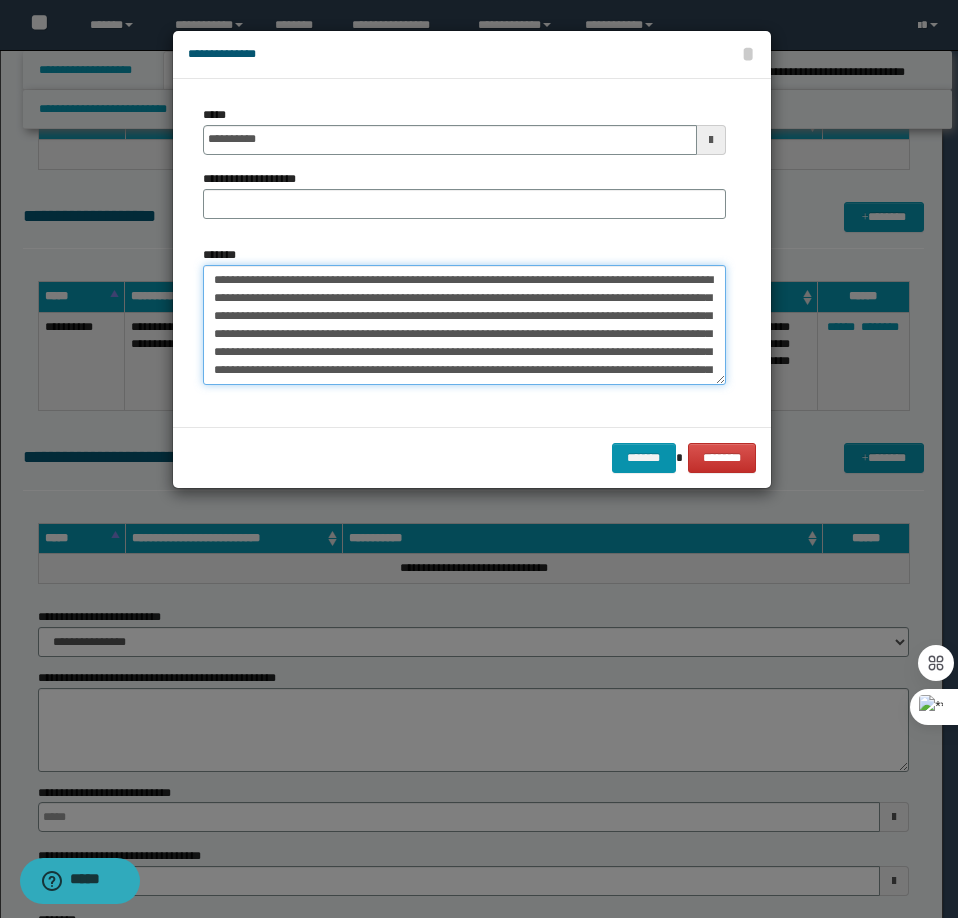 type on "**********" 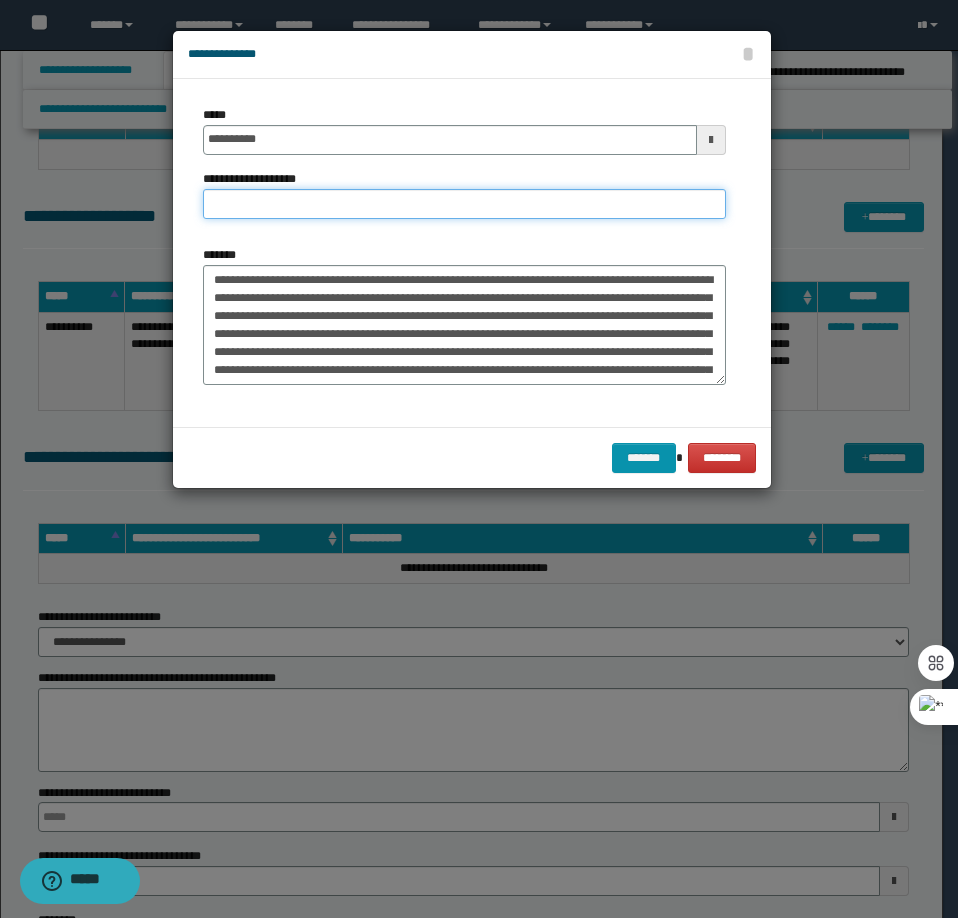 click on "**********" at bounding box center [464, 204] 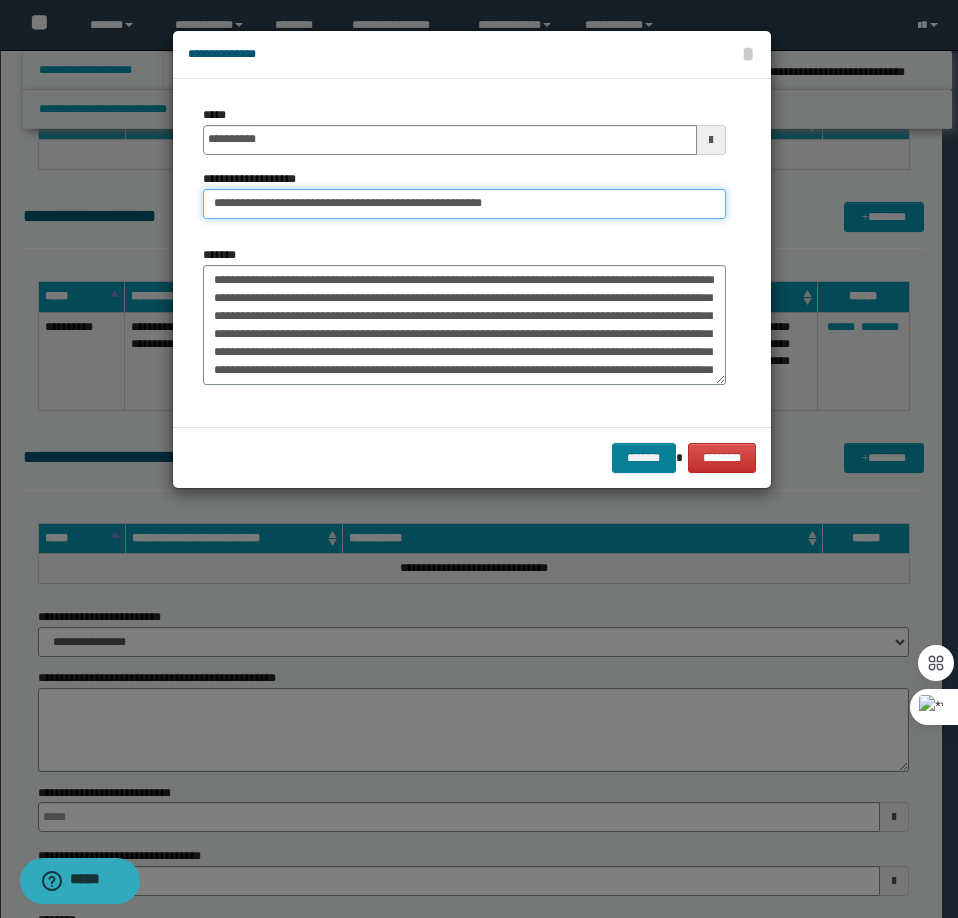 type on "**********" 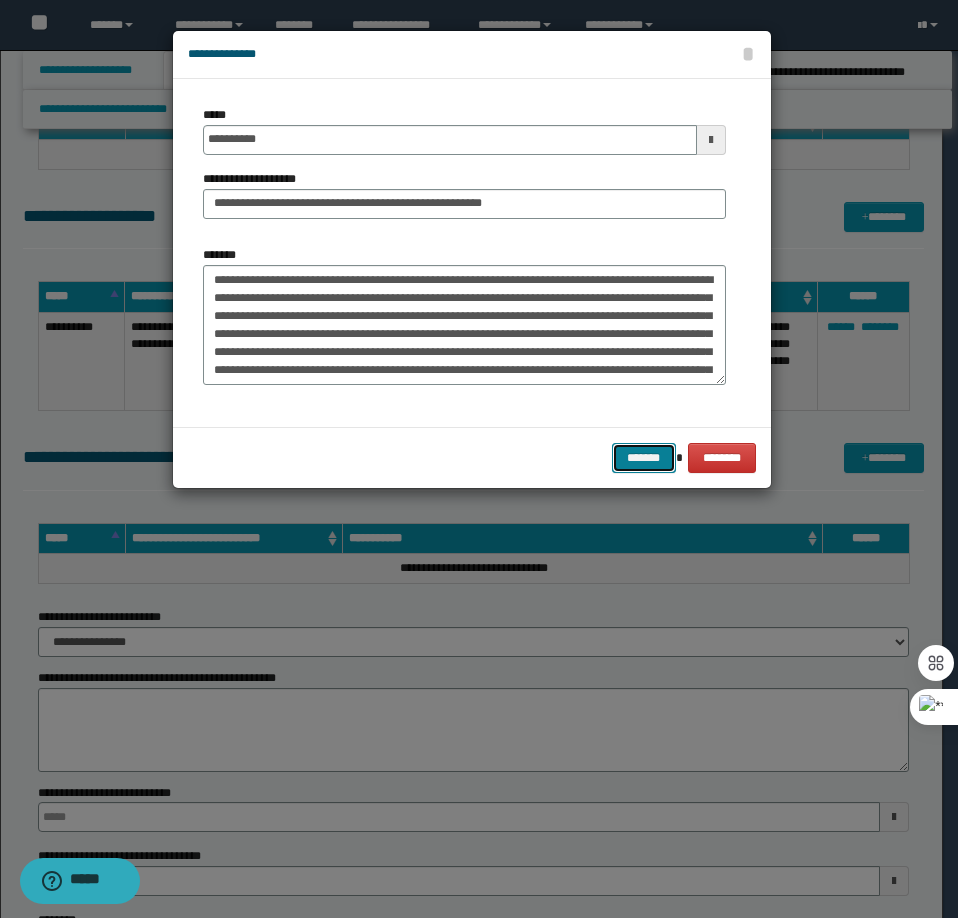 click on "*******" at bounding box center (644, 458) 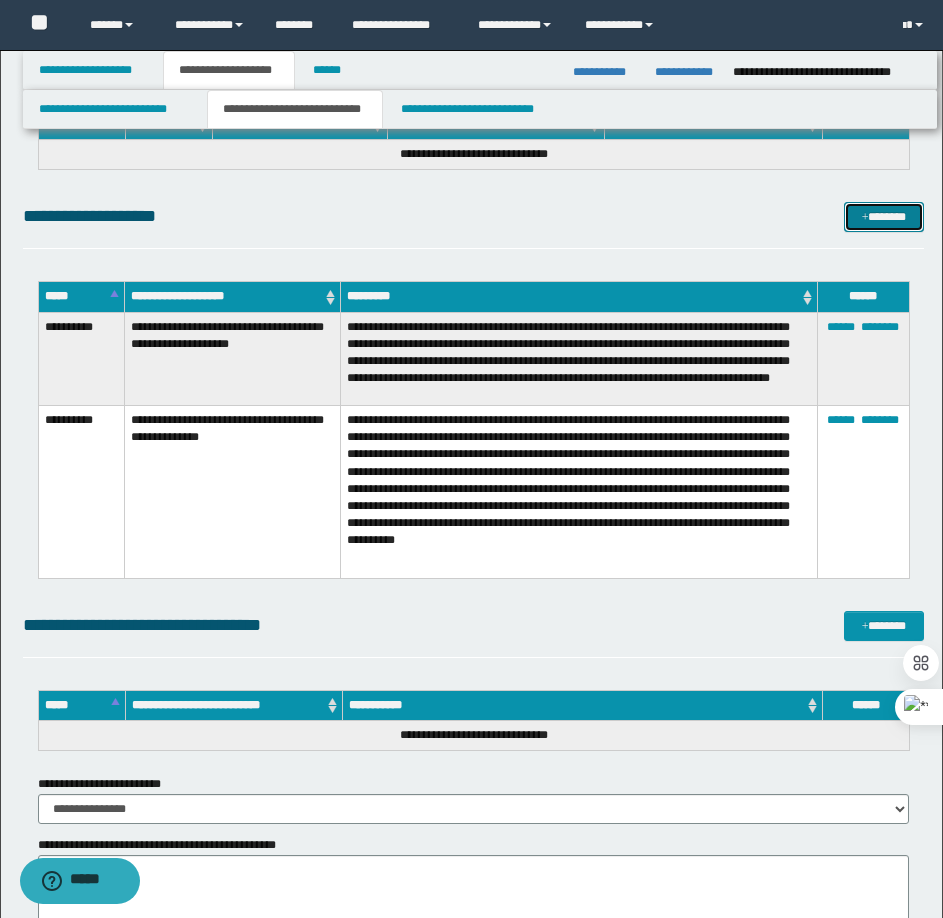 drag, startPoint x: 900, startPoint y: 220, endPoint x: 629, endPoint y: 222, distance: 271.0074 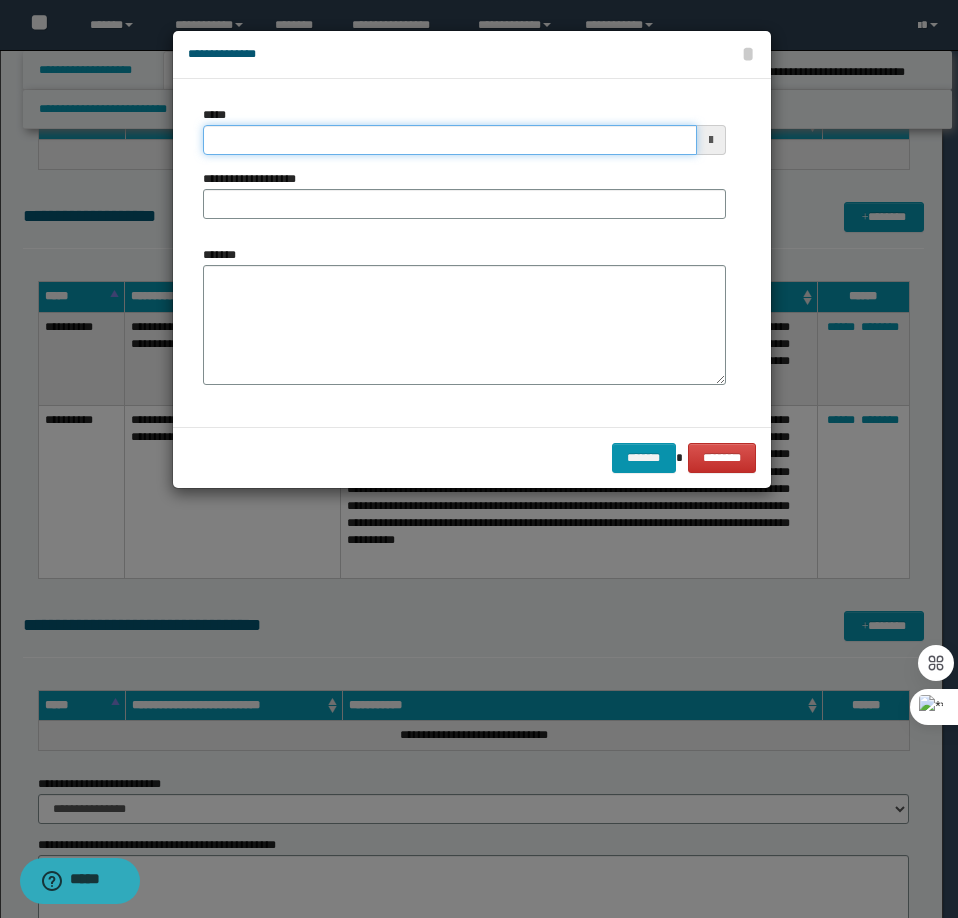 click on "*****" at bounding box center (450, 140) 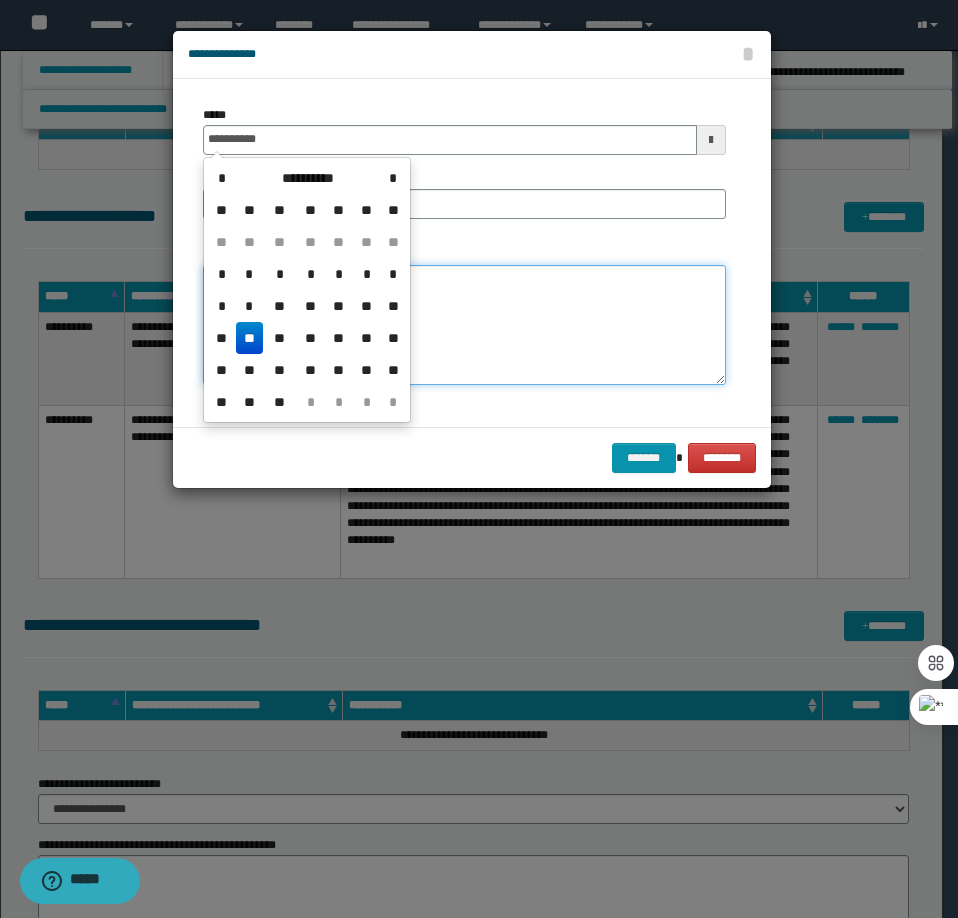 type on "**********" 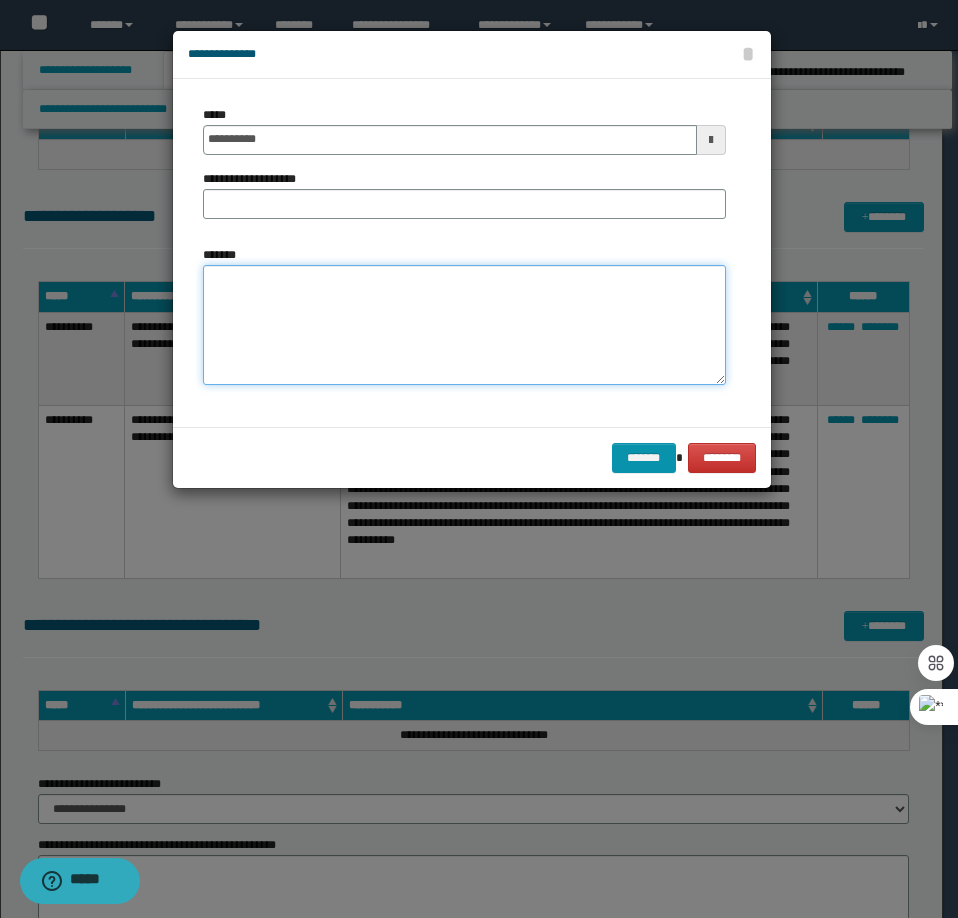 paste on "**********" 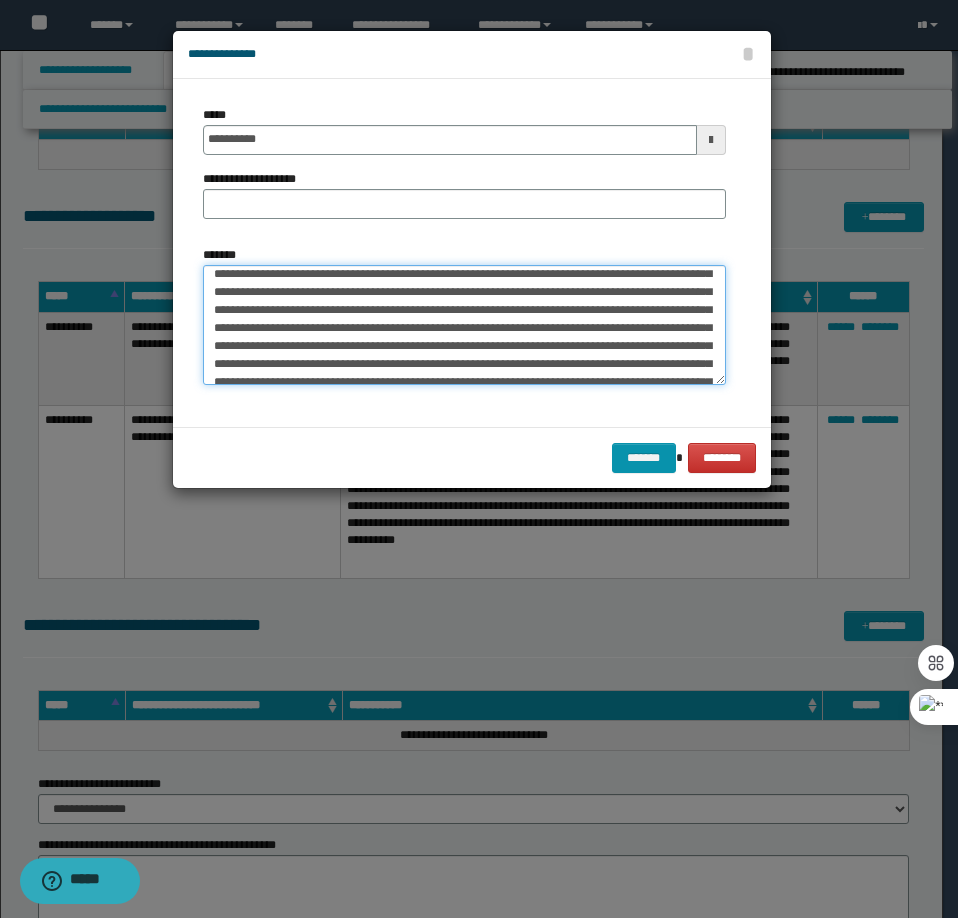 scroll, scrollTop: 0, scrollLeft: 0, axis: both 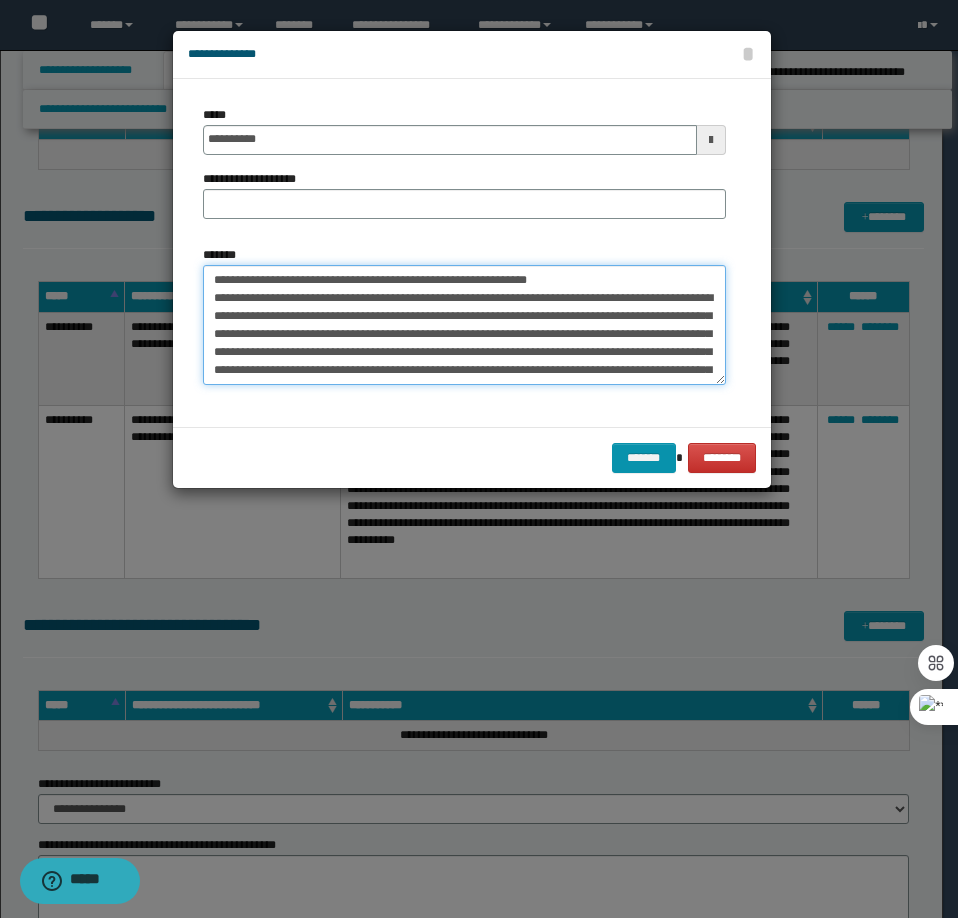 drag, startPoint x: 595, startPoint y: 281, endPoint x: 279, endPoint y: 281, distance: 316 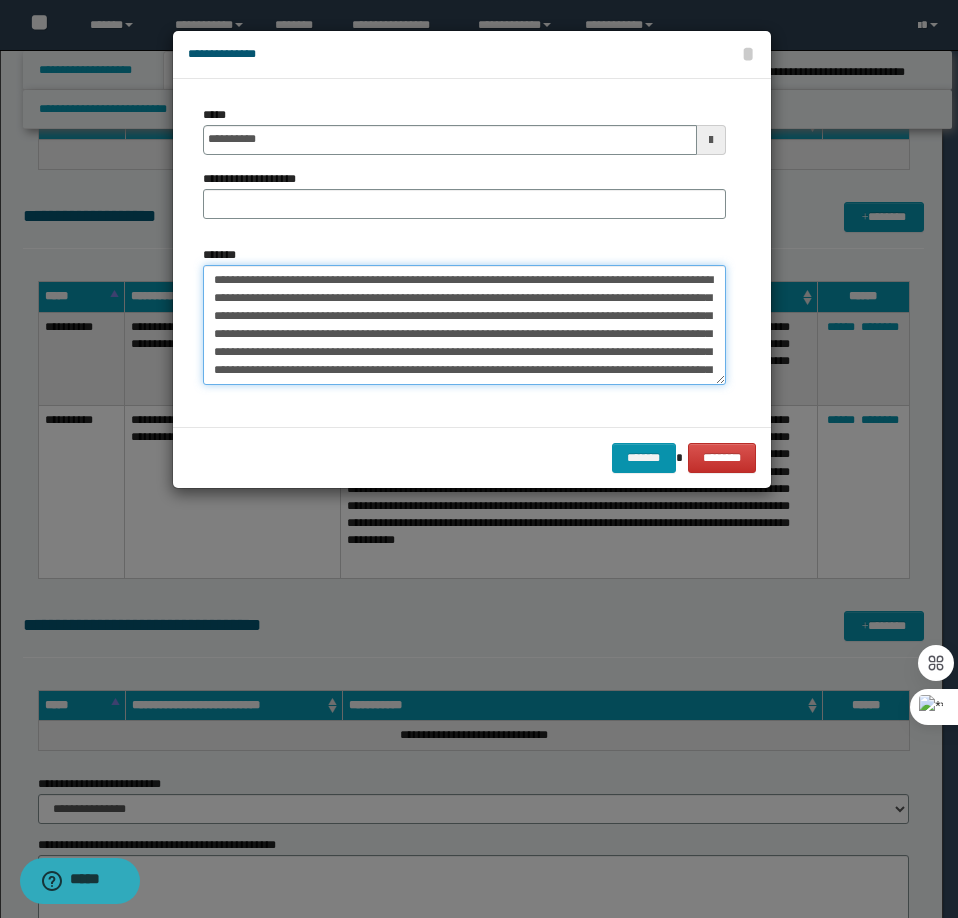 type on "**********" 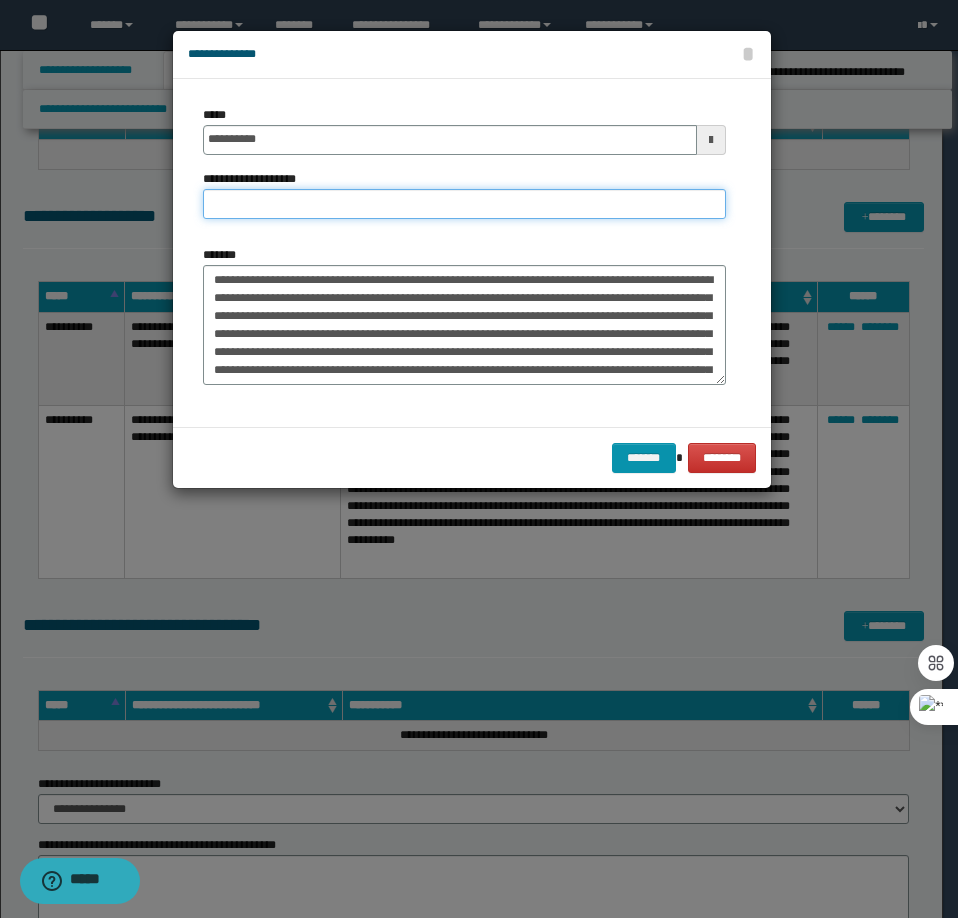 click on "**********" at bounding box center (464, 204) 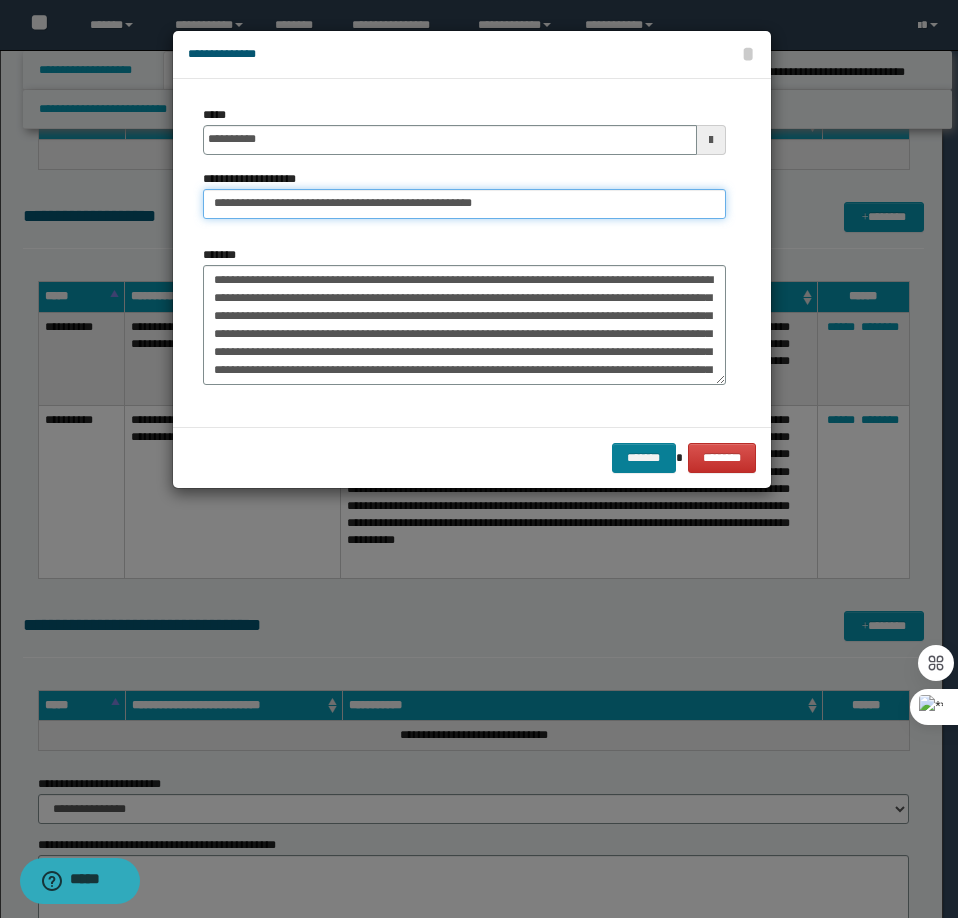 type on "**********" 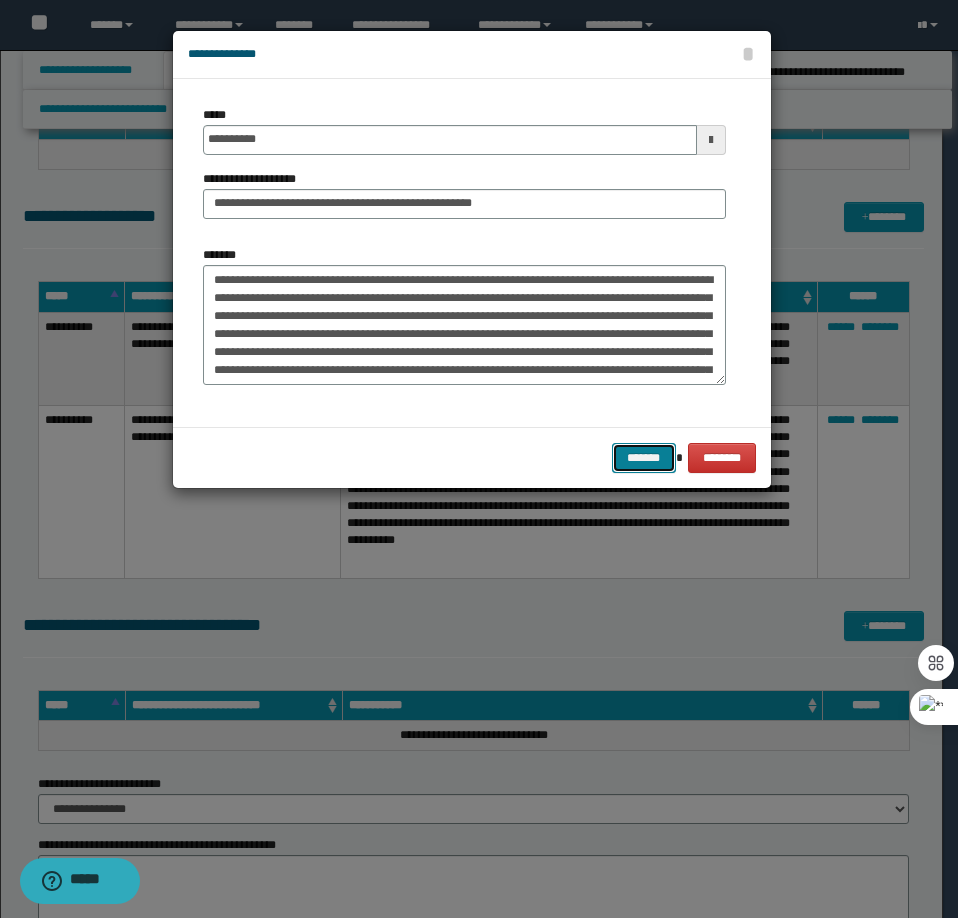 click on "*******" at bounding box center (644, 458) 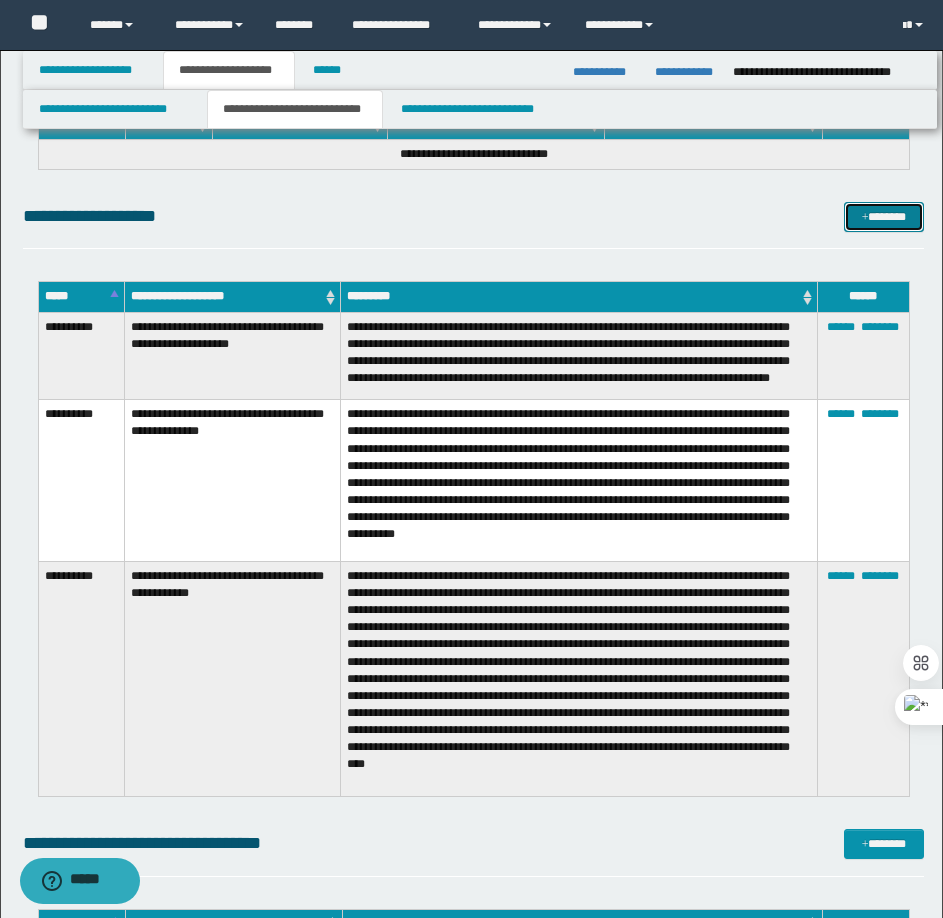 click on "*******" at bounding box center [884, 217] 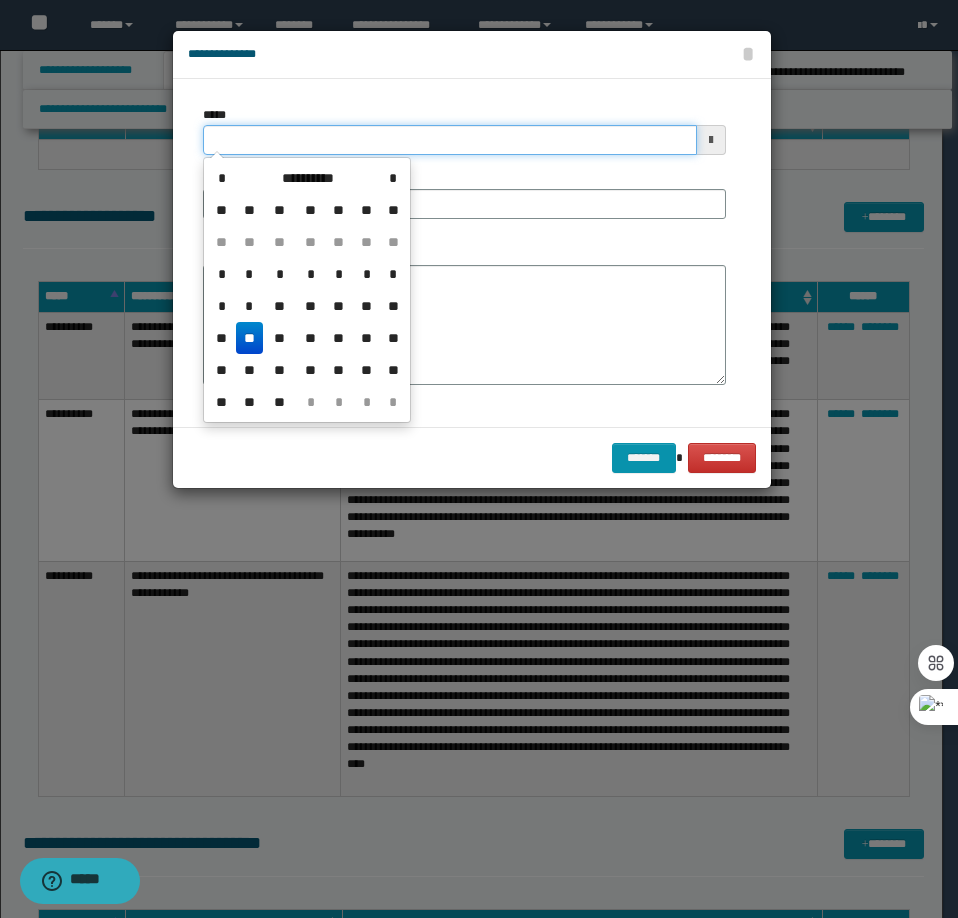 click on "*****" at bounding box center [450, 140] 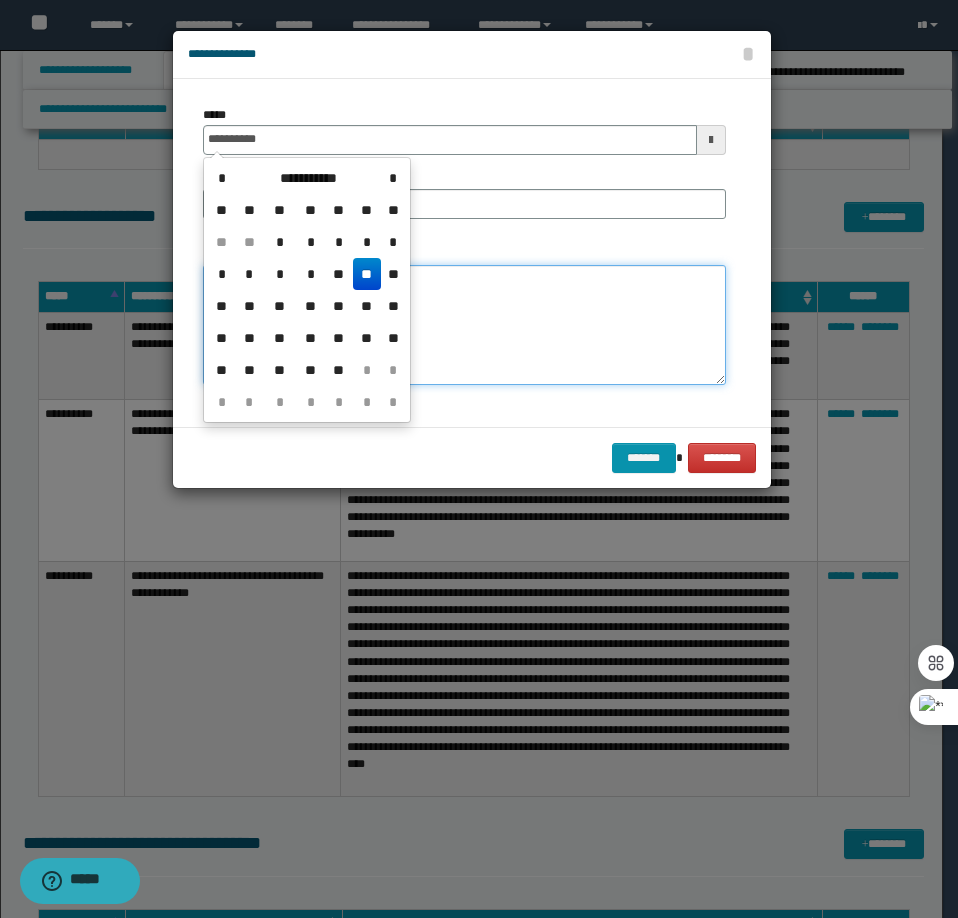 type on "**********" 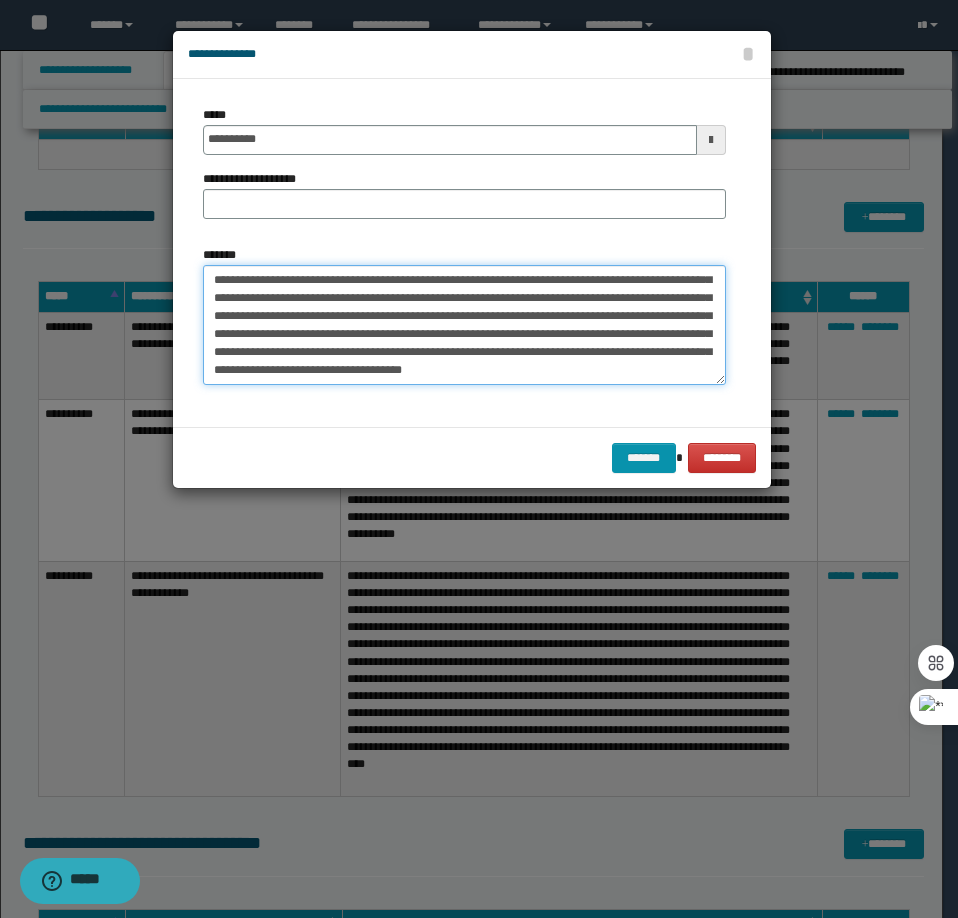 scroll, scrollTop: 0, scrollLeft: 0, axis: both 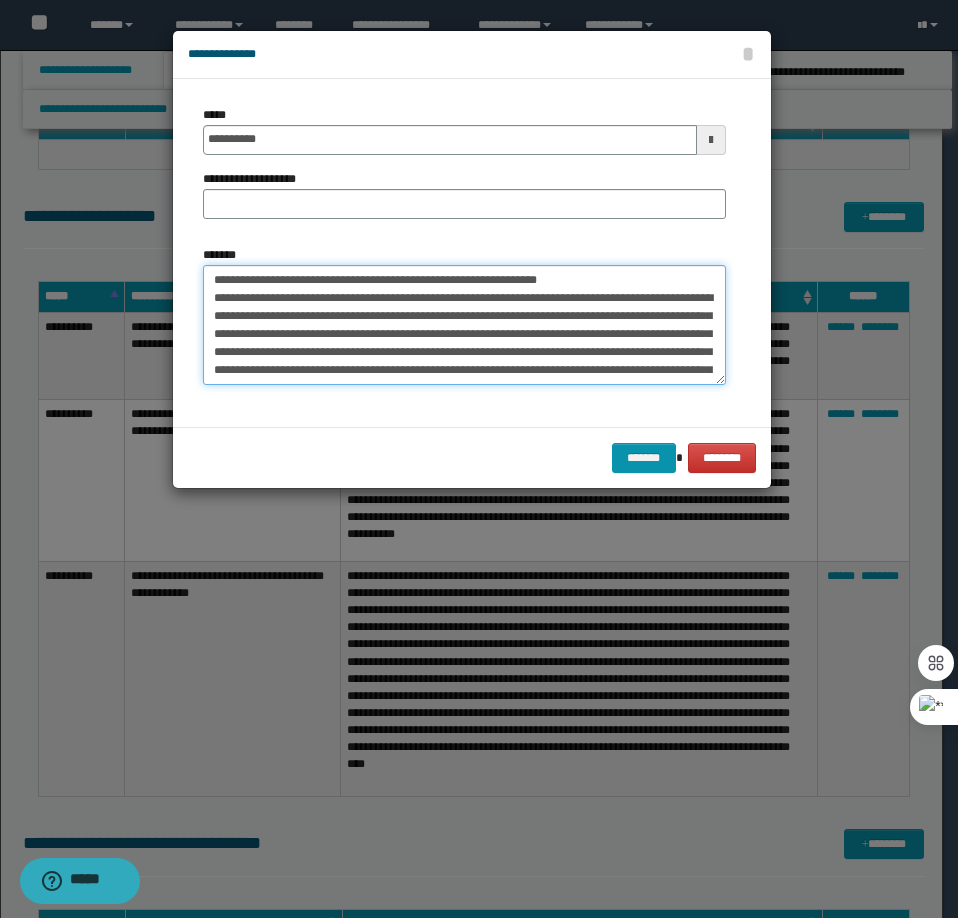 drag, startPoint x: 611, startPoint y: 273, endPoint x: 280, endPoint y: 281, distance: 331.09665 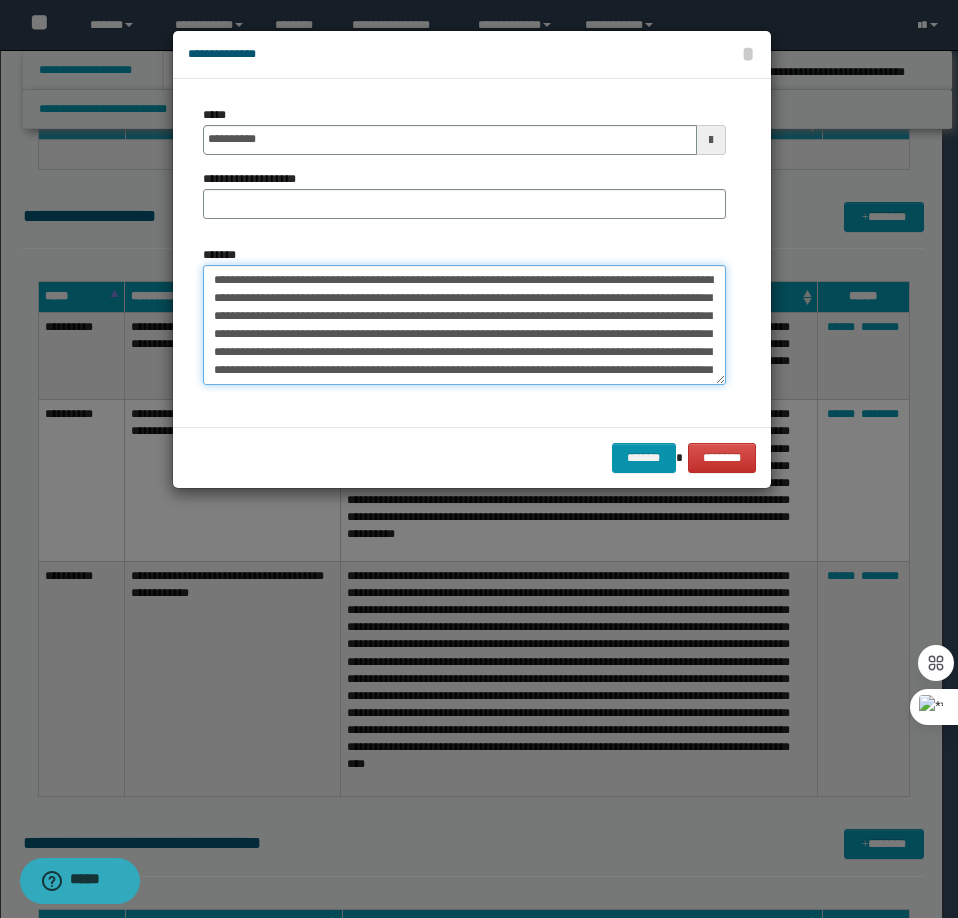 type on "**********" 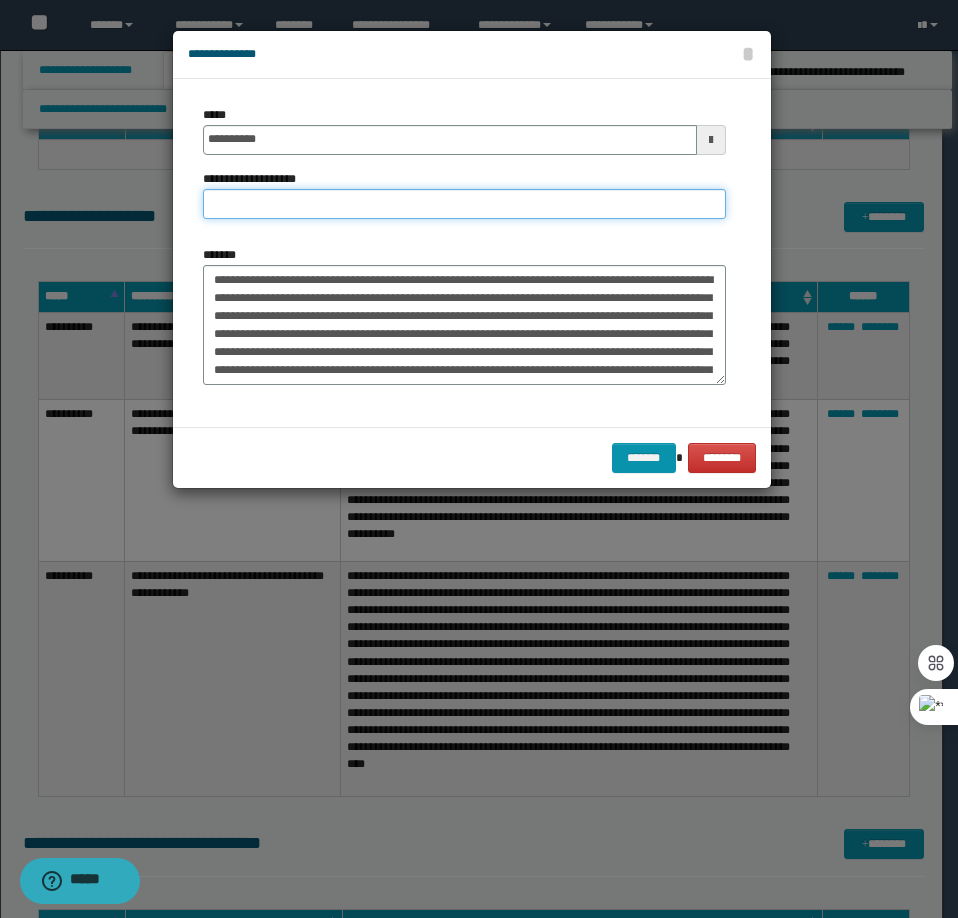 click on "**********" at bounding box center [464, 204] 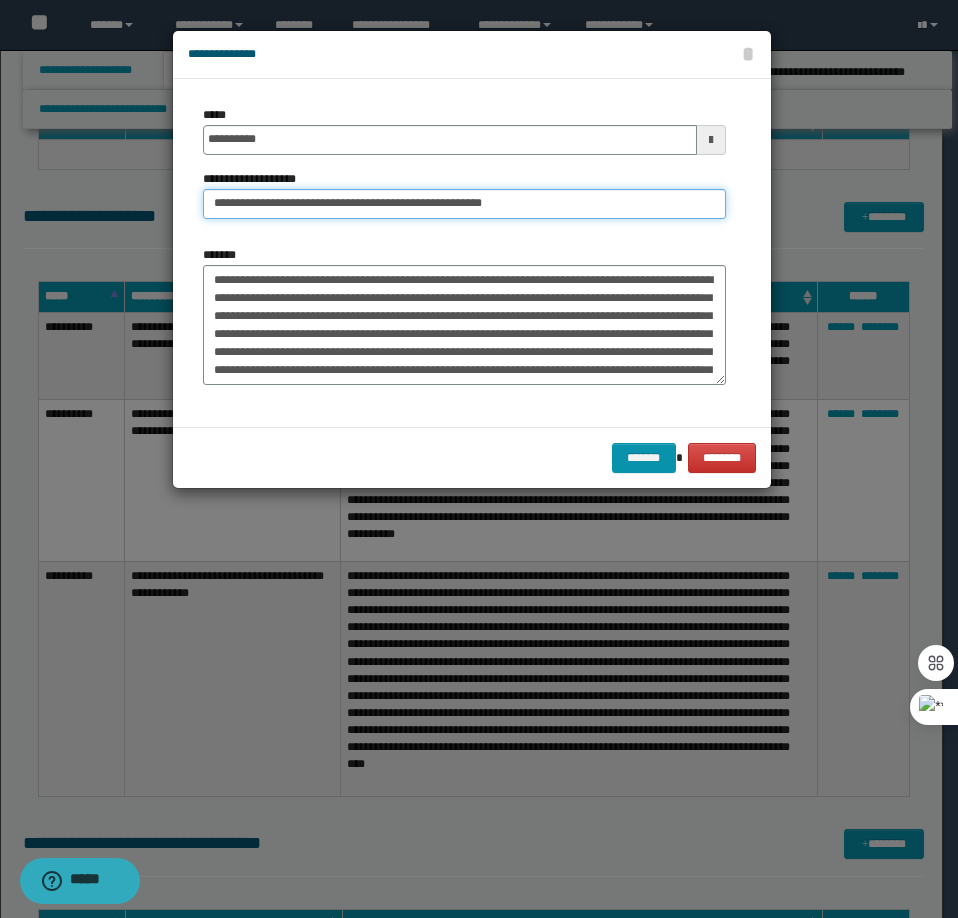 type on "**********" 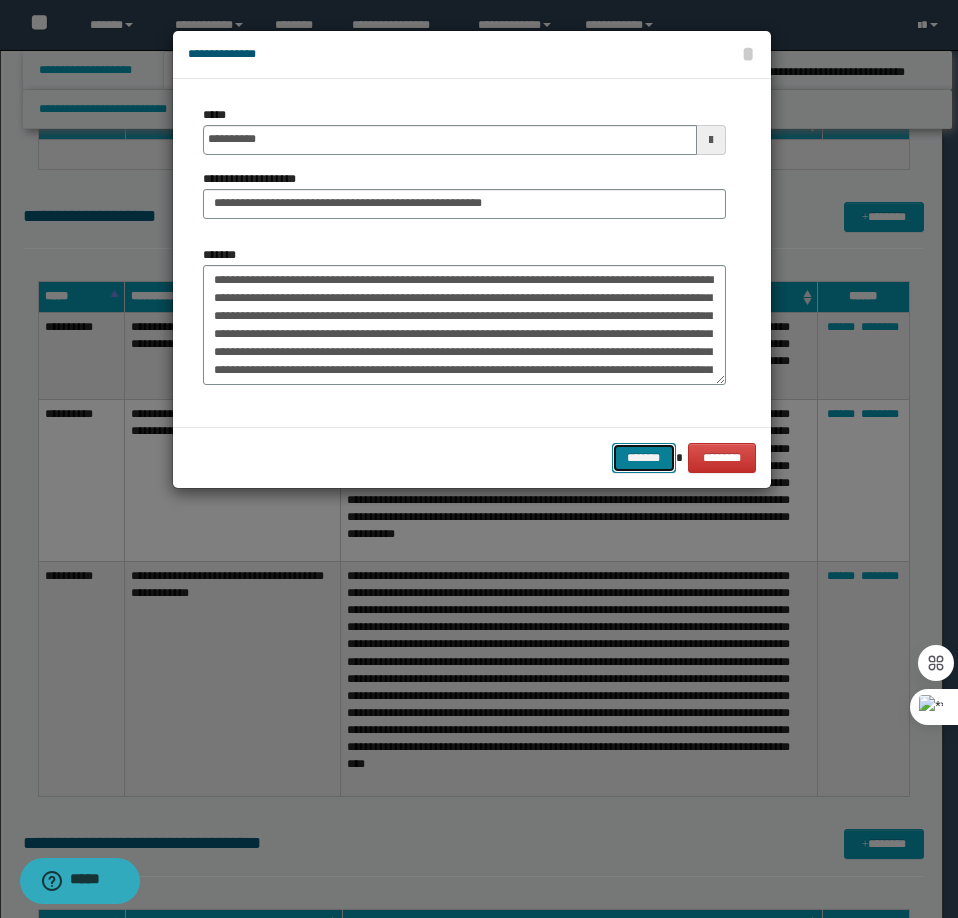 click on "*******" at bounding box center (644, 458) 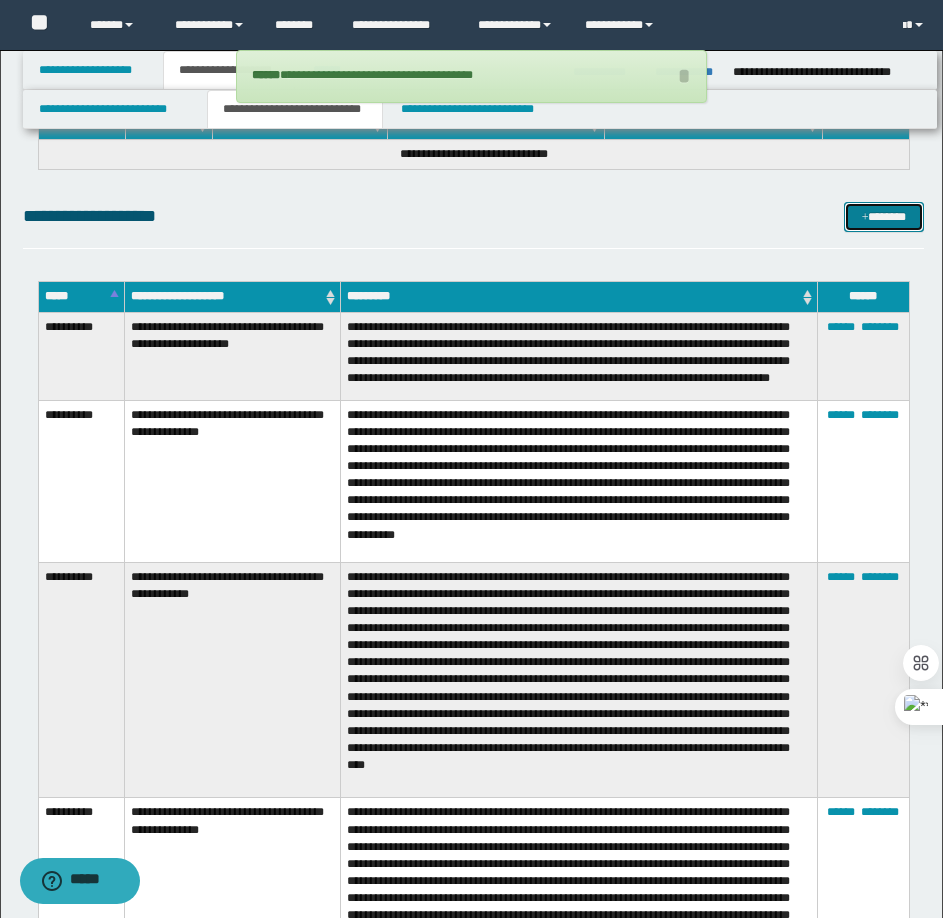 click on "*******" at bounding box center [884, 217] 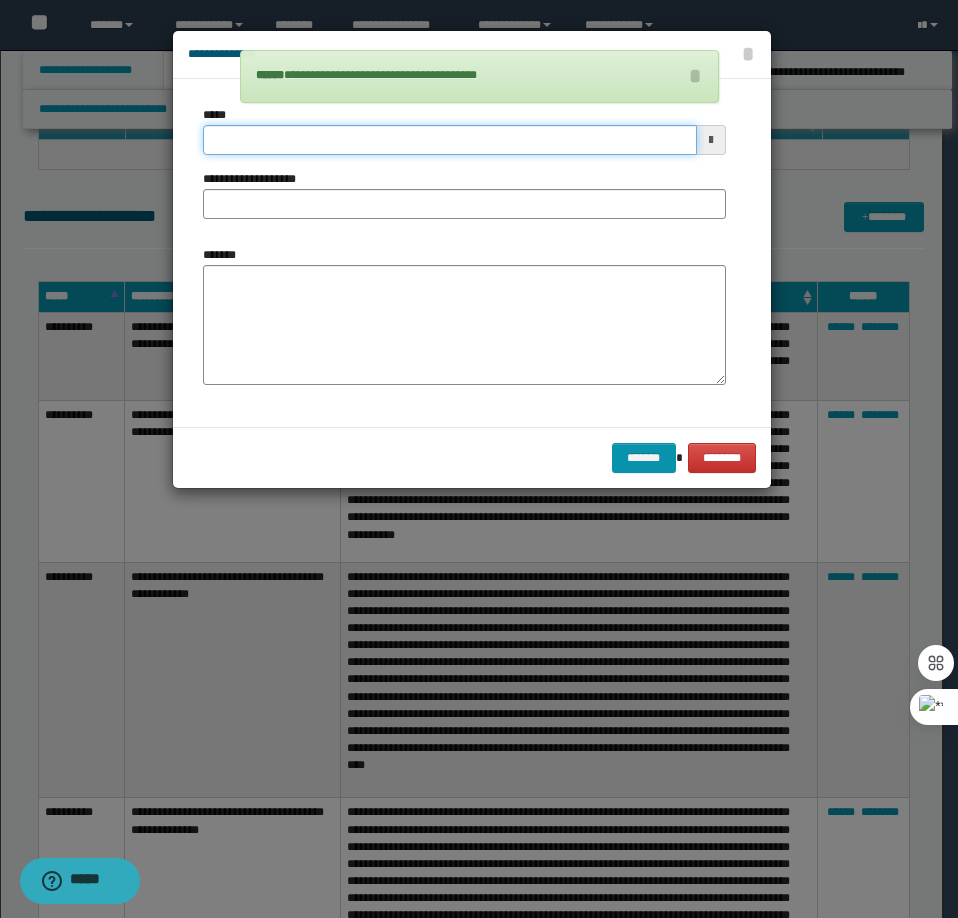 click on "*****" at bounding box center [450, 140] 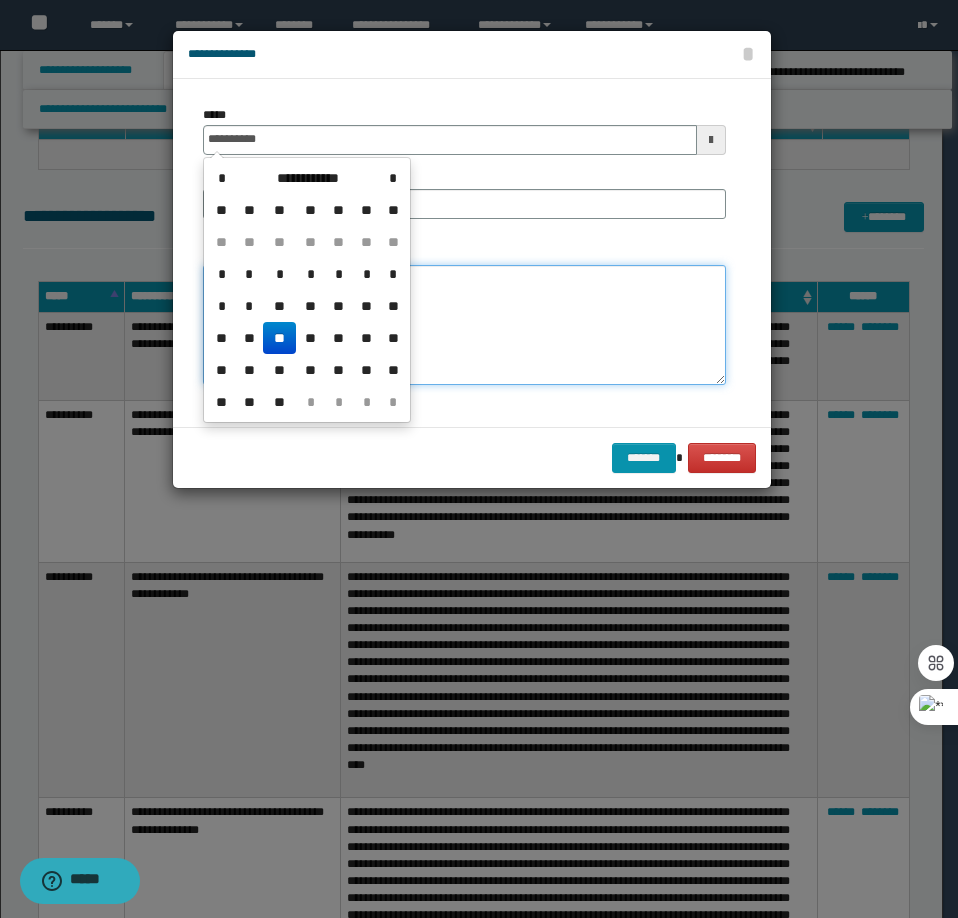 type on "**********" 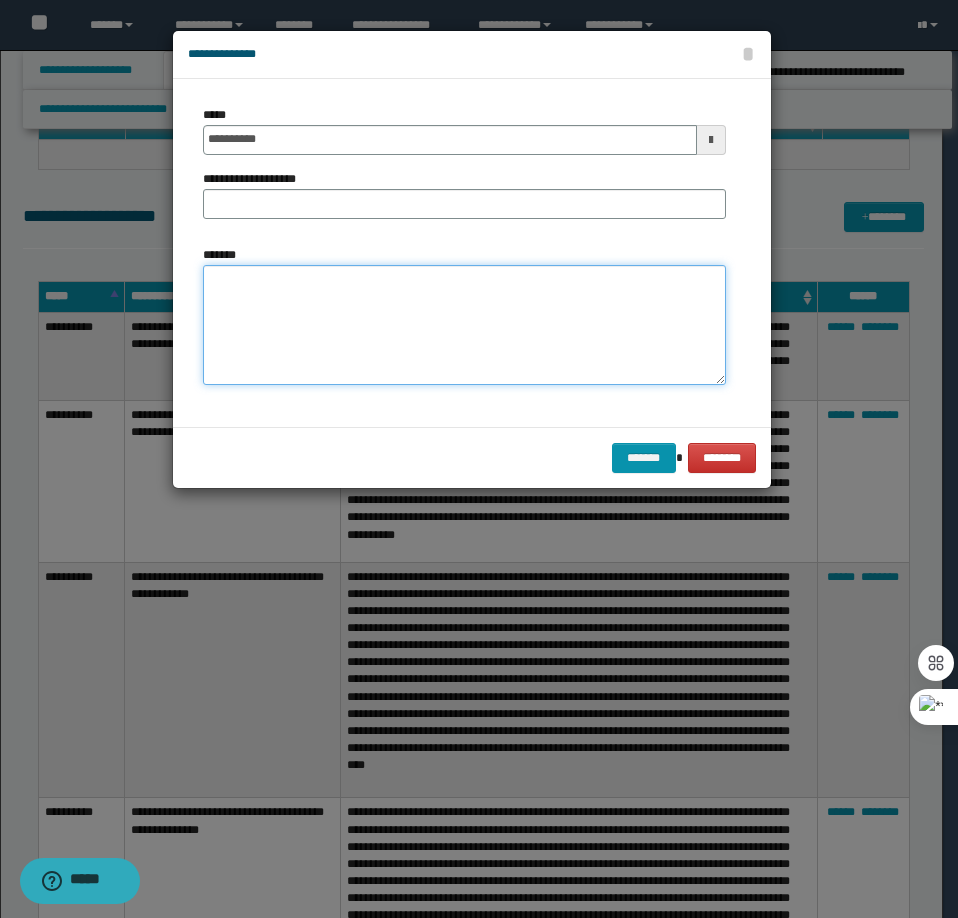 click on "*******" at bounding box center (464, 325) 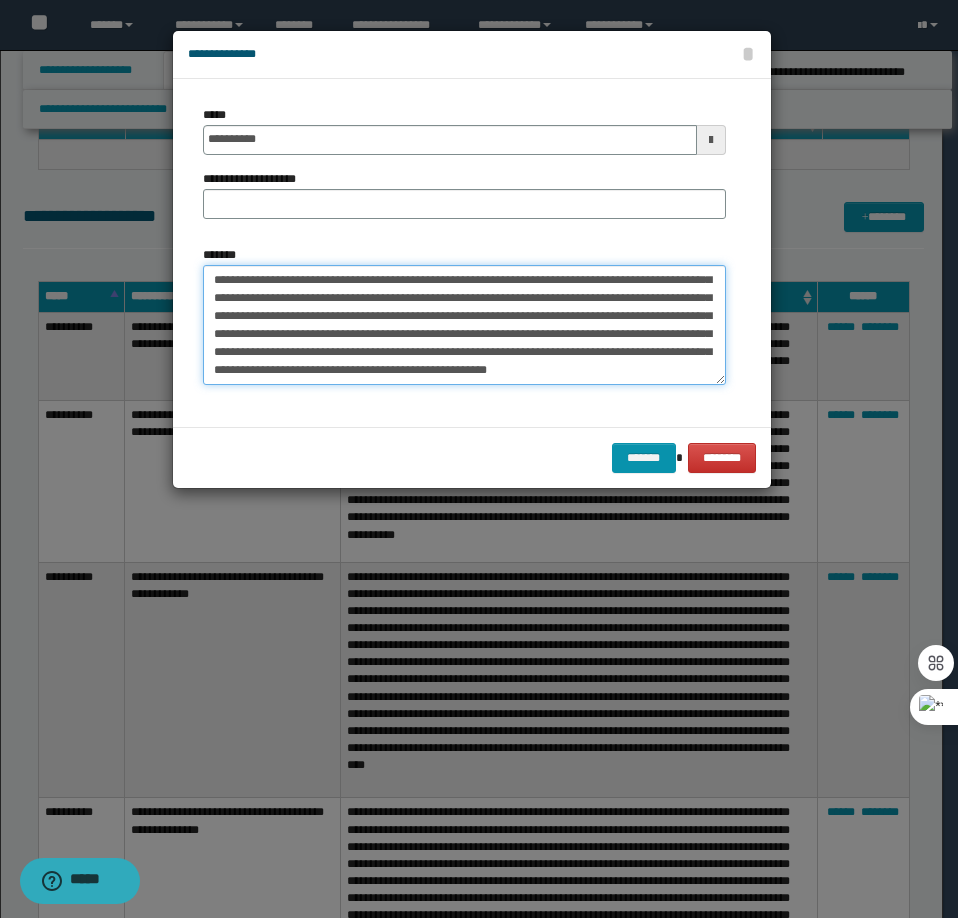 scroll, scrollTop: 0, scrollLeft: 0, axis: both 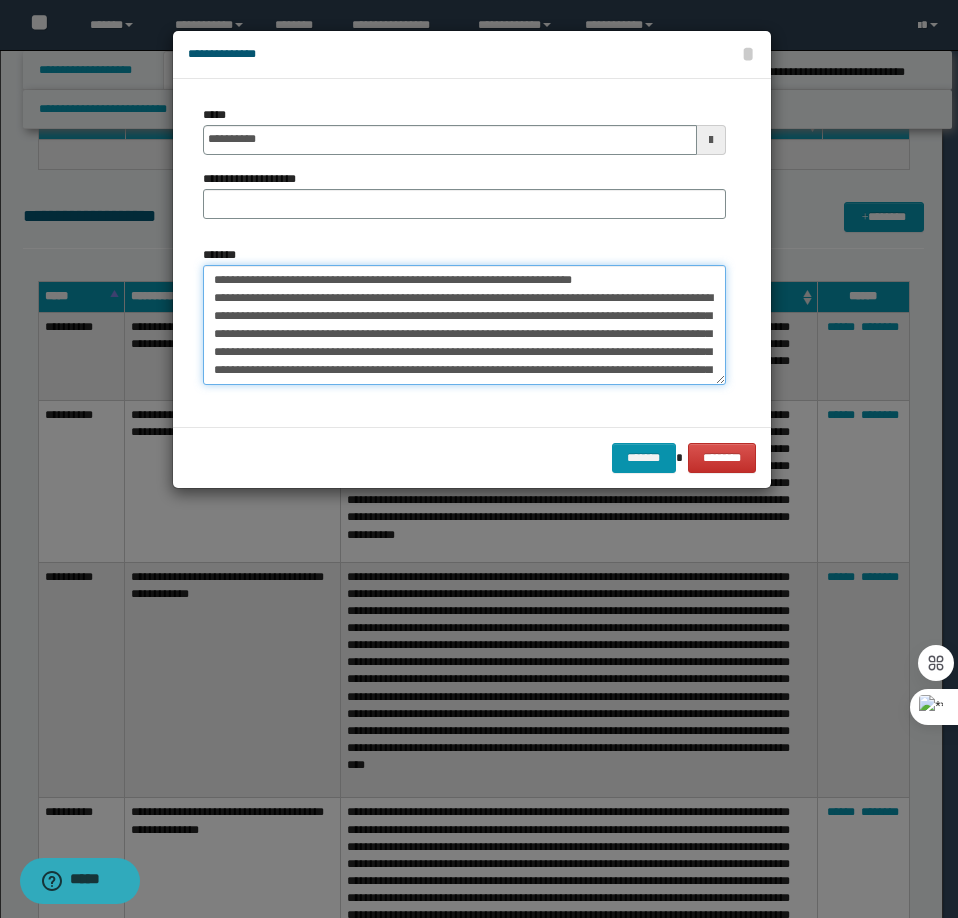 drag, startPoint x: 658, startPoint y: 282, endPoint x: 278, endPoint y: 283, distance: 380.0013 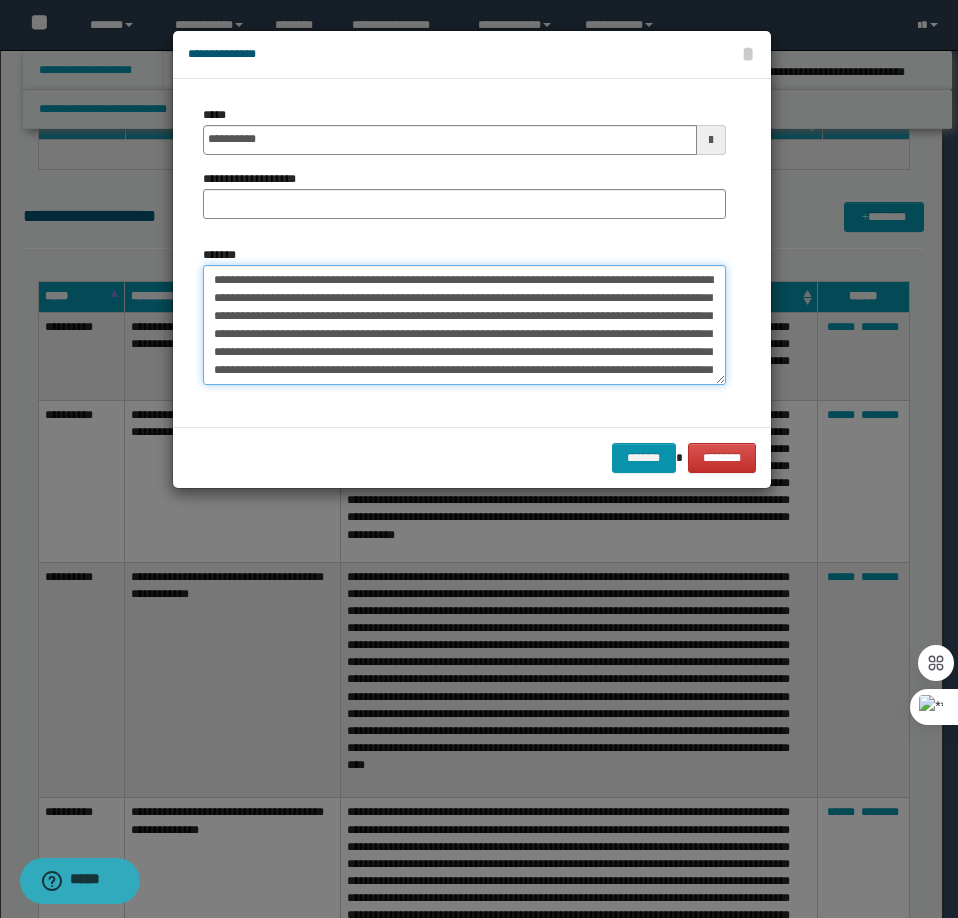 type on "**********" 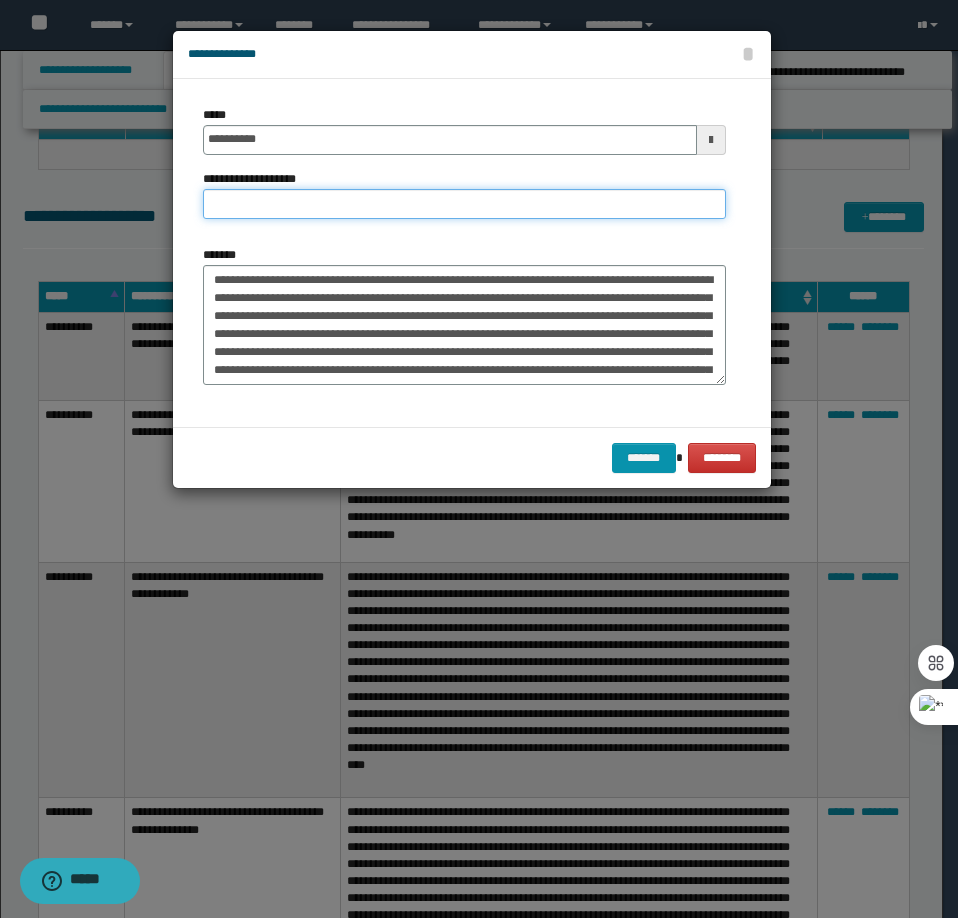 click on "**********" at bounding box center [464, 204] 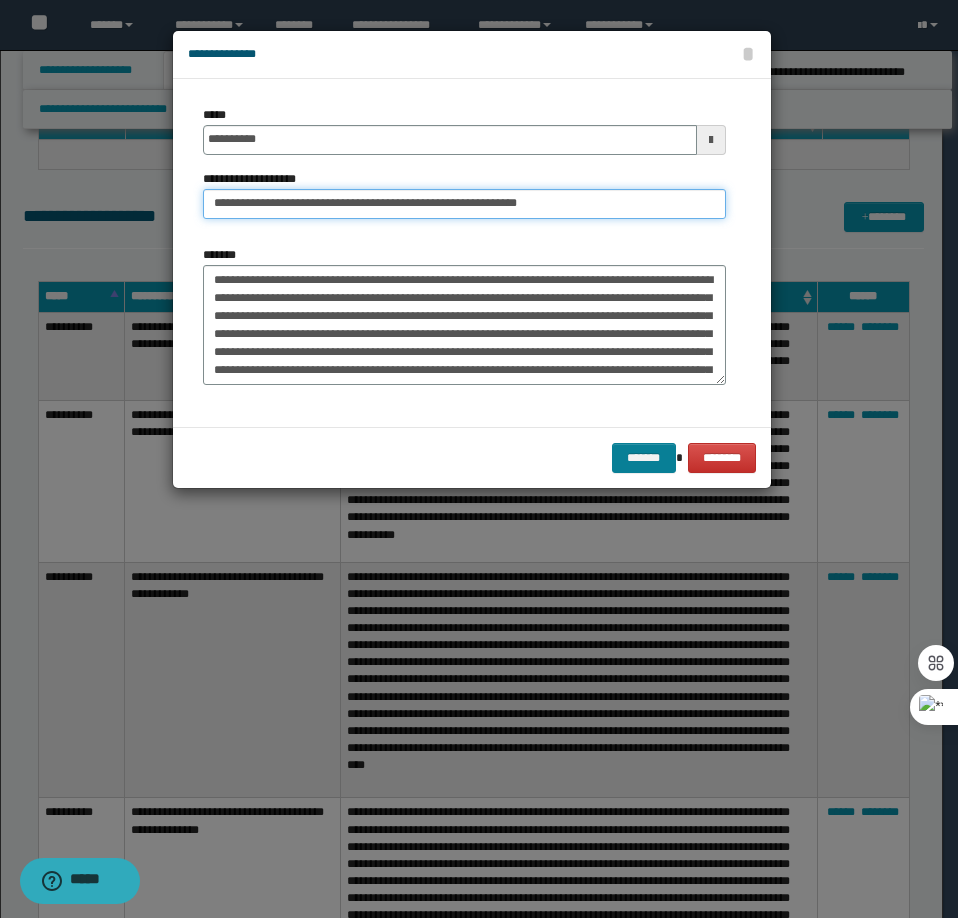 type on "**********" 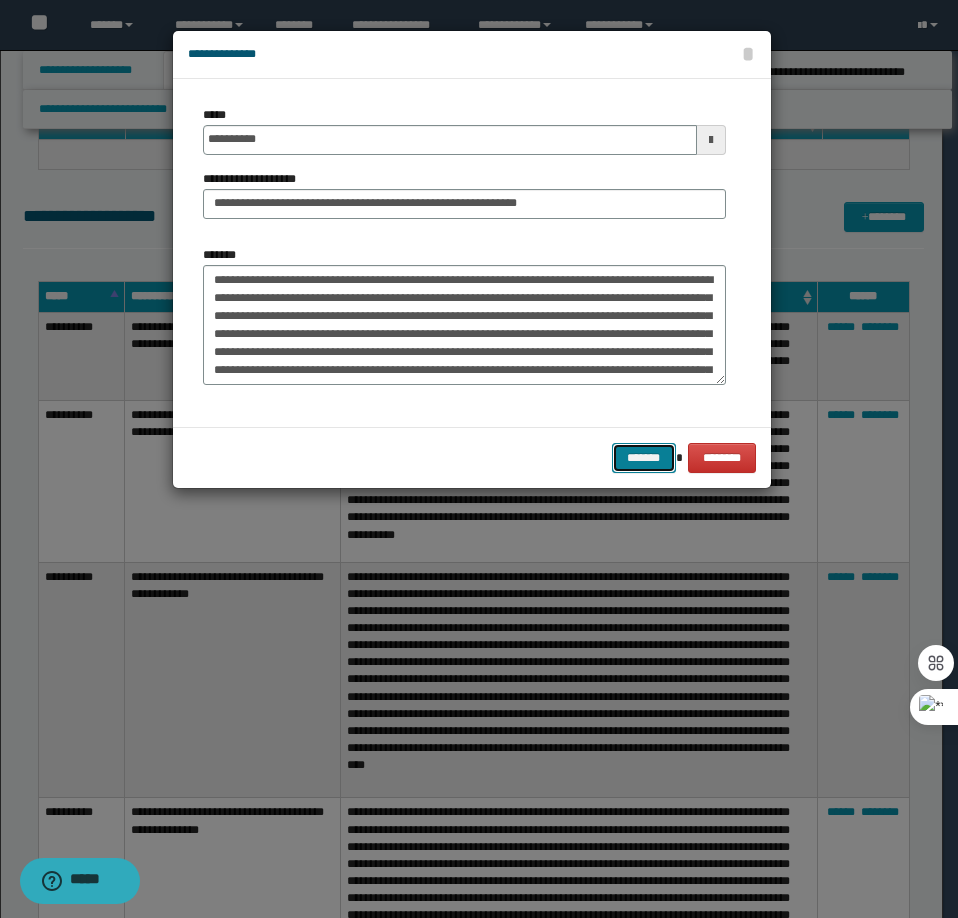 click on "*******" at bounding box center [644, 458] 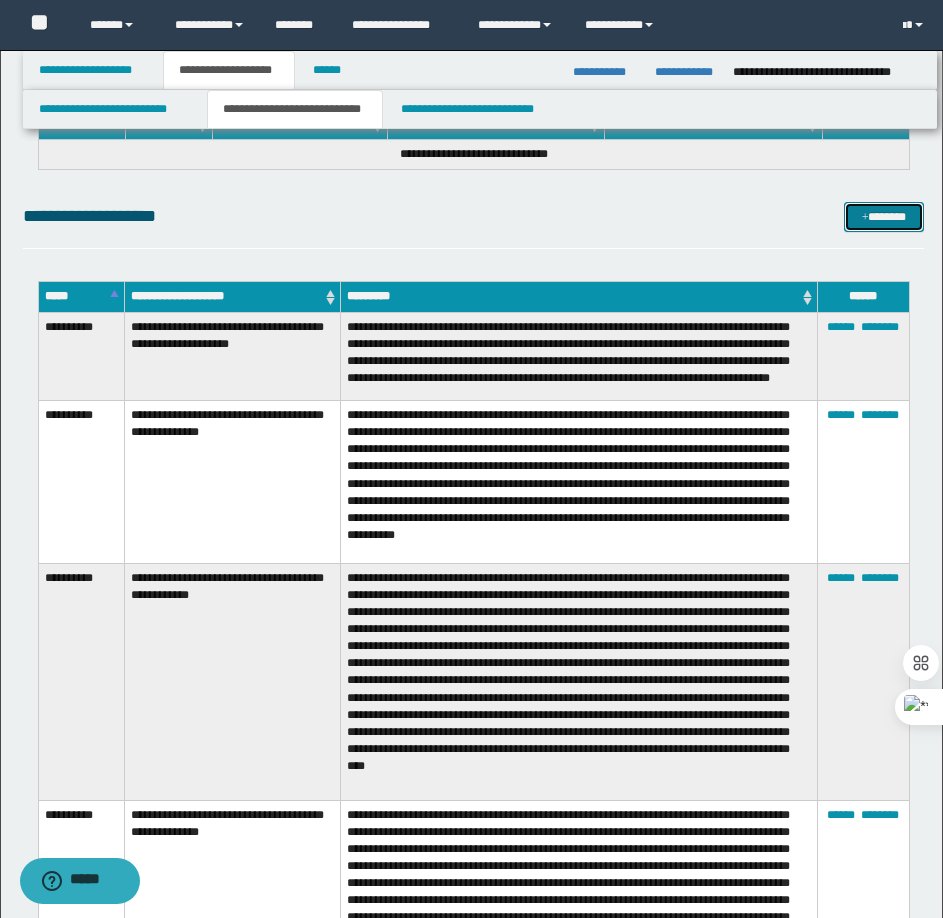 click on "*******" at bounding box center (884, 217) 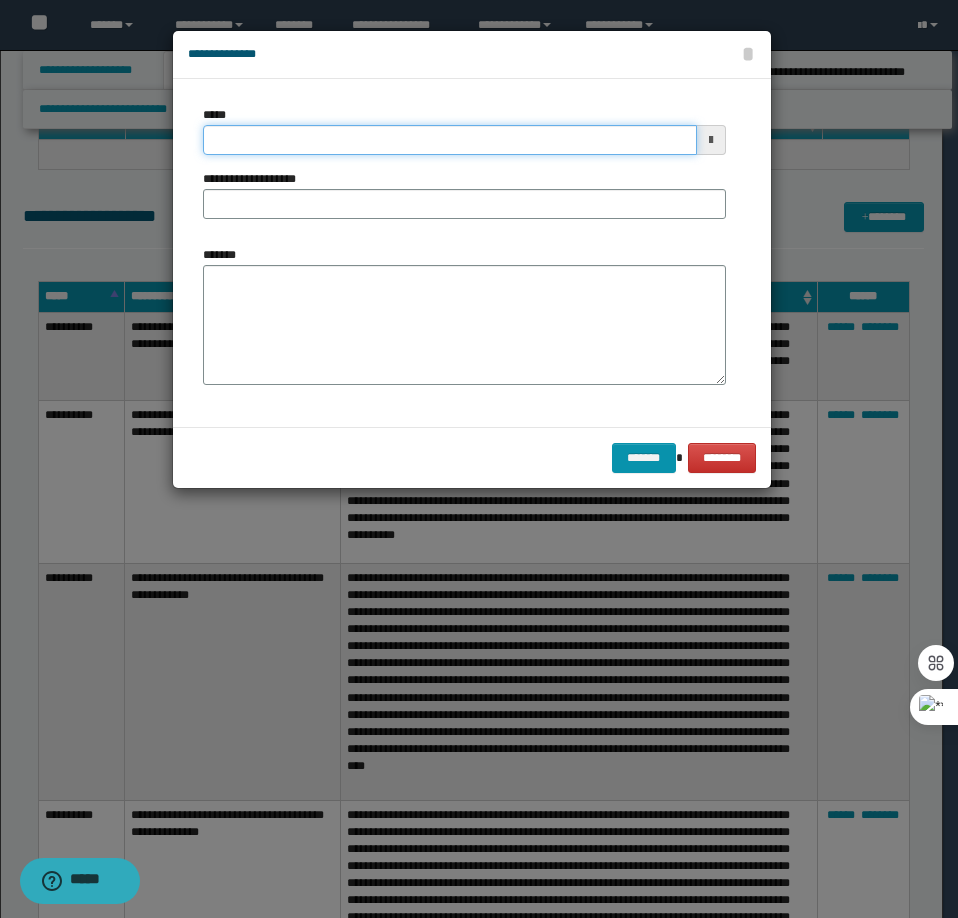 click on "*****" at bounding box center (450, 140) 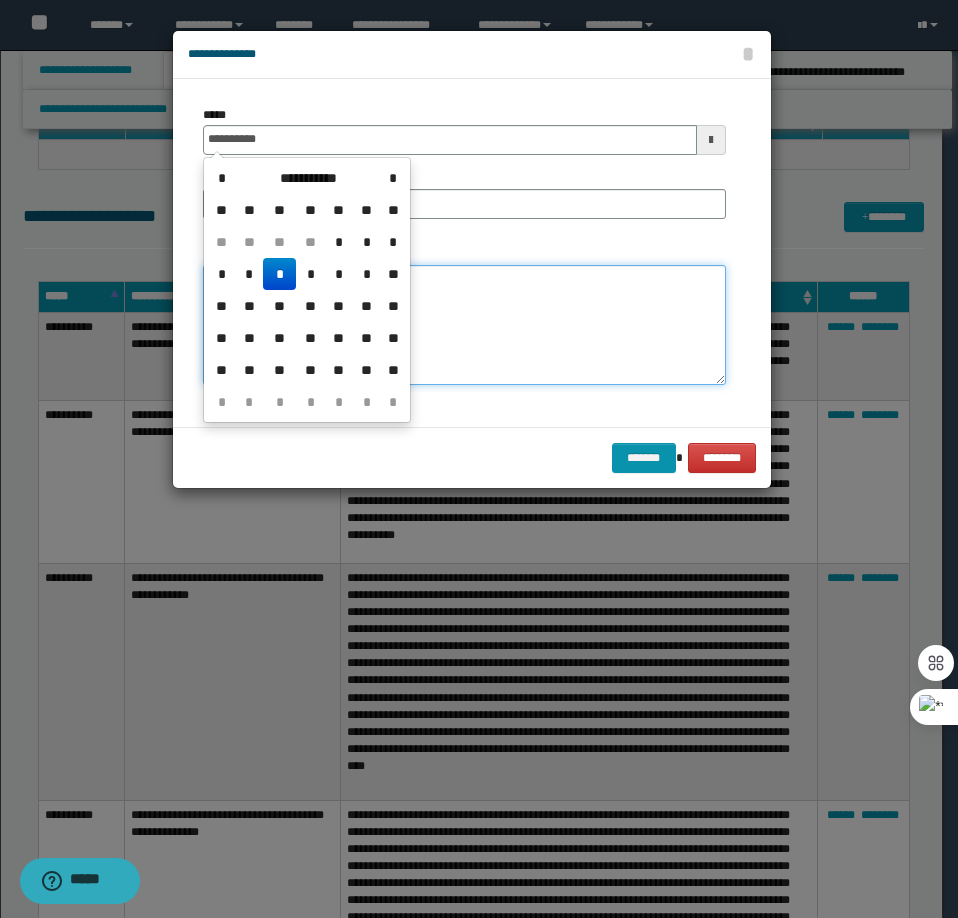 type on "**********" 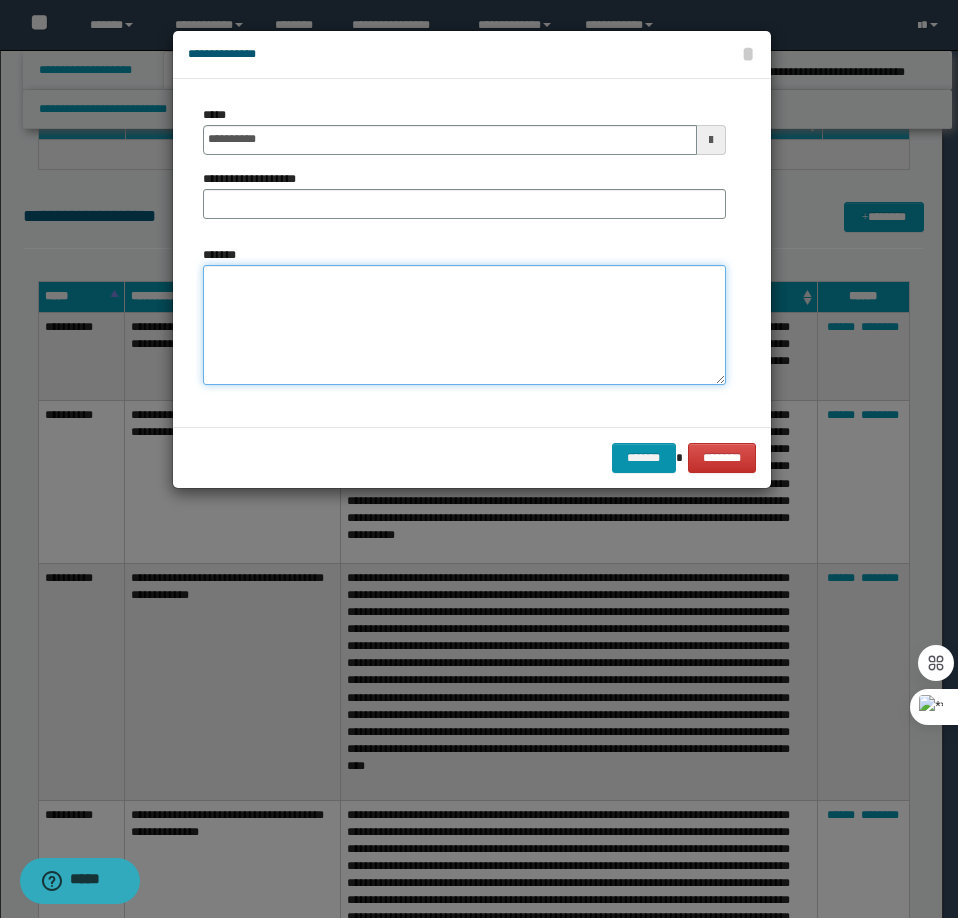 click on "*******" at bounding box center (464, 325) 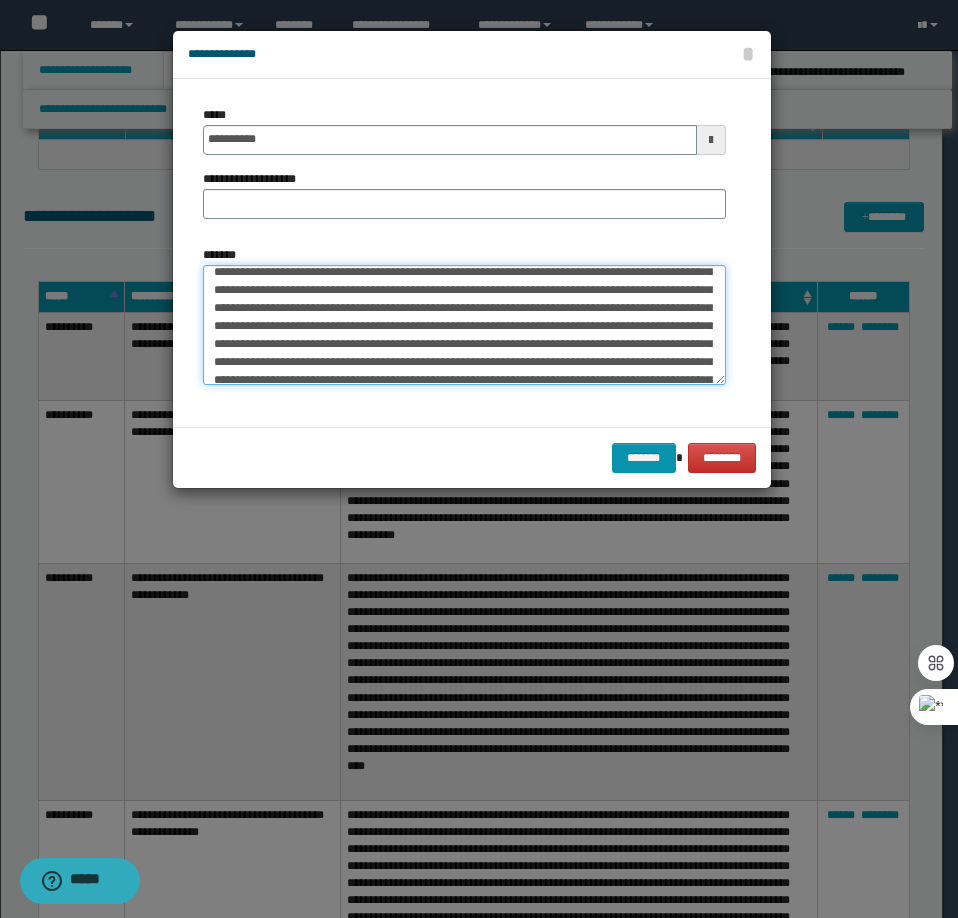 scroll, scrollTop: 0, scrollLeft: 0, axis: both 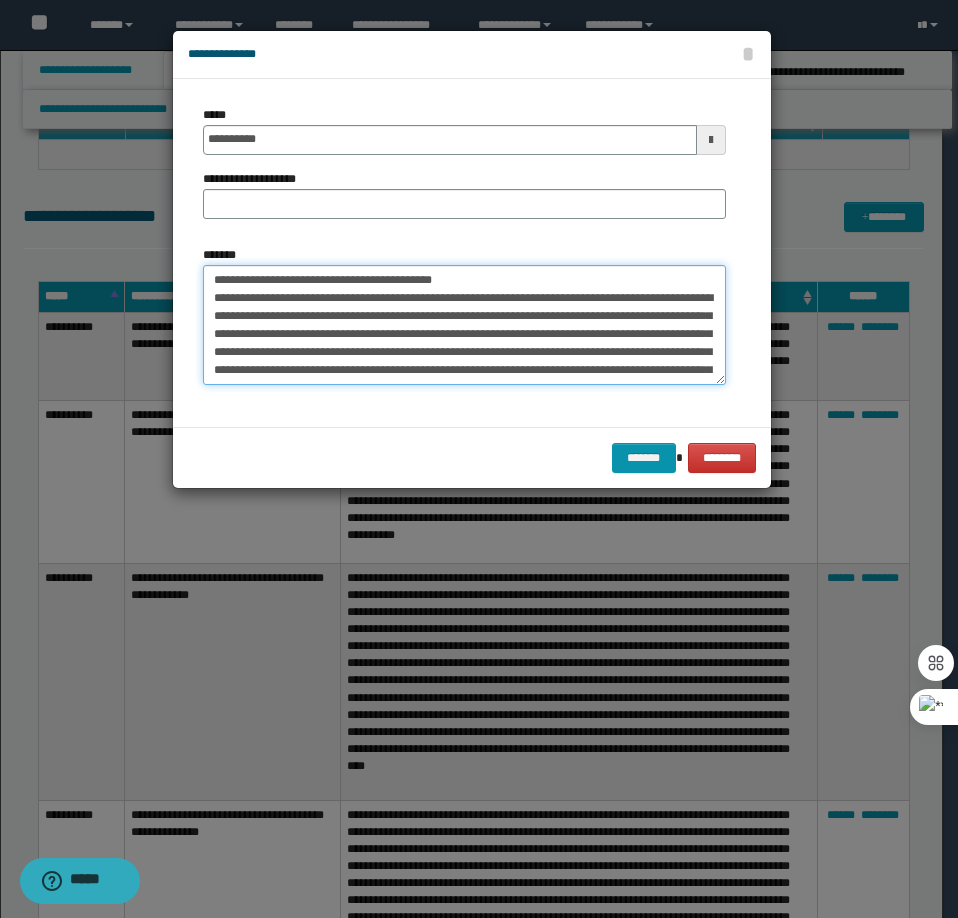 drag, startPoint x: 450, startPoint y: 276, endPoint x: 279, endPoint y: 280, distance: 171.04678 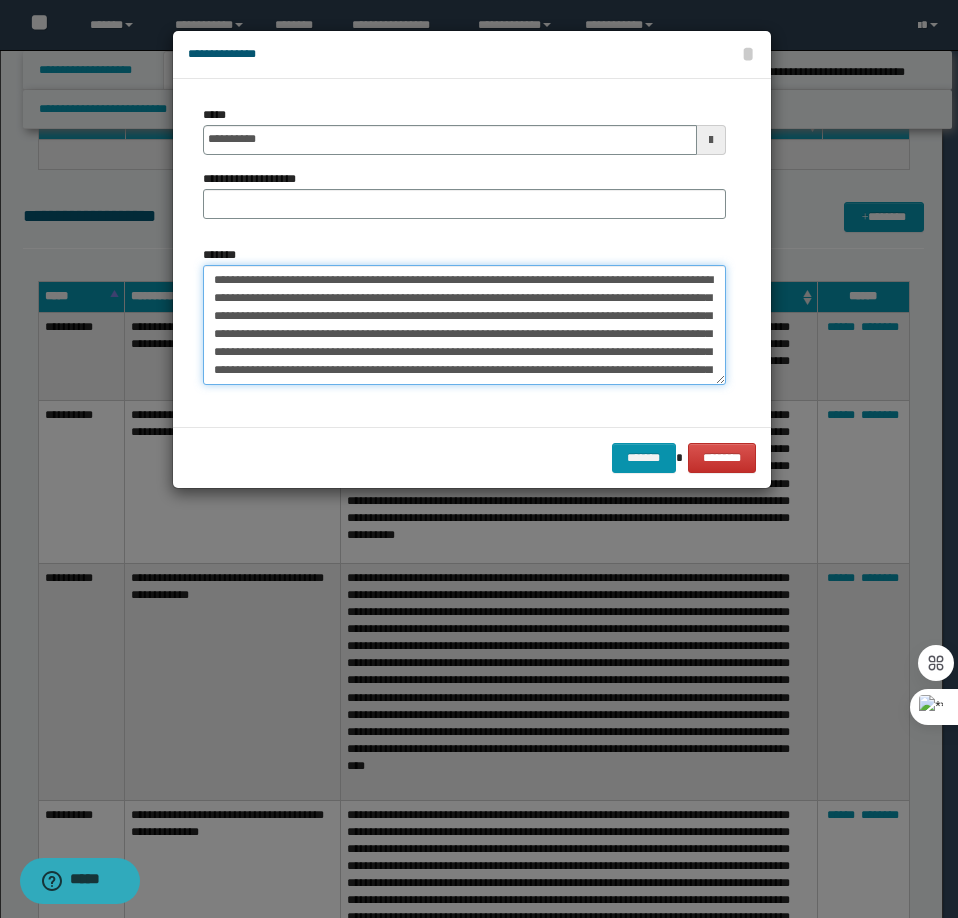 type on "**********" 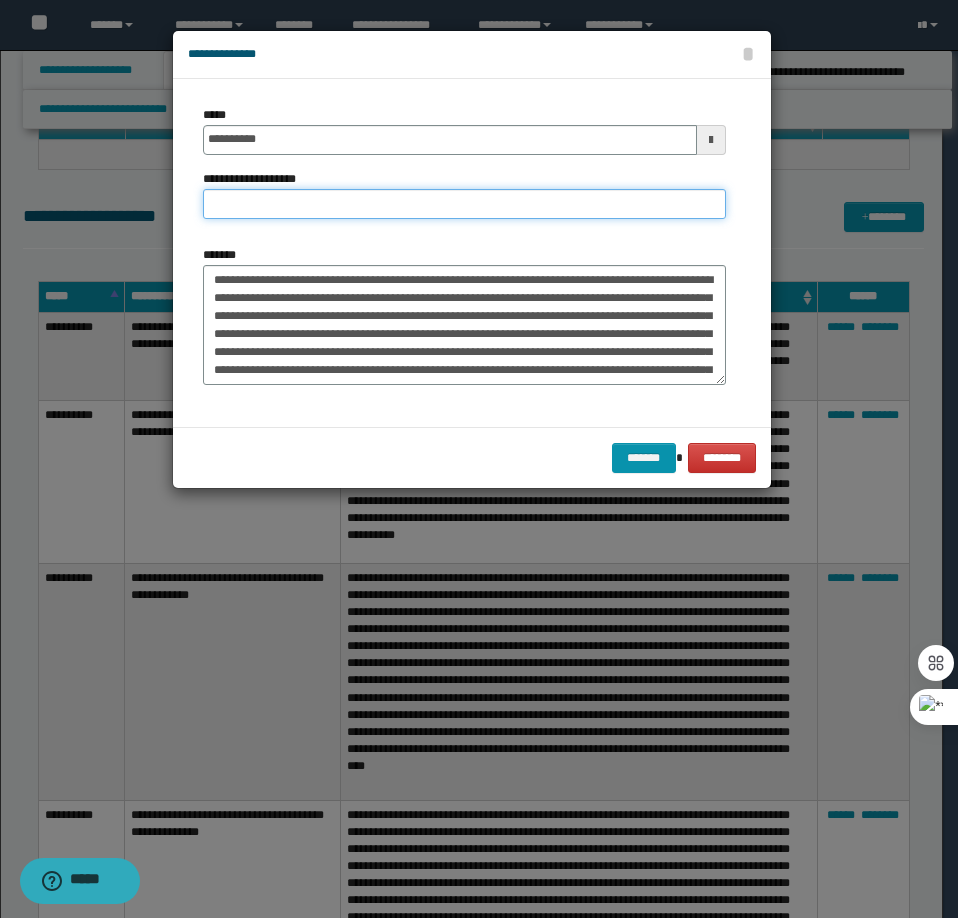 click on "**********" at bounding box center [464, 204] 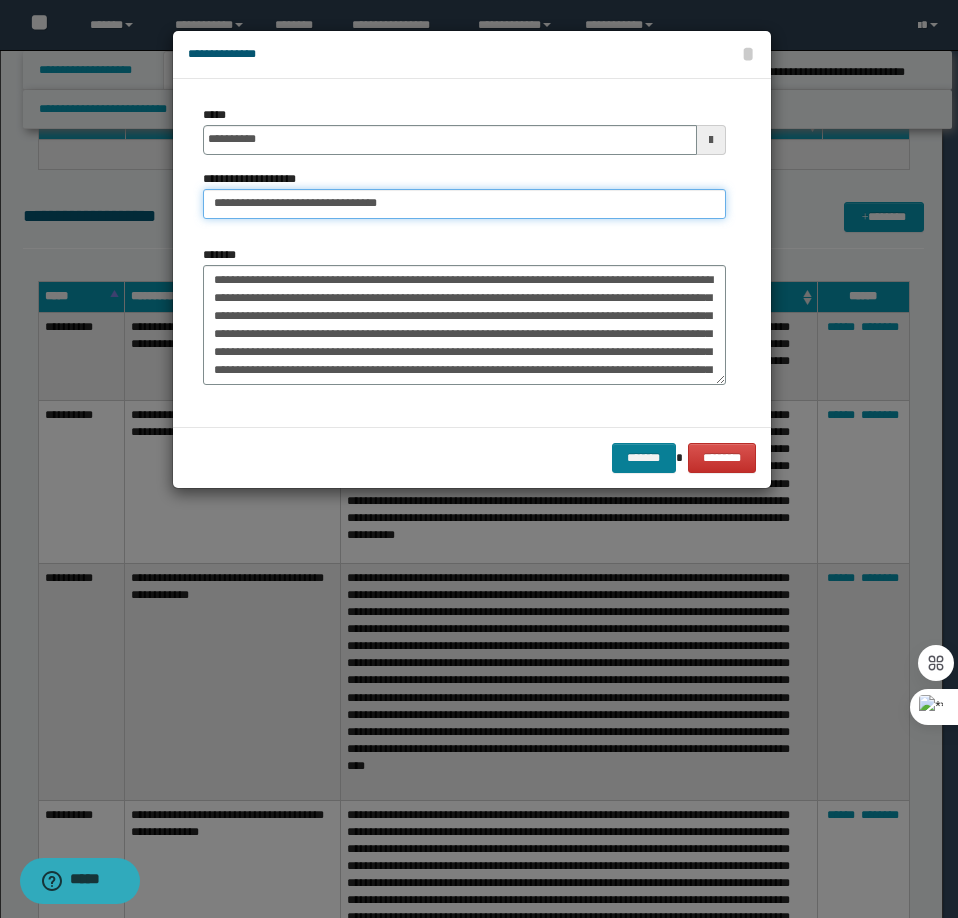 type on "**********" 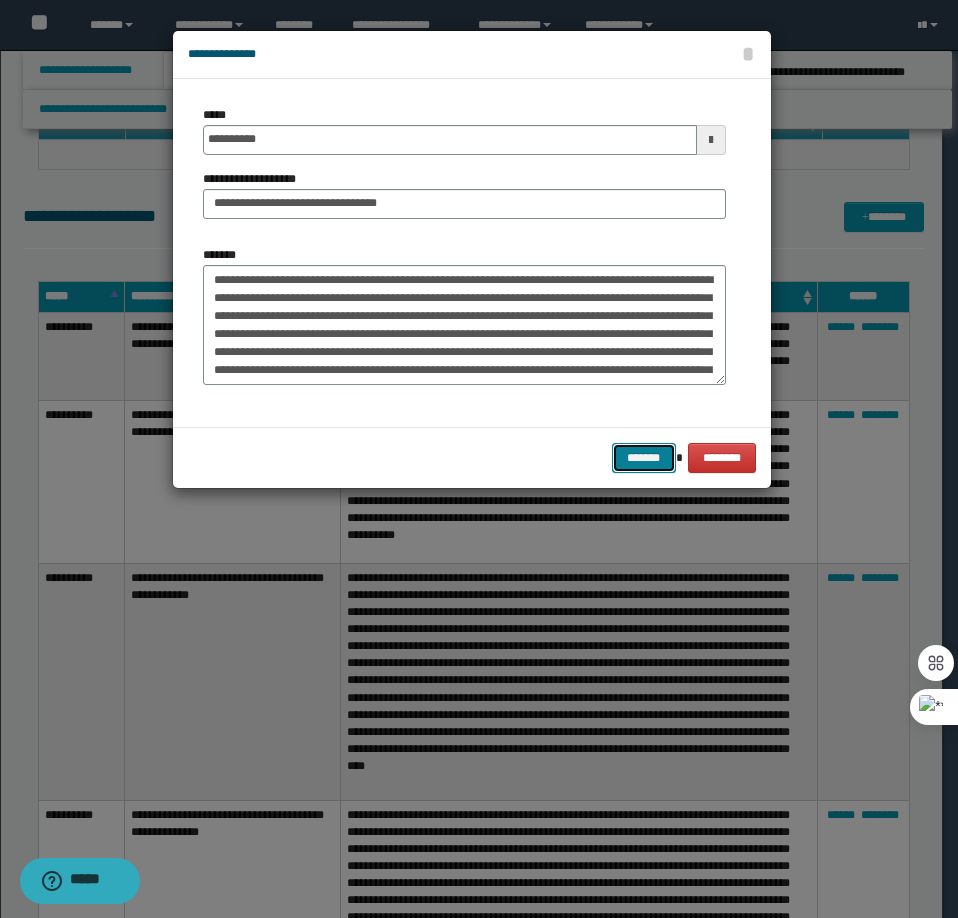 click on "*******" at bounding box center (644, 458) 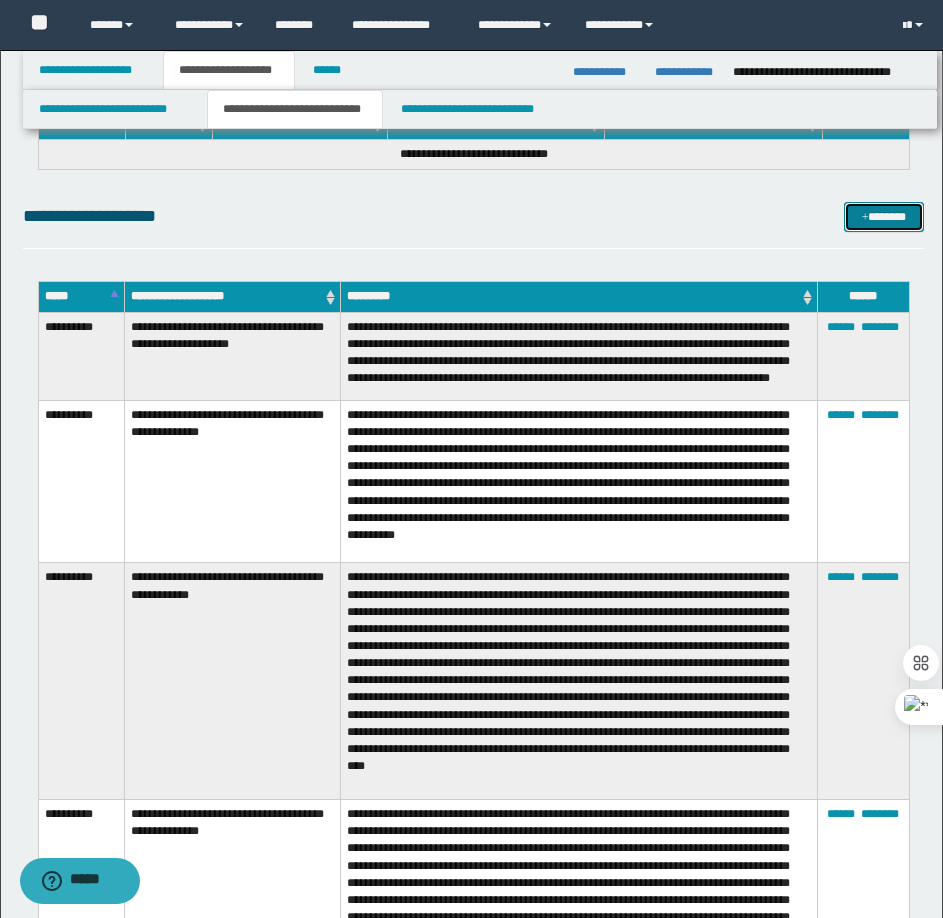 click on "*******" at bounding box center [884, 217] 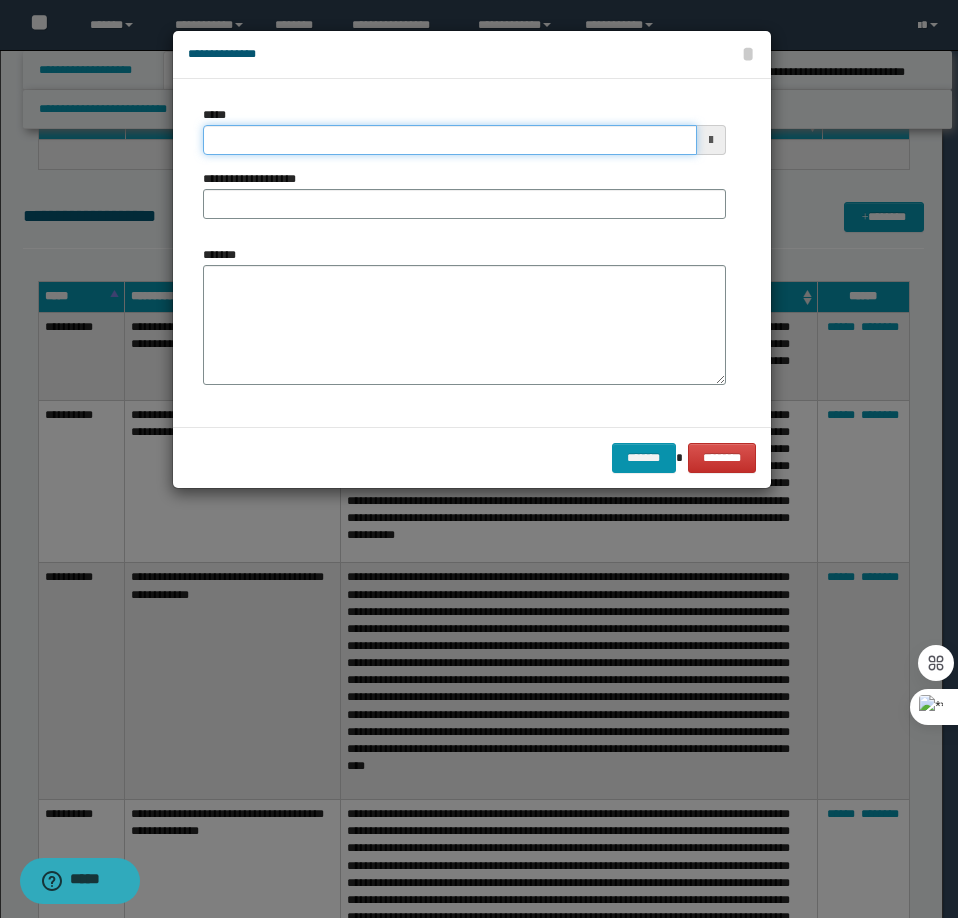 click on "*****" at bounding box center (450, 140) 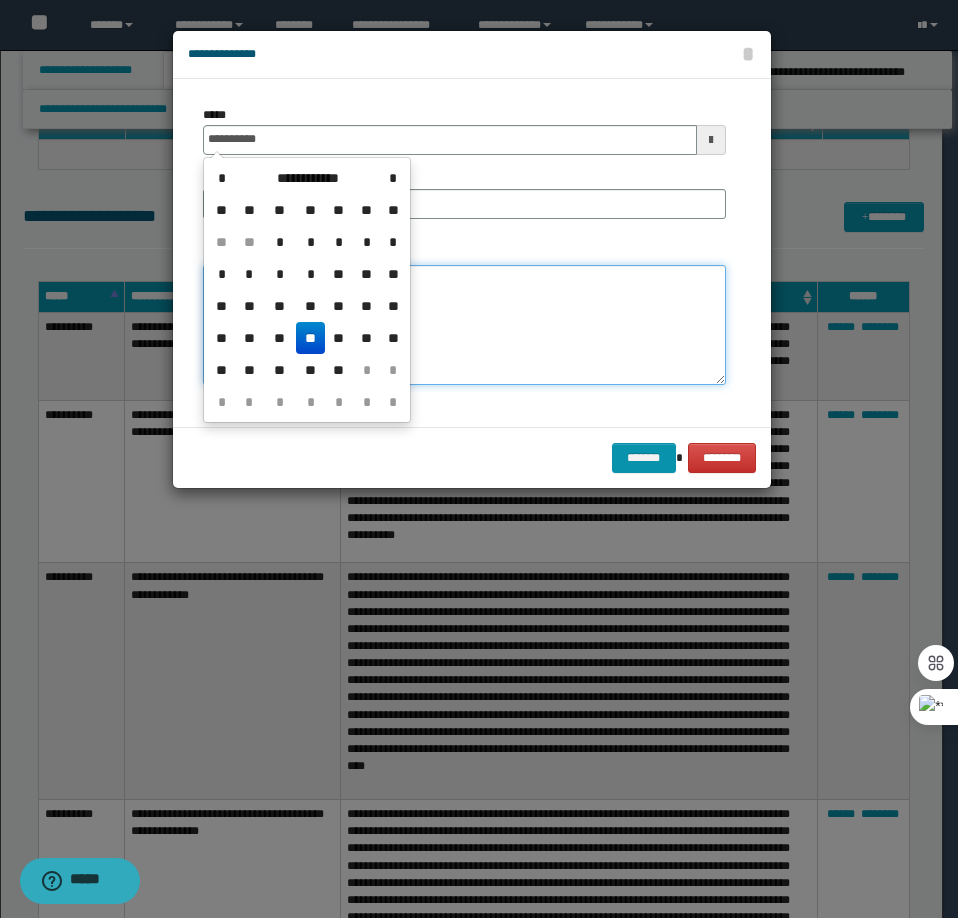 type on "**********" 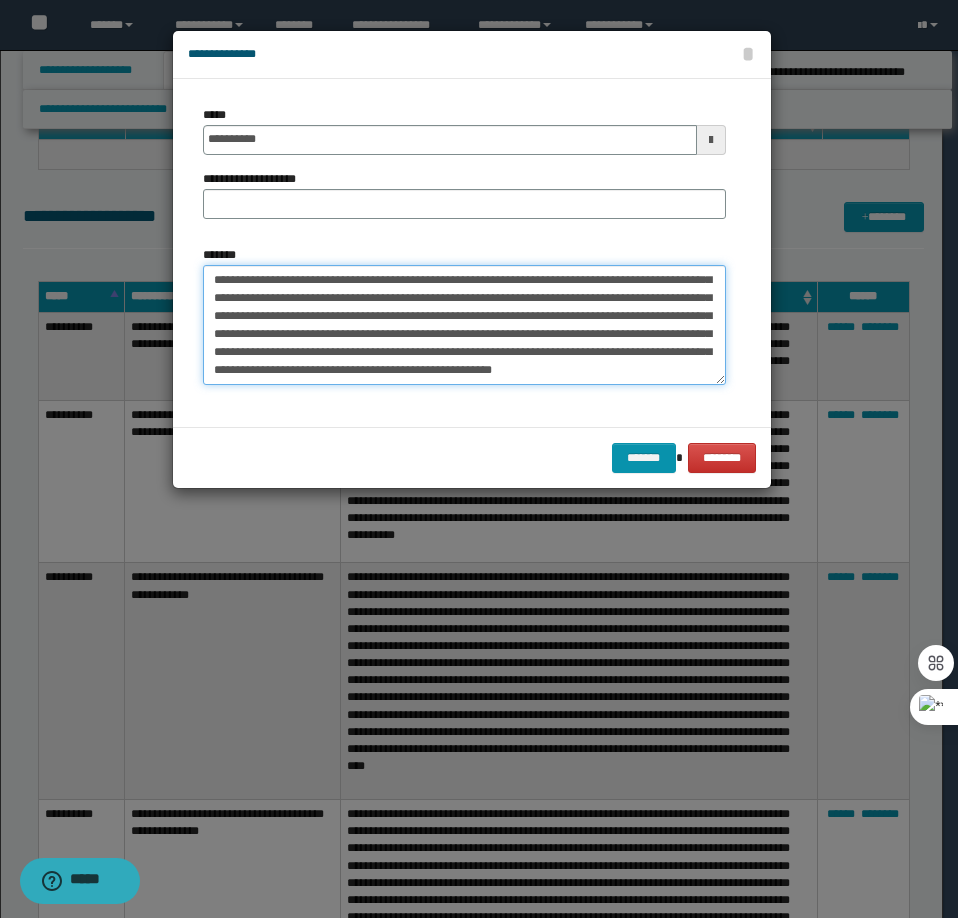 scroll, scrollTop: 0, scrollLeft: 0, axis: both 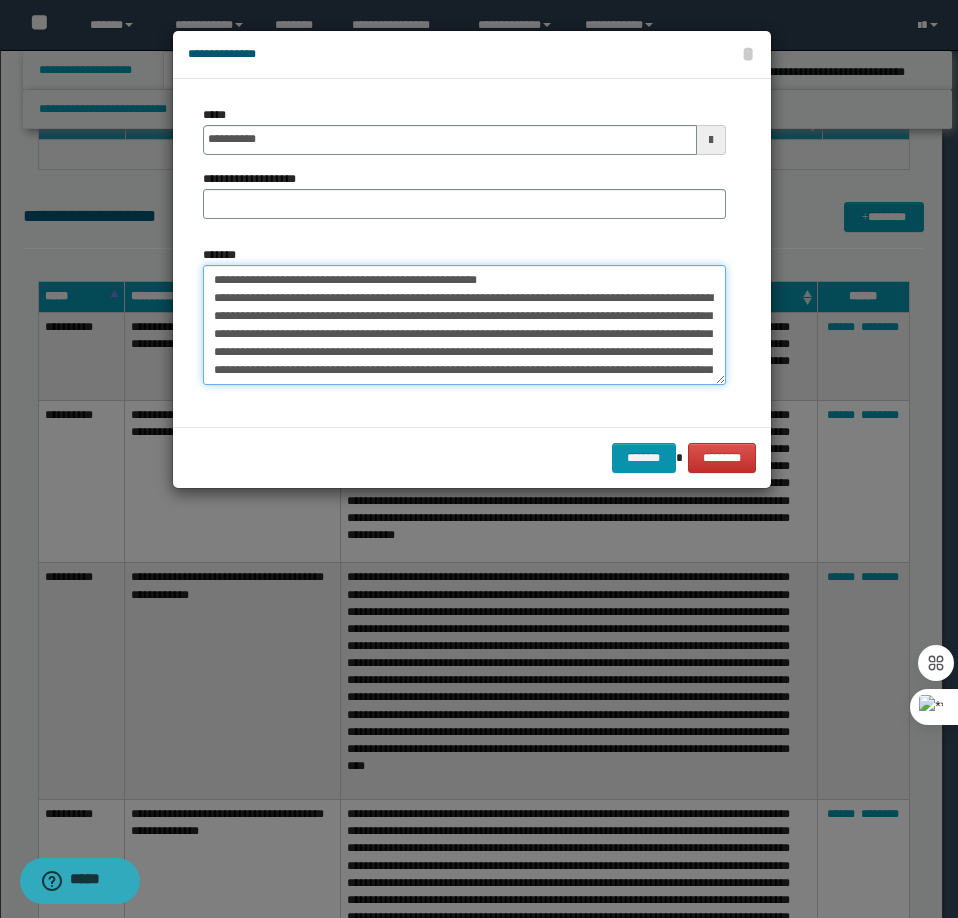 drag, startPoint x: 533, startPoint y: 275, endPoint x: 280, endPoint y: 277, distance: 253.0079 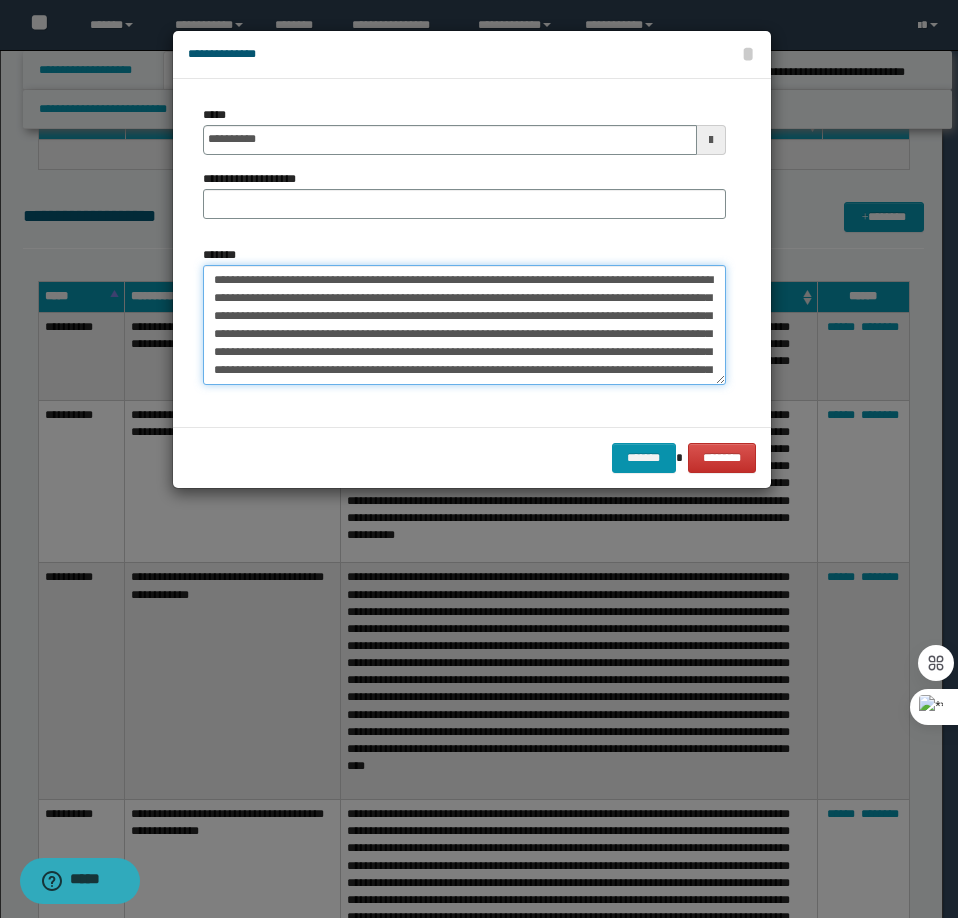 type on "**********" 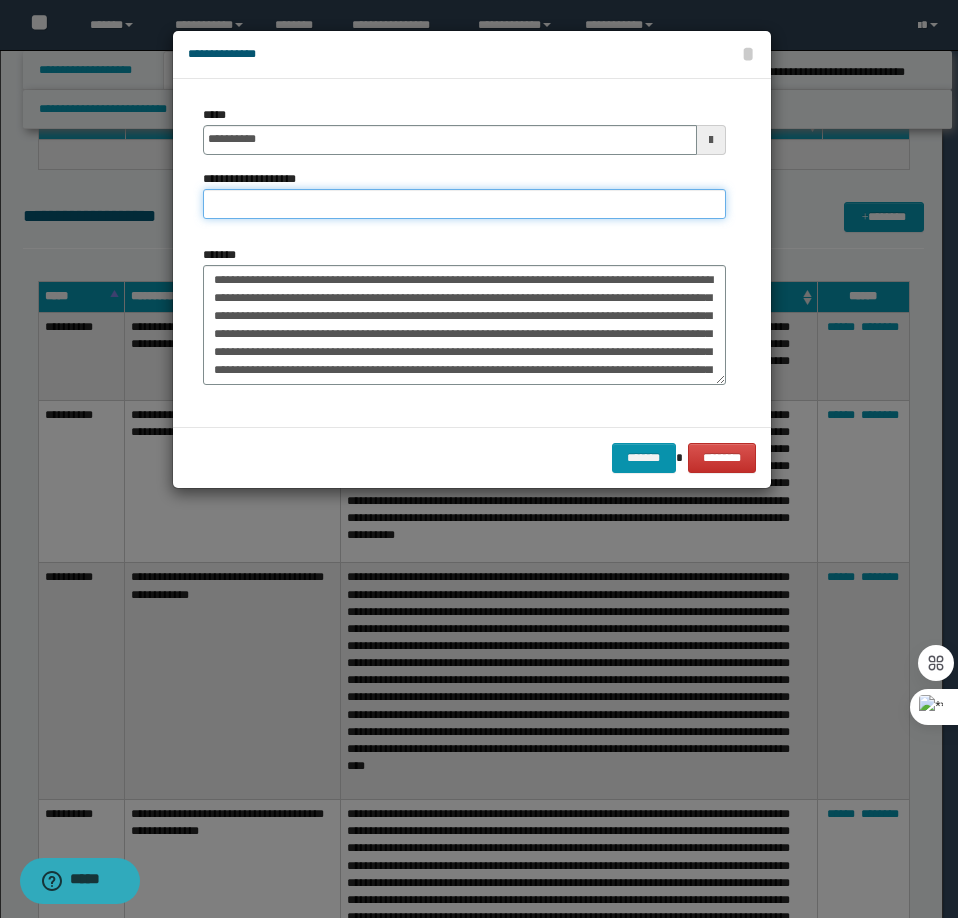 click on "**********" at bounding box center [464, 204] 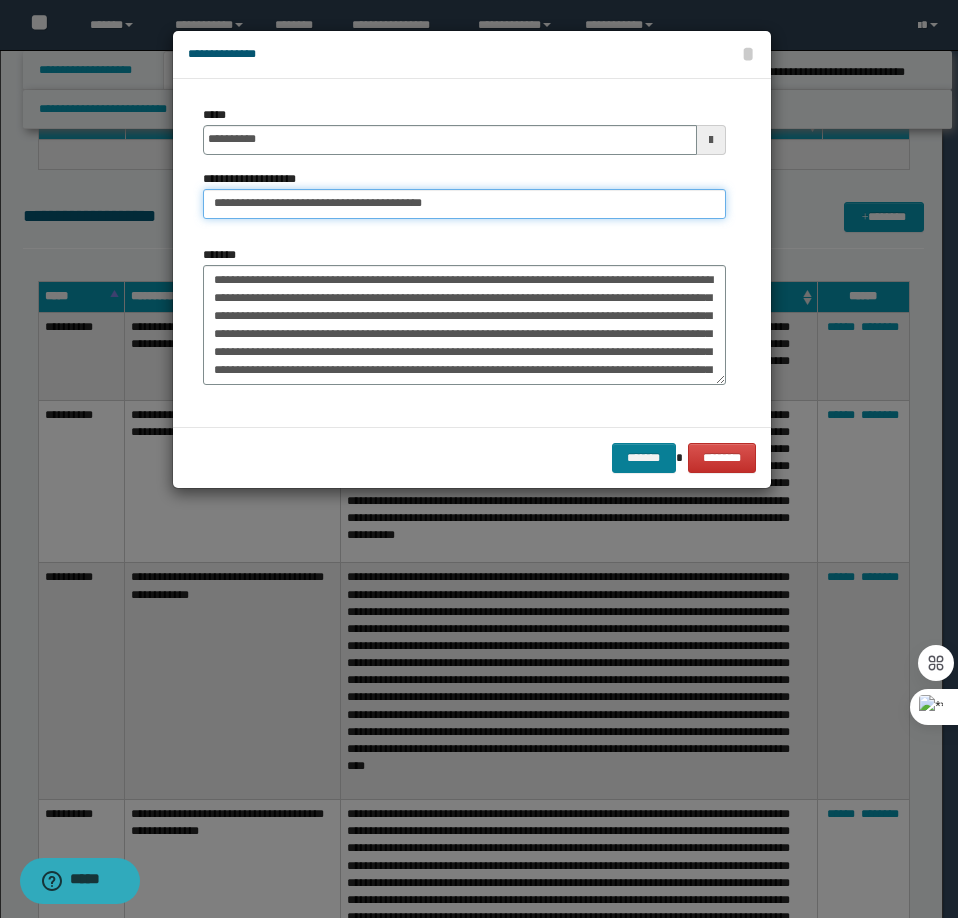 type on "**********" 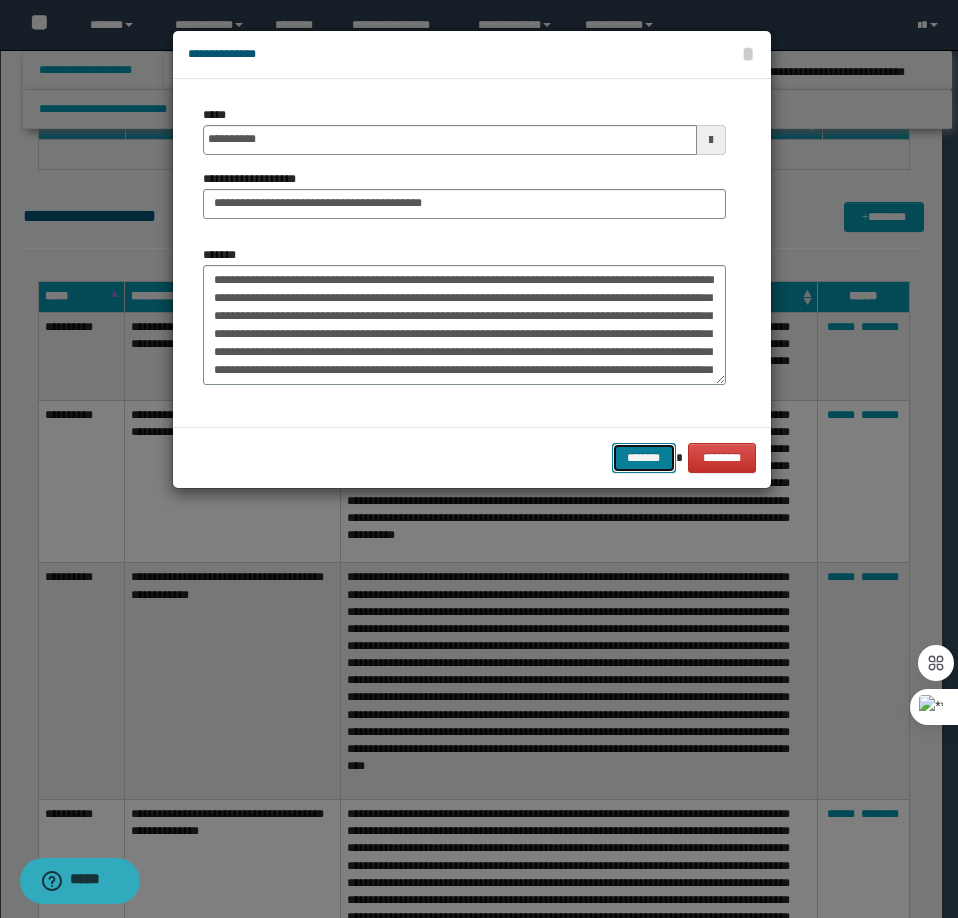 click on "*******" at bounding box center [644, 458] 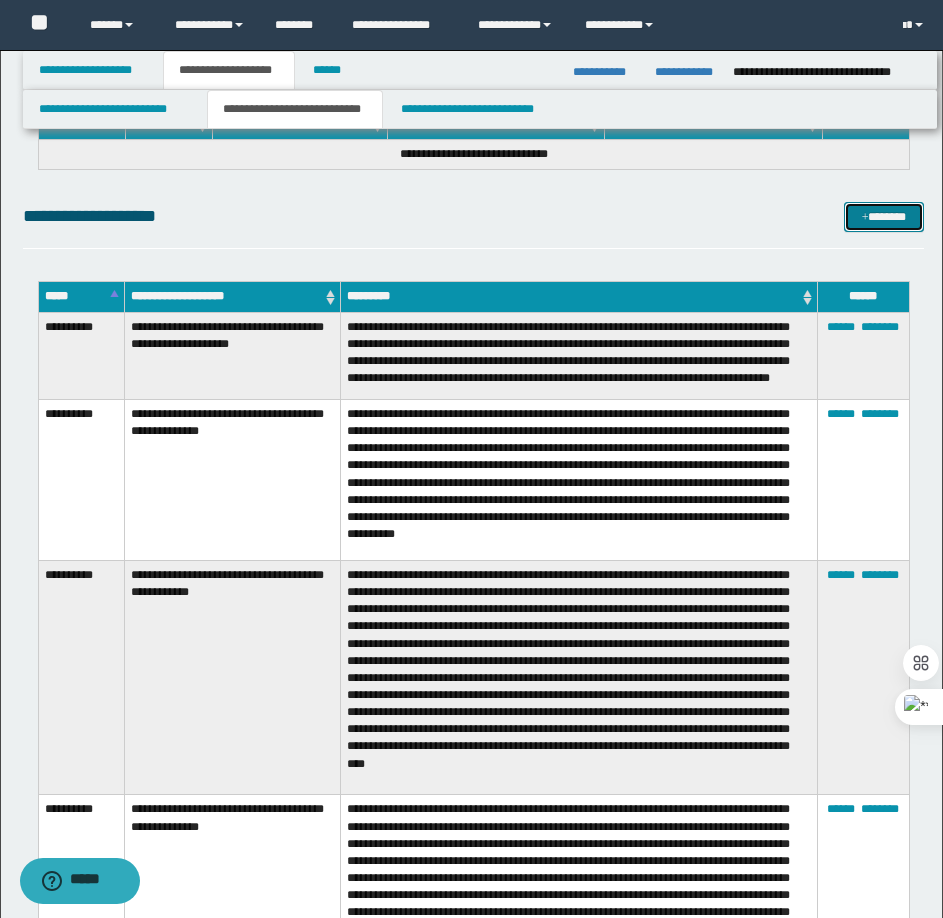 click on "*******" at bounding box center [884, 217] 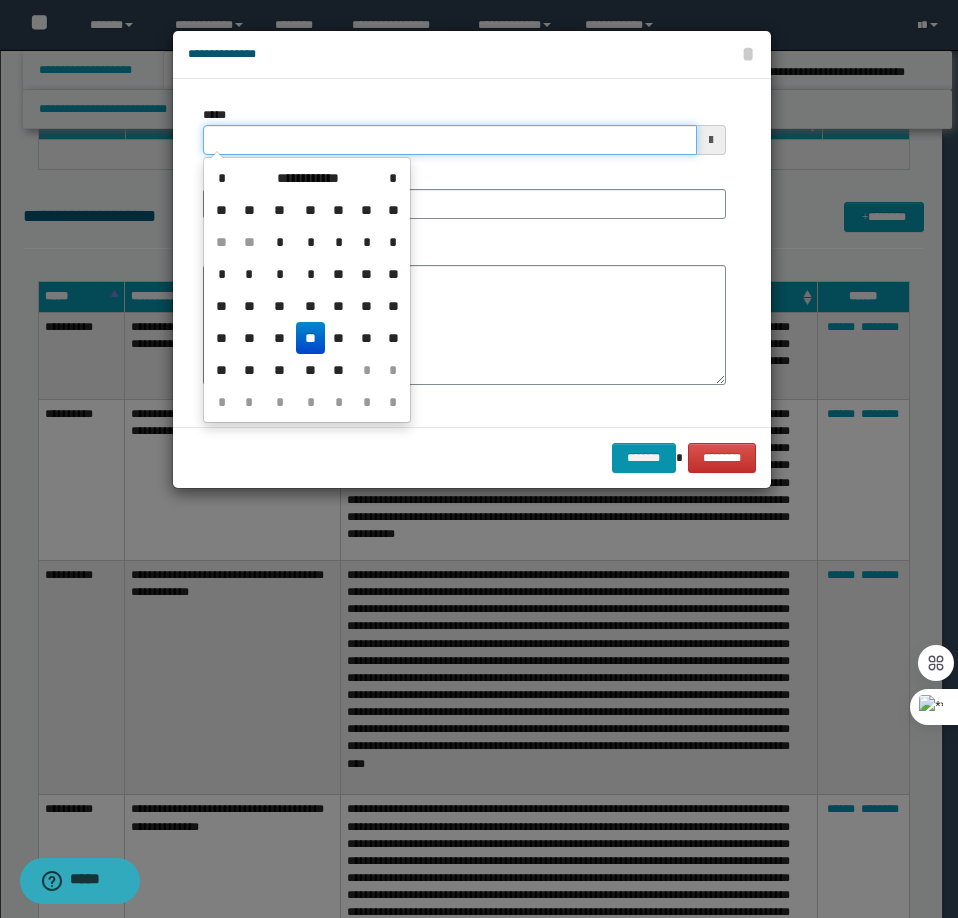 click on "*****" at bounding box center [450, 140] 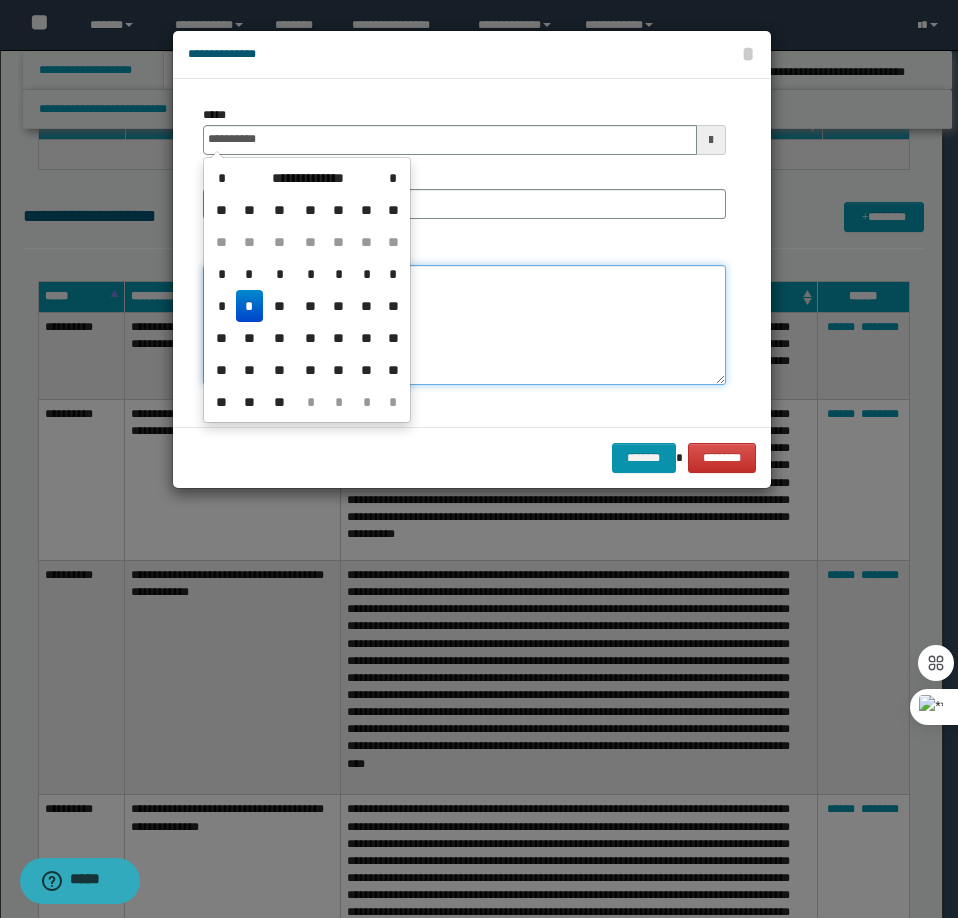 type on "**********" 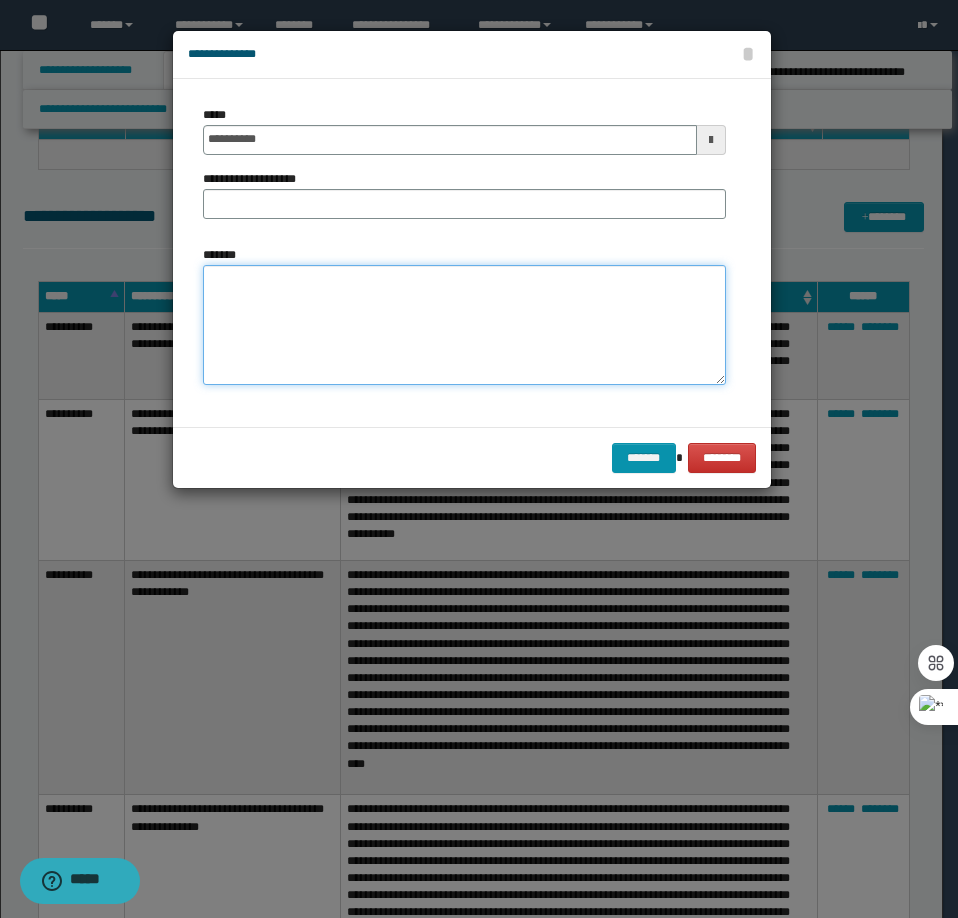 paste on "**********" 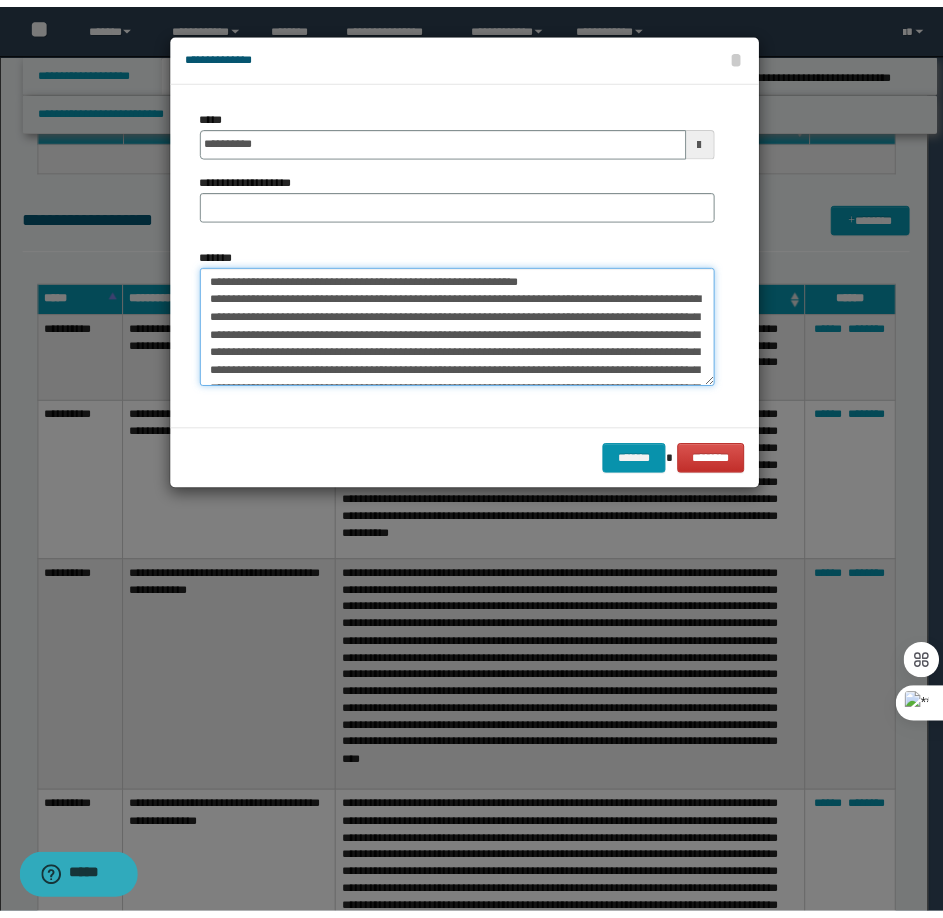 scroll, scrollTop: 0, scrollLeft: 0, axis: both 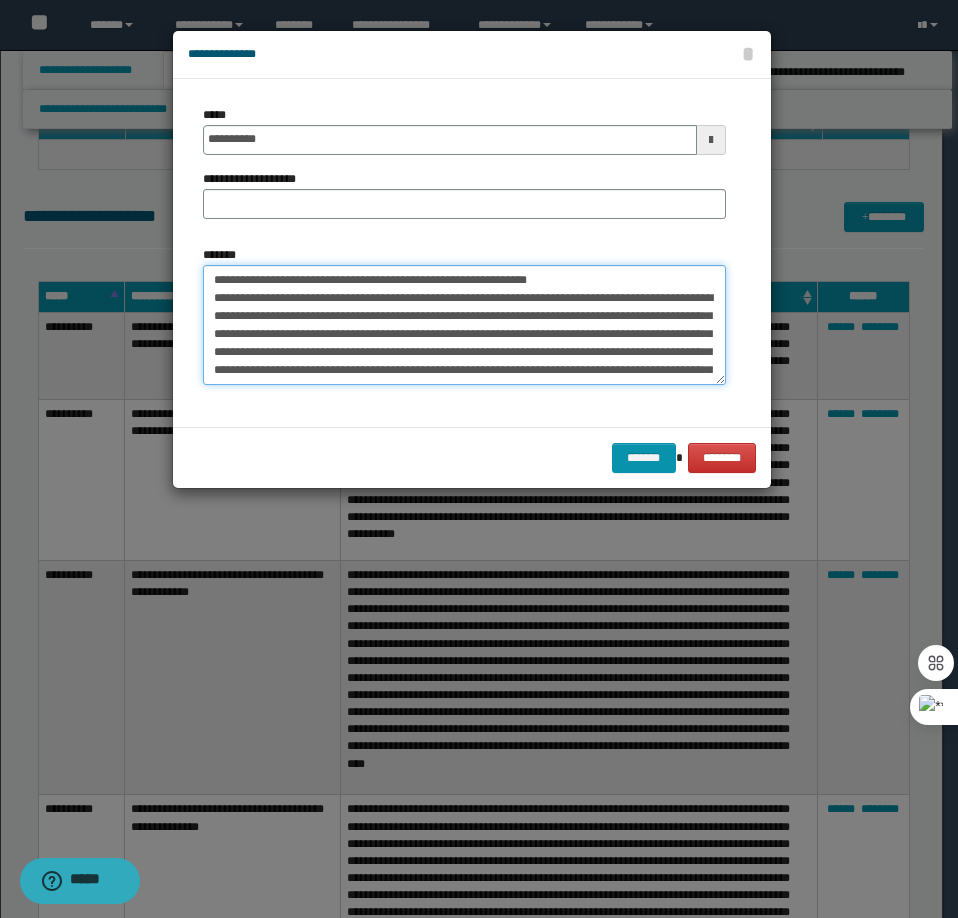drag, startPoint x: 572, startPoint y: 277, endPoint x: 281, endPoint y: 272, distance: 291.04294 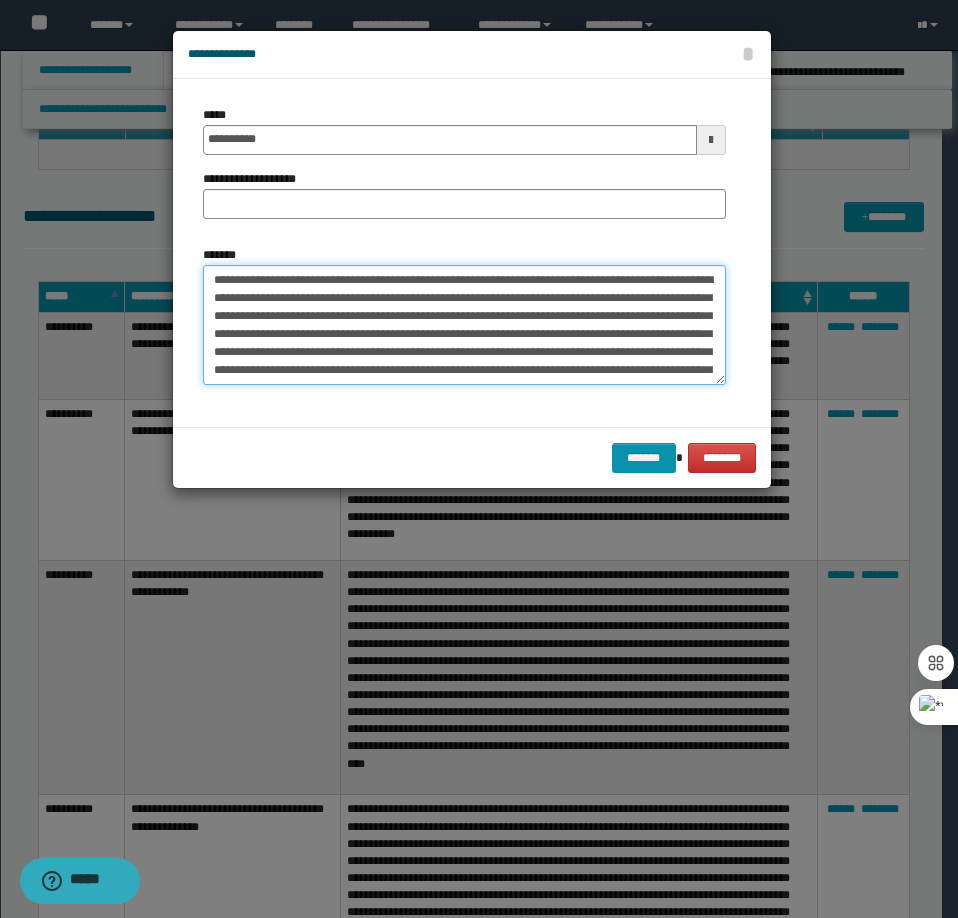 type on "**********" 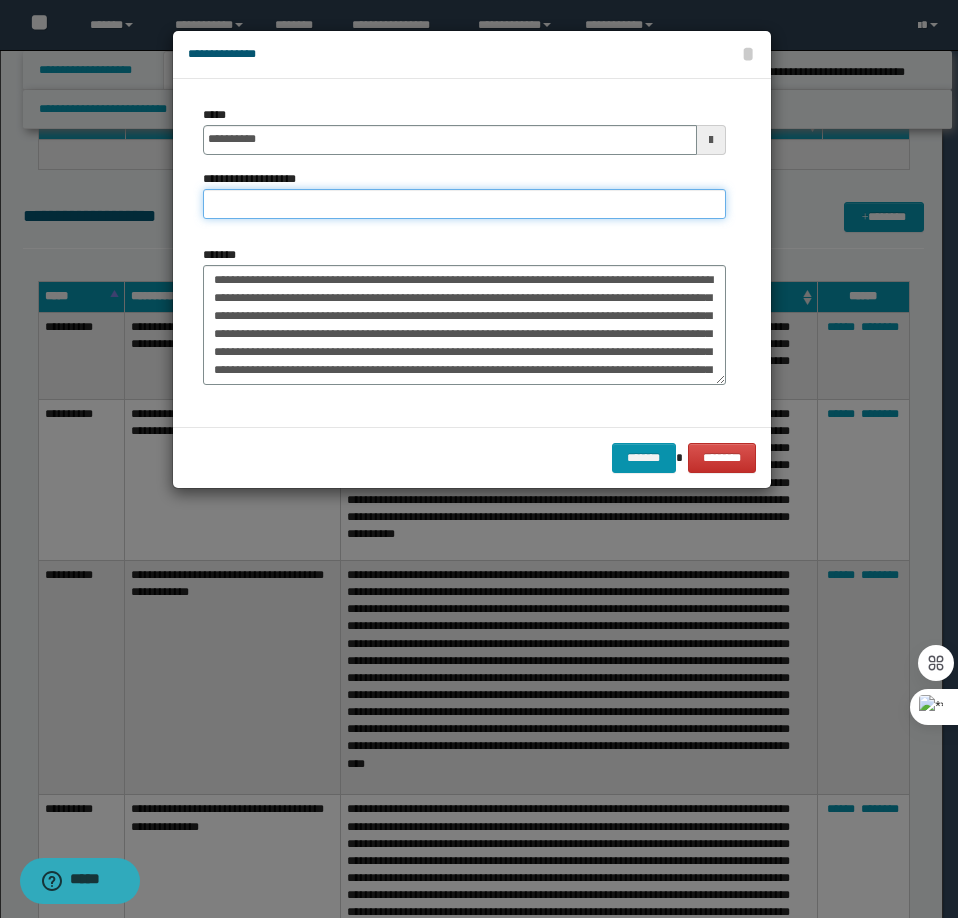 click on "**********" at bounding box center (464, 204) 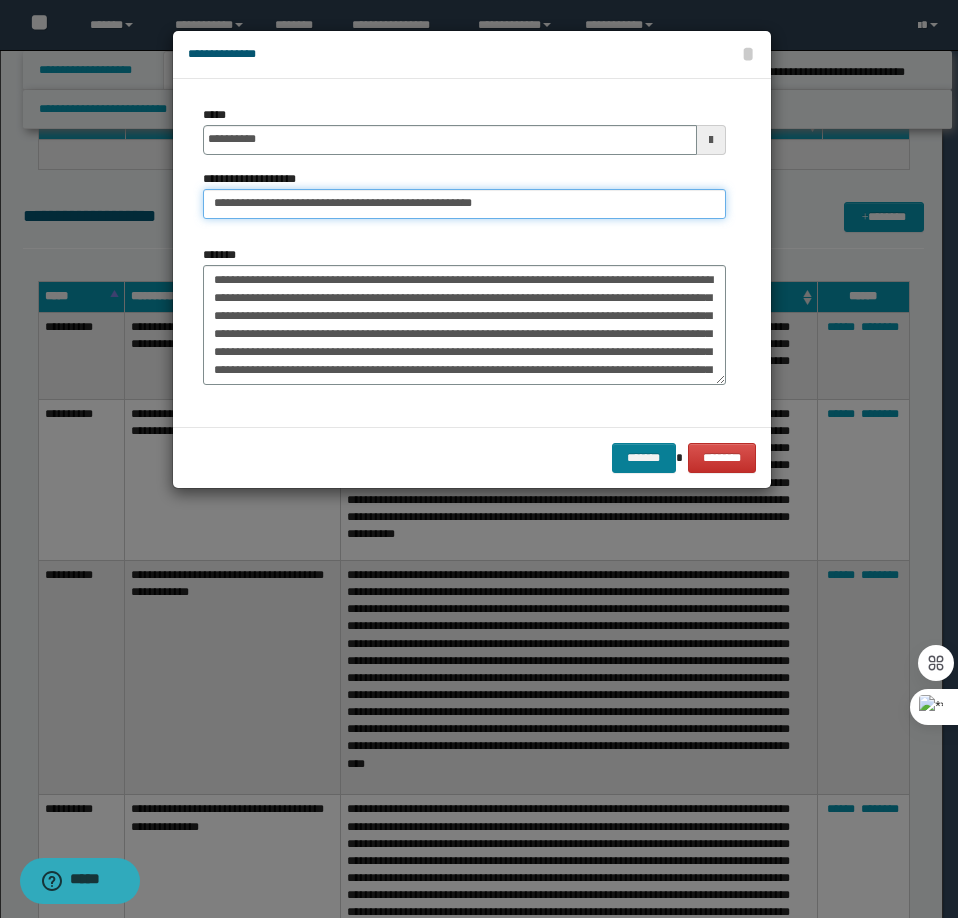 type on "**********" 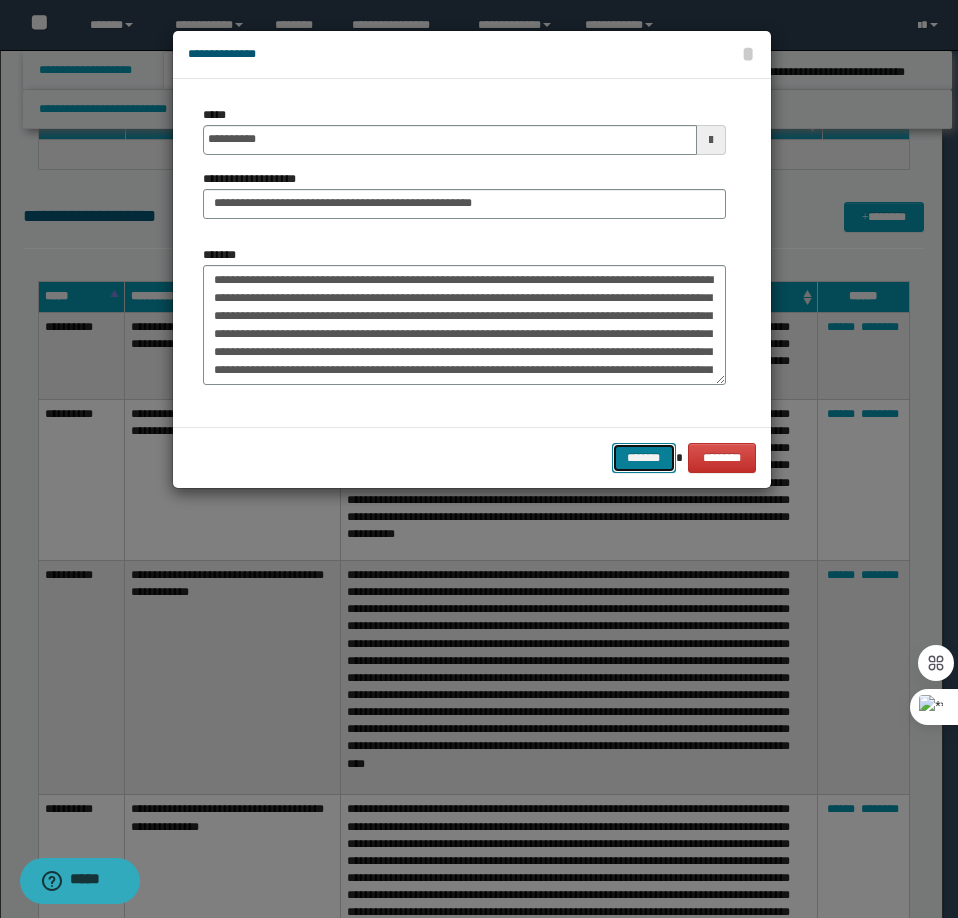 click on "*******" at bounding box center (644, 458) 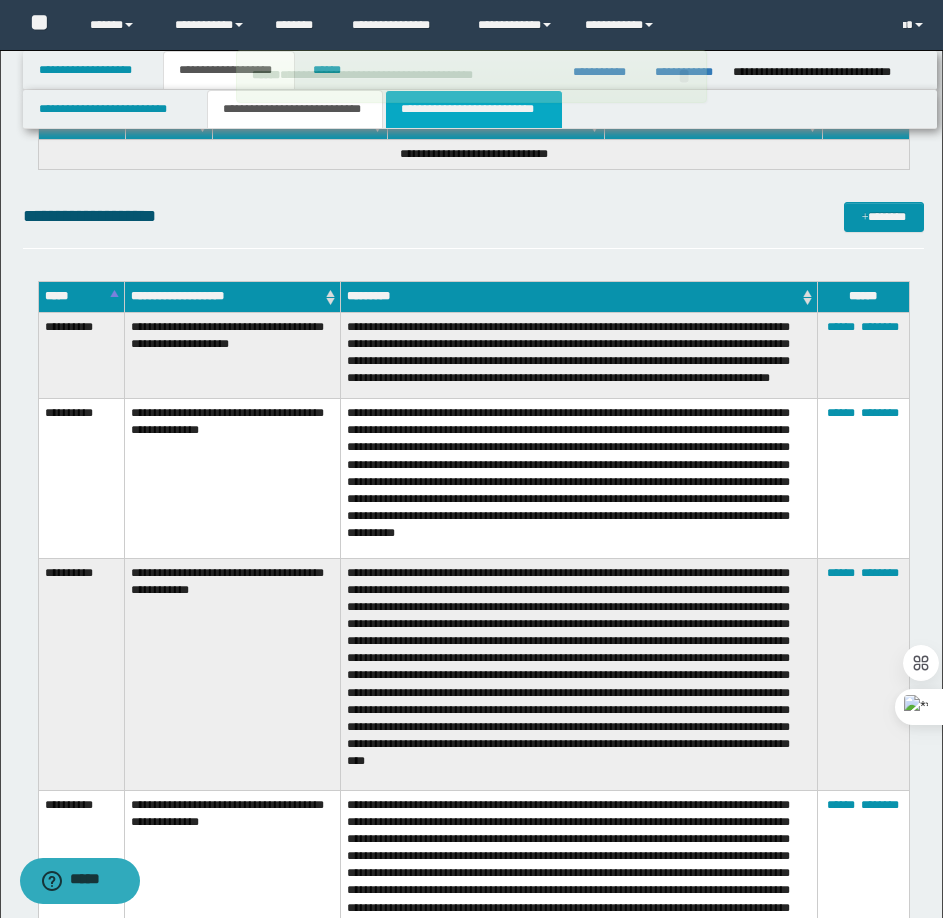click on "**********" at bounding box center [474, 109] 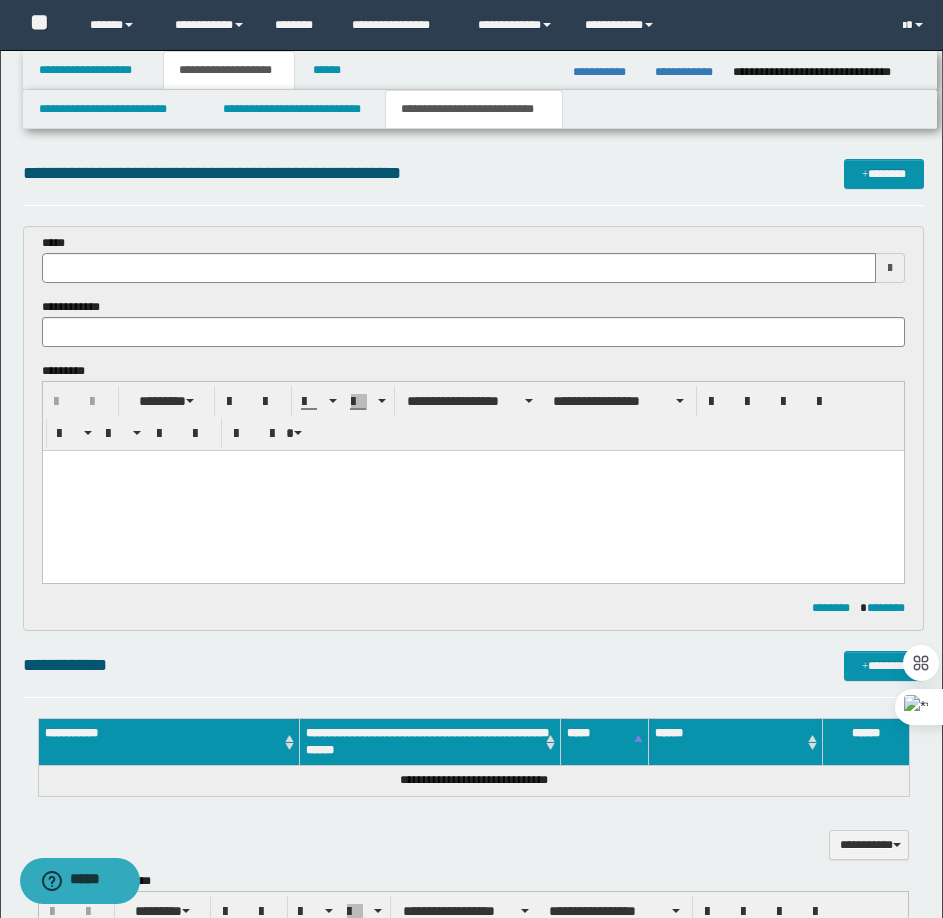 scroll, scrollTop: 0, scrollLeft: 0, axis: both 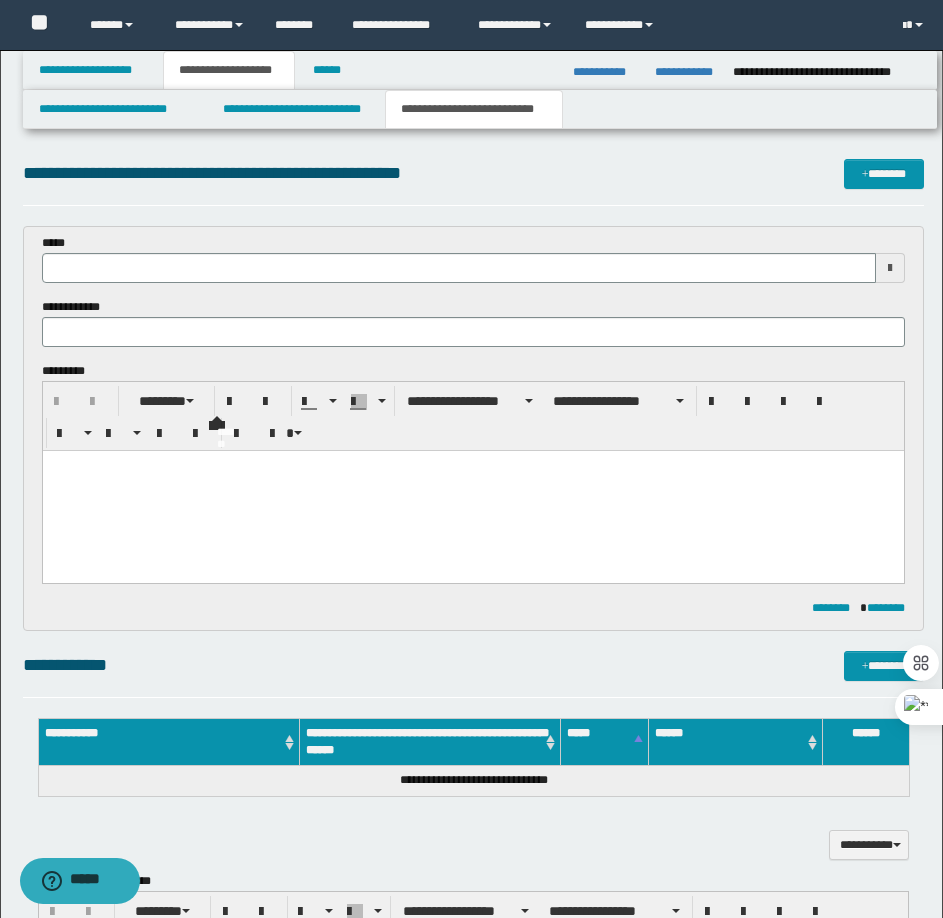 type 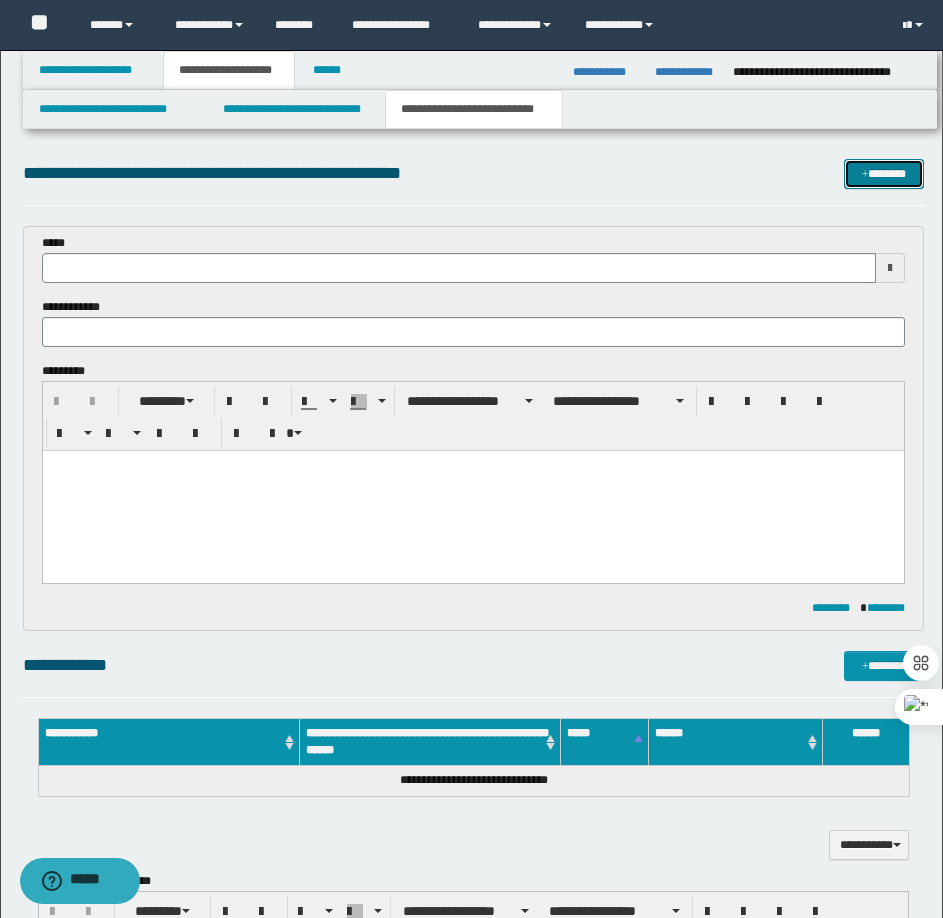 click on "*******" at bounding box center (884, 174) 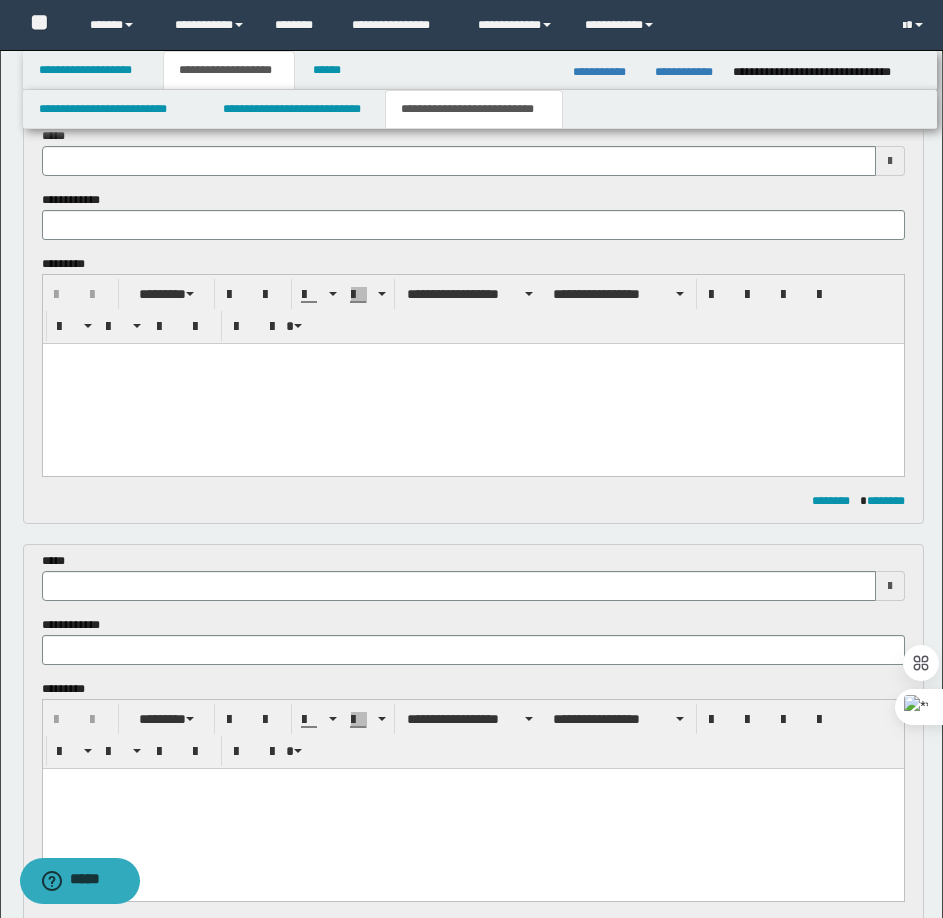 scroll, scrollTop: 0, scrollLeft: 0, axis: both 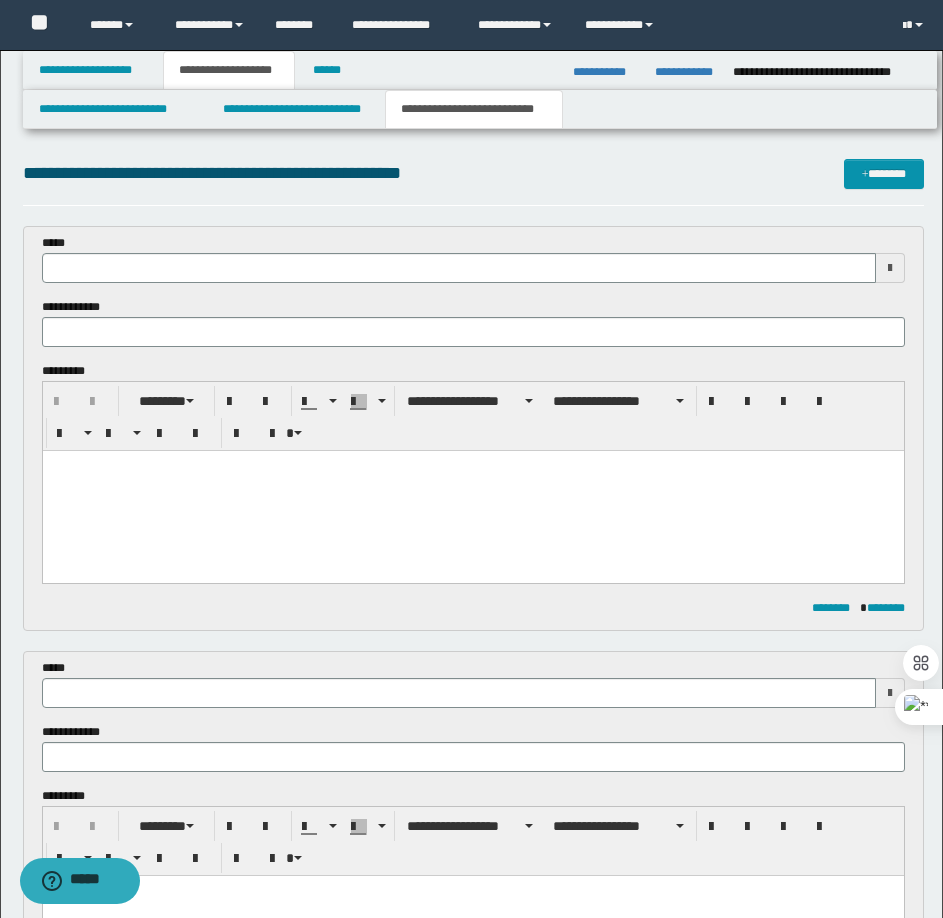 click at bounding box center [472, 491] 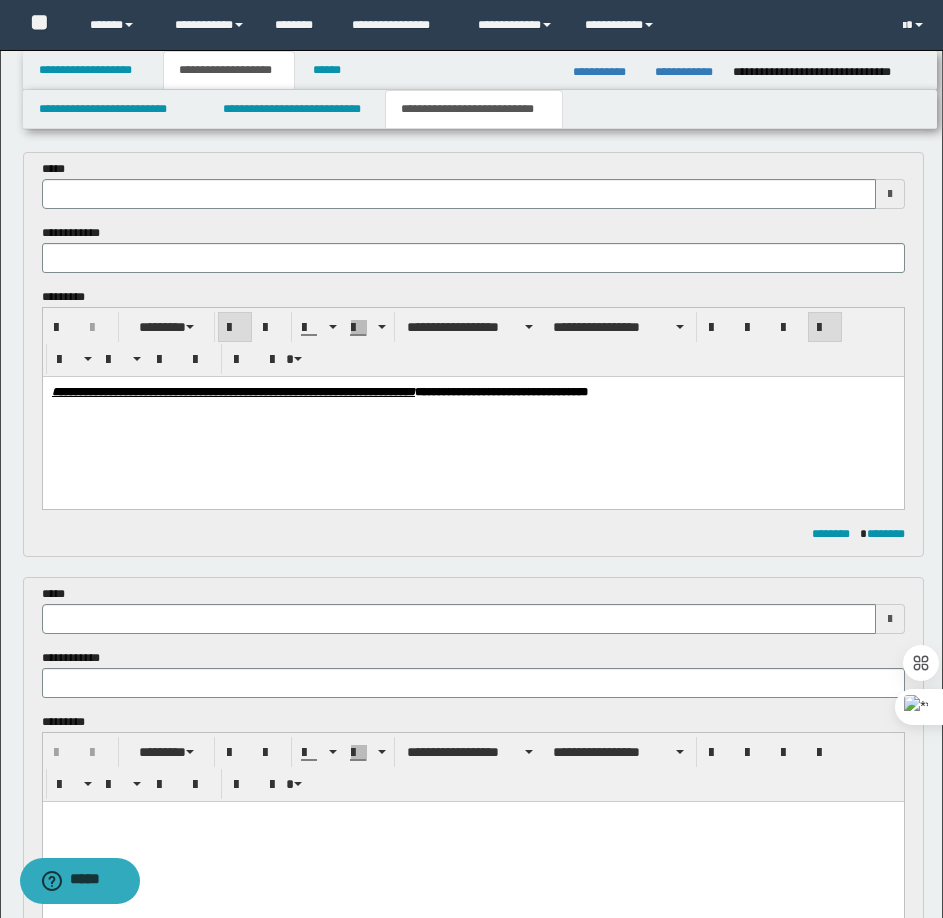 type 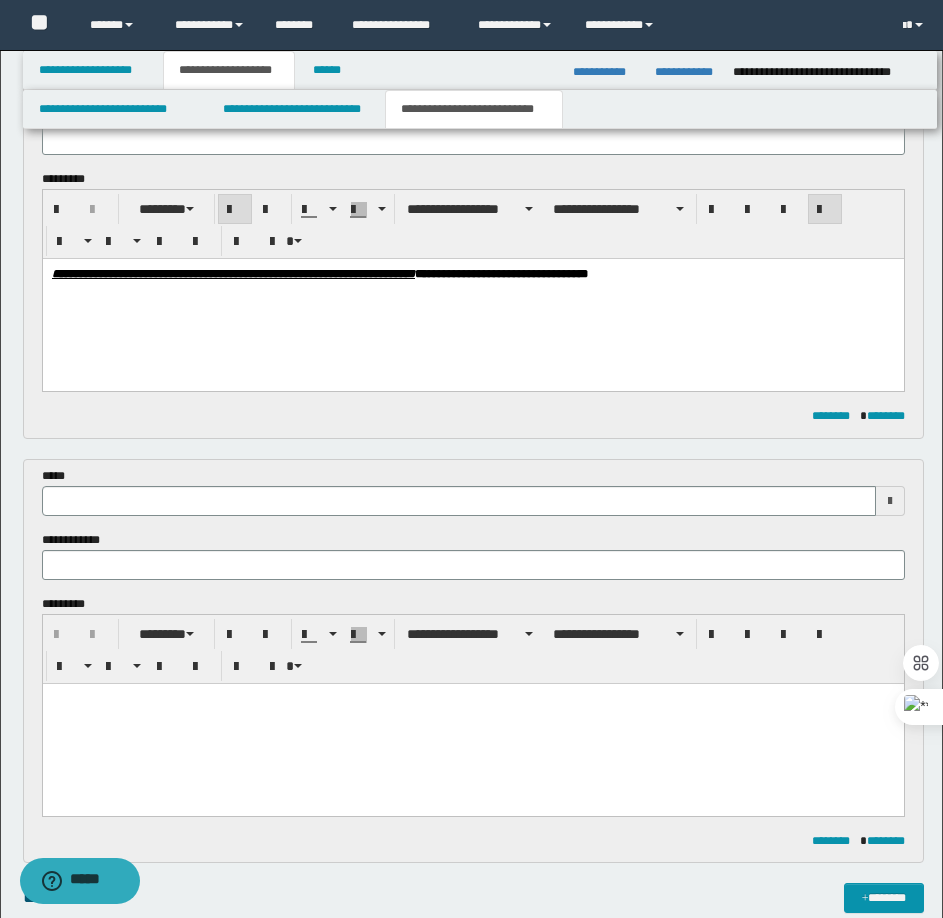 scroll, scrollTop: 200, scrollLeft: 0, axis: vertical 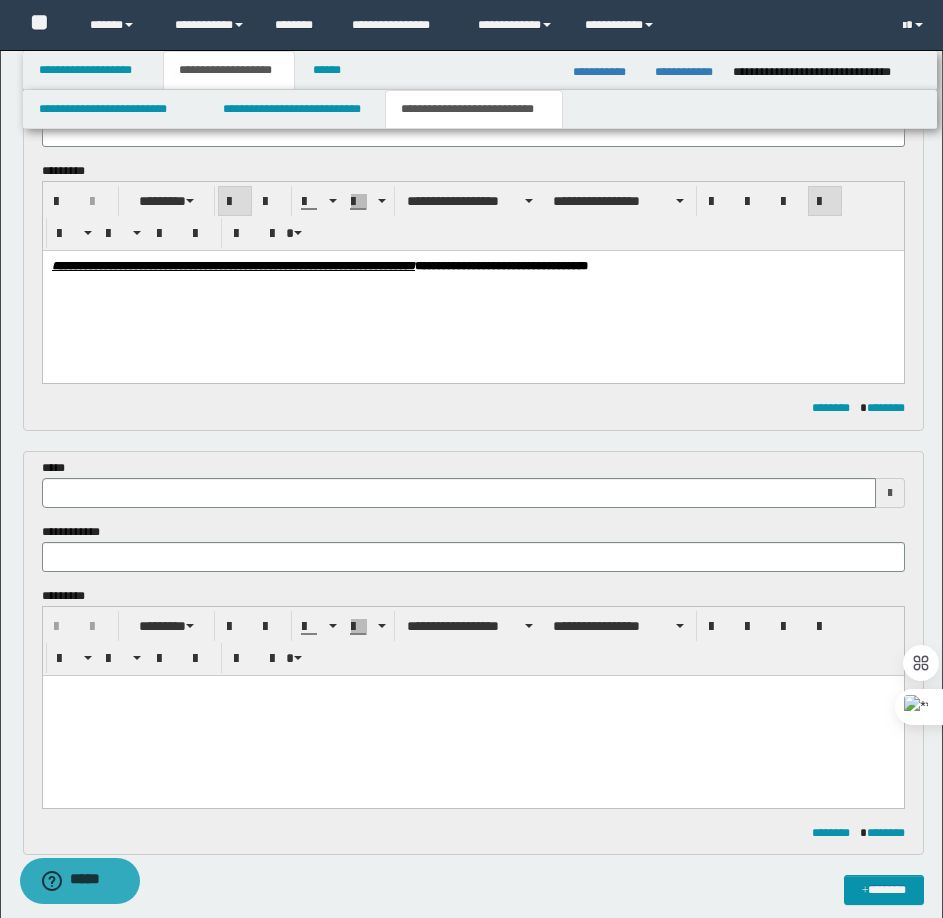 click at bounding box center [472, 715] 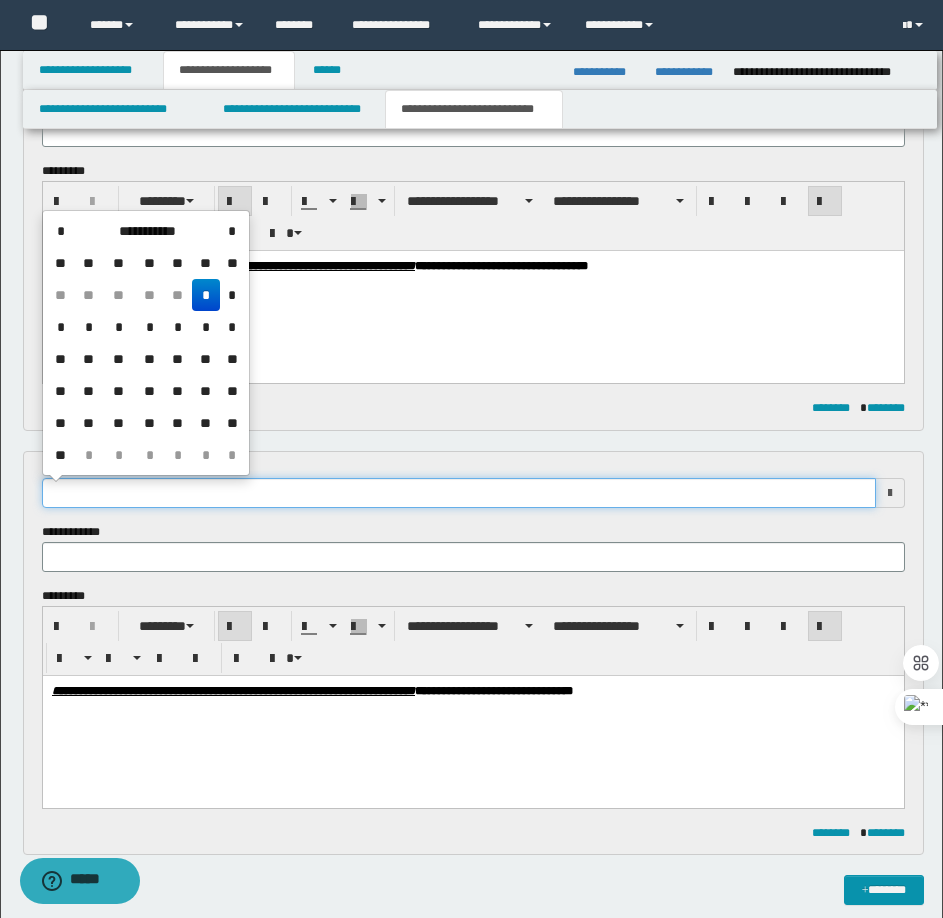 click at bounding box center [459, 493] 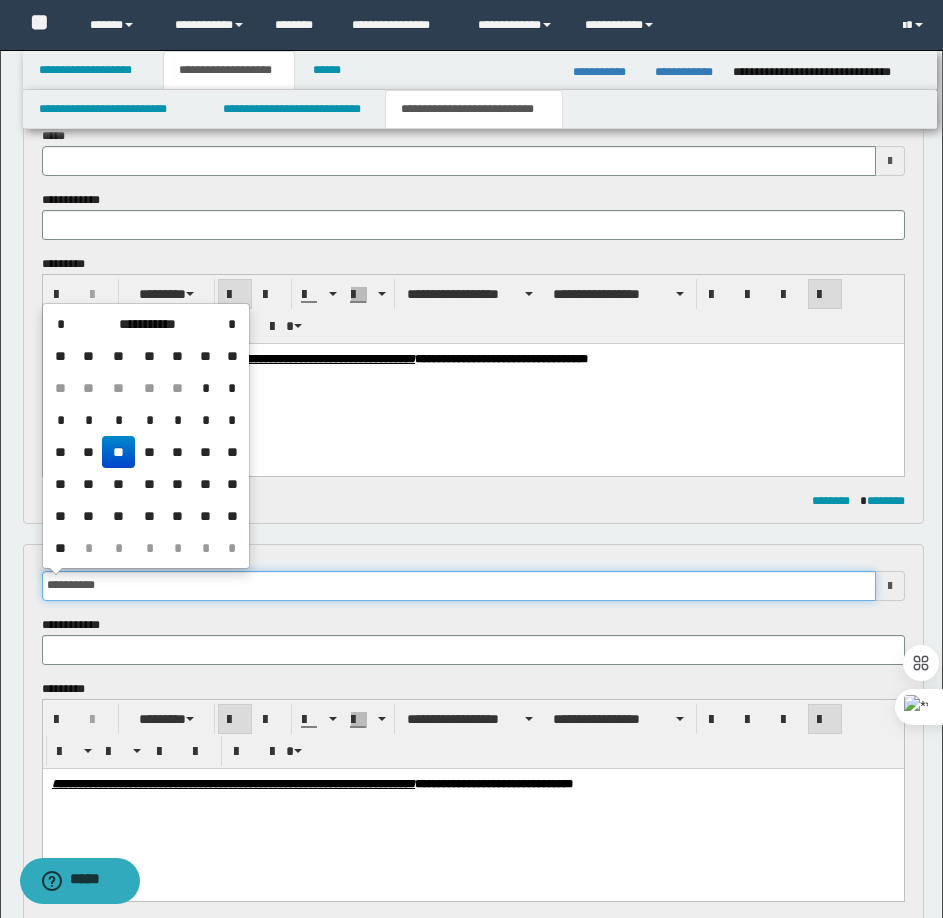 scroll, scrollTop: 0, scrollLeft: 0, axis: both 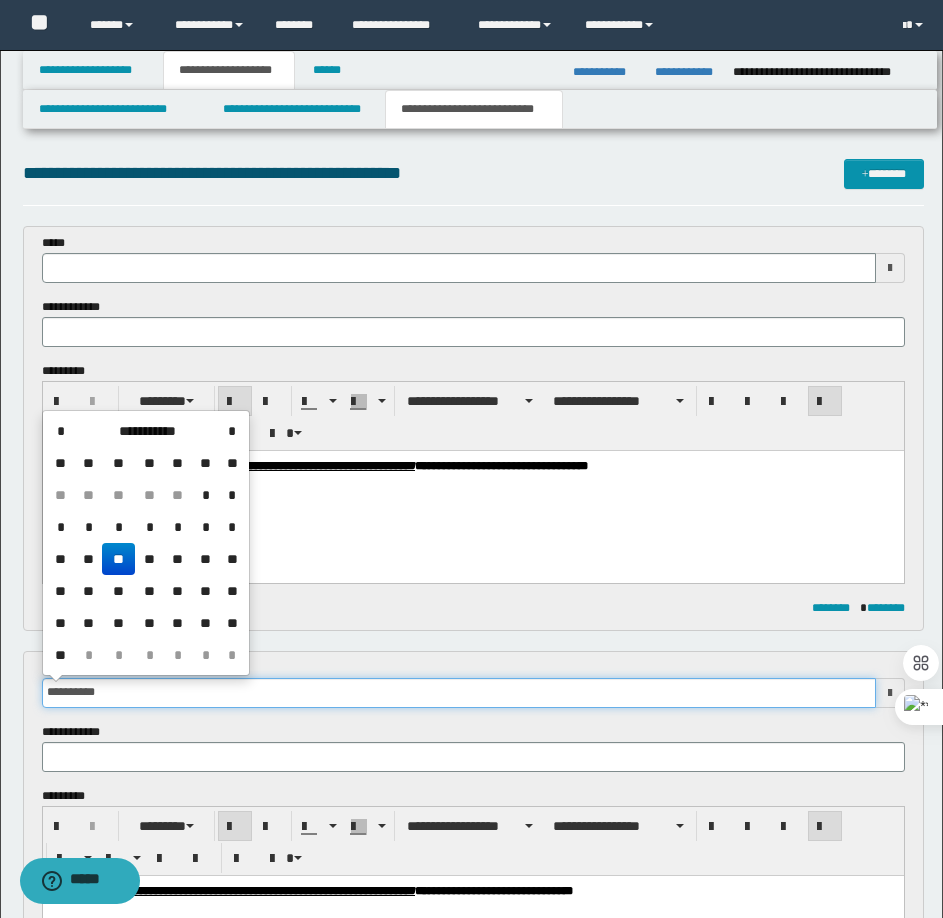 type 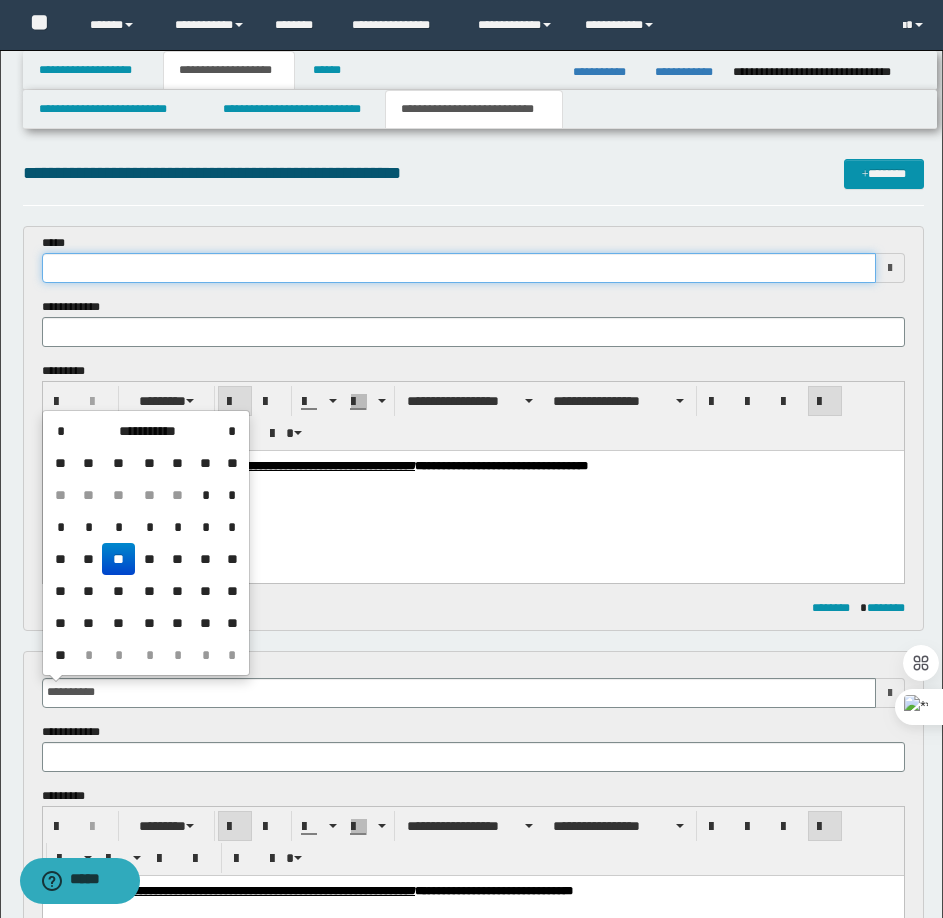 type on "**********" 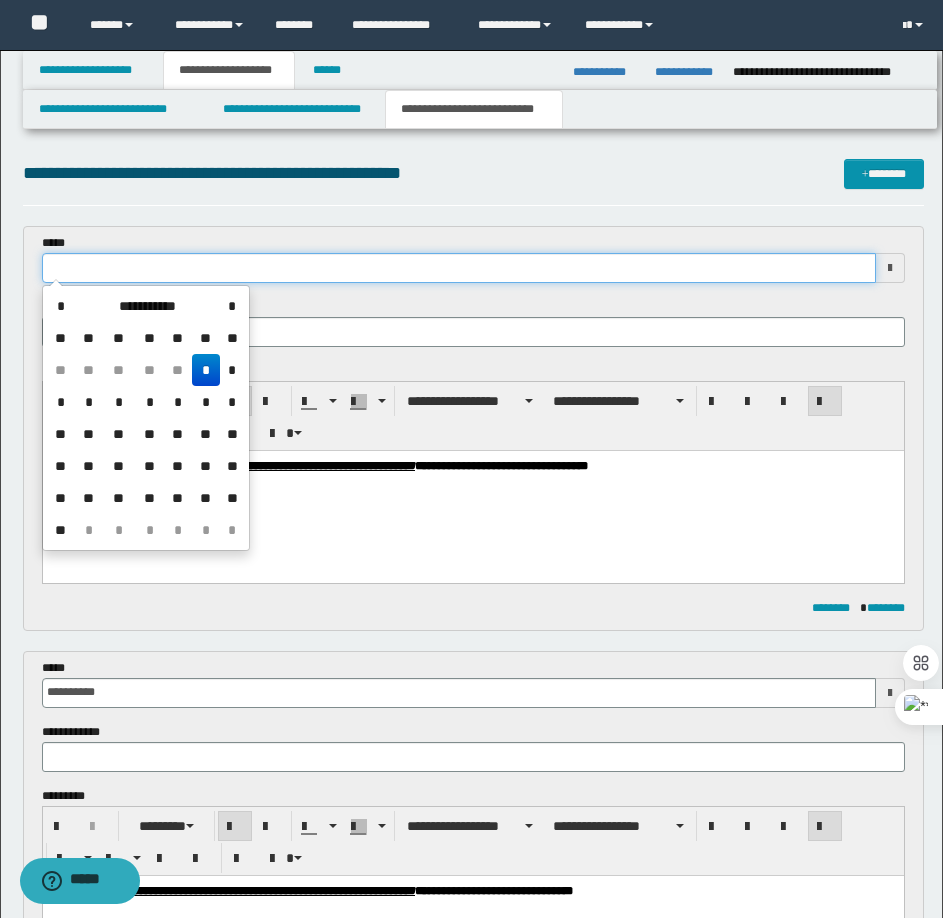 click at bounding box center [459, 268] 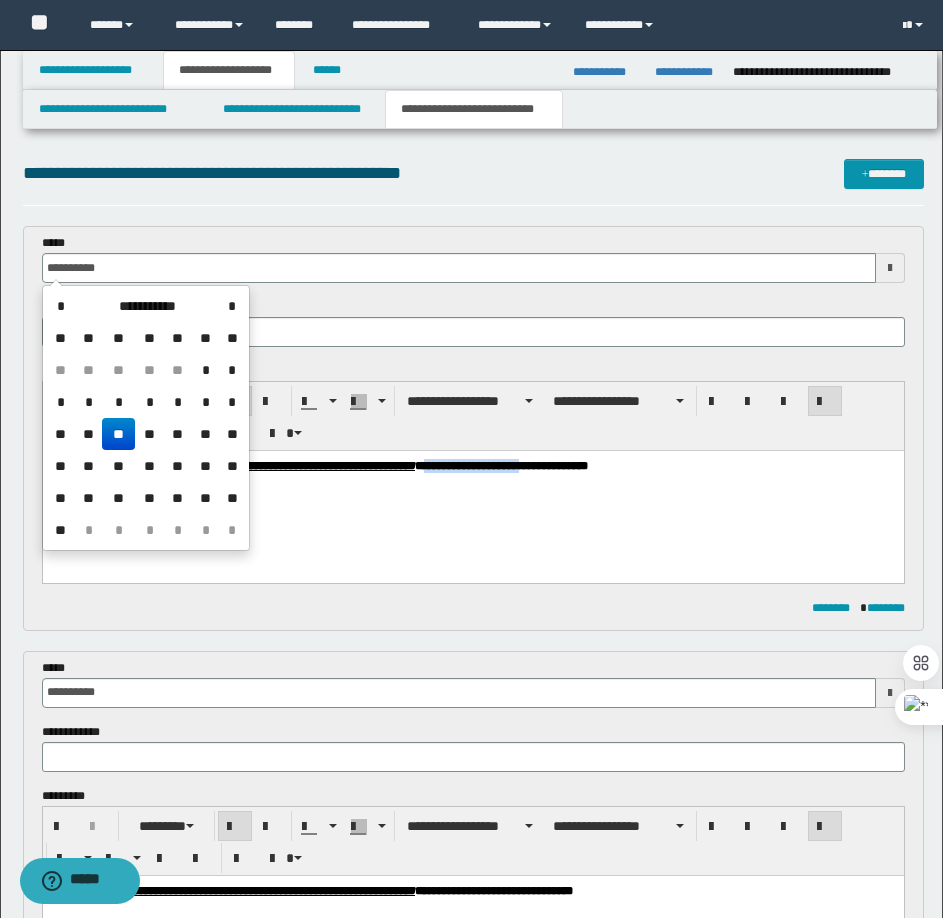 drag, startPoint x: 565, startPoint y: 463, endPoint x: 667, endPoint y: 479, distance: 103.24728 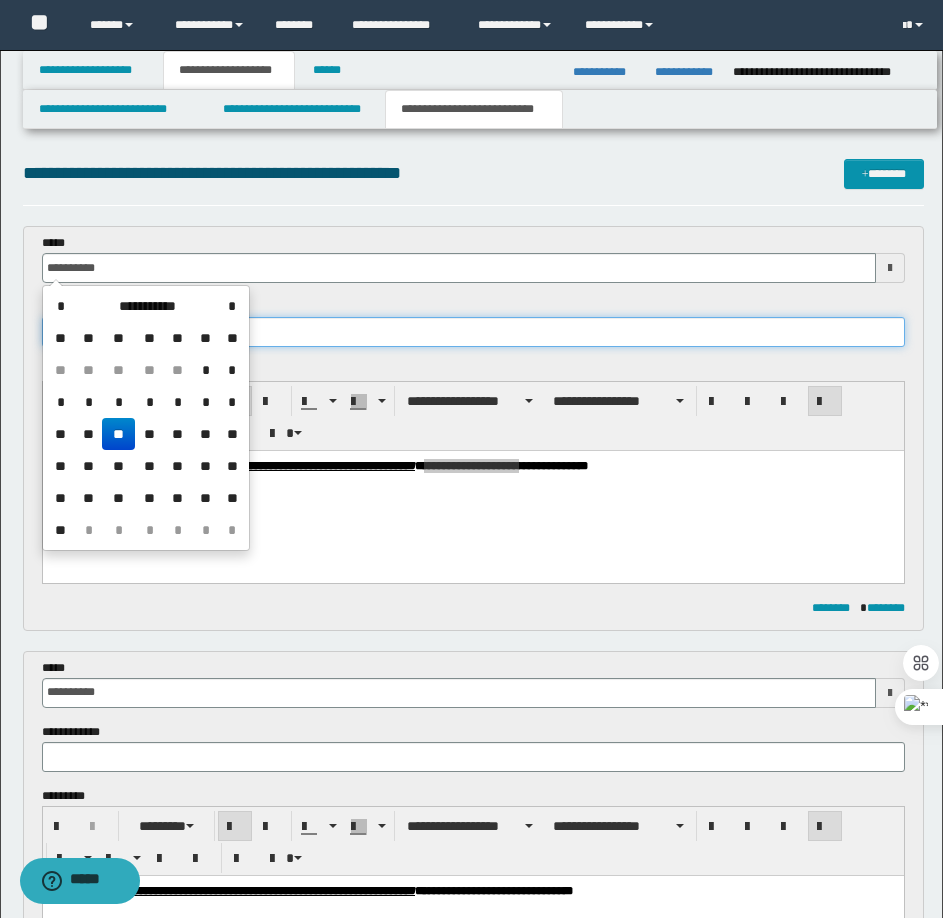 type on "**********" 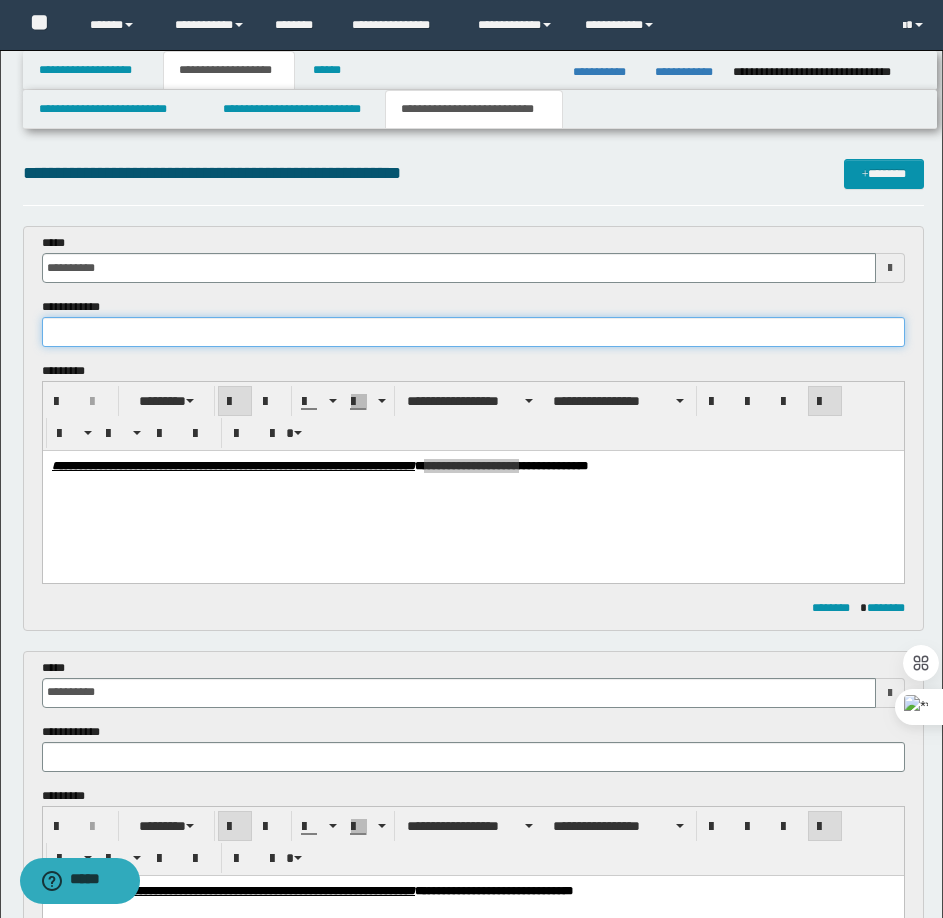 click at bounding box center [473, 332] 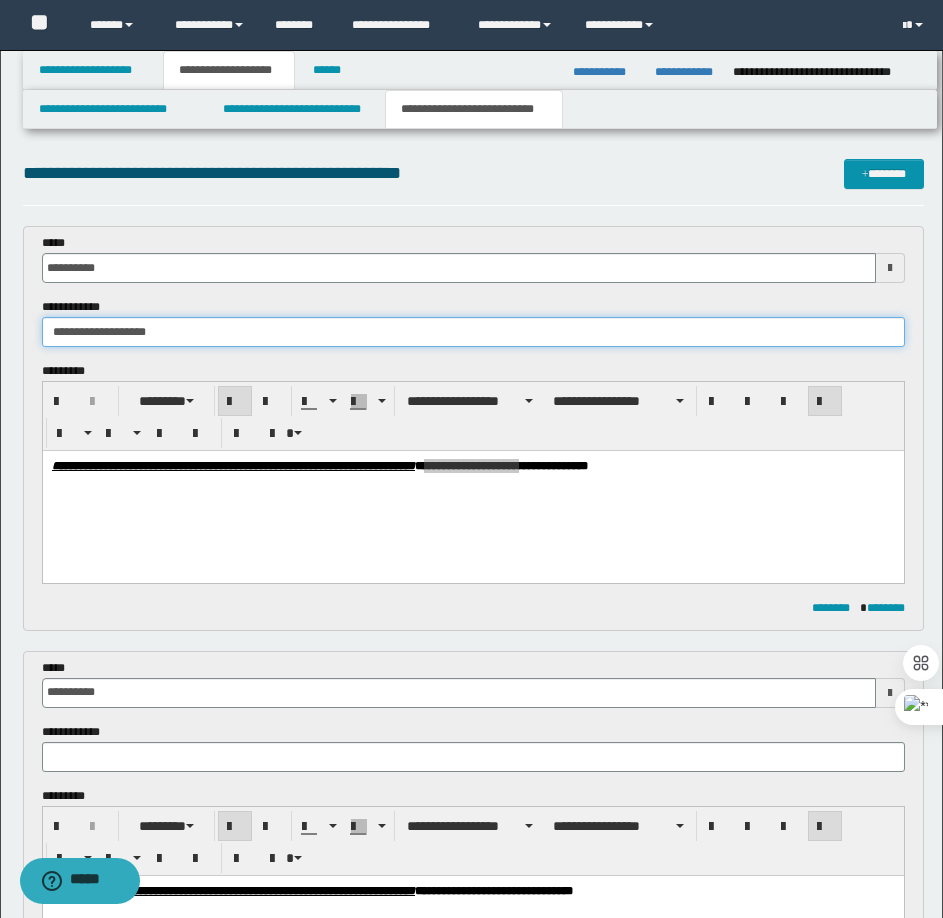type on "**********" 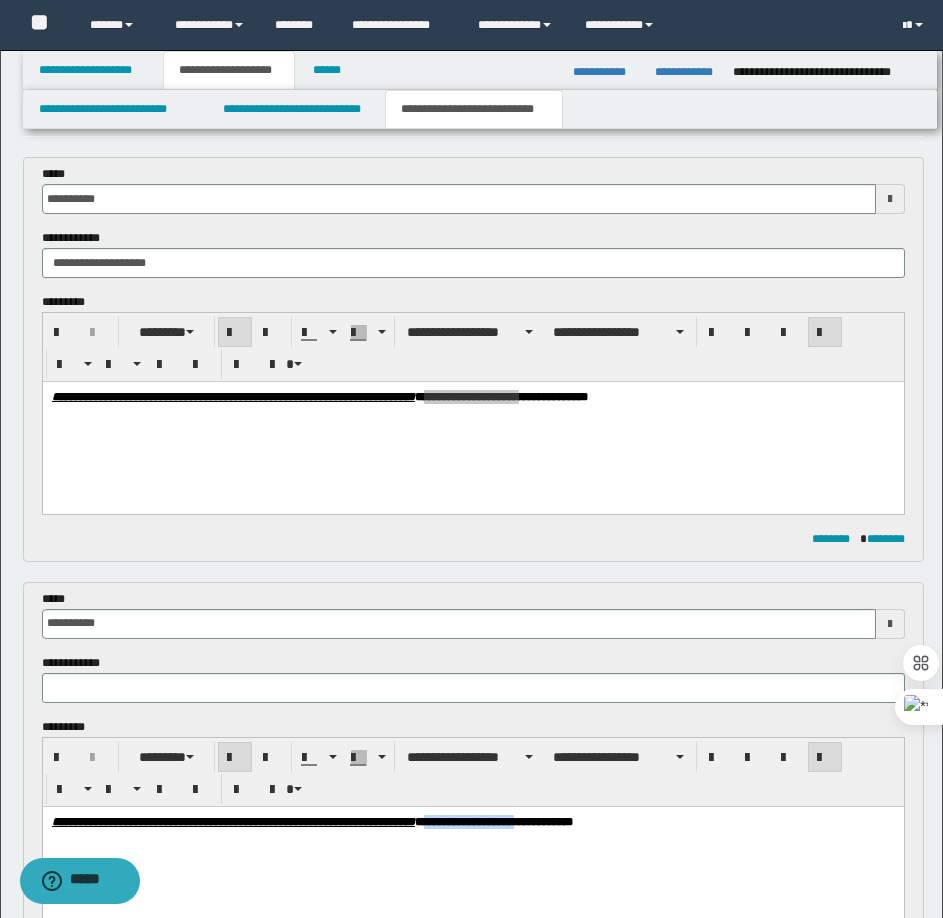 scroll, scrollTop: 81, scrollLeft: 0, axis: vertical 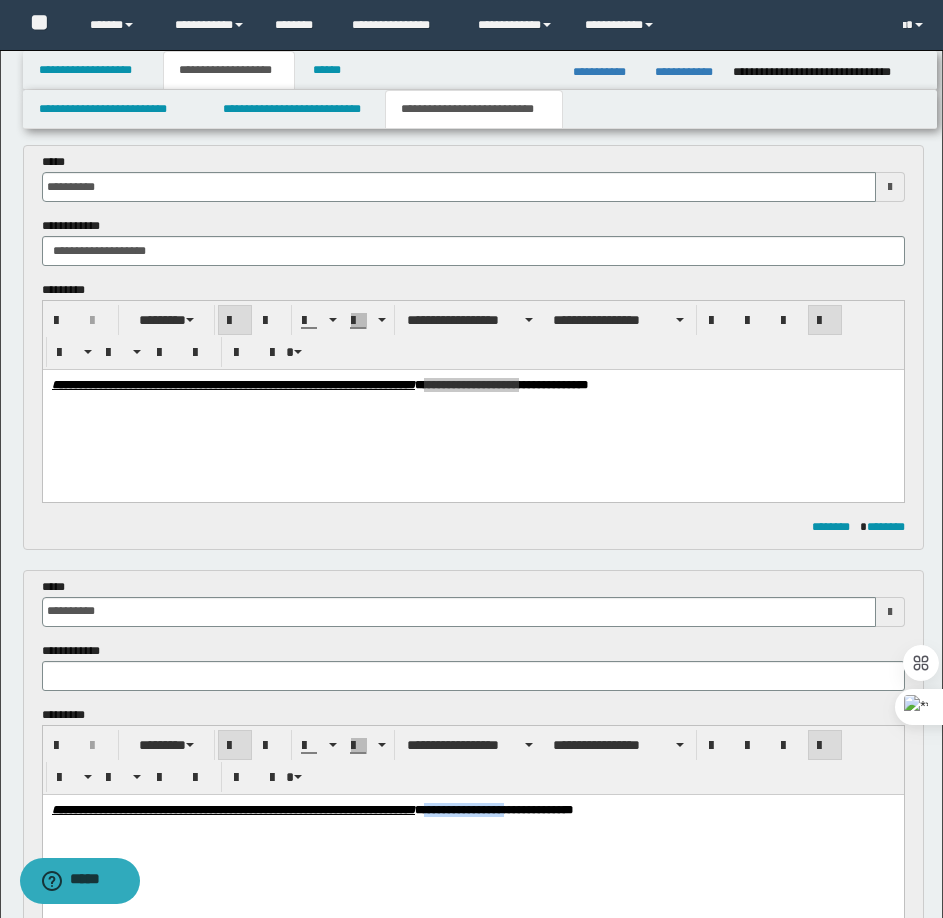 drag, startPoint x: 565, startPoint y: 809, endPoint x: 657, endPoint y: 894, distance: 125.25574 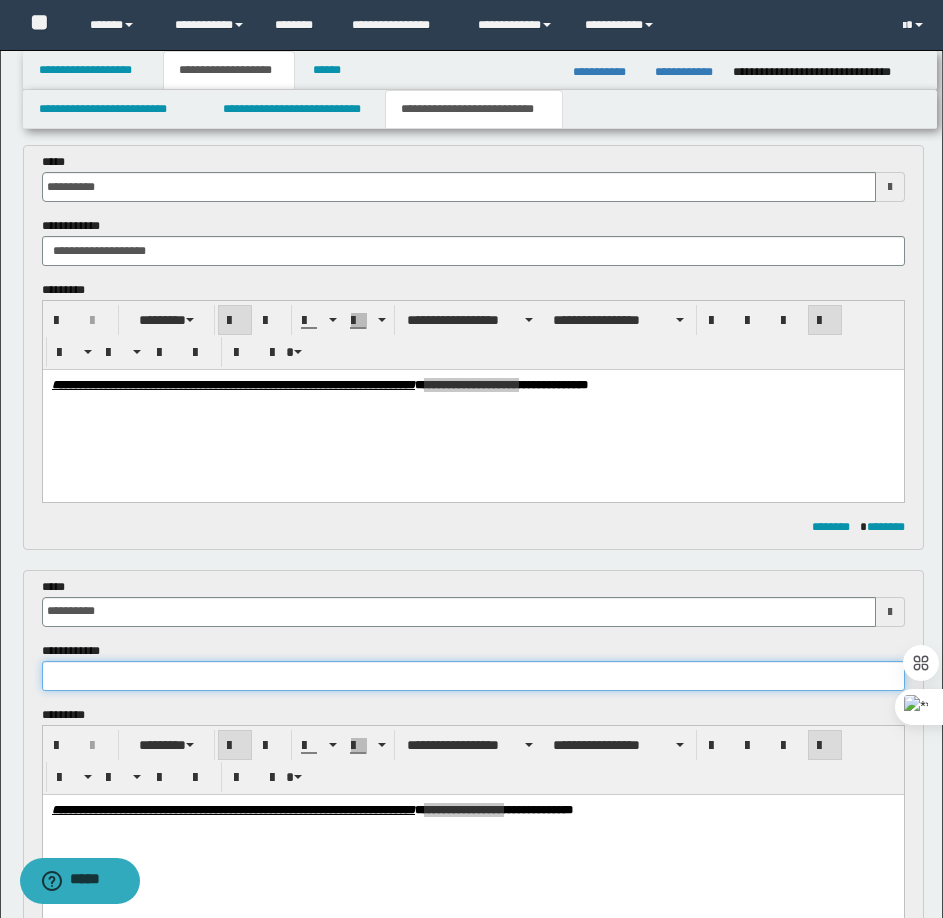 click at bounding box center [473, 676] 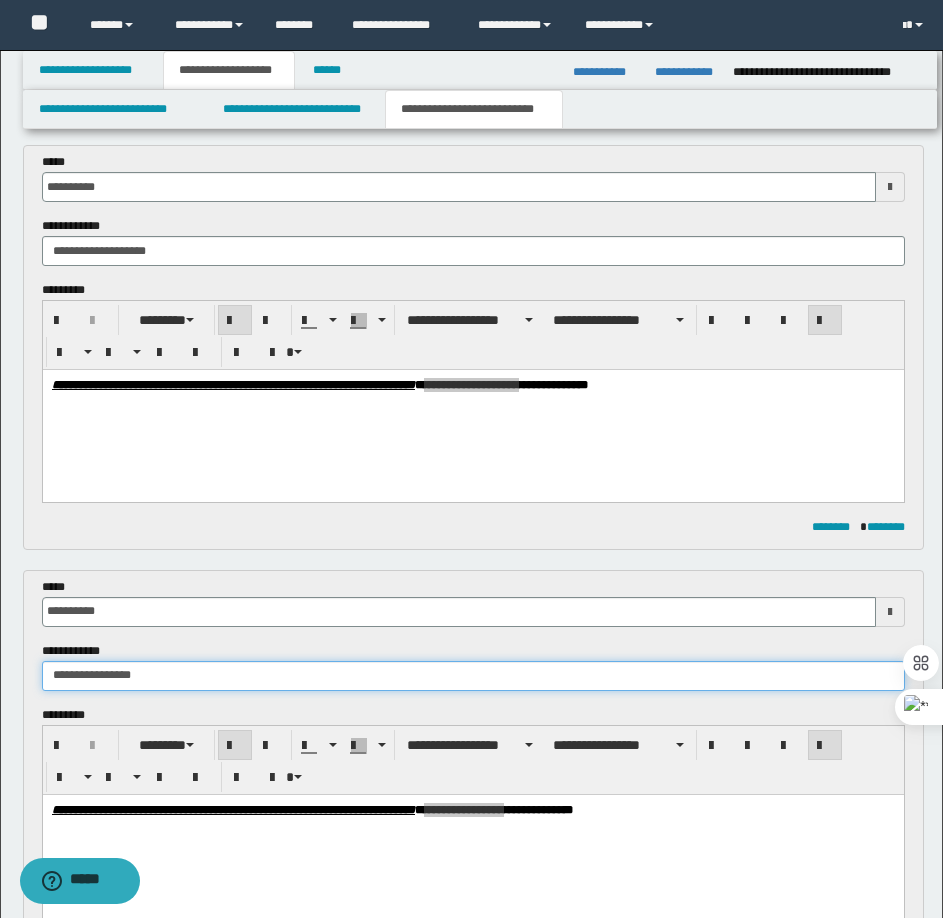 type on "**********" 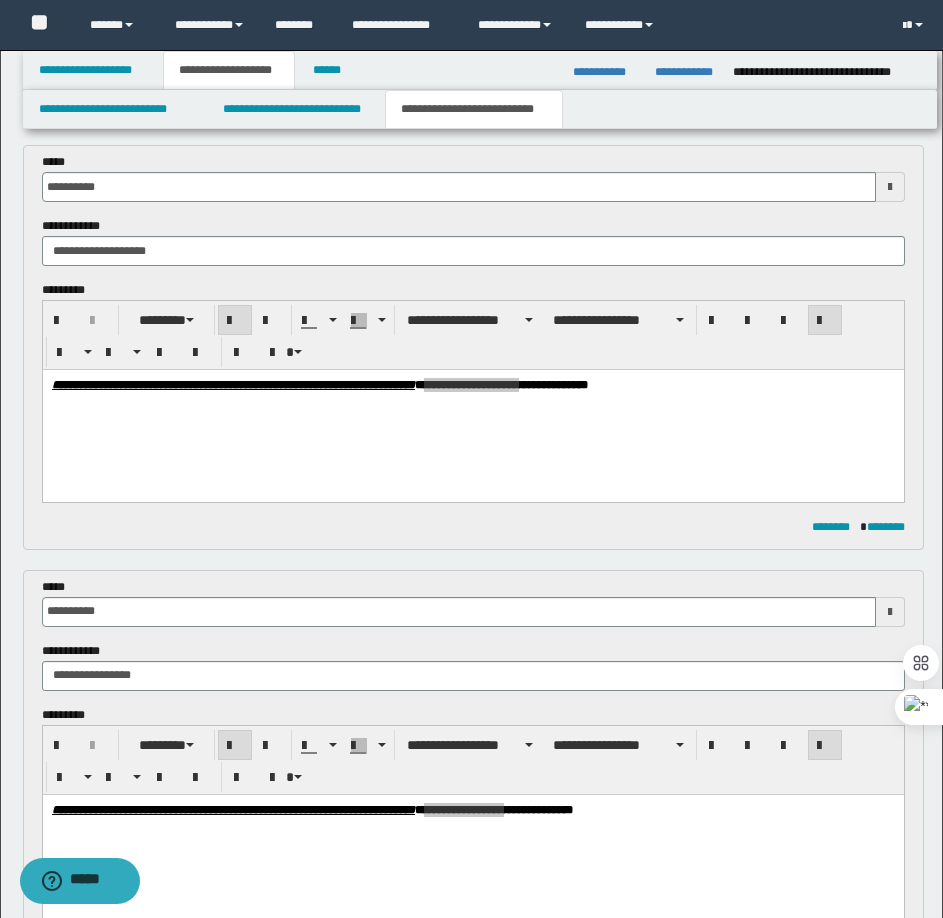 click on "**********" at bounding box center (473, 559) 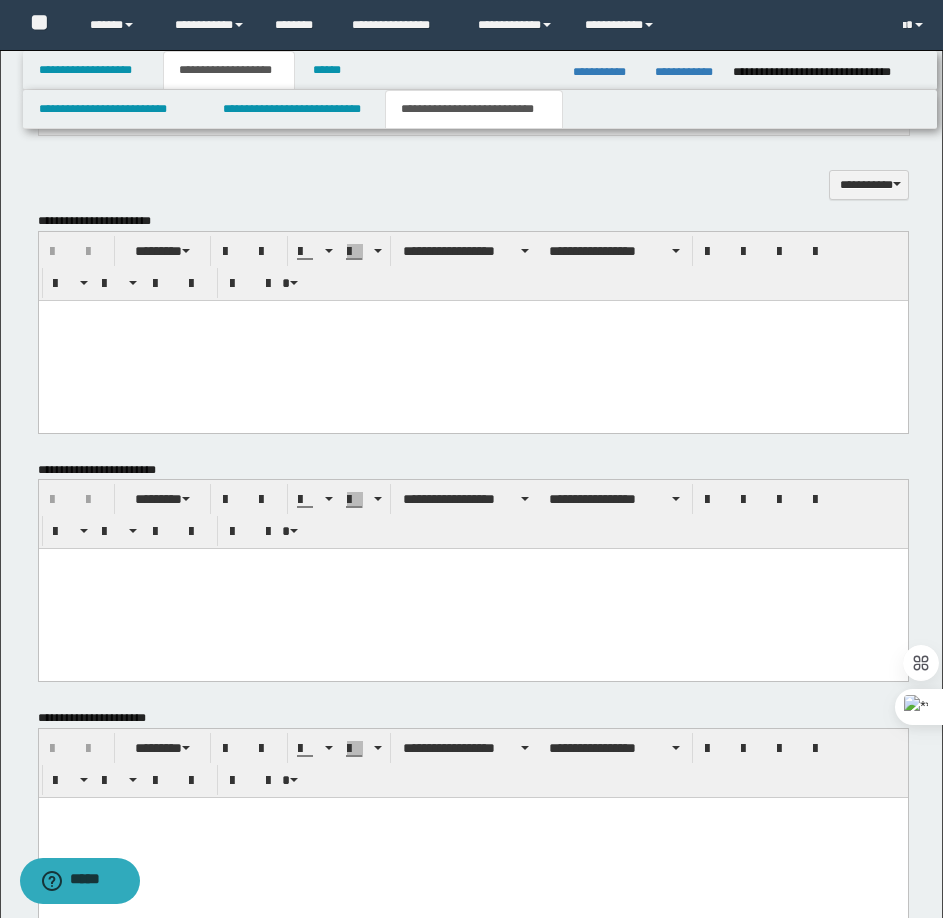 scroll, scrollTop: 1222, scrollLeft: 0, axis: vertical 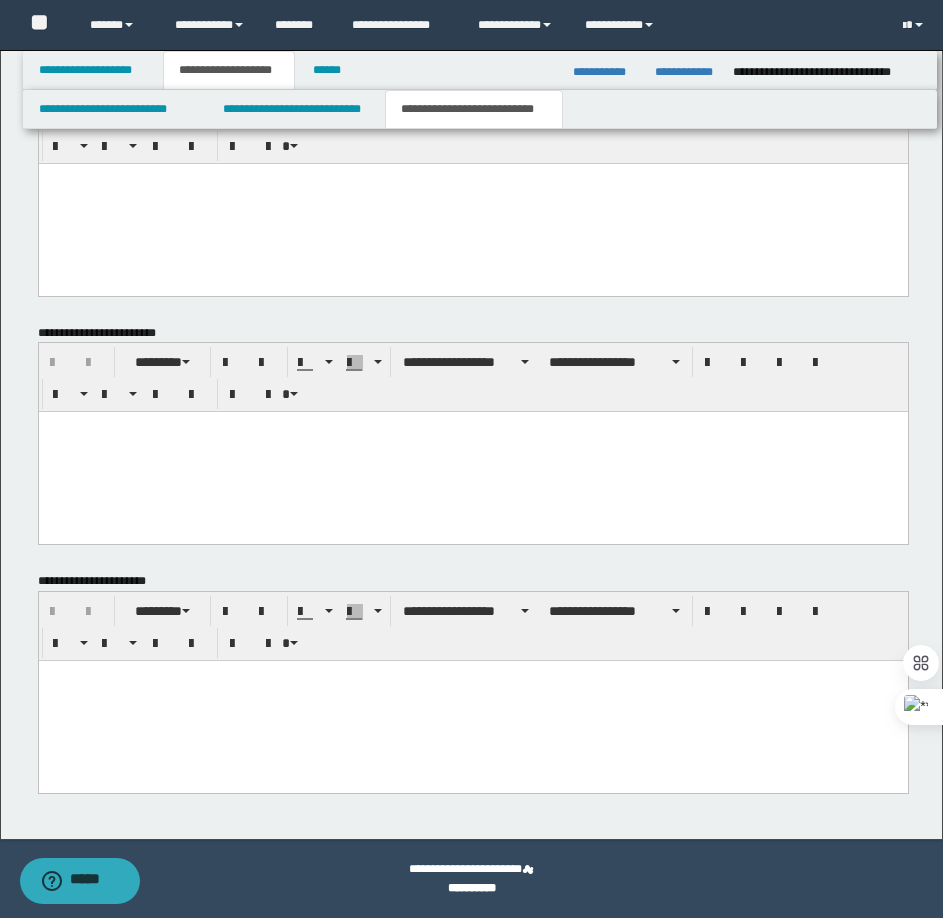 click at bounding box center [472, 701] 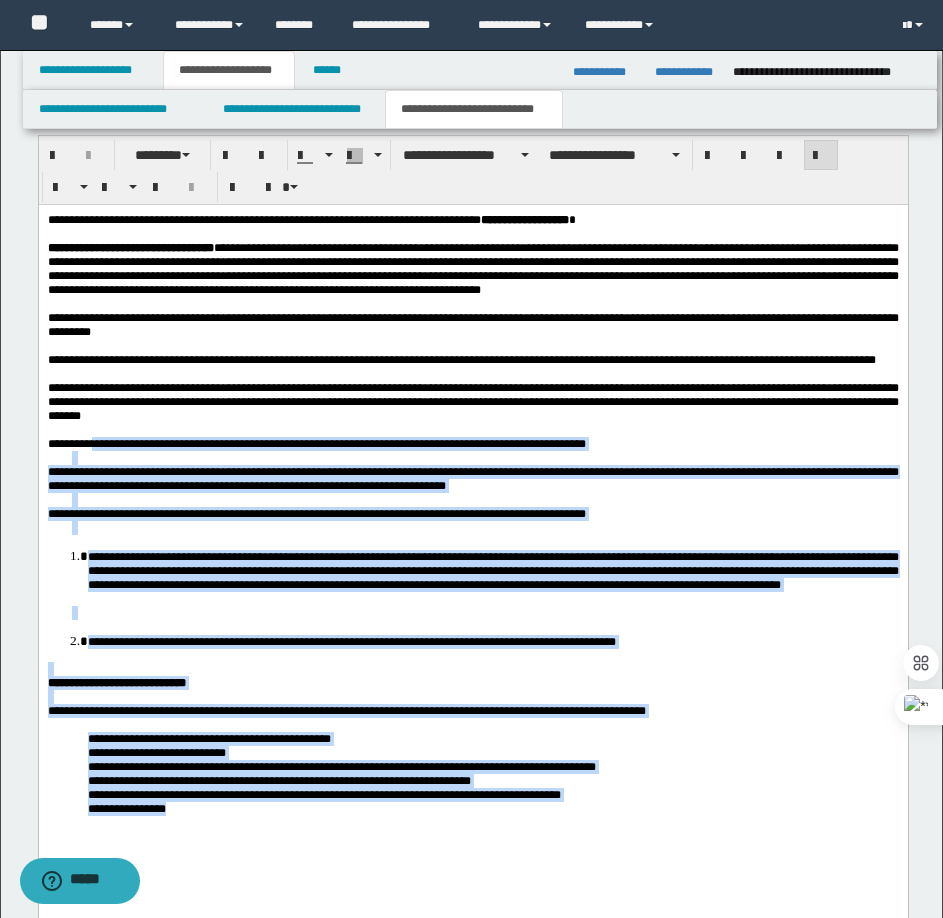 scroll, scrollTop: 1478, scrollLeft: 0, axis: vertical 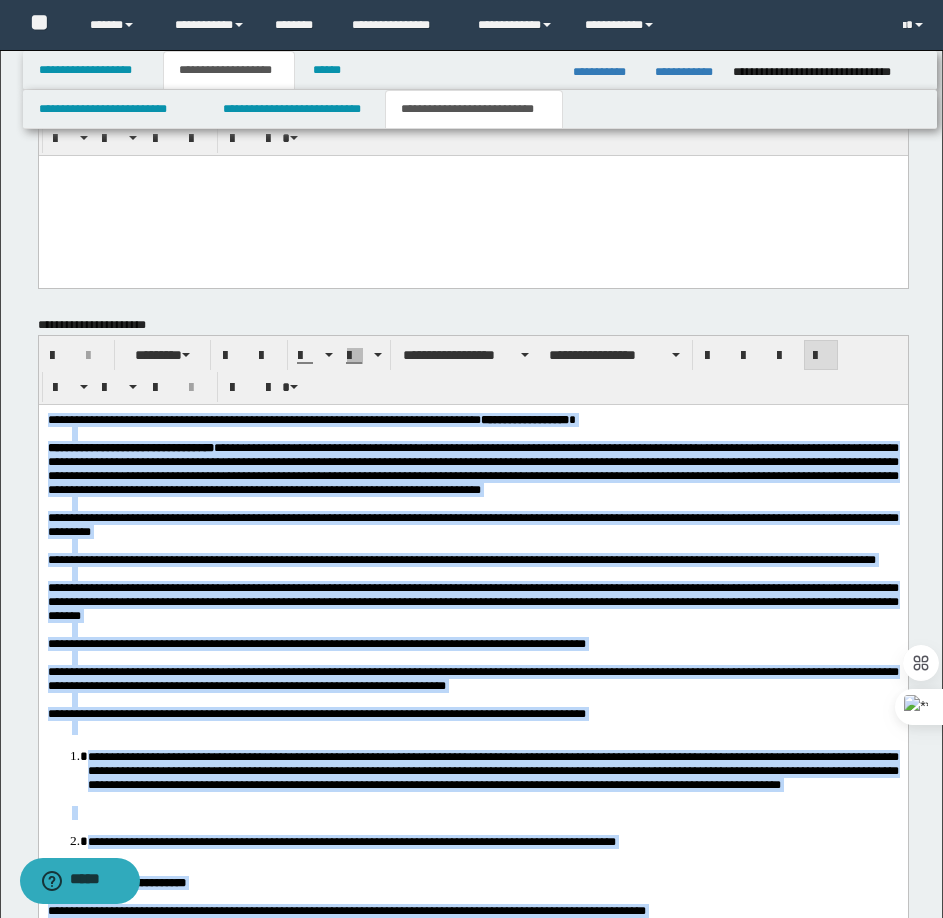 drag, startPoint x: 197, startPoint y: 1083, endPoint x: 42, endPoint y: 409, distance: 691.5931 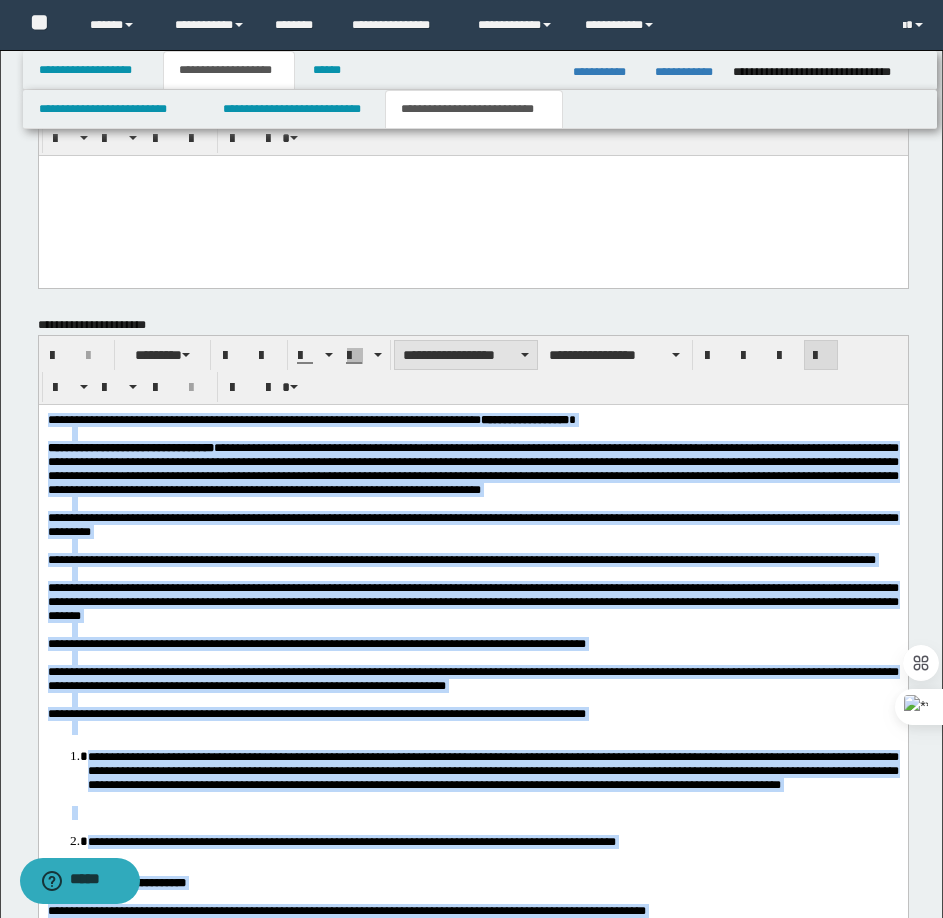 click on "**********" at bounding box center (466, 355) 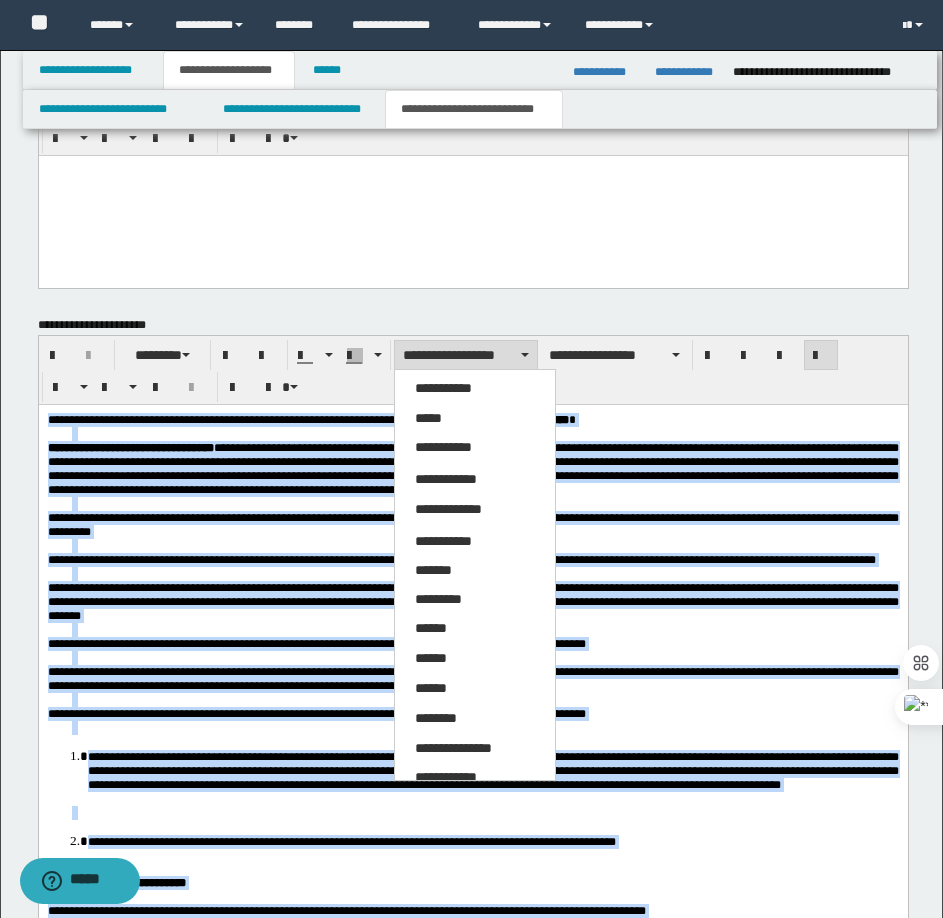 drag, startPoint x: 469, startPoint y: 420, endPoint x: 588, endPoint y: 387, distance: 123.49089 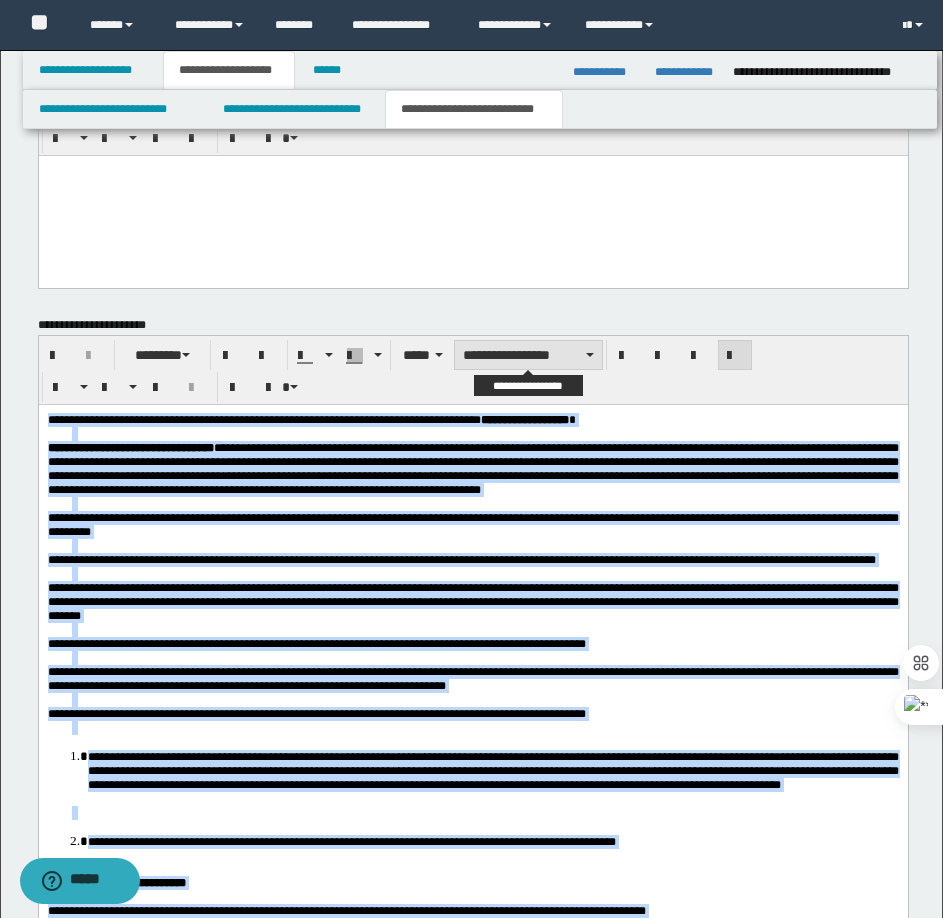 click on "**********" at bounding box center (528, 355) 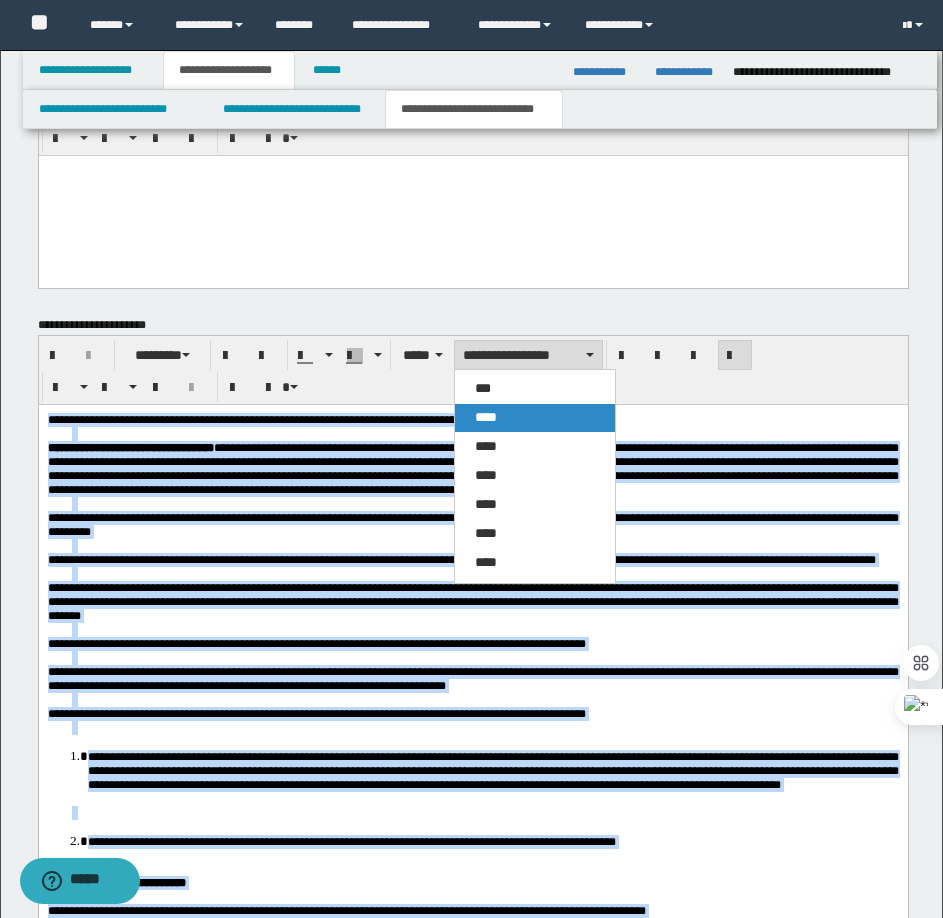 drag, startPoint x: 521, startPoint y: 420, endPoint x: 559, endPoint y: 1, distance: 420.71964 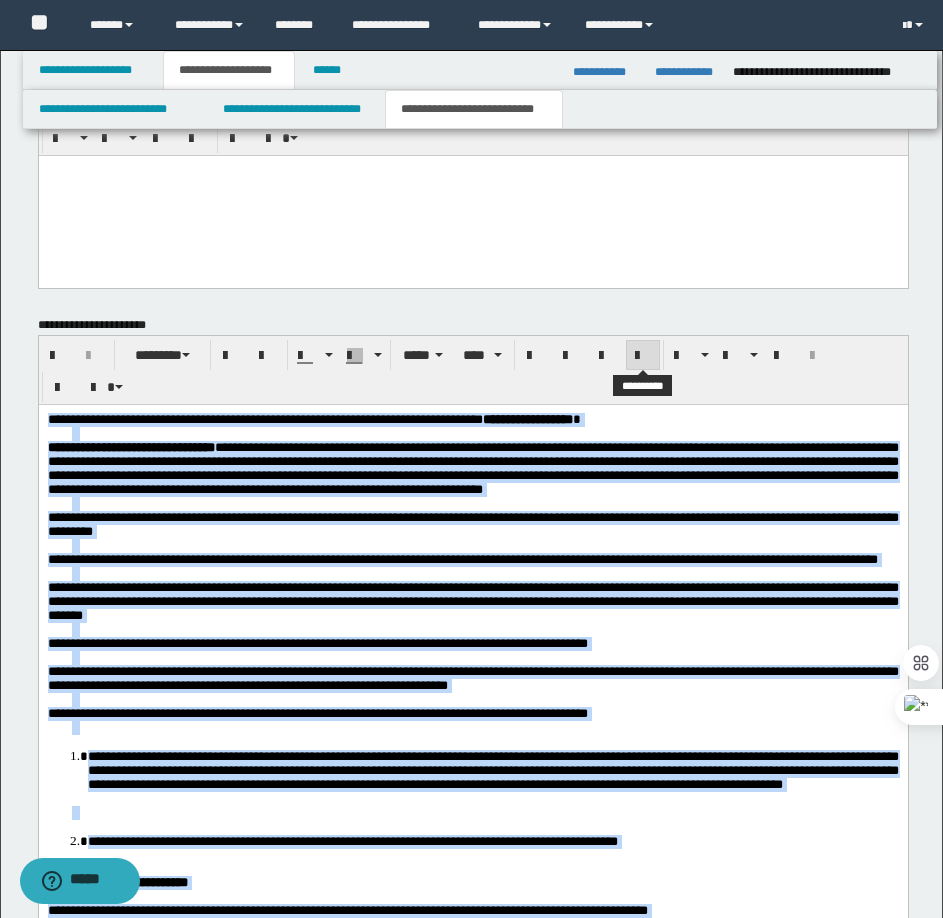 click at bounding box center [643, 356] 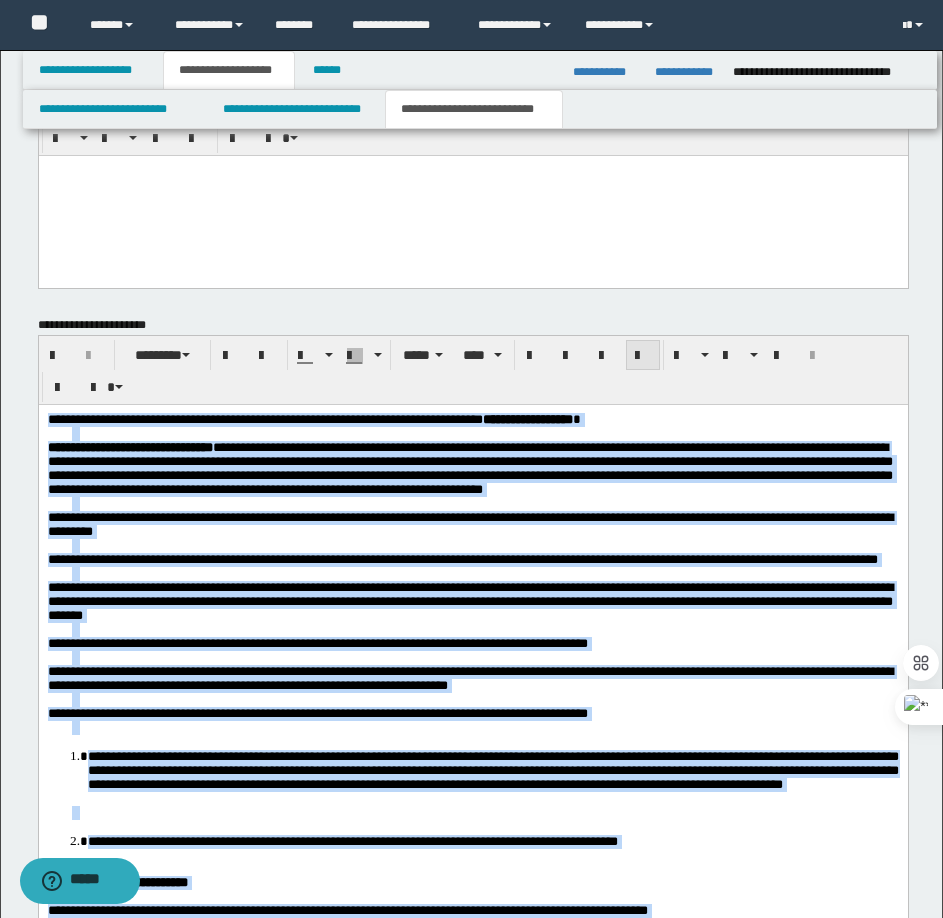 drag, startPoint x: 644, startPoint y: 360, endPoint x: 606, endPoint y: 27, distance: 335.16116 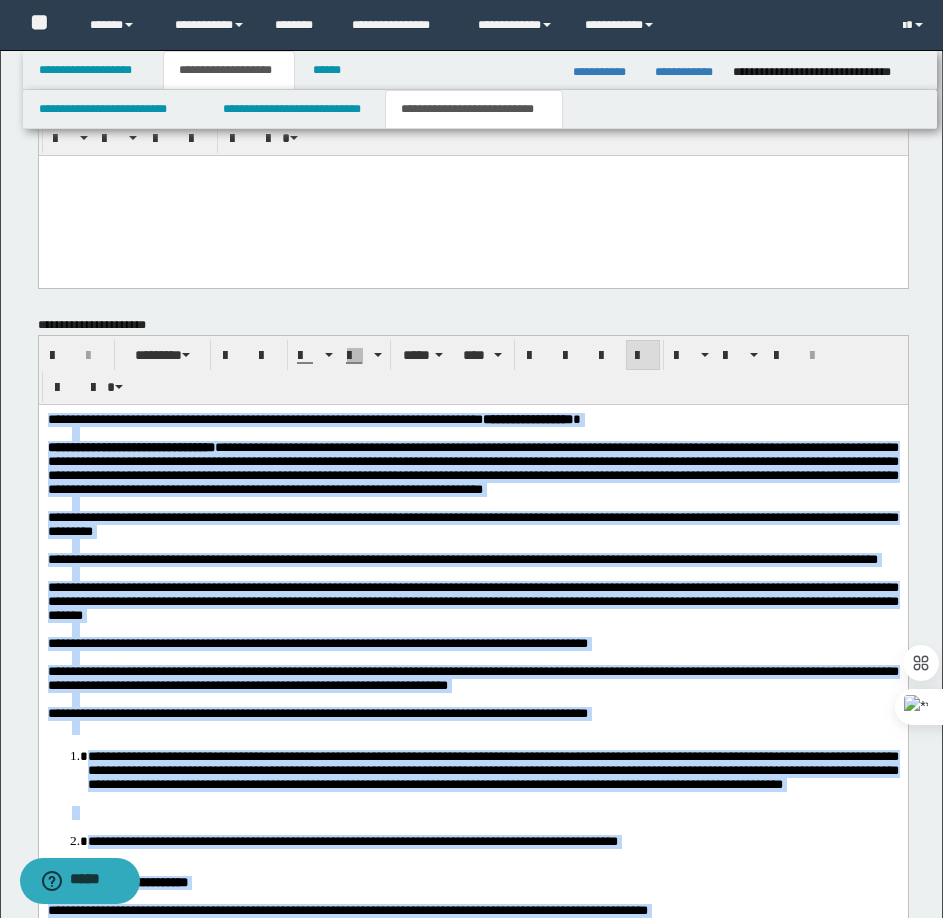click on "**********" at bounding box center (472, 469) 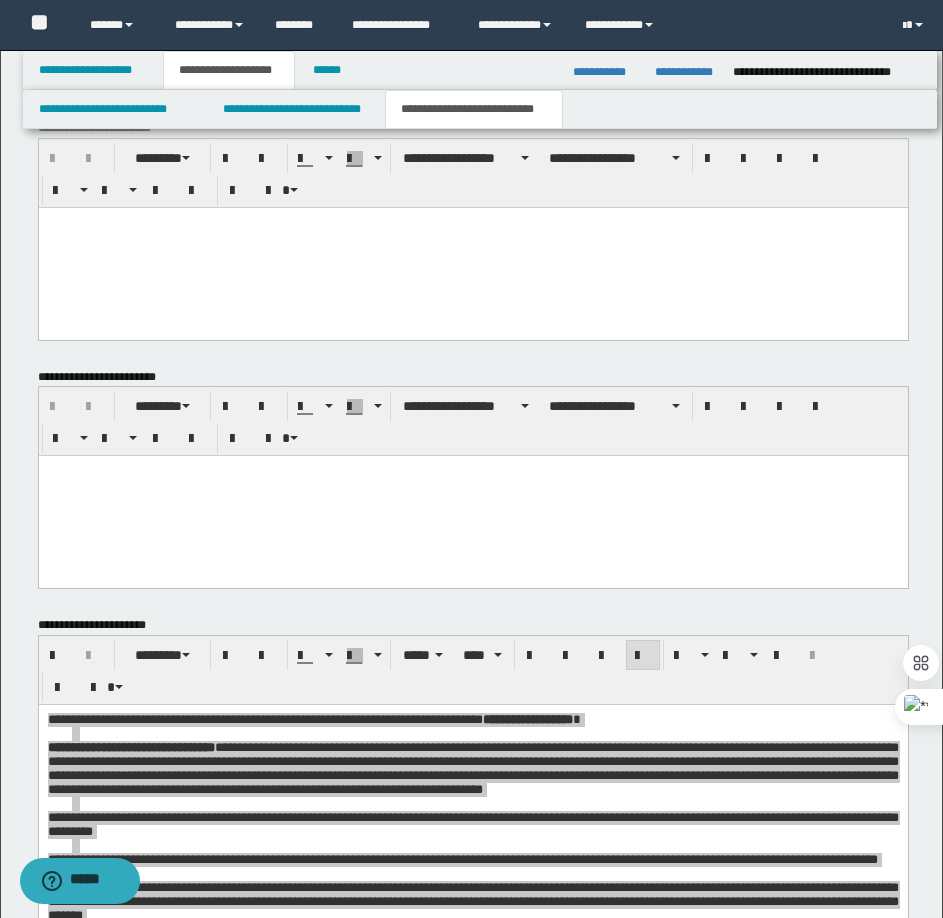 click at bounding box center [472, 247] 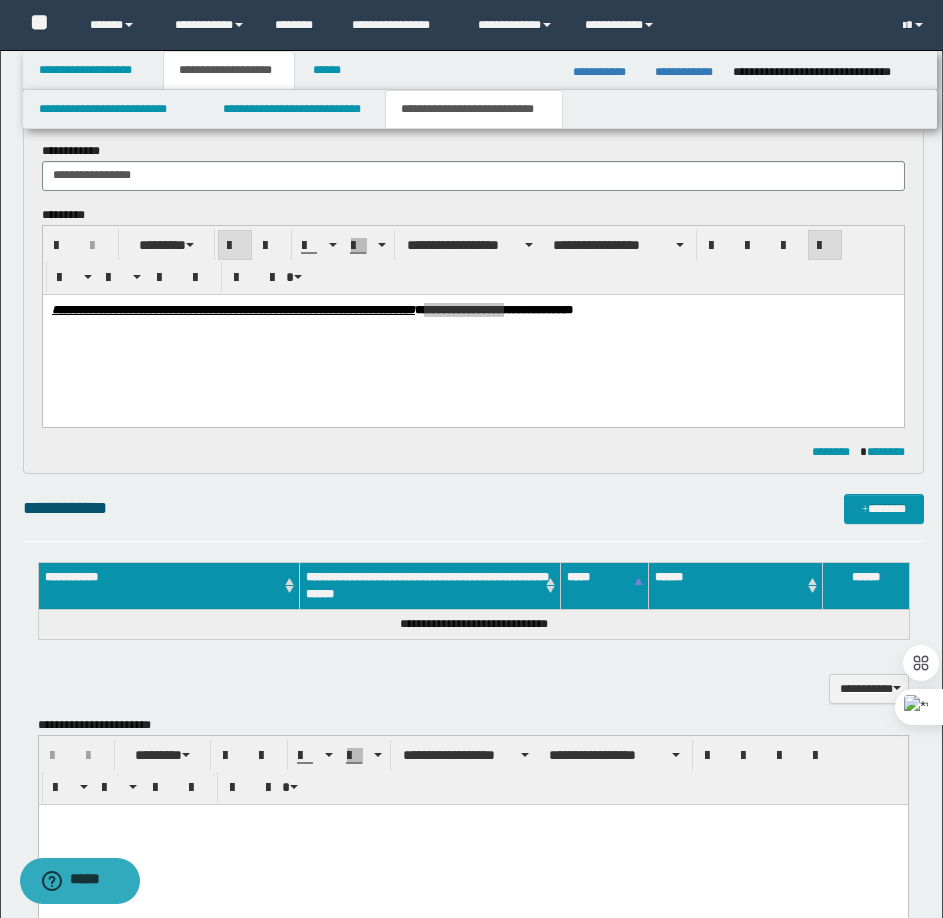 scroll, scrollTop: 578, scrollLeft: 0, axis: vertical 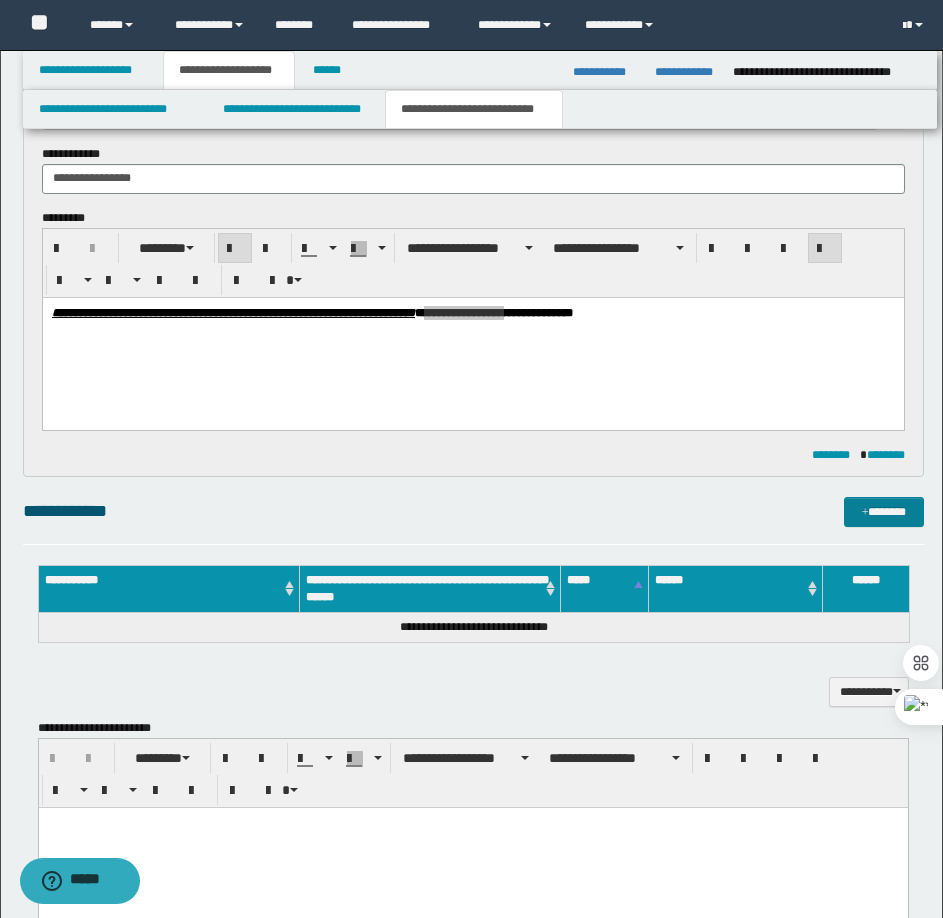 click on "*******" at bounding box center [884, 512] 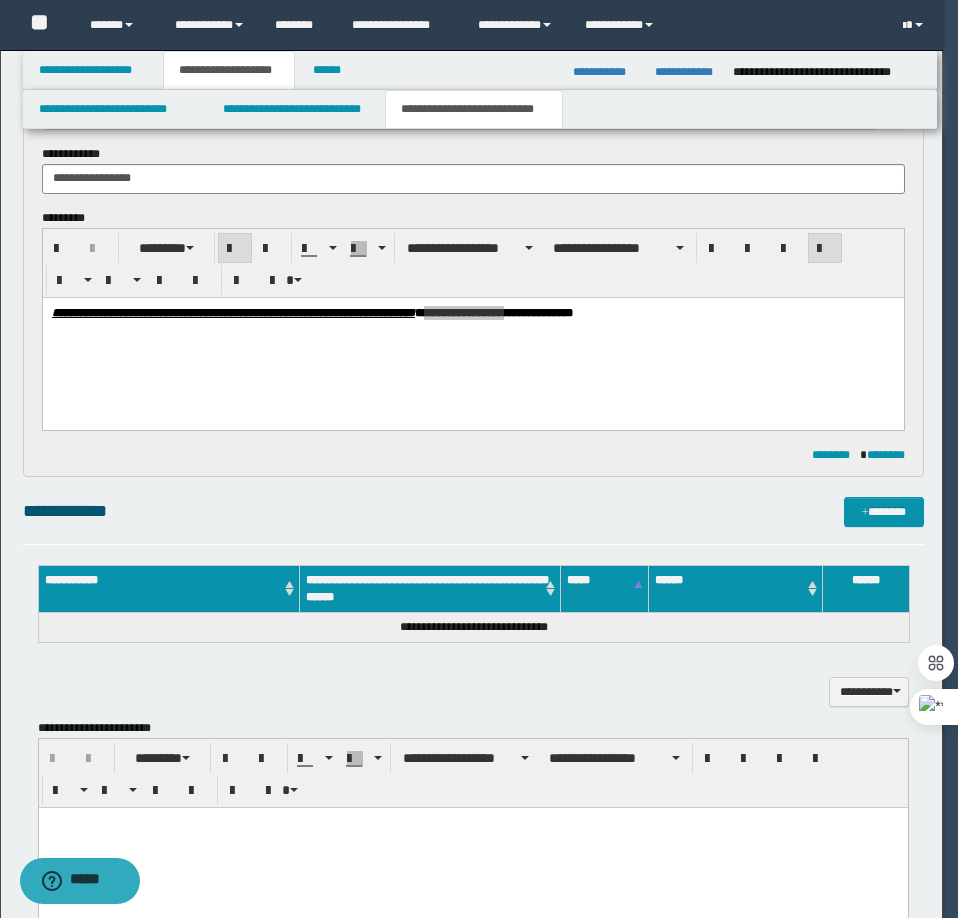 type 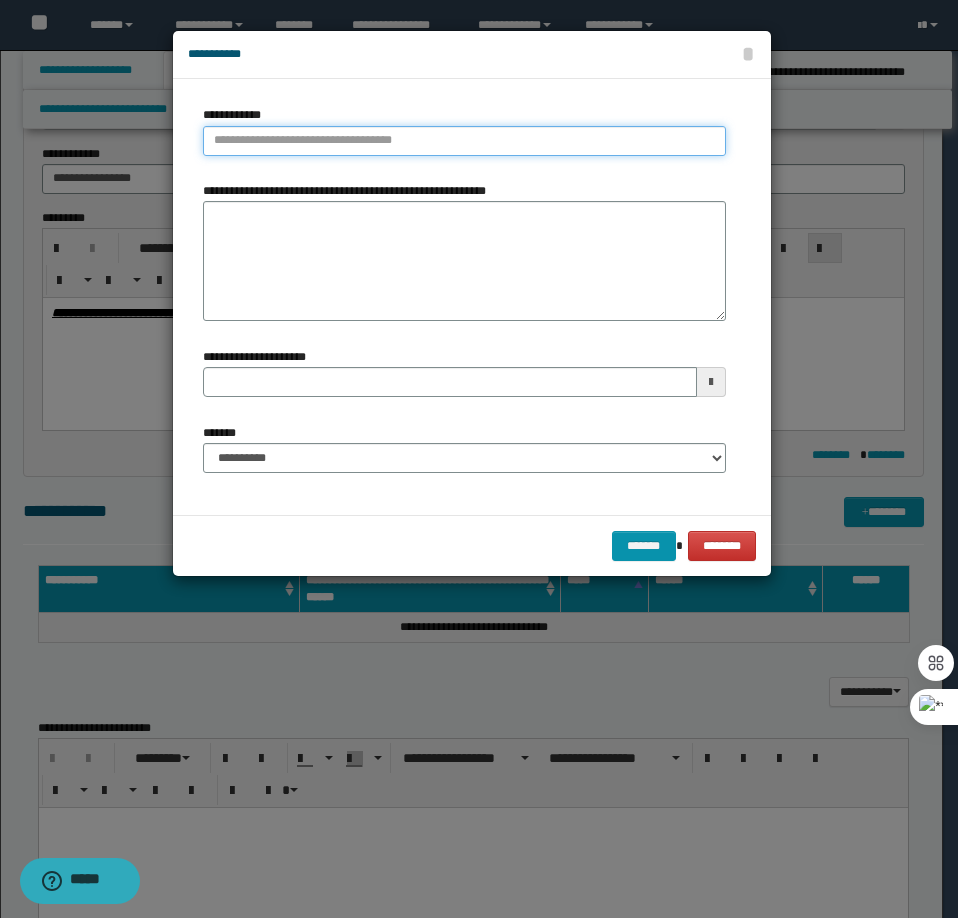 click on "**********" at bounding box center (464, 141) 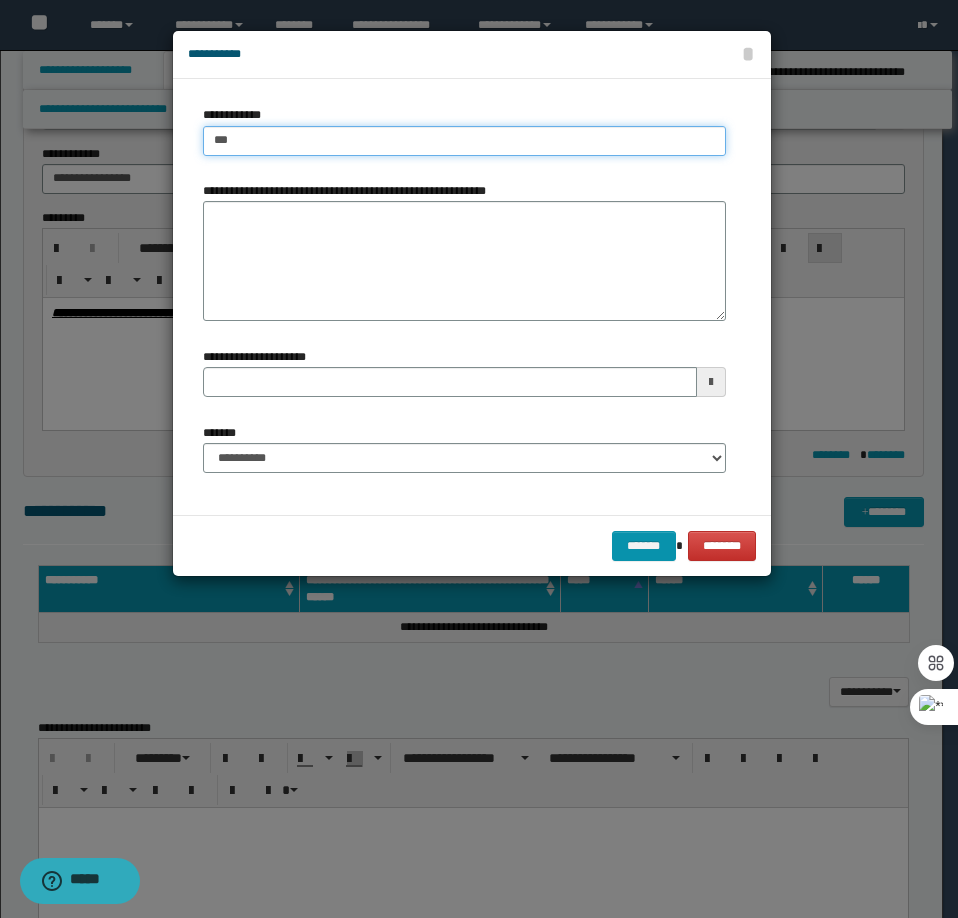 type on "****" 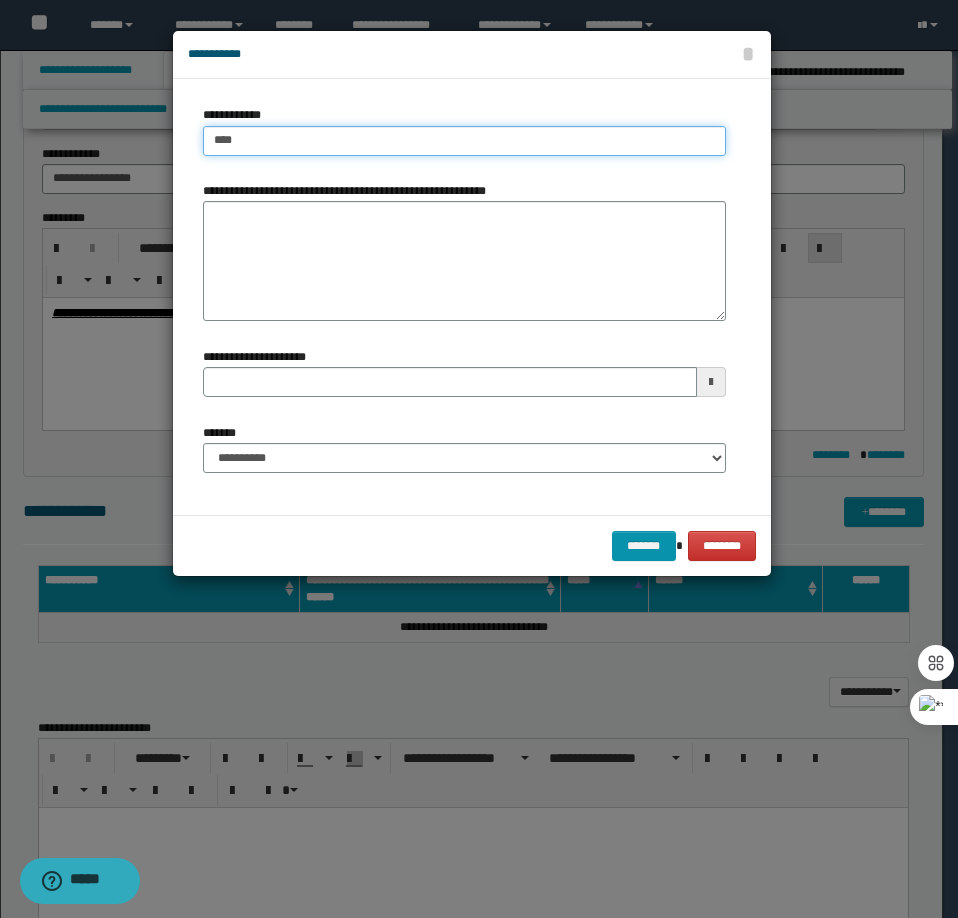type on "****" 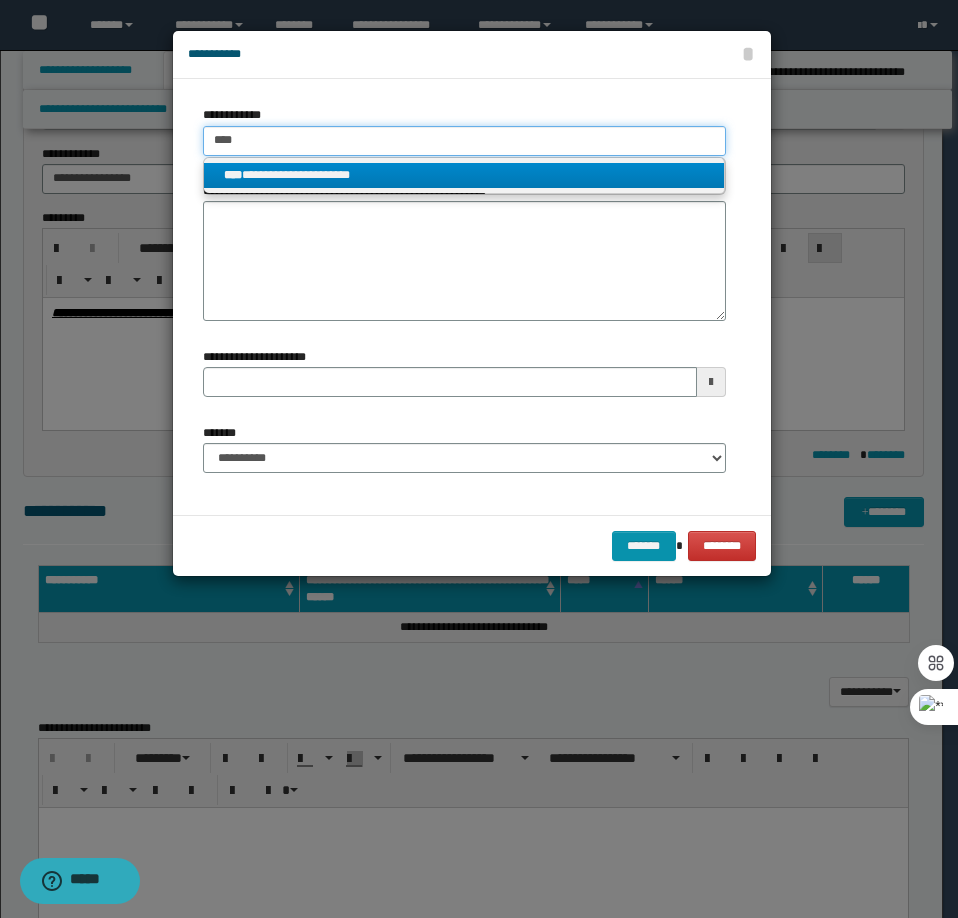 type on "****" 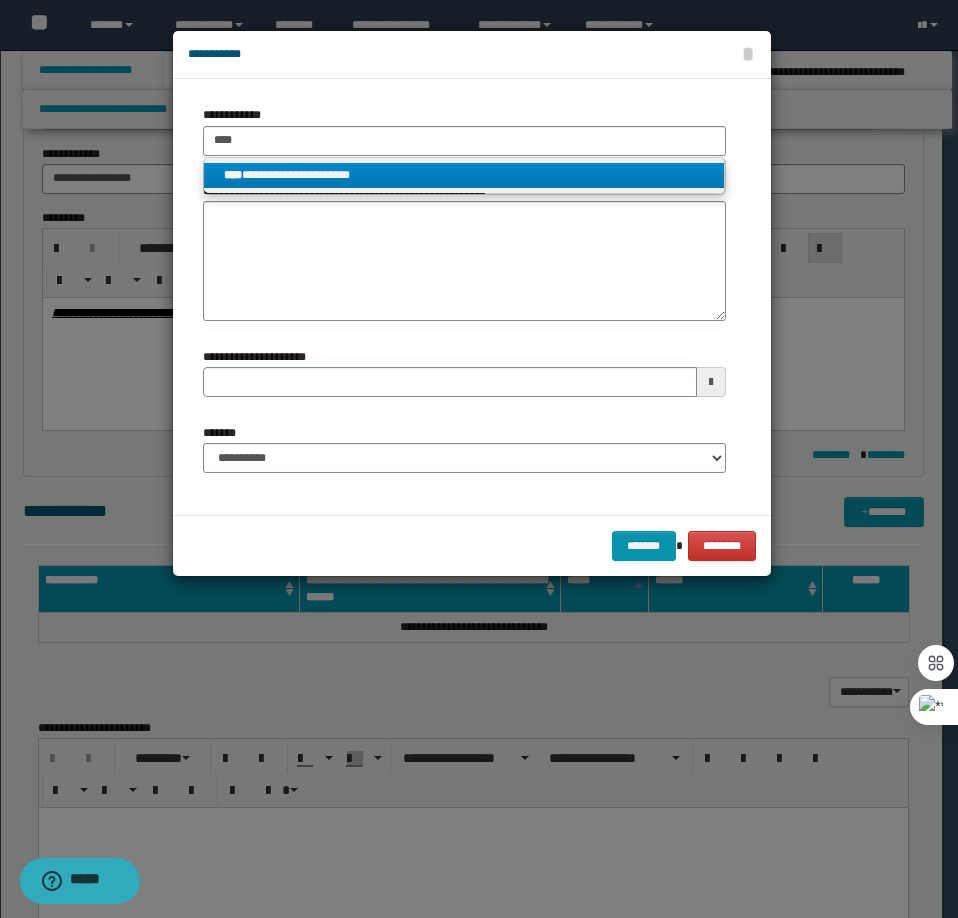 click on "**********" at bounding box center [464, 175] 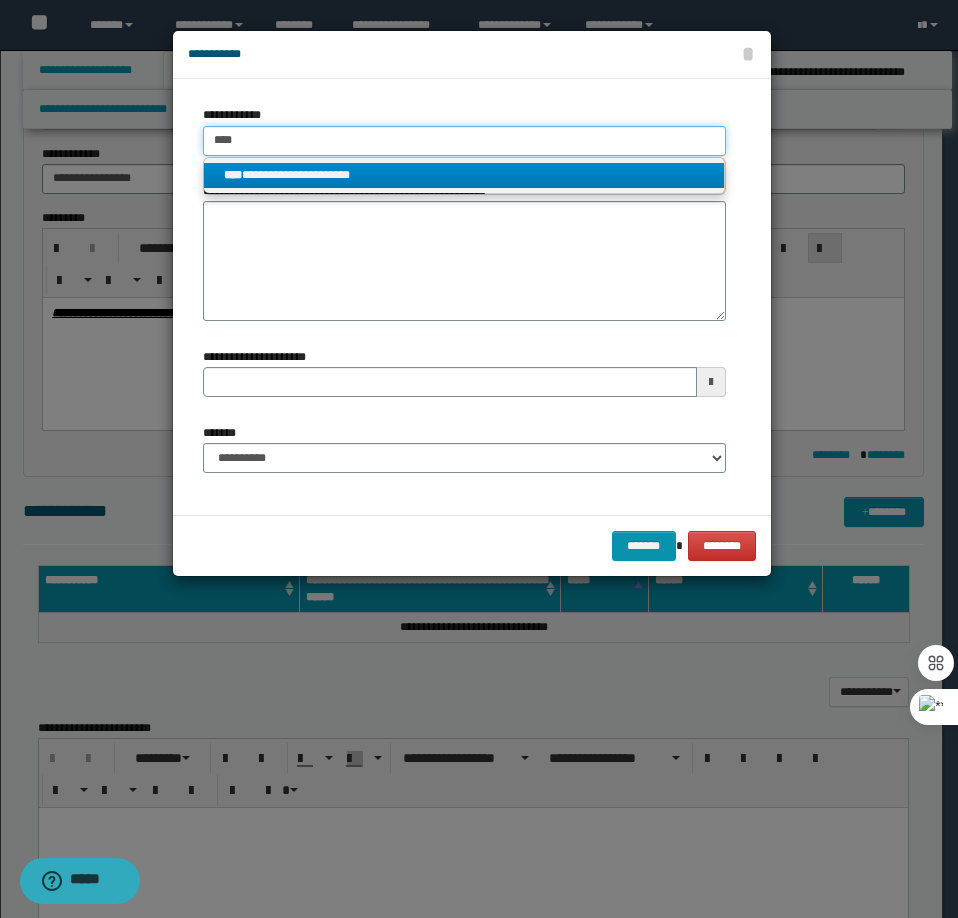 type 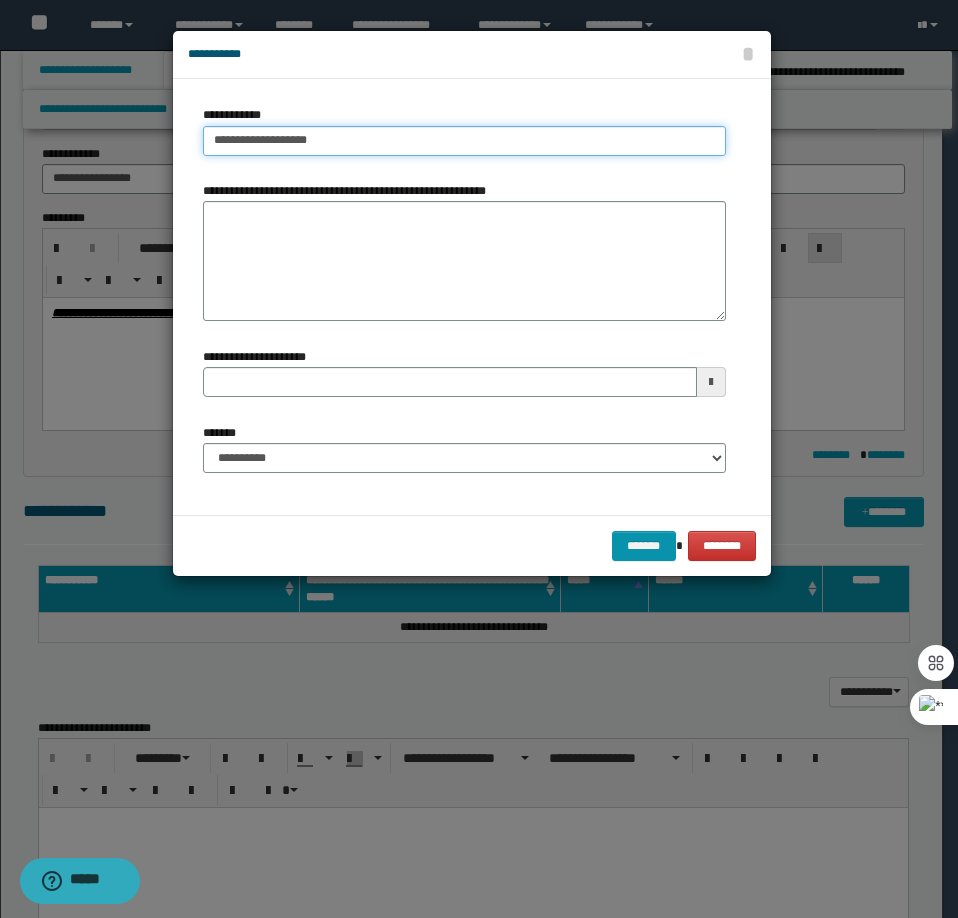 type 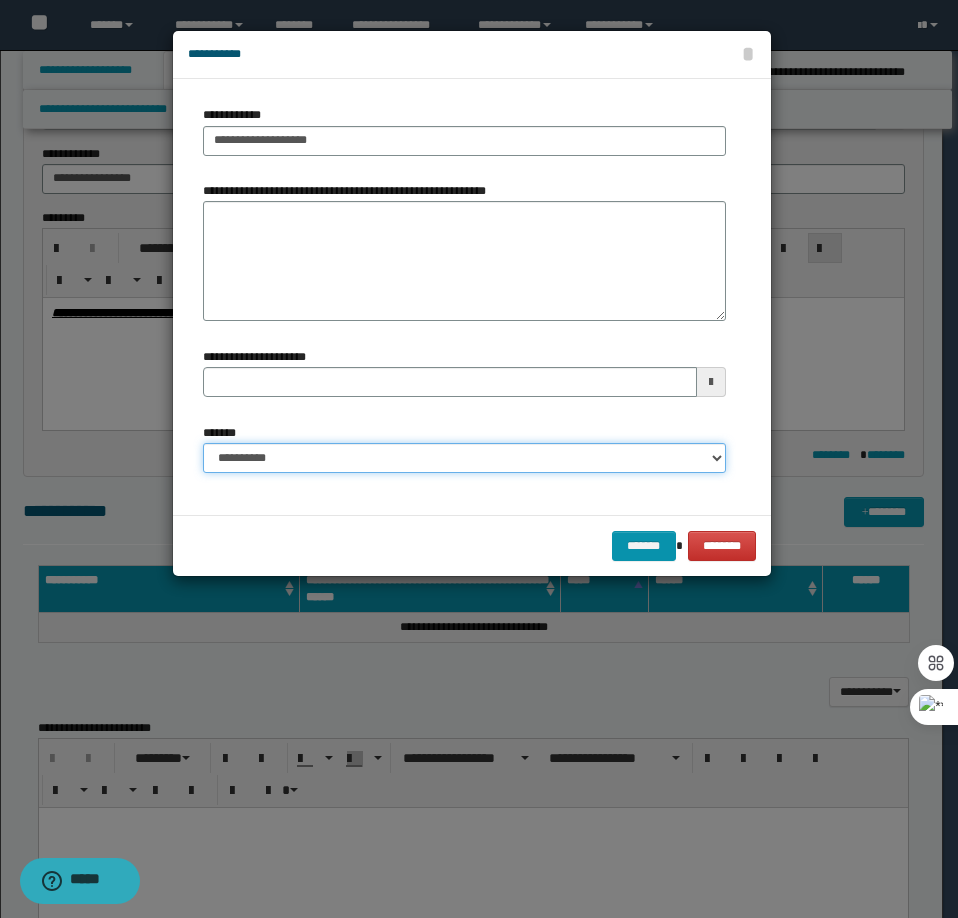 click on "**********" at bounding box center (464, 458) 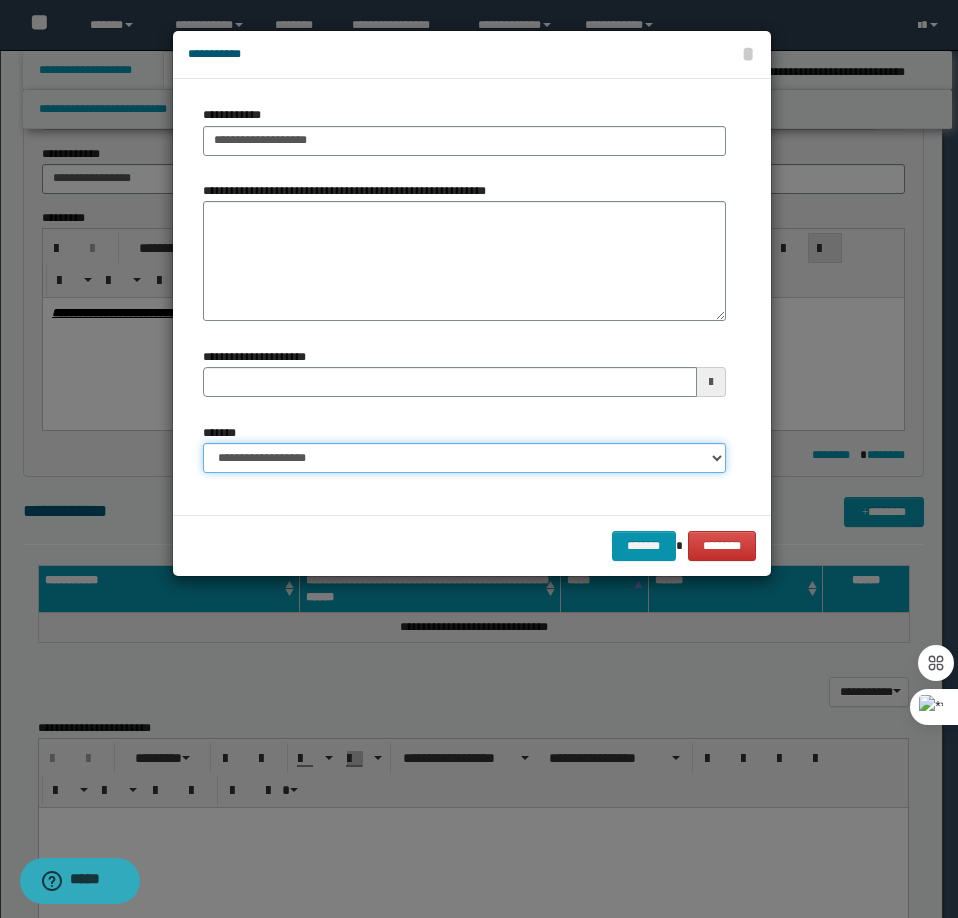 click on "**********" at bounding box center (464, 458) 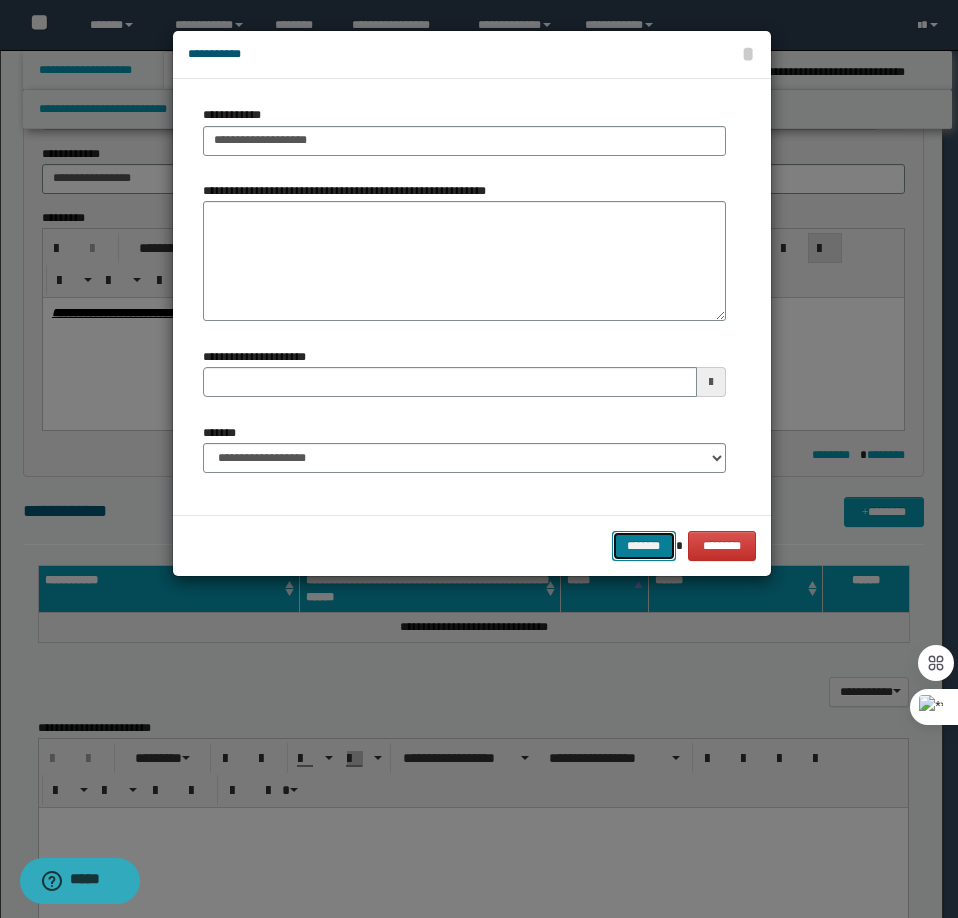 click on "*******" at bounding box center [644, 546] 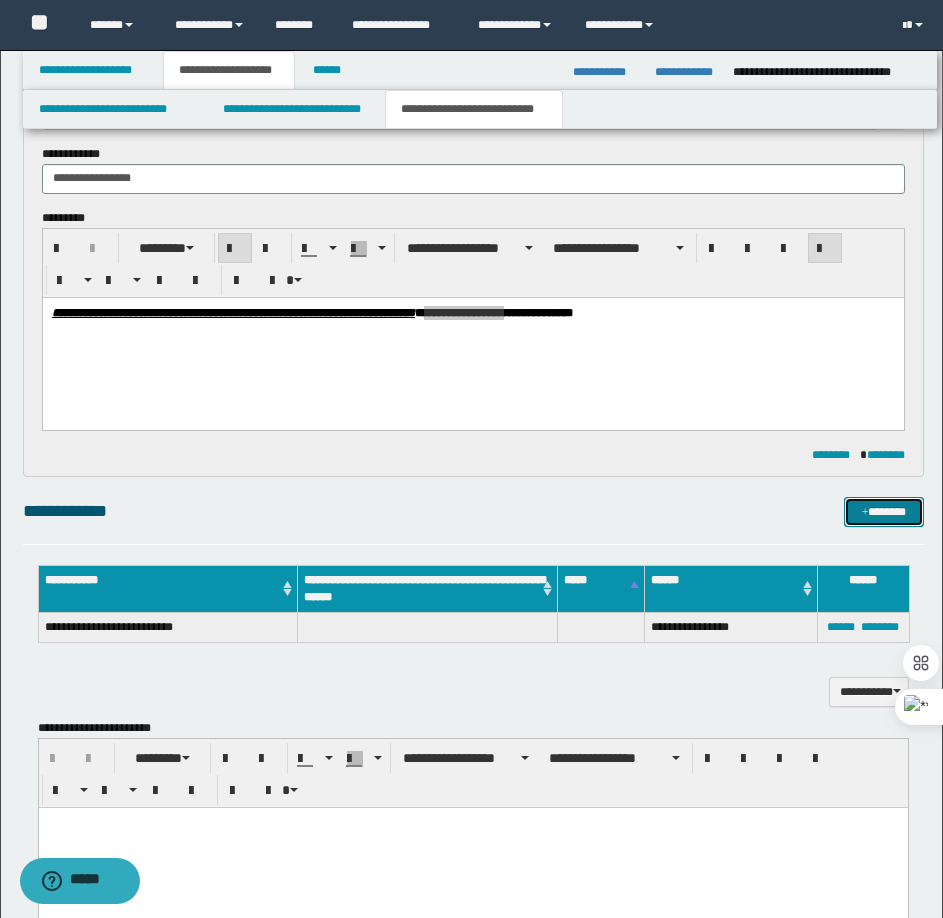 click on "*******" at bounding box center [884, 512] 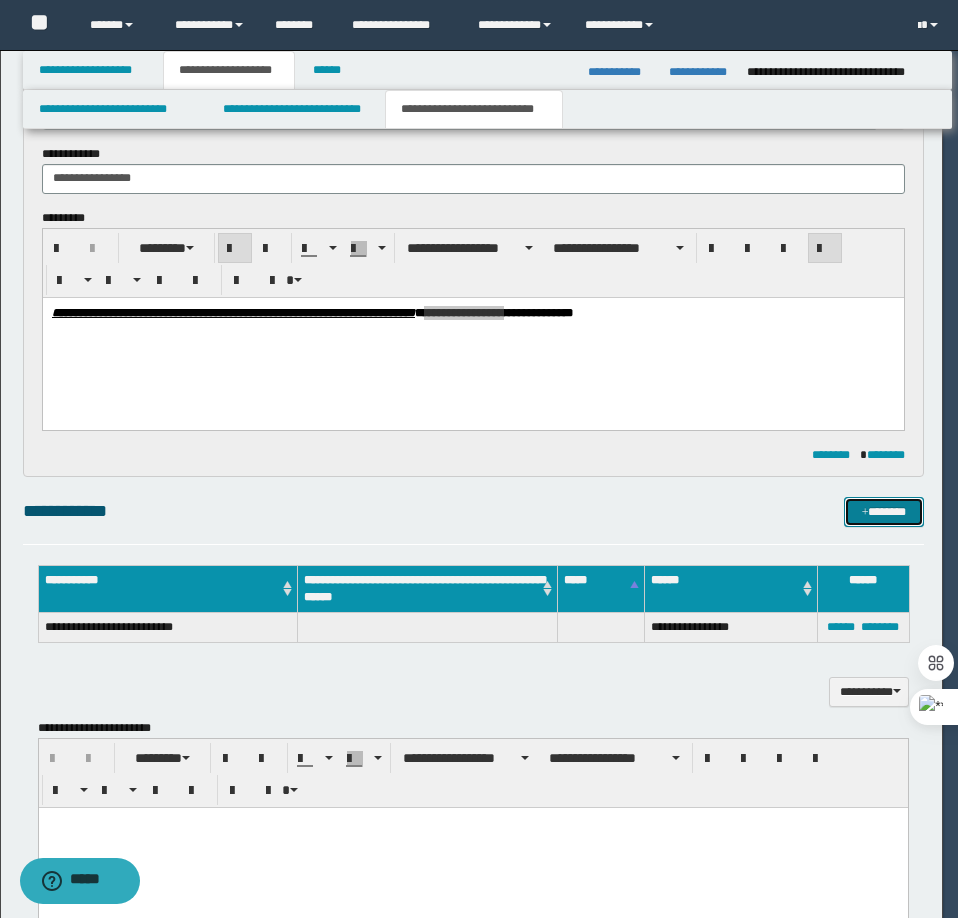 type 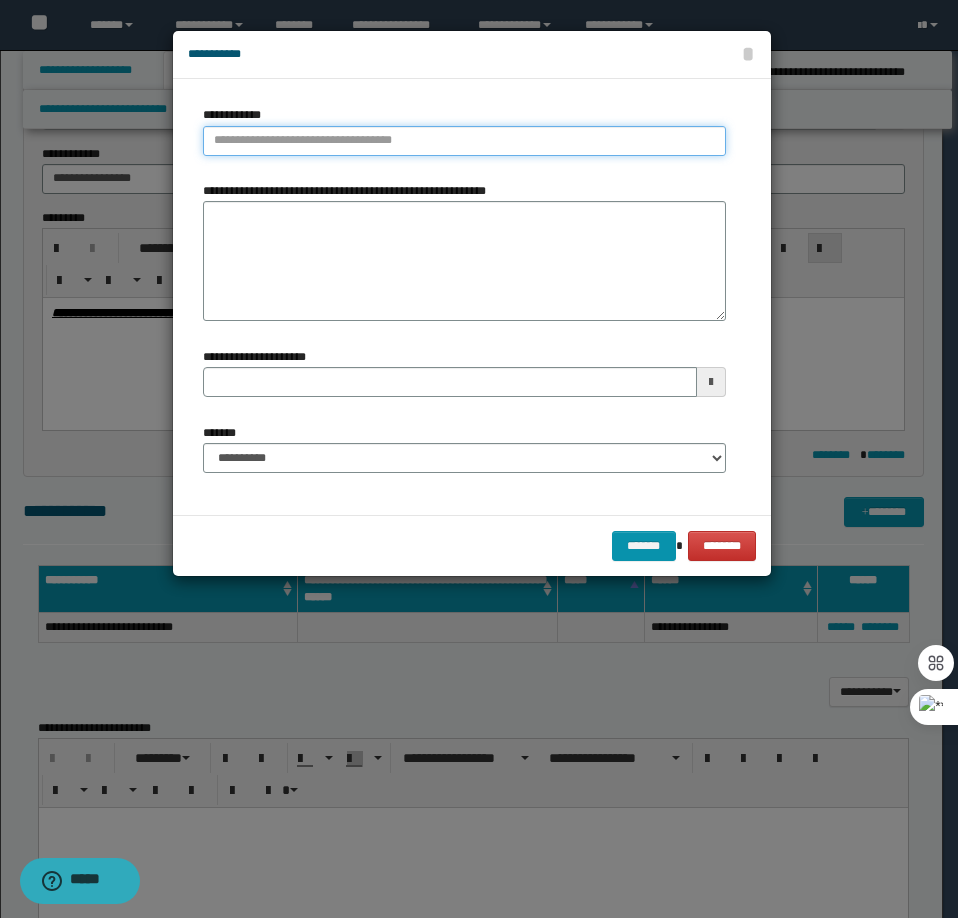 type on "**********" 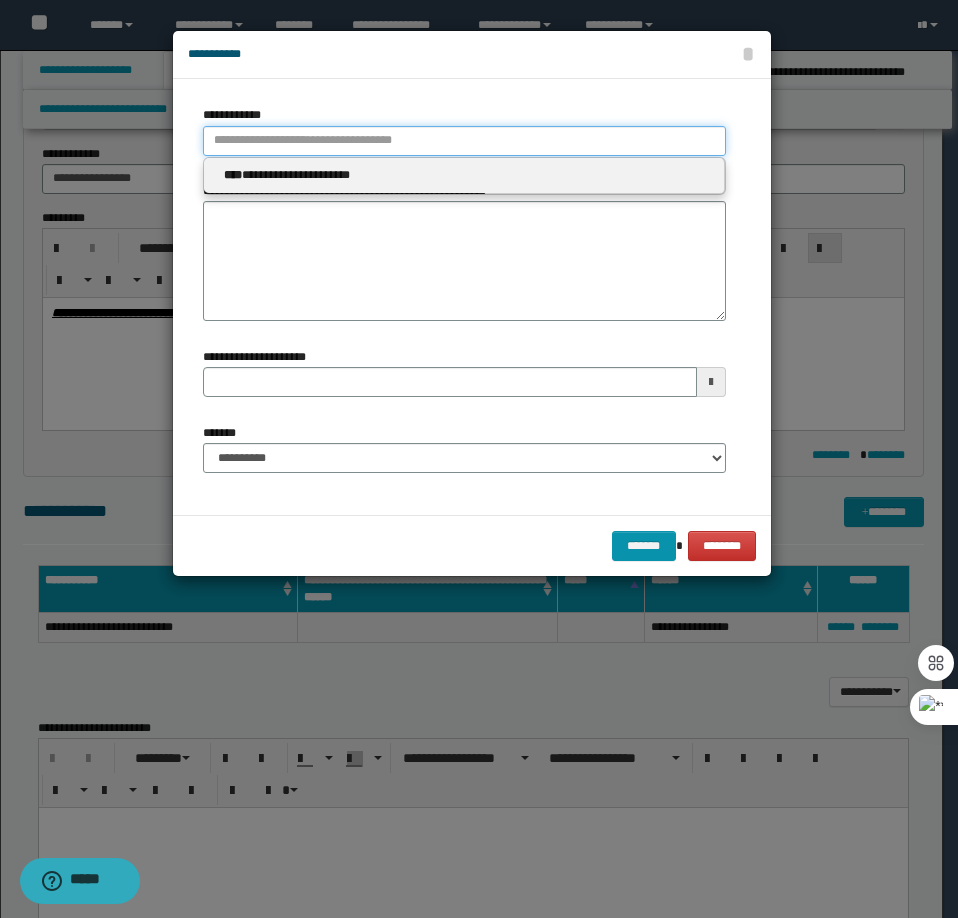 click on "**********" at bounding box center [464, 141] 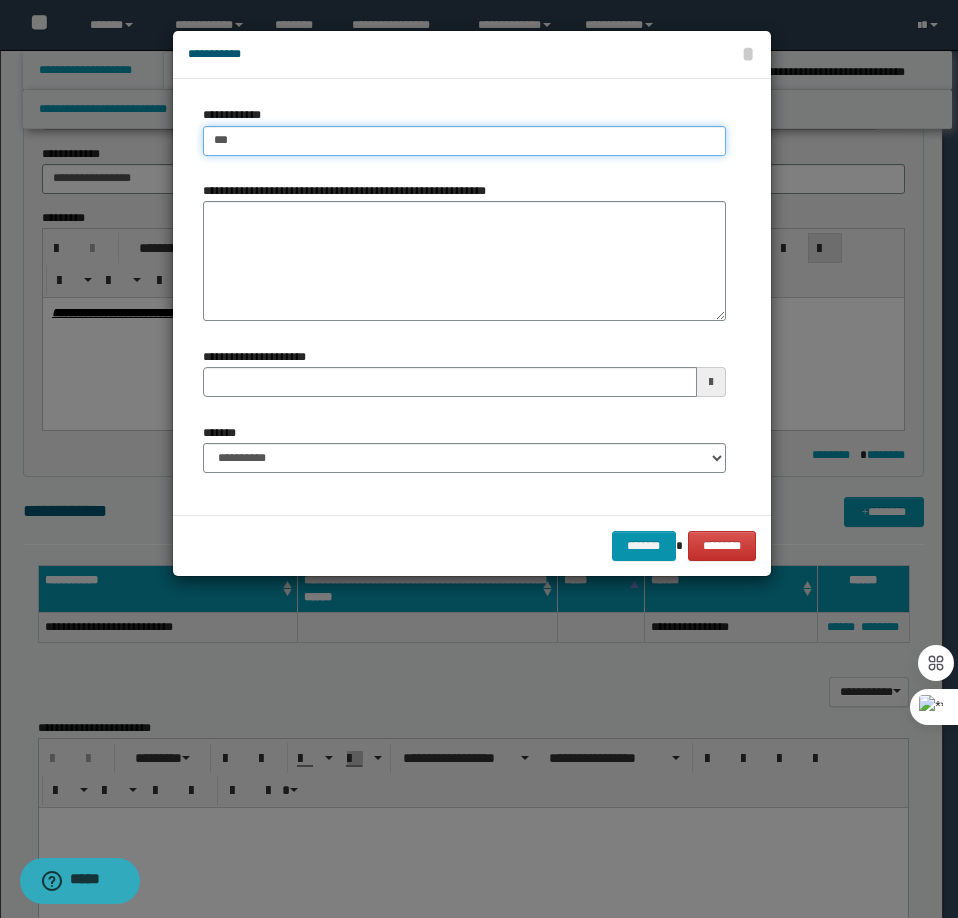 type on "****" 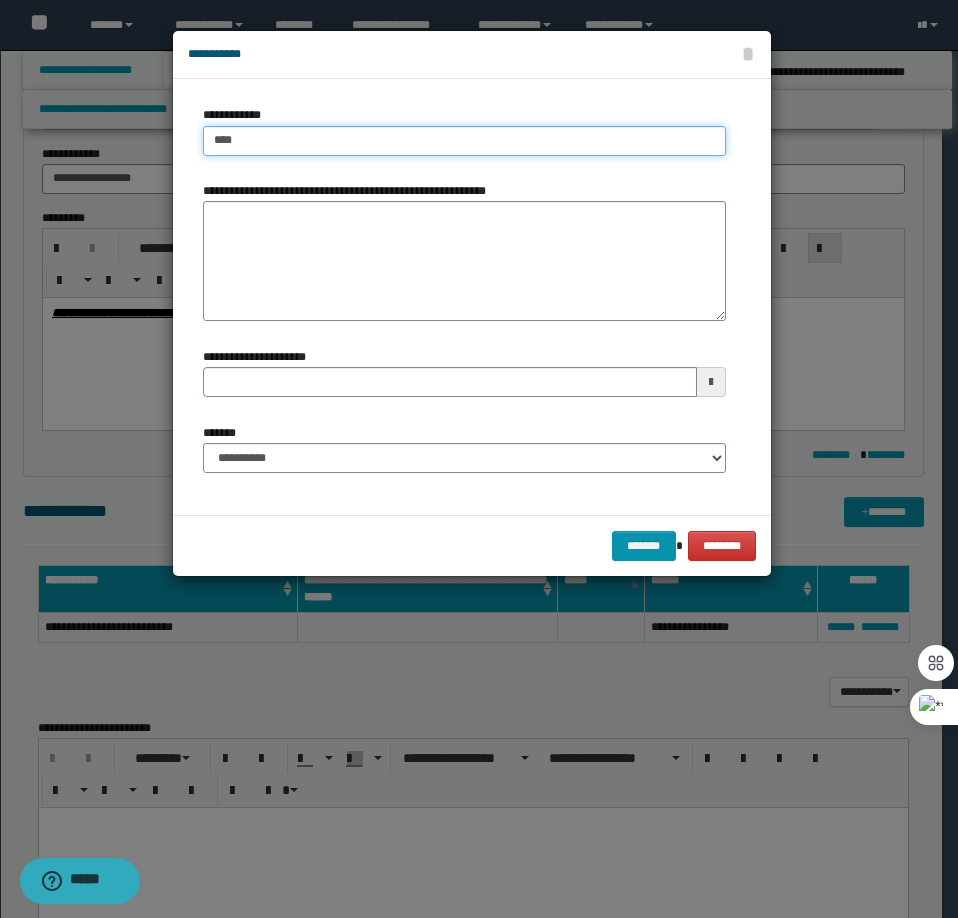 type on "****" 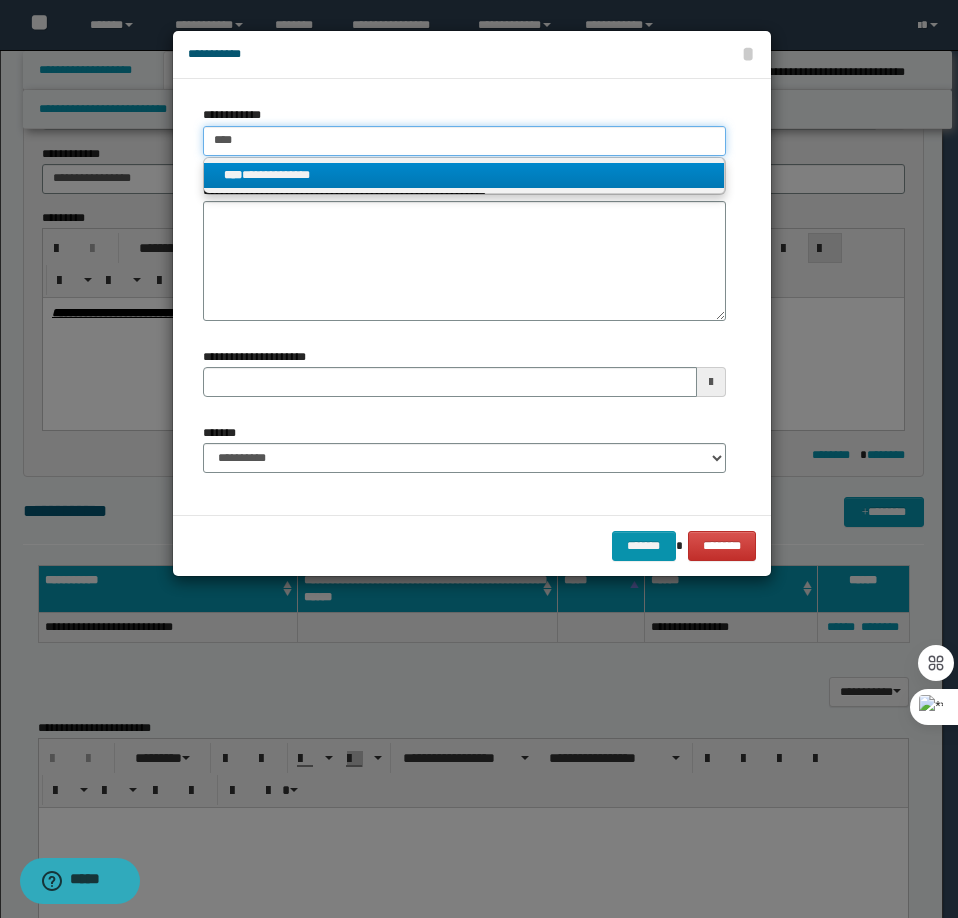 type on "****" 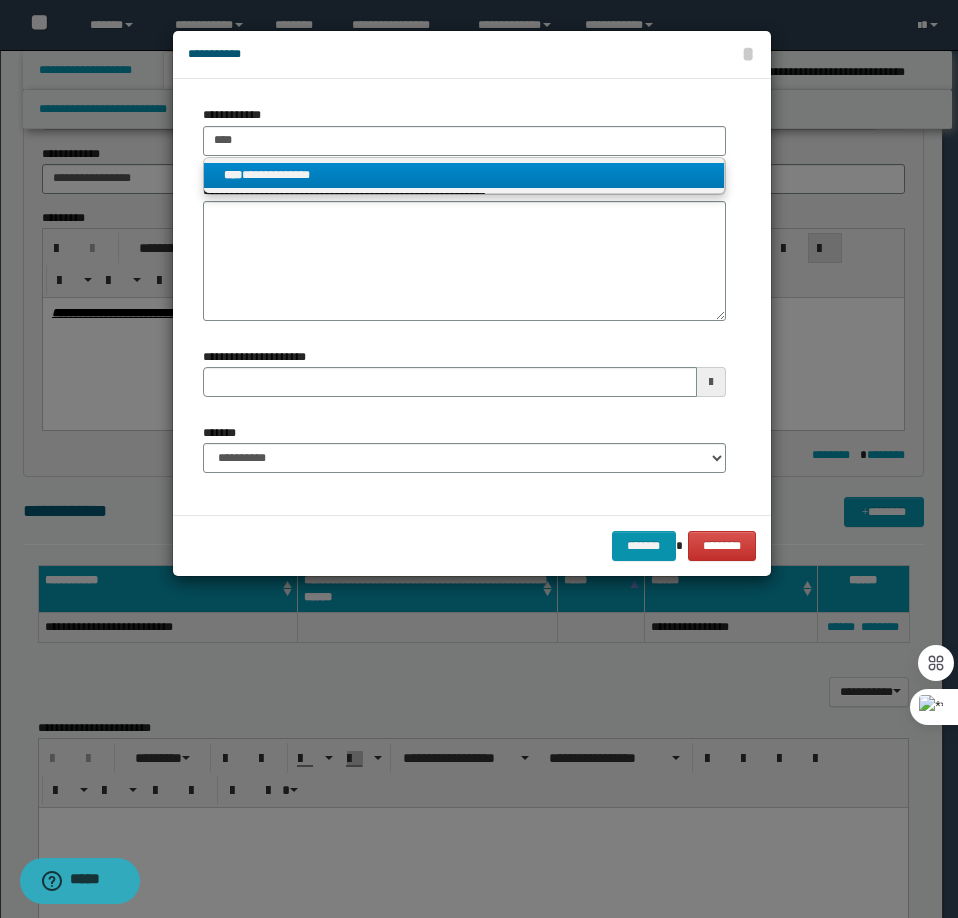 click on "**********" at bounding box center (464, 175) 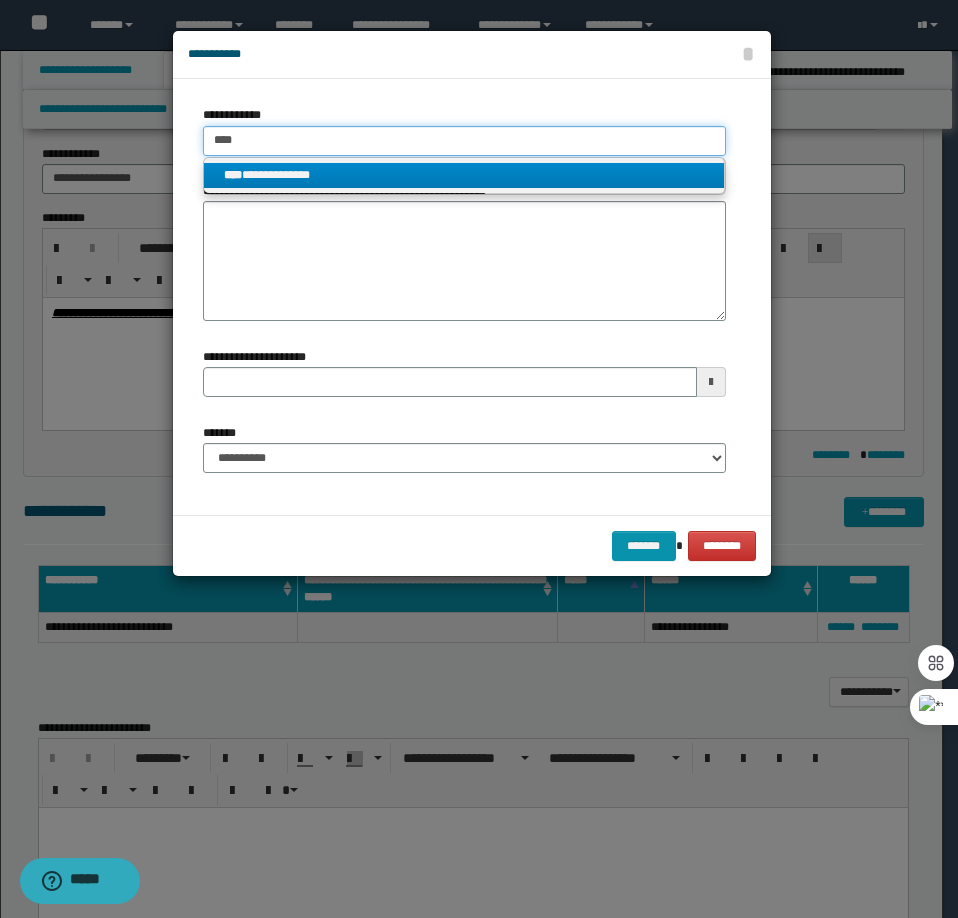 type 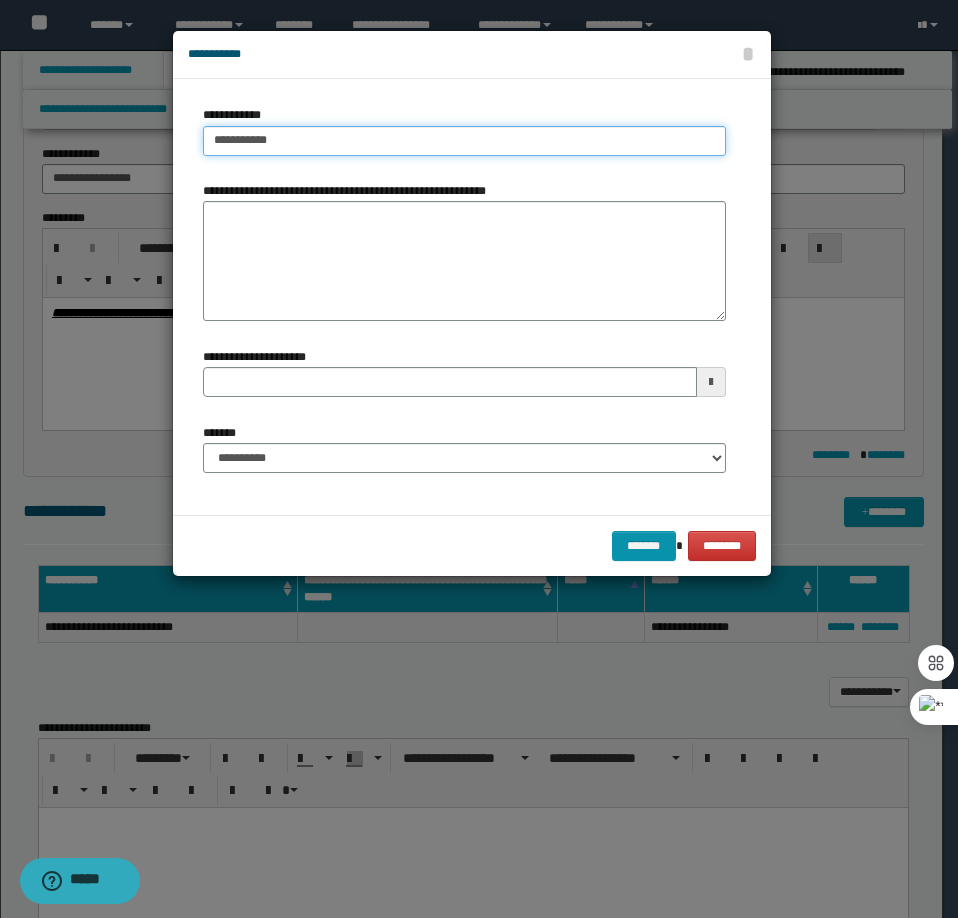 type 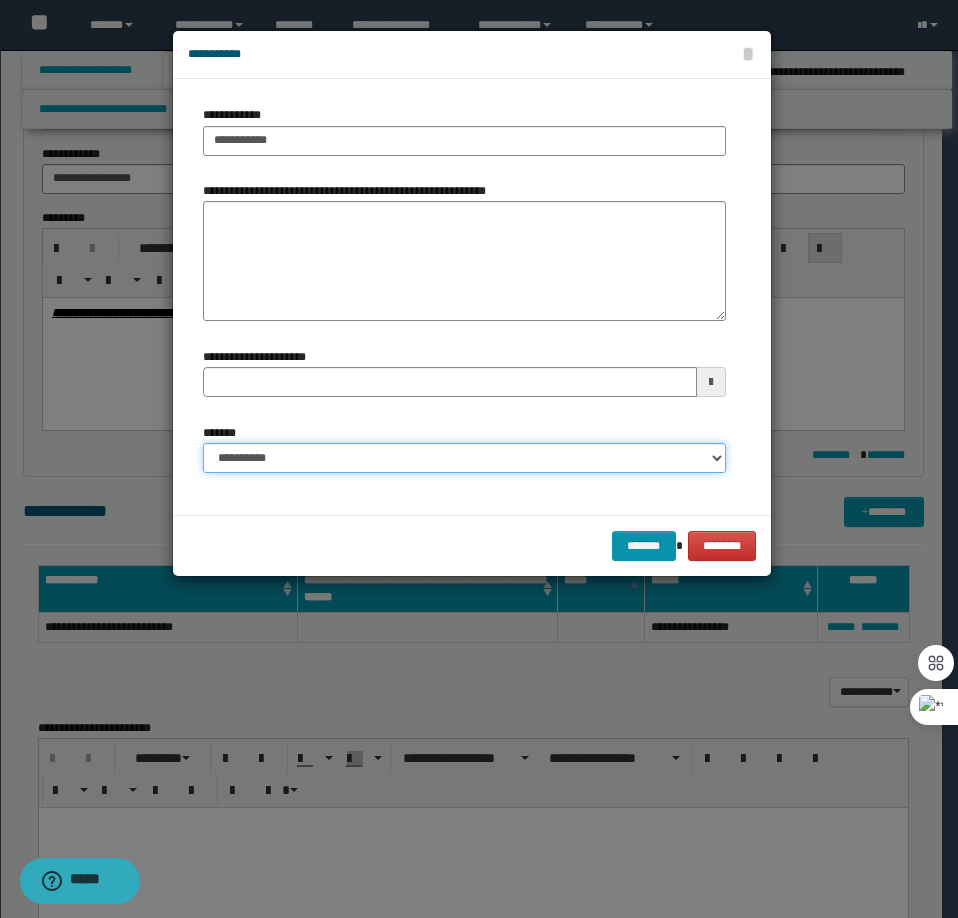 click on "**********" at bounding box center (464, 458) 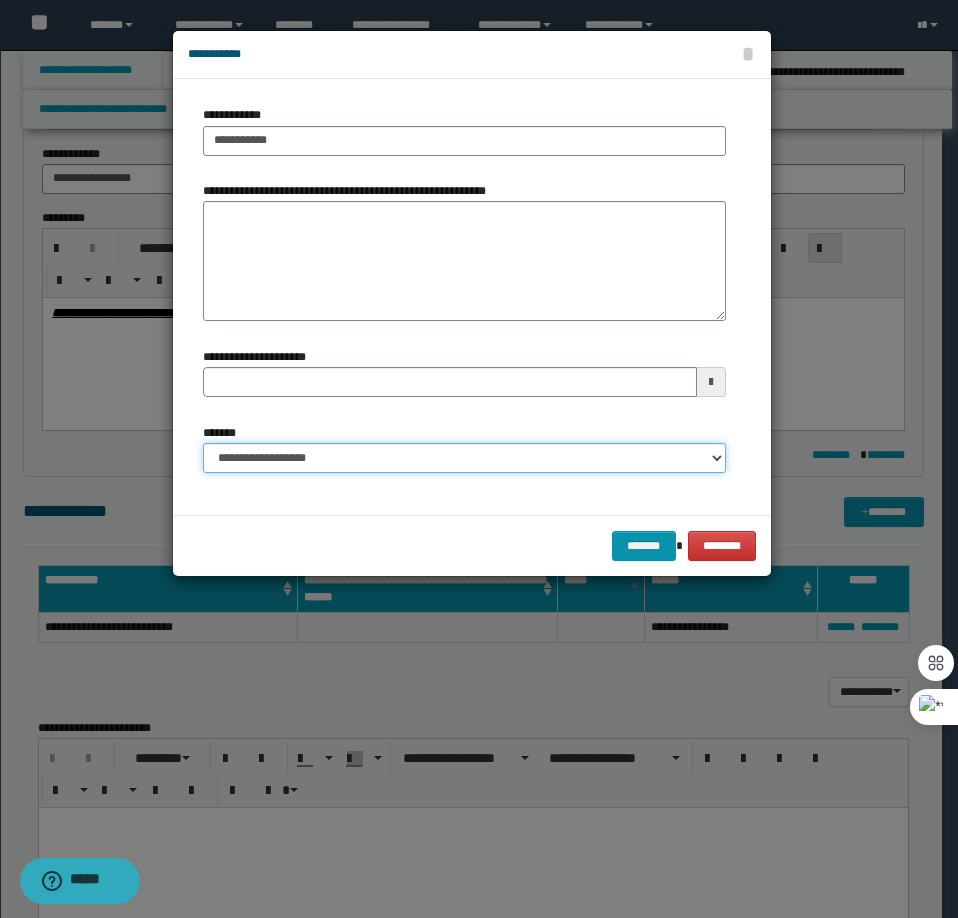 click on "**********" at bounding box center [464, 458] 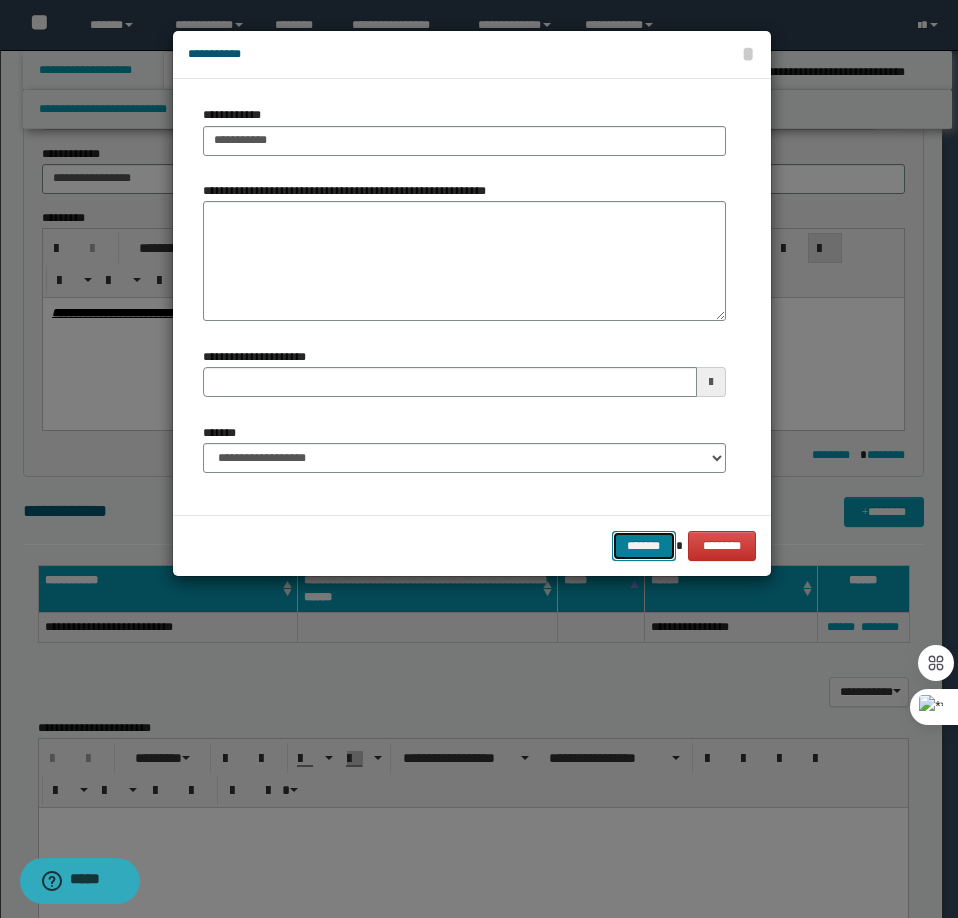 drag, startPoint x: 660, startPoint y: 555, endPoint x: 648, endPoint y: 548, distance: 13.892444 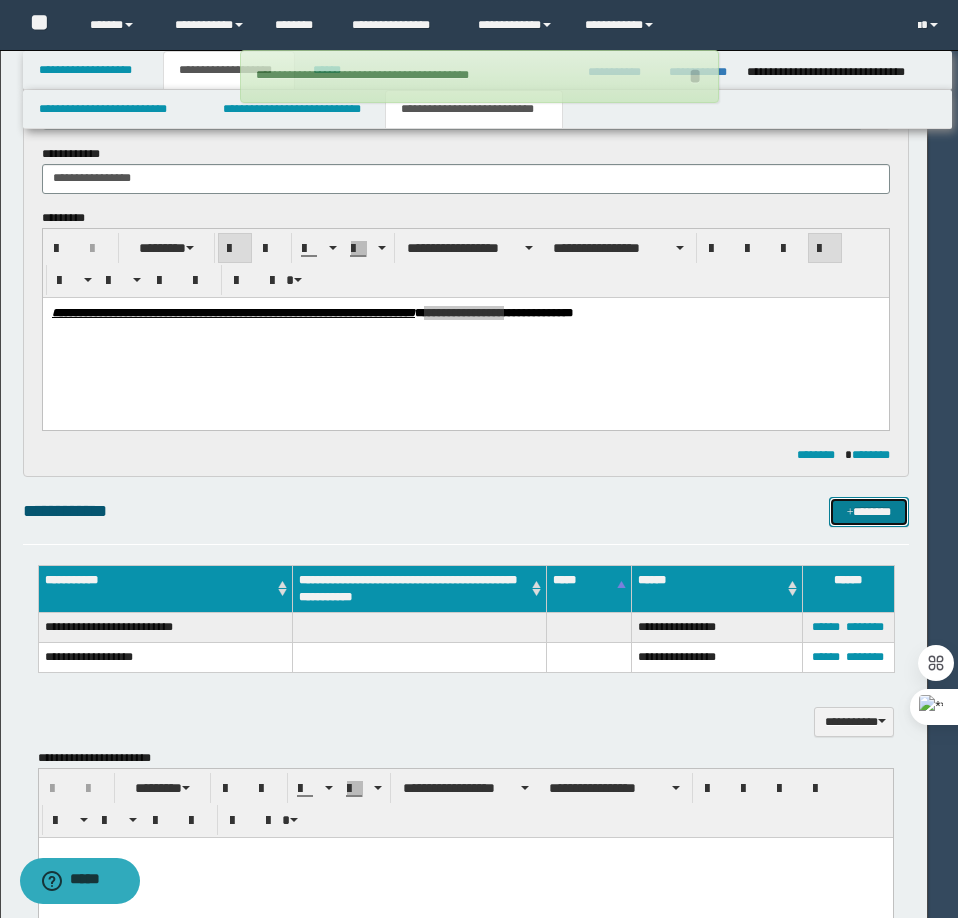 type 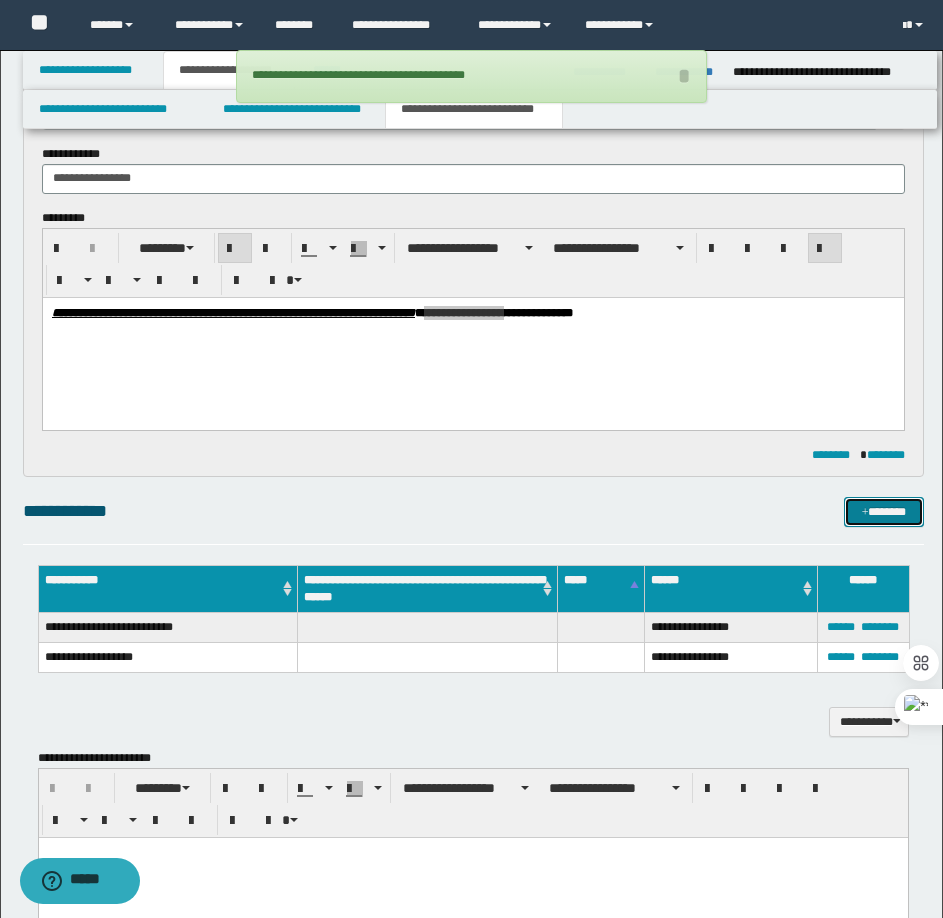 click on "*******" at bounding box center (884, 512) 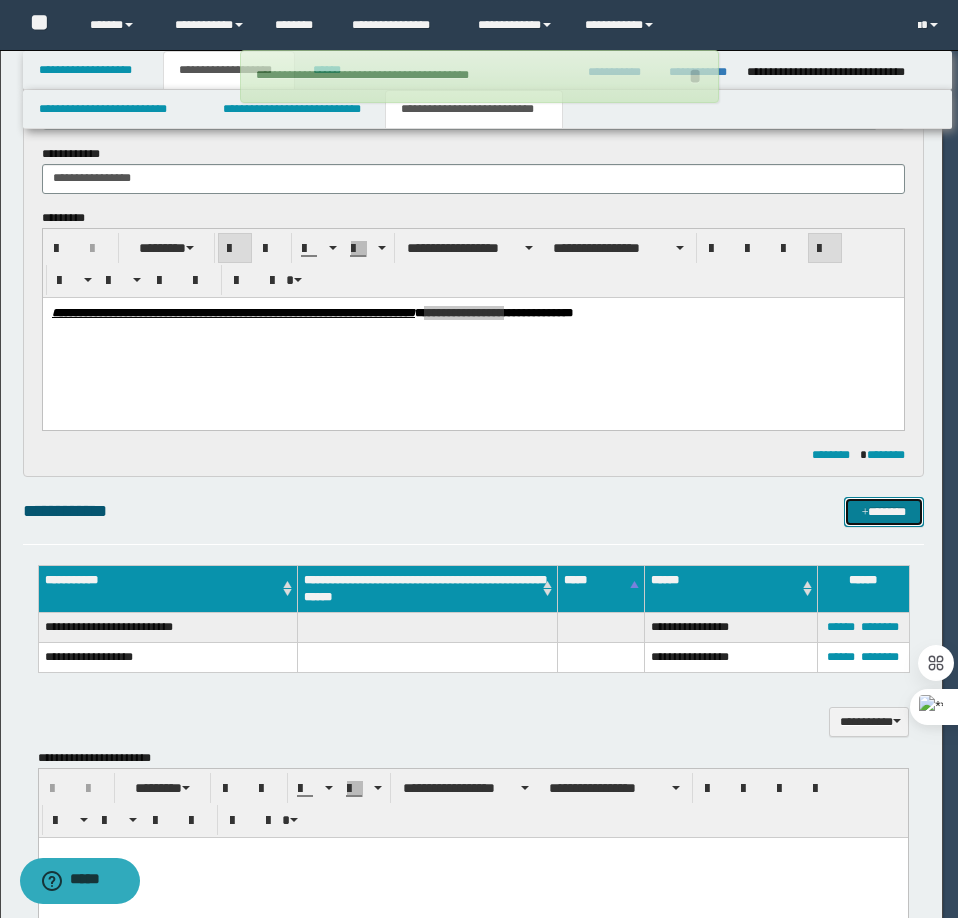 type 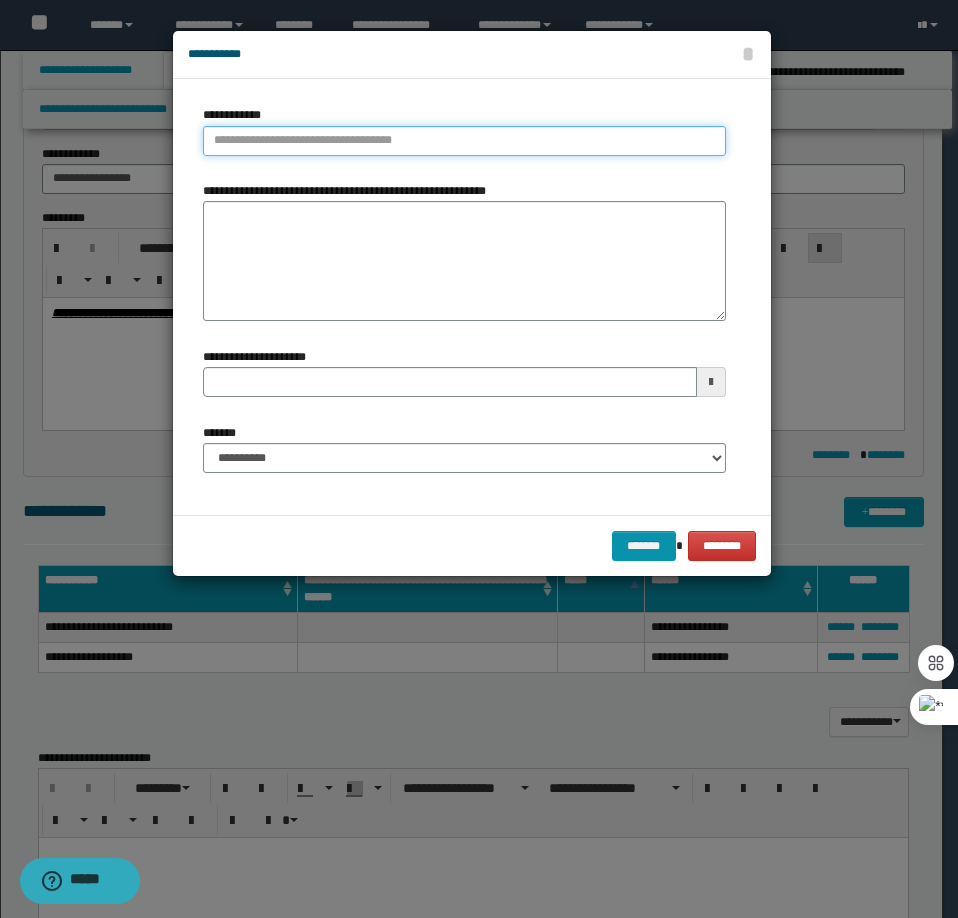 type on "**********" 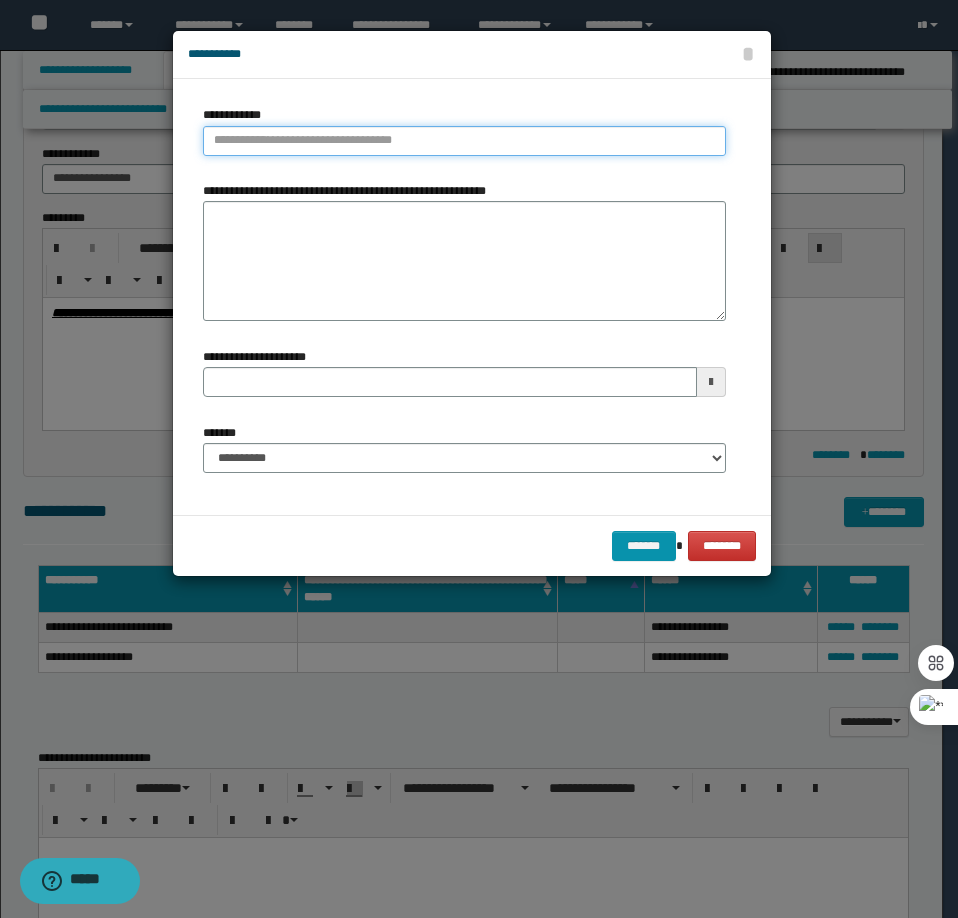 click on "**********" at bounding box center (464, 141) 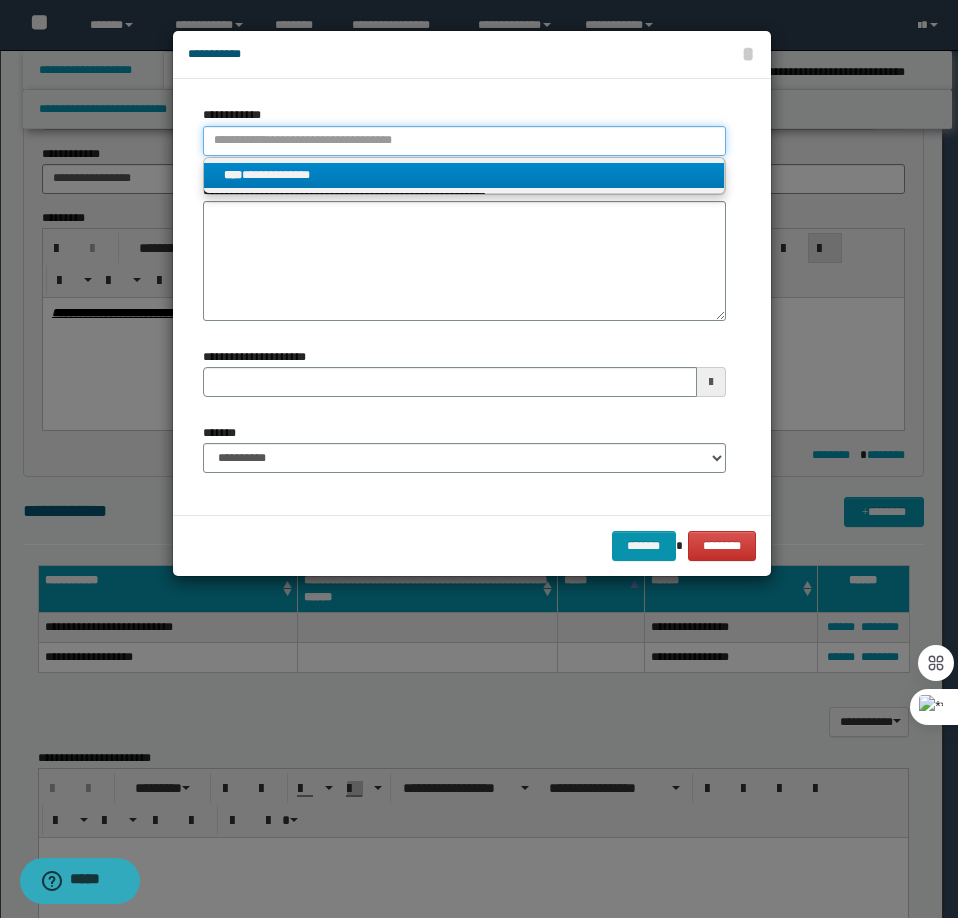 type 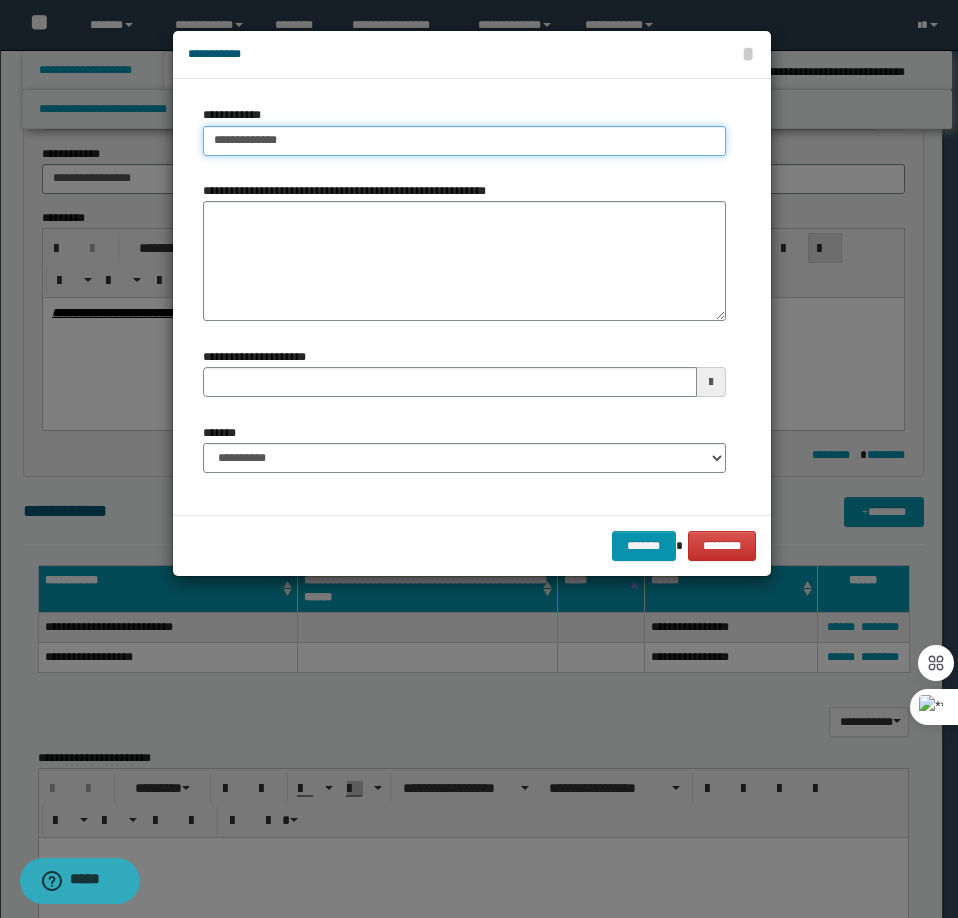 type on "**********" 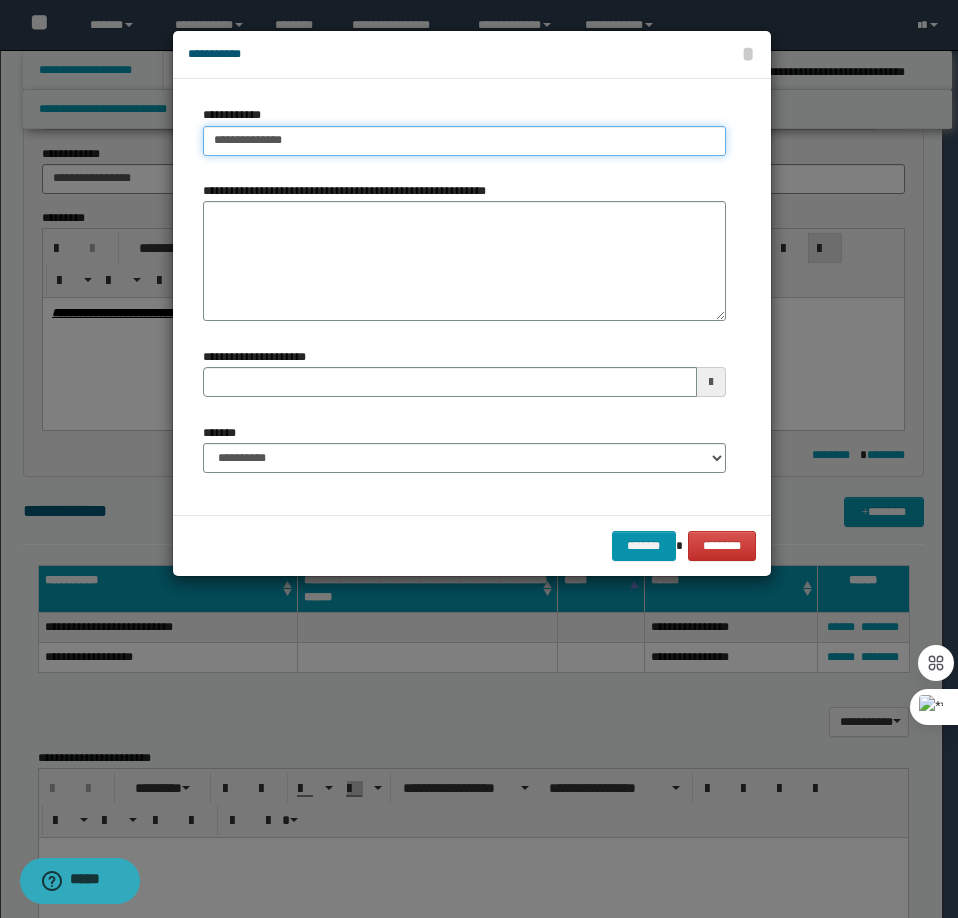 type on "**********" 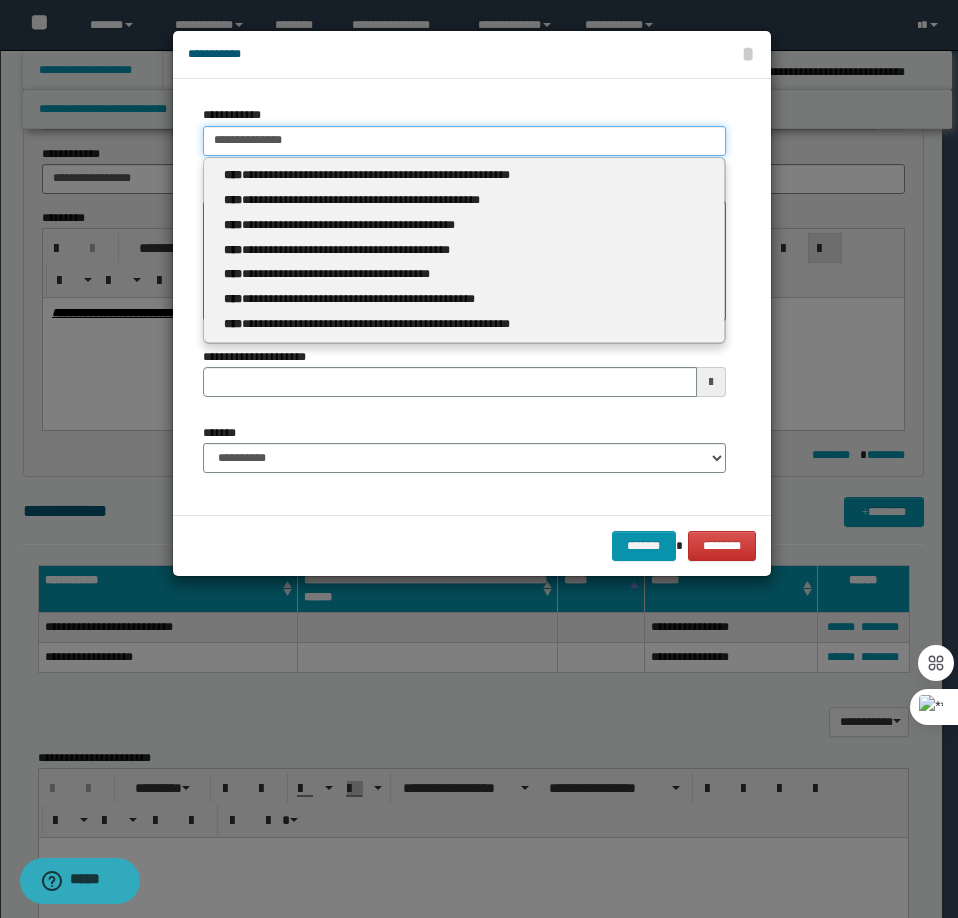 type 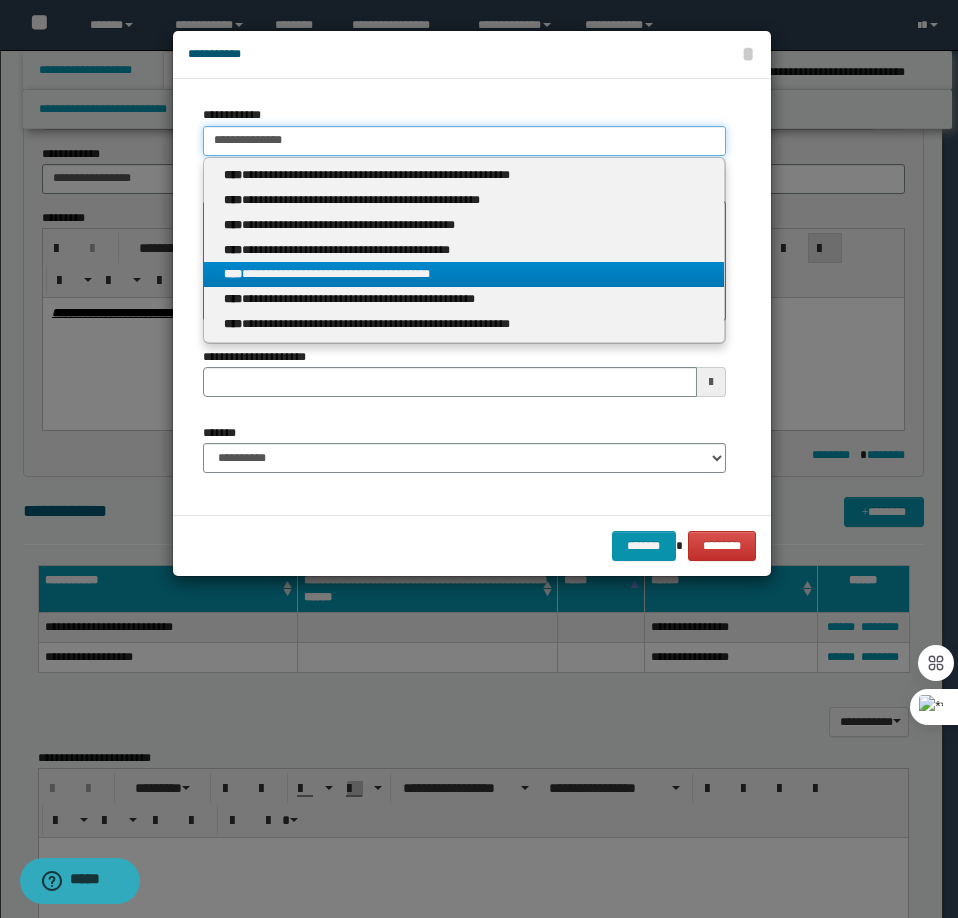 type on "**********" 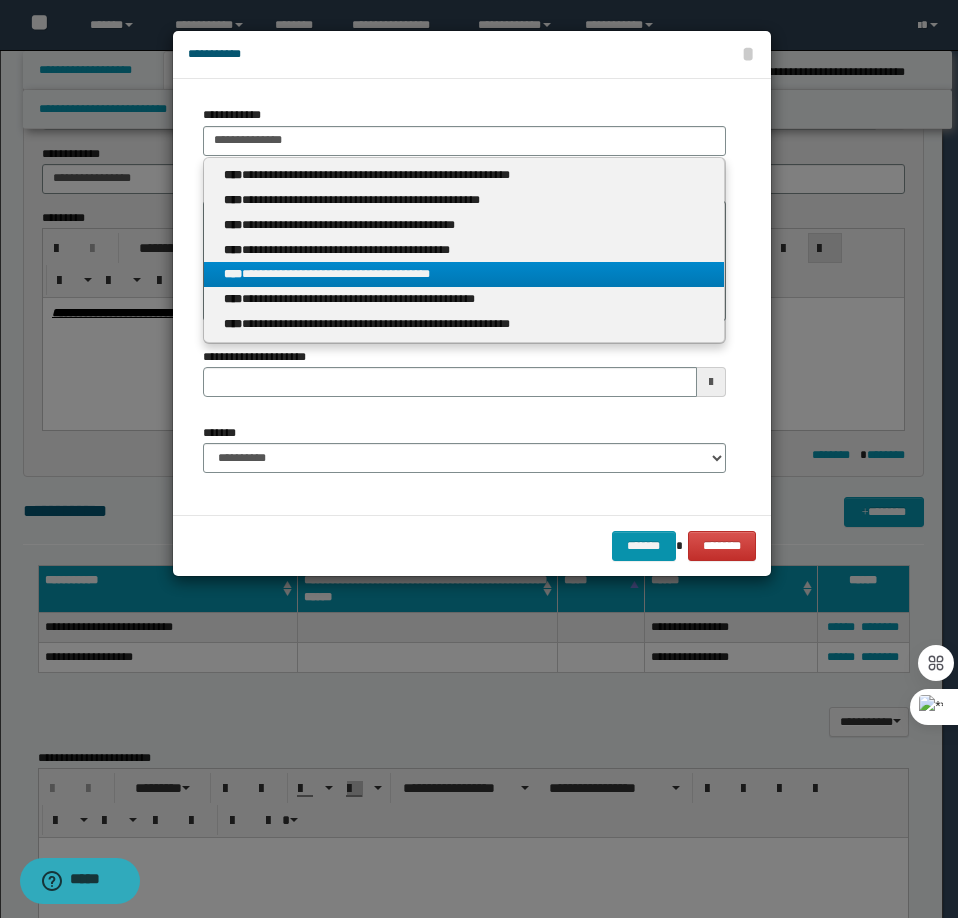 click on "**********" at bounding box center [464, 274] 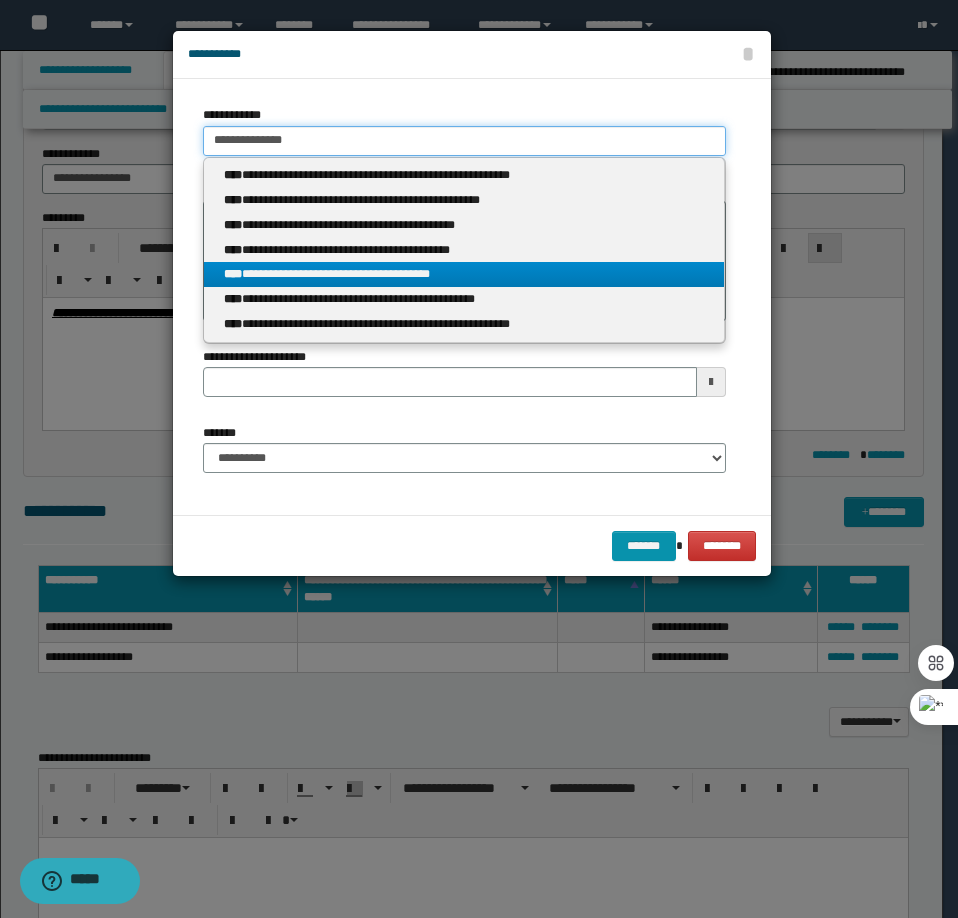 type 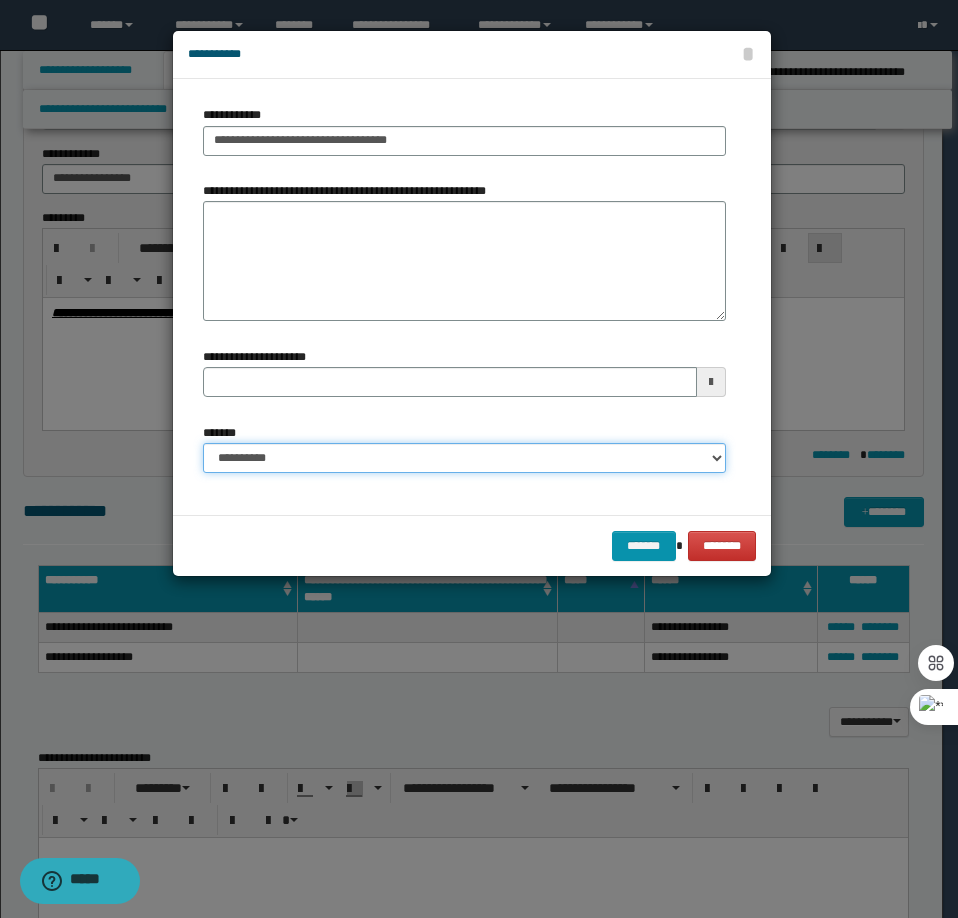 click on "**********" at bounding box center (464, 458) 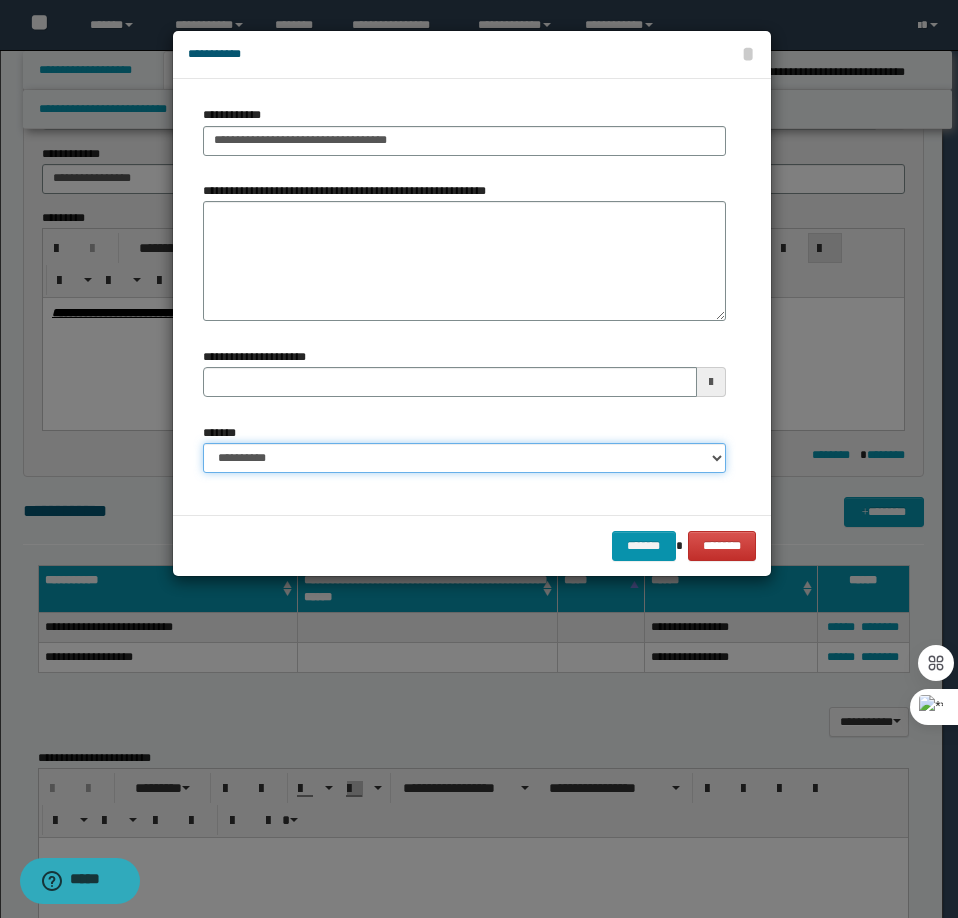 select on "*" 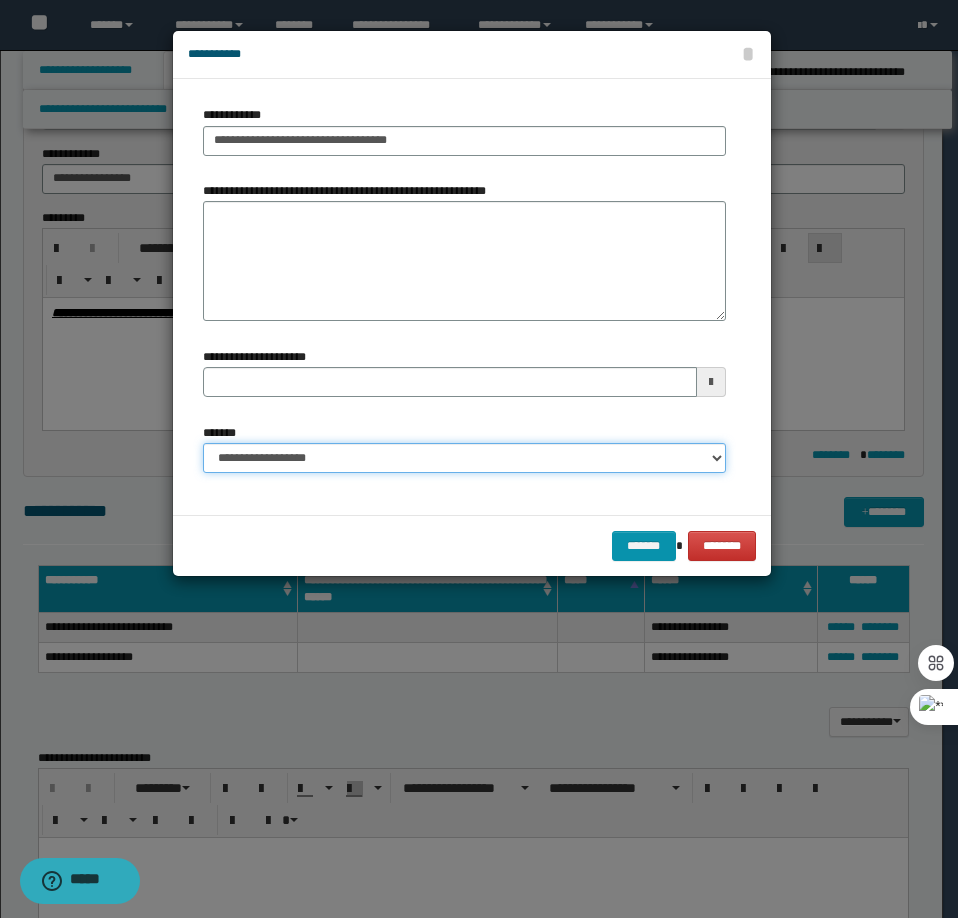 click on "**********" at bounding box center [464, 458] 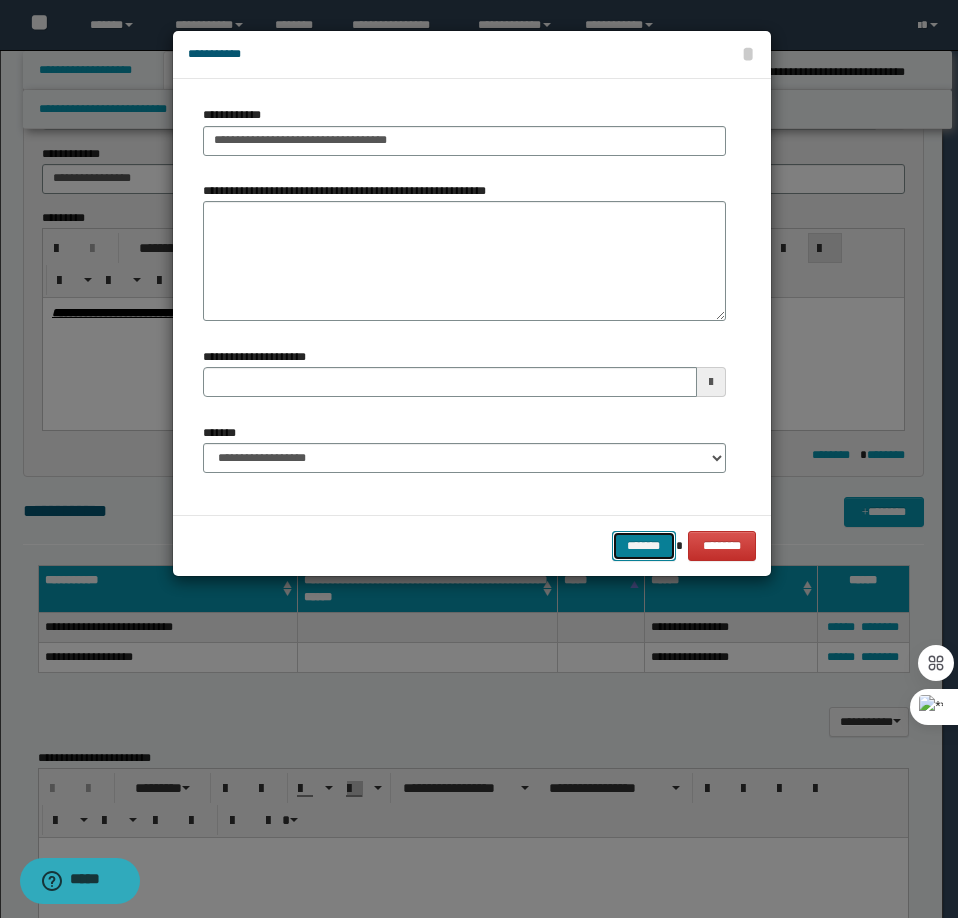drag, startPoint x: 639, startPoint y: 552, endPoint x: 647, endPoint y: 559, distance: 10.630146 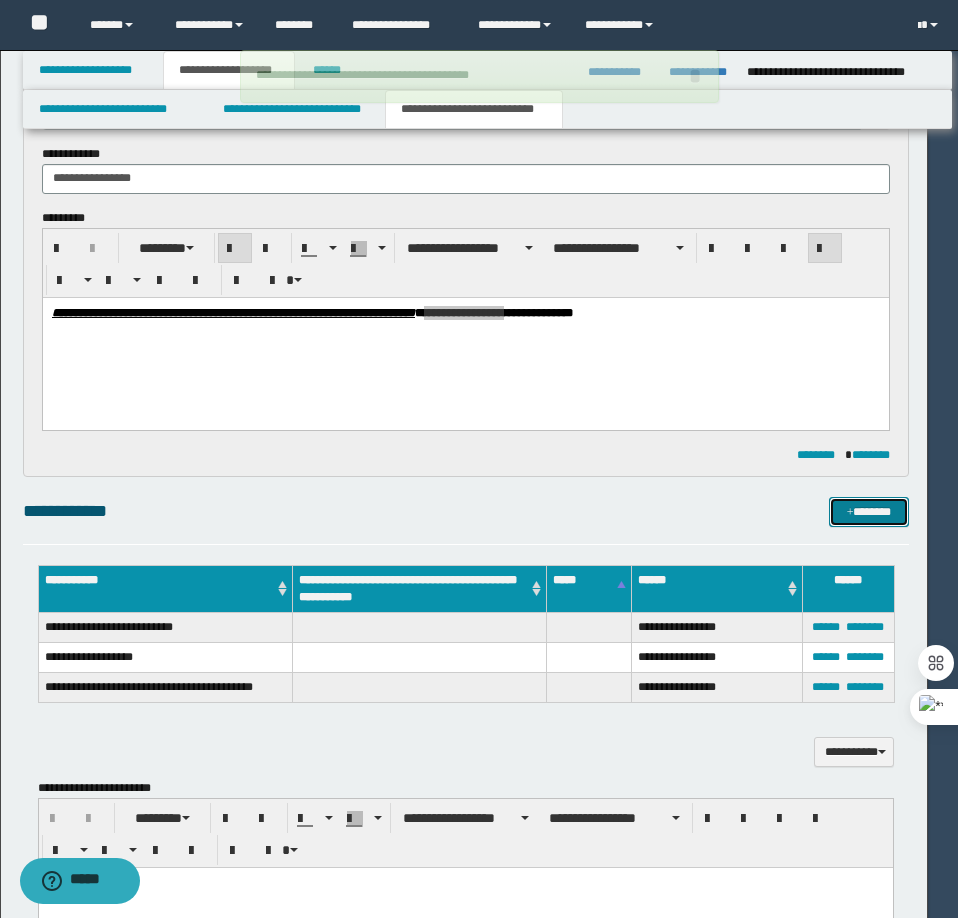 type 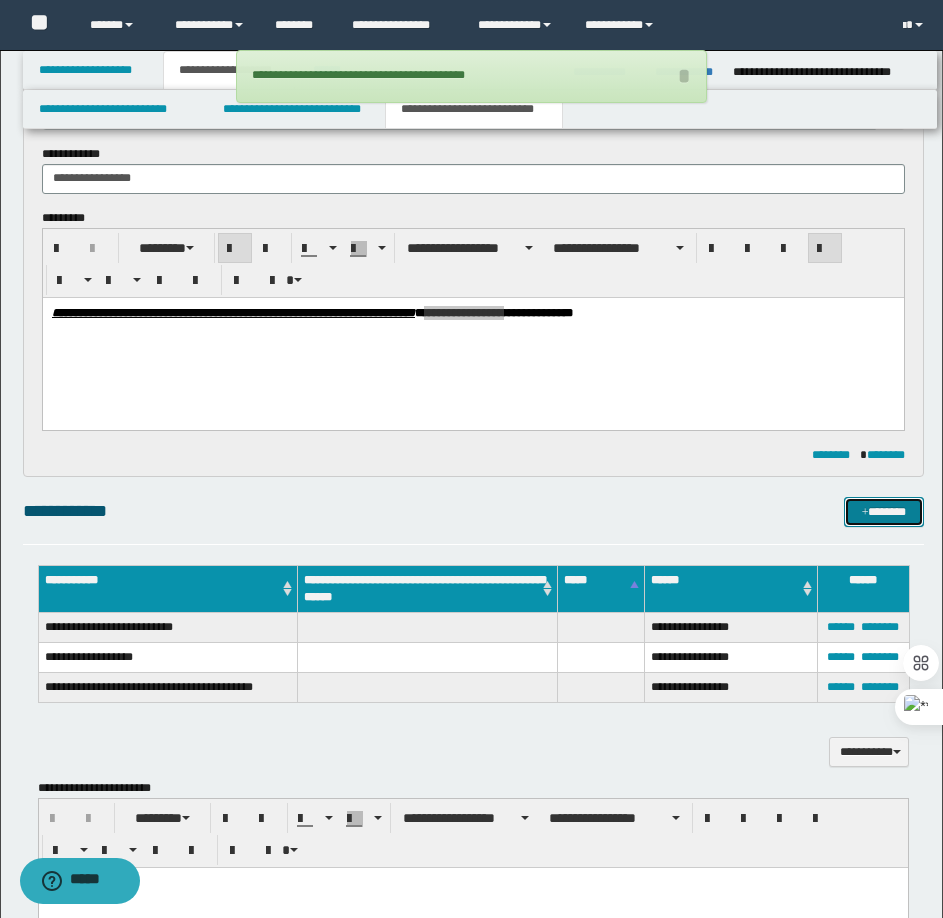 click on "*******" at bounding box center [884, 512] 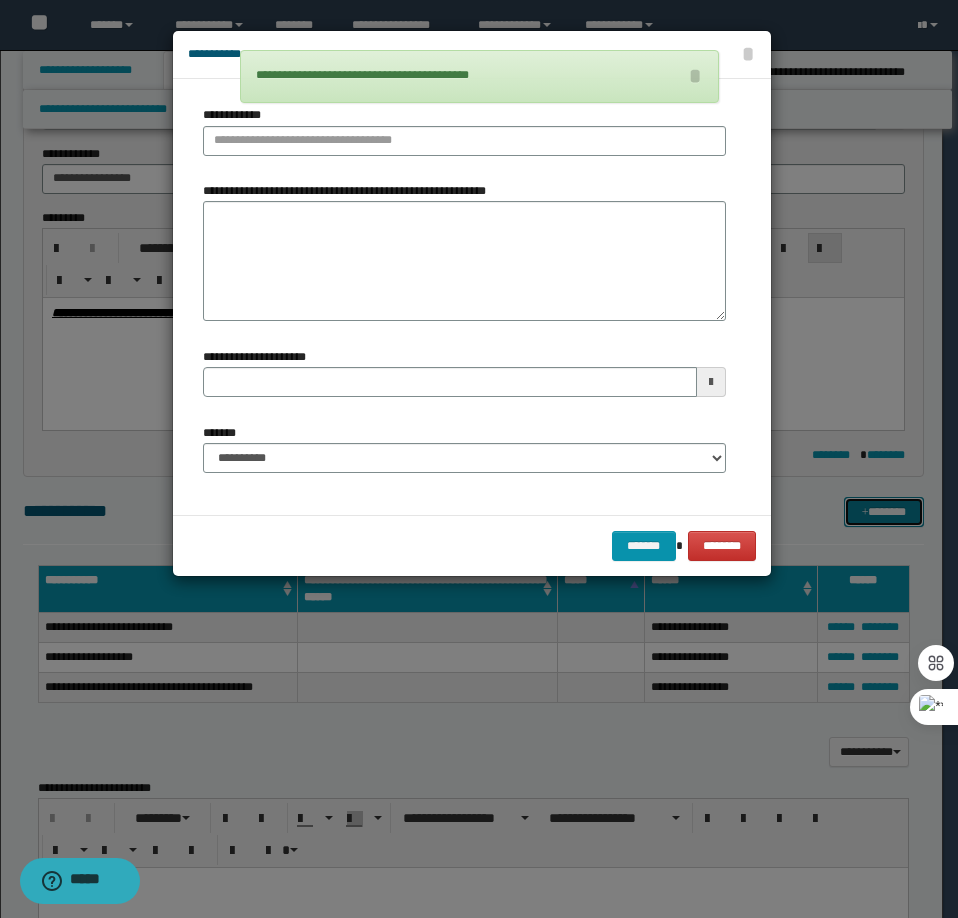 type 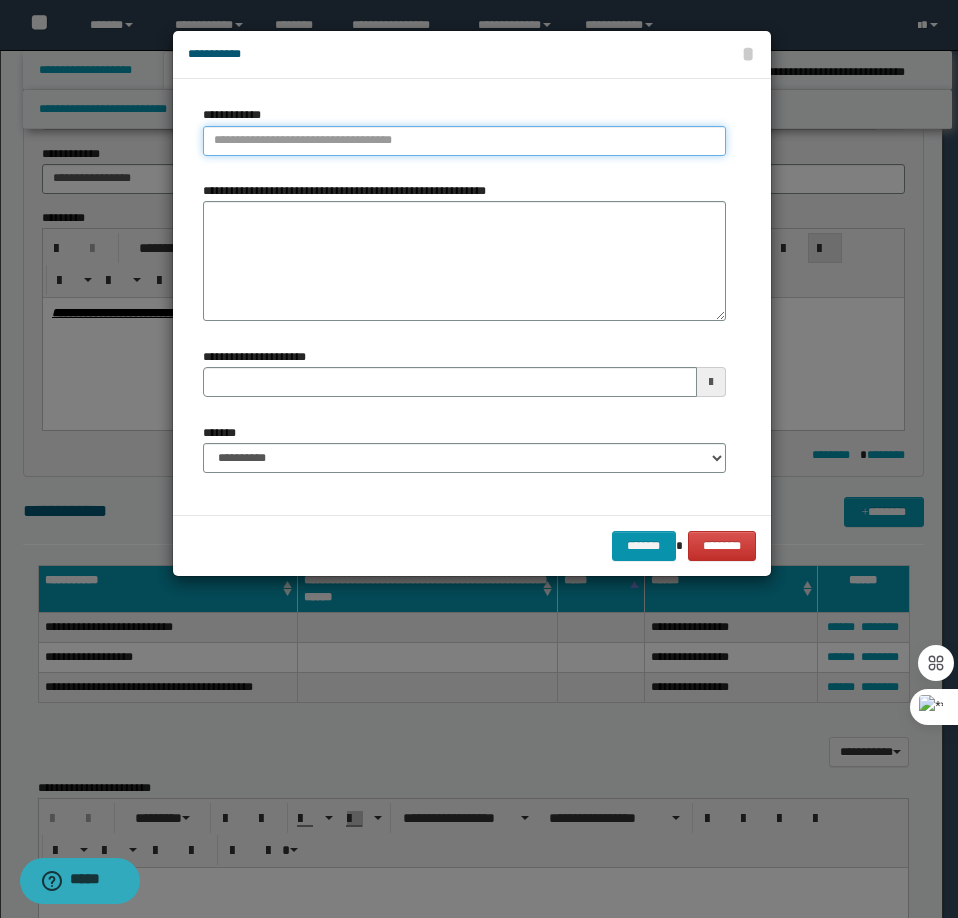 type on "**********" 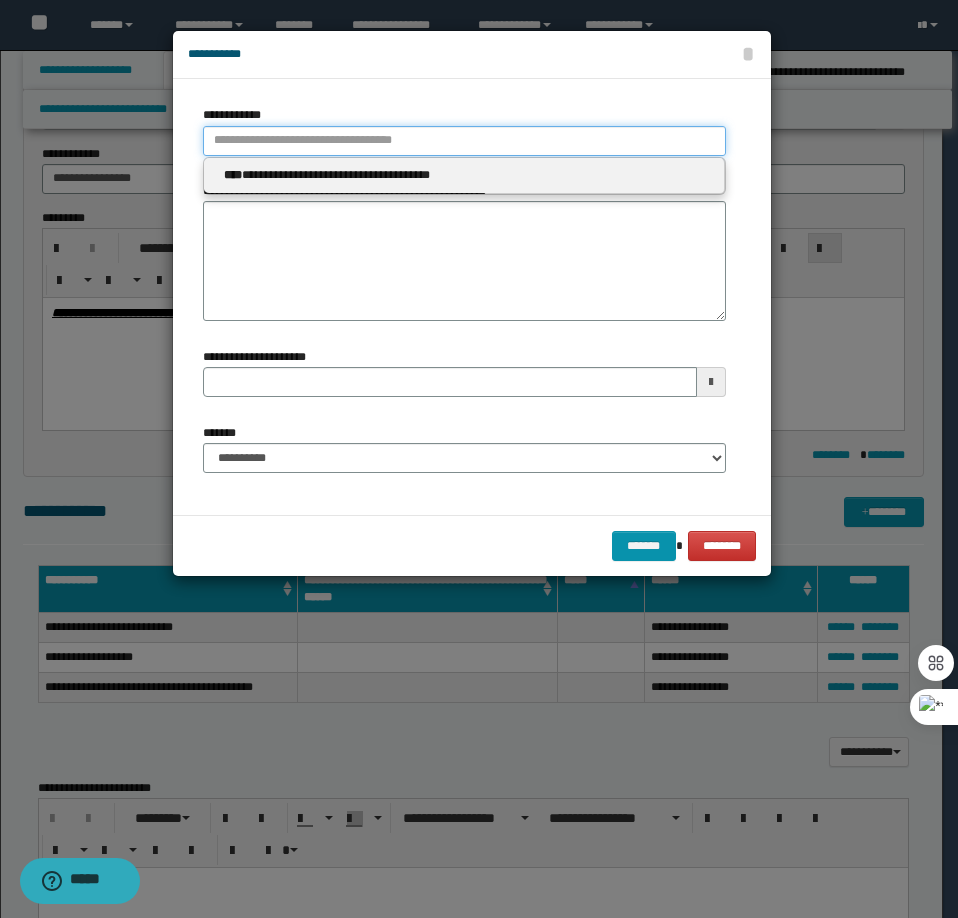 click on "**********" at bounding box center [464, 141] 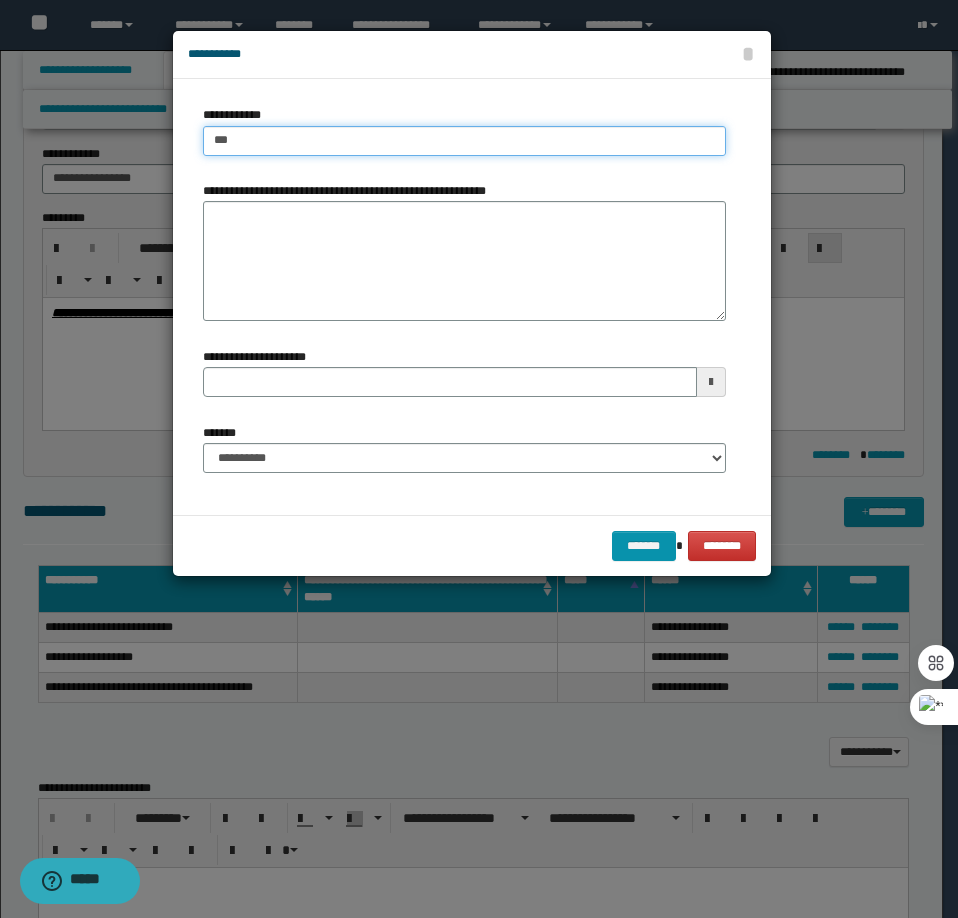 type on "****" 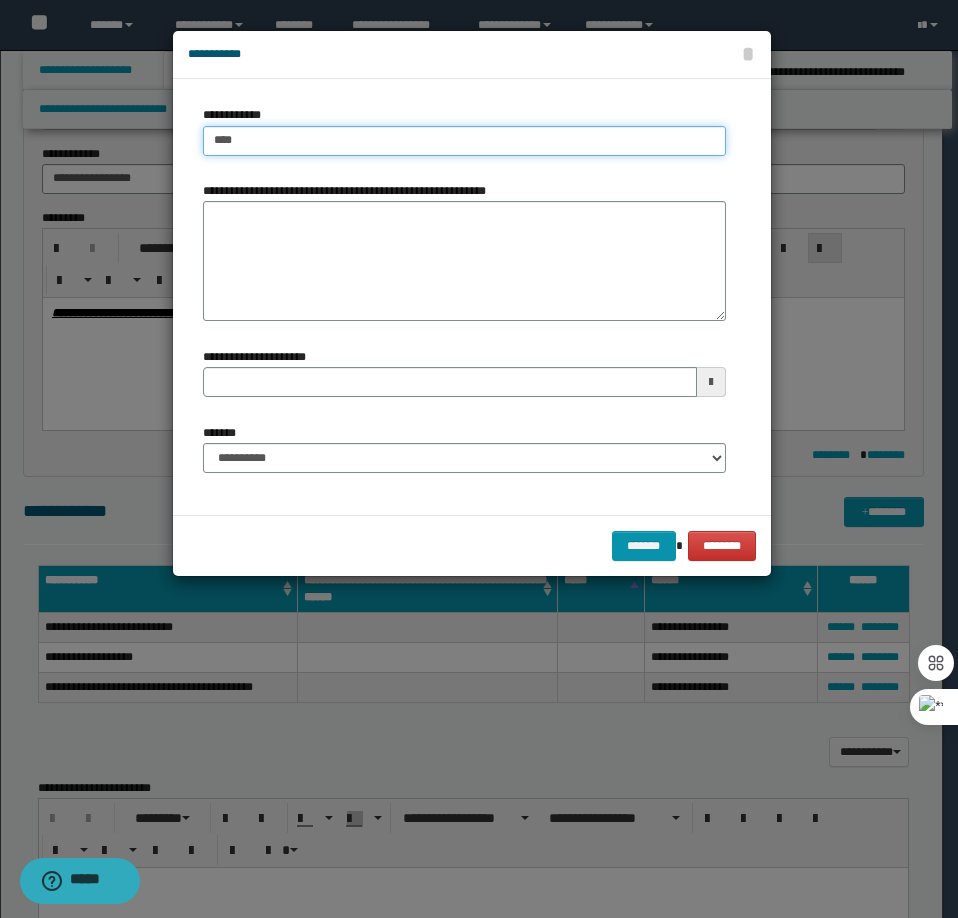 type on "****" 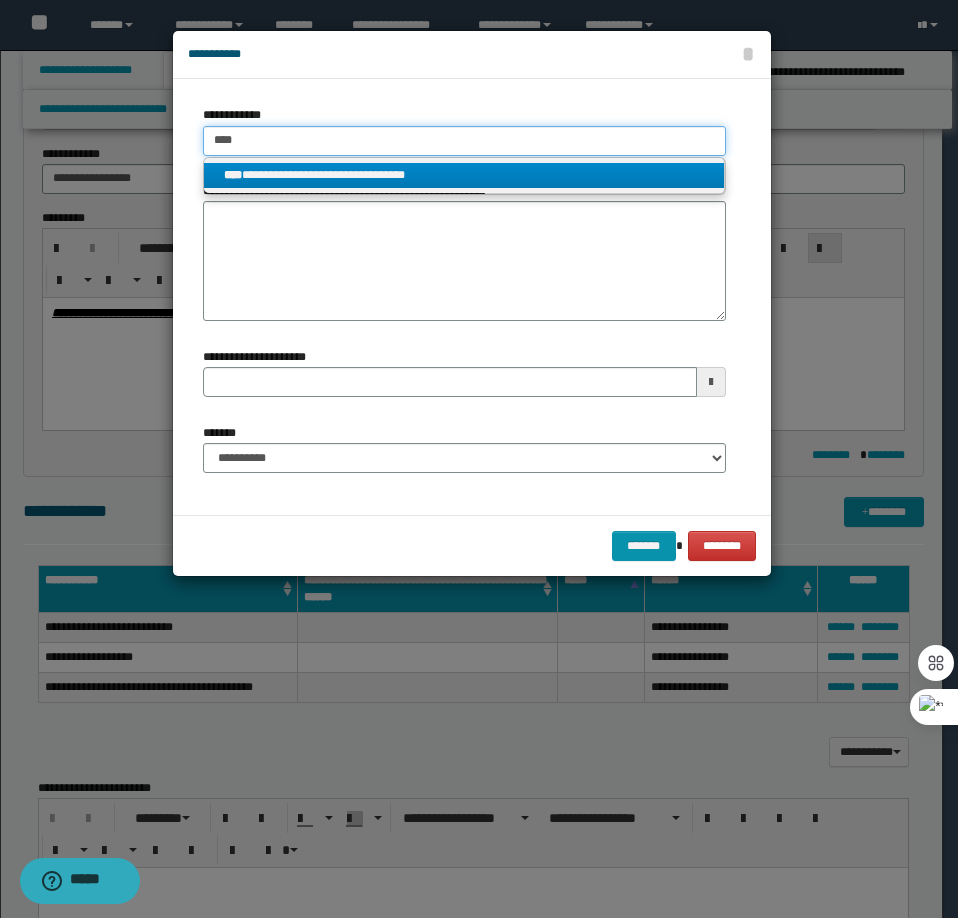 type on "****" 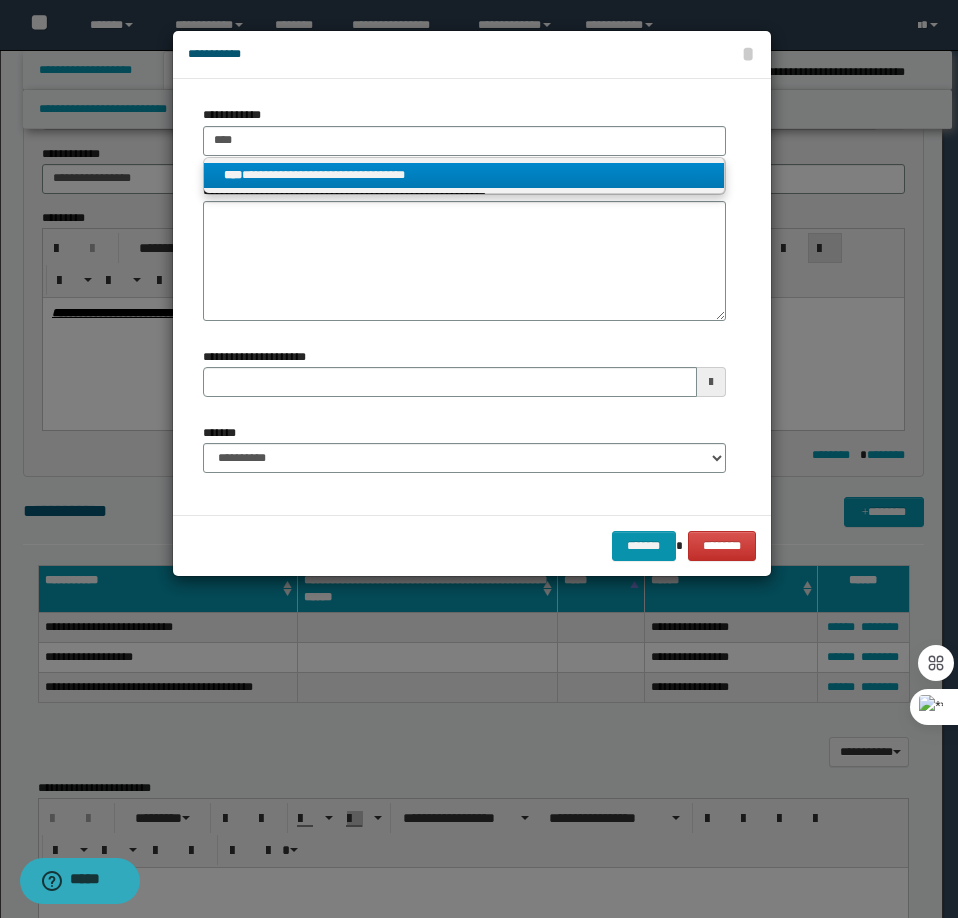 click on "**********" at bounding box center (464, 175) 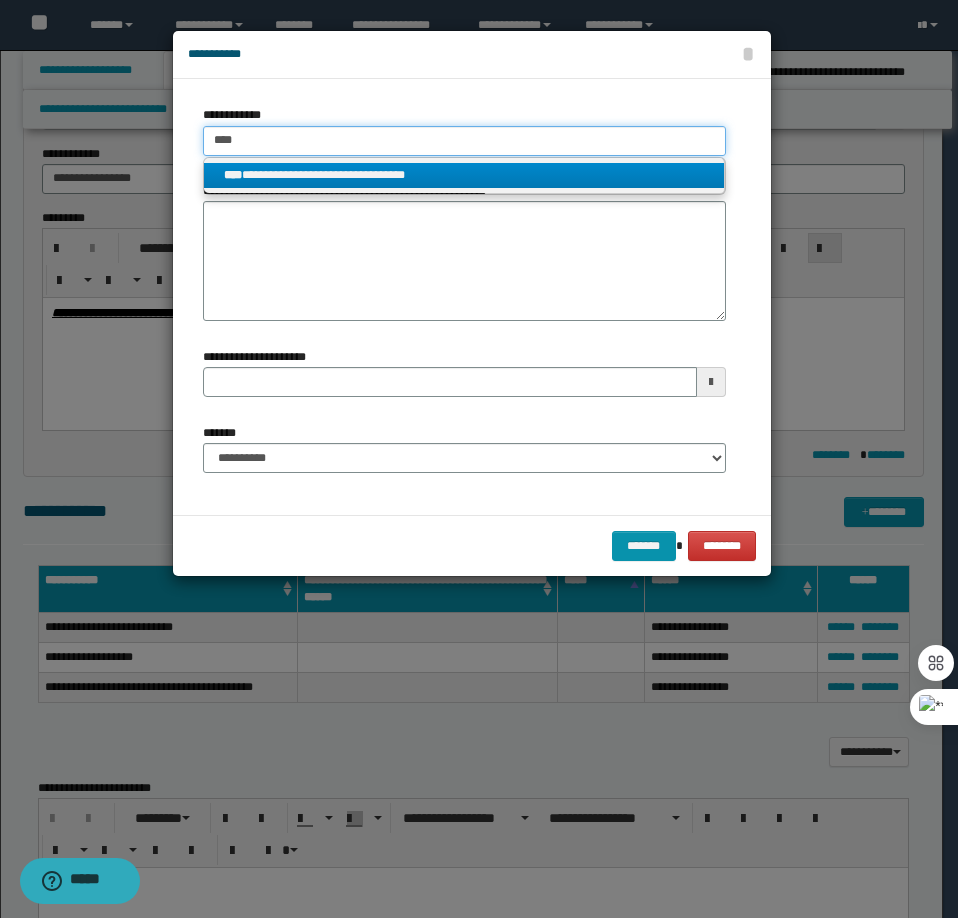 type 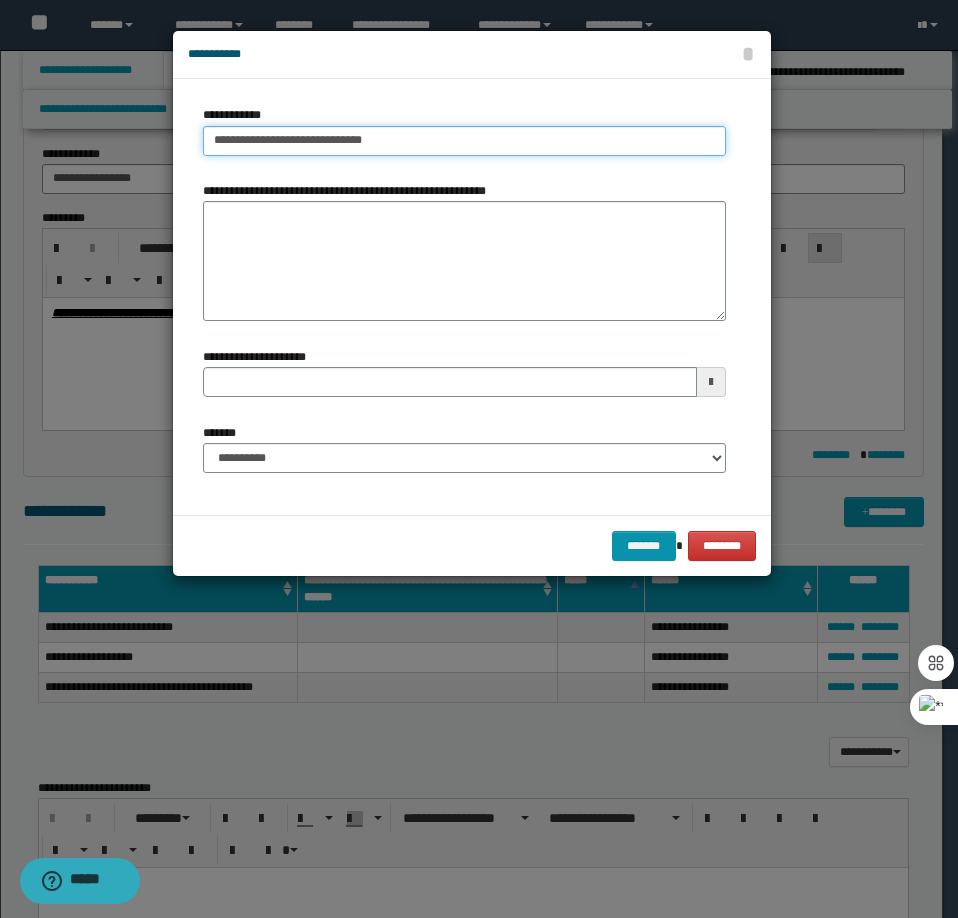 type 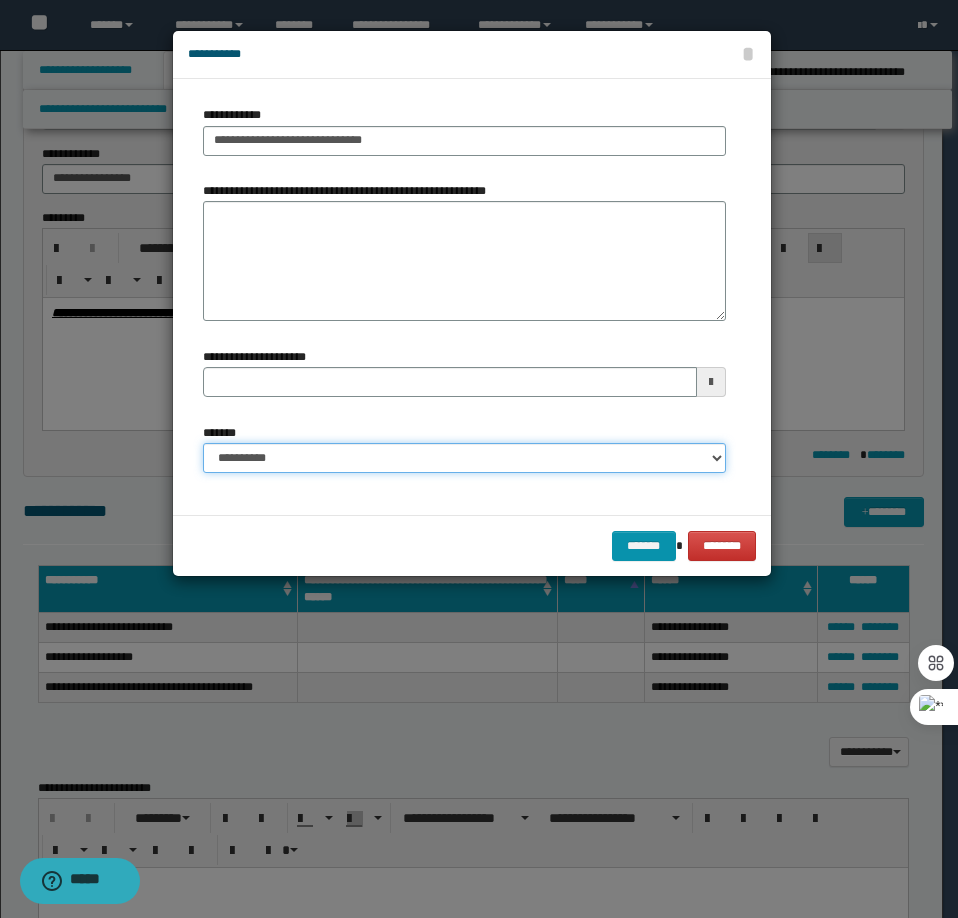click on "**********" at bounding box center (464, 458) 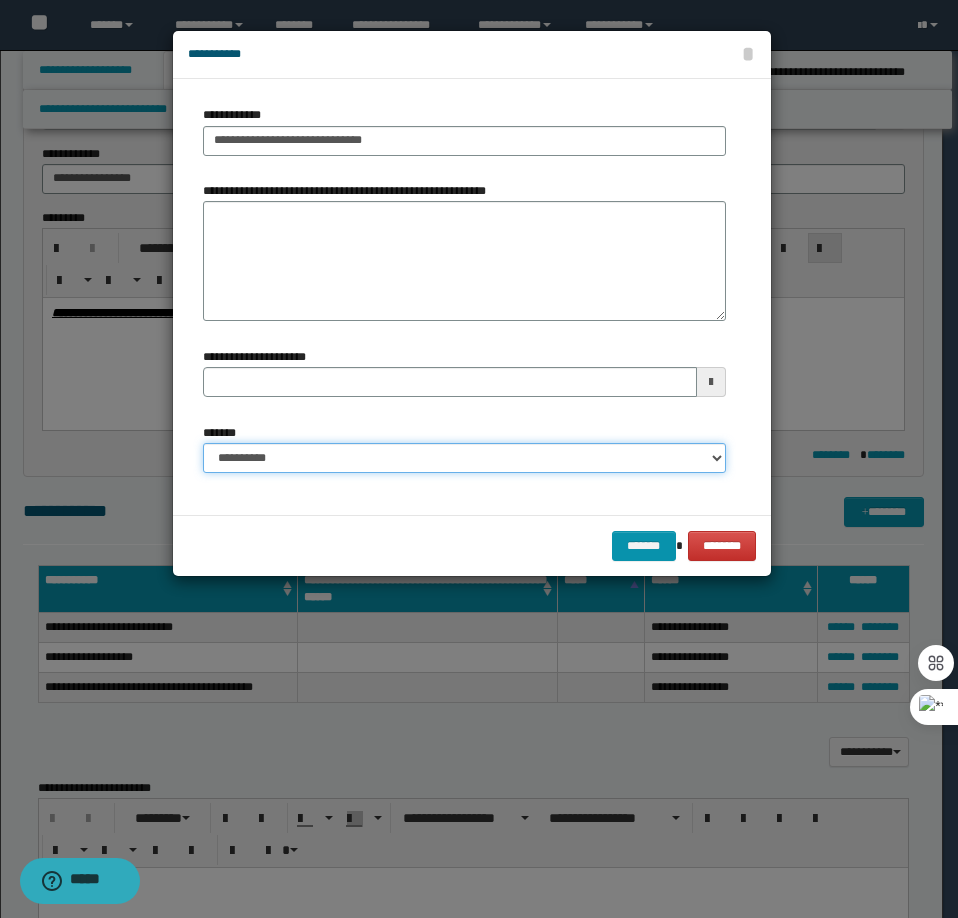 select on "*" 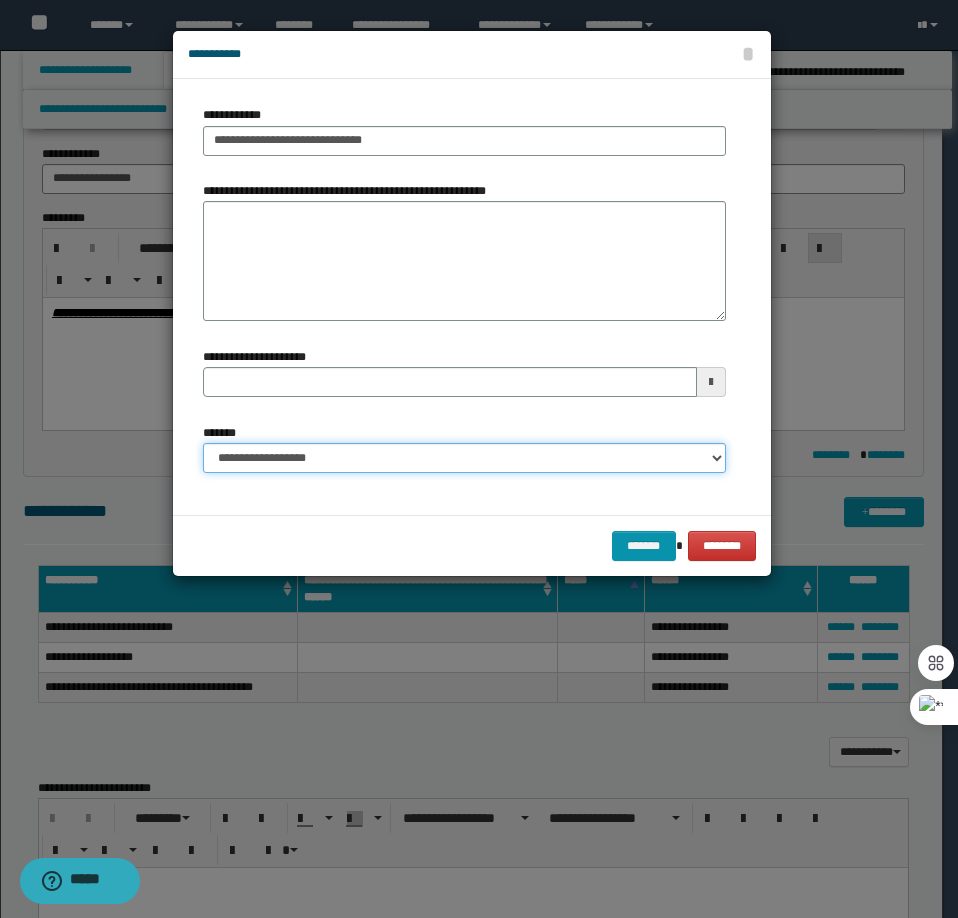 click on "**********" at bounding box center [464, 458] 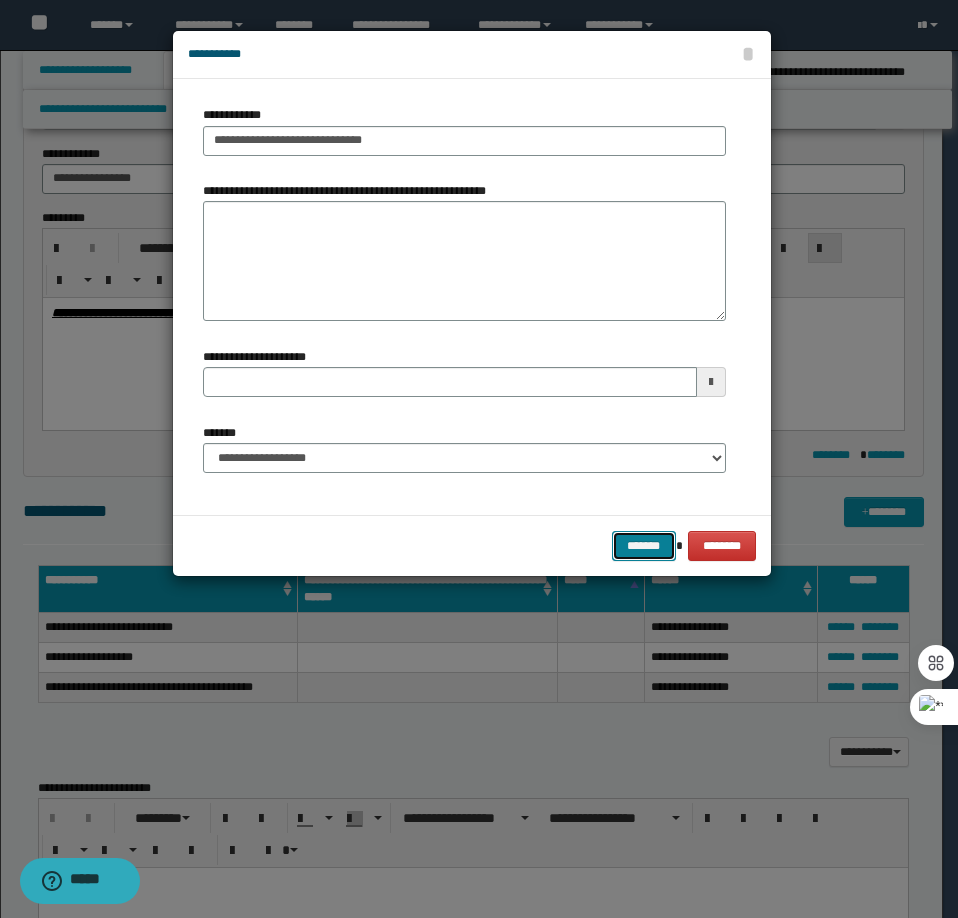 click on "*******" at bounding box center (644, 546) 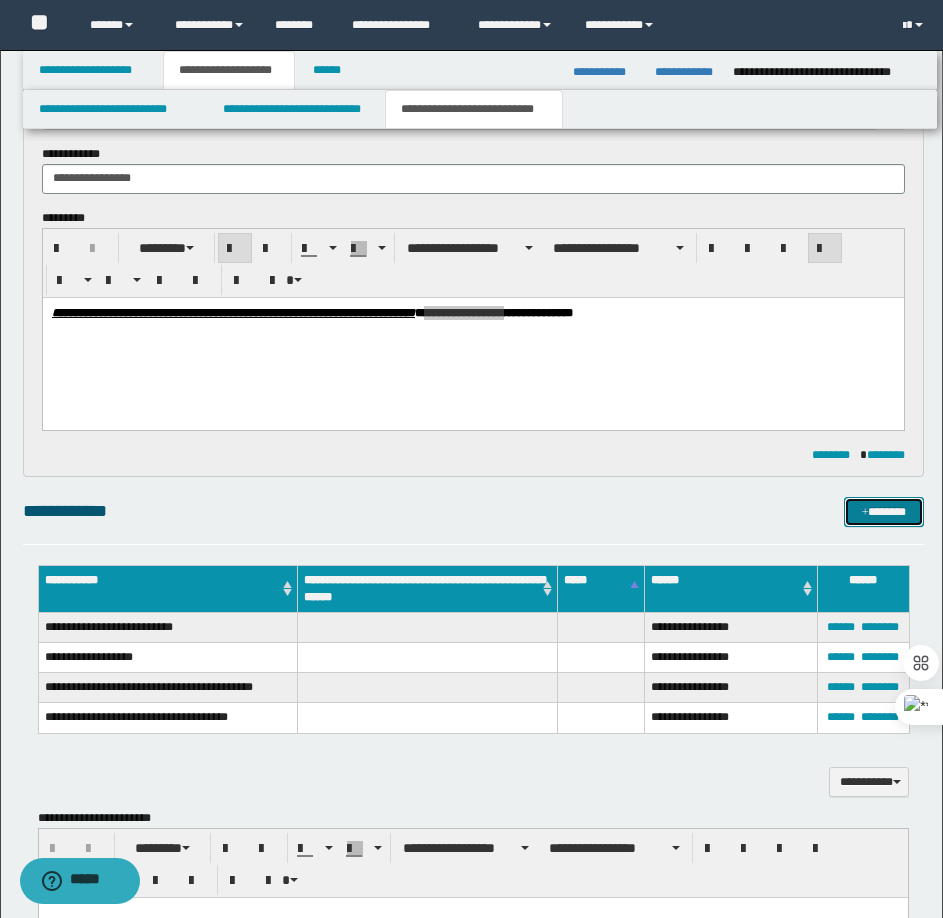 click on "*******" at bounding box center [884, 512] 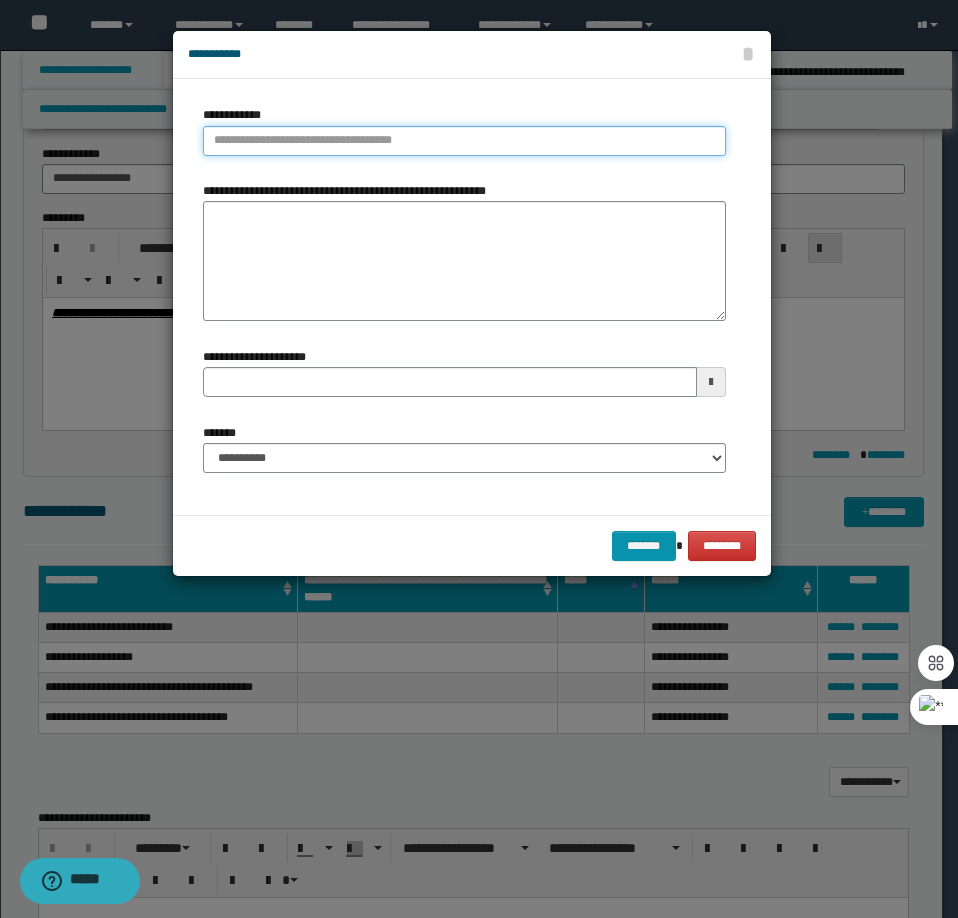 type on "**********" 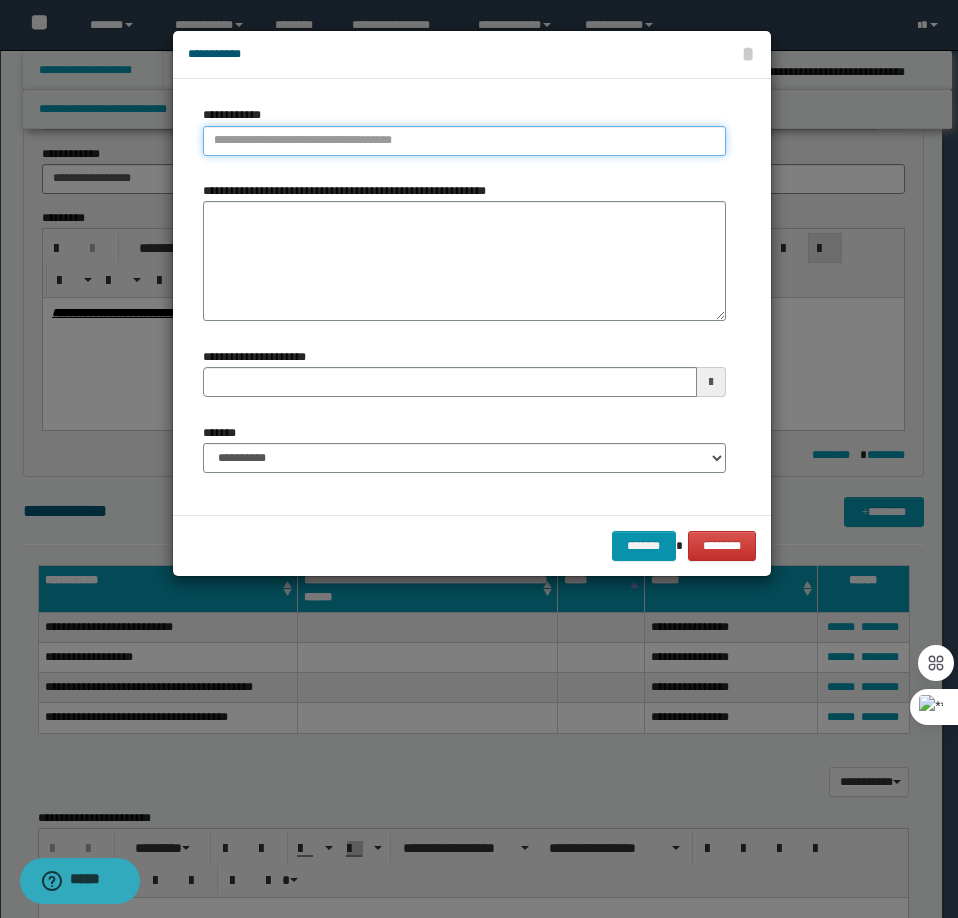 click on "**********" at bounding box center (464, 141) 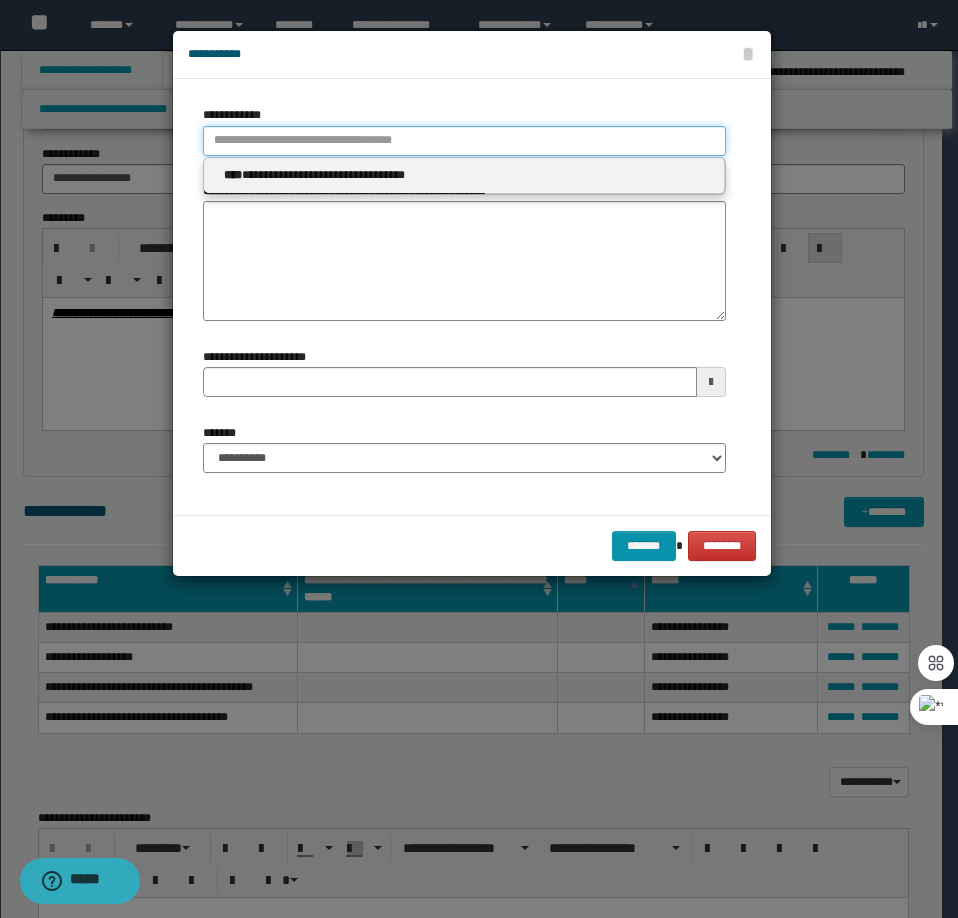type 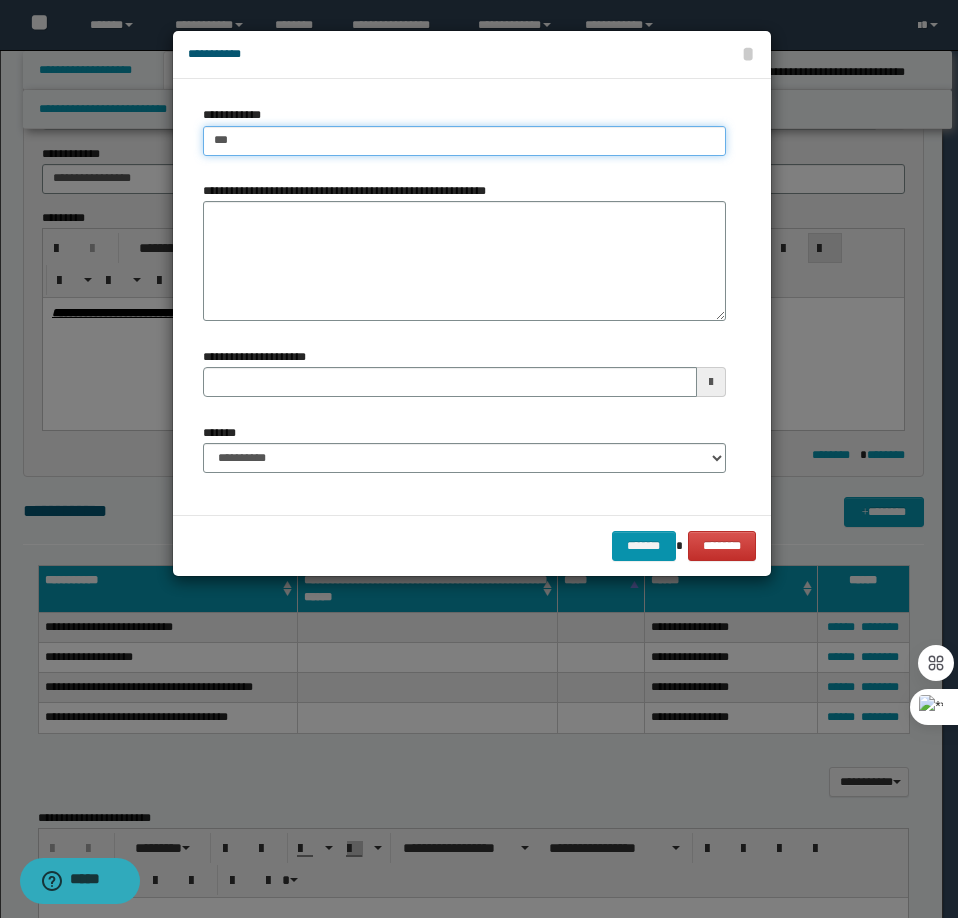 type on "****" 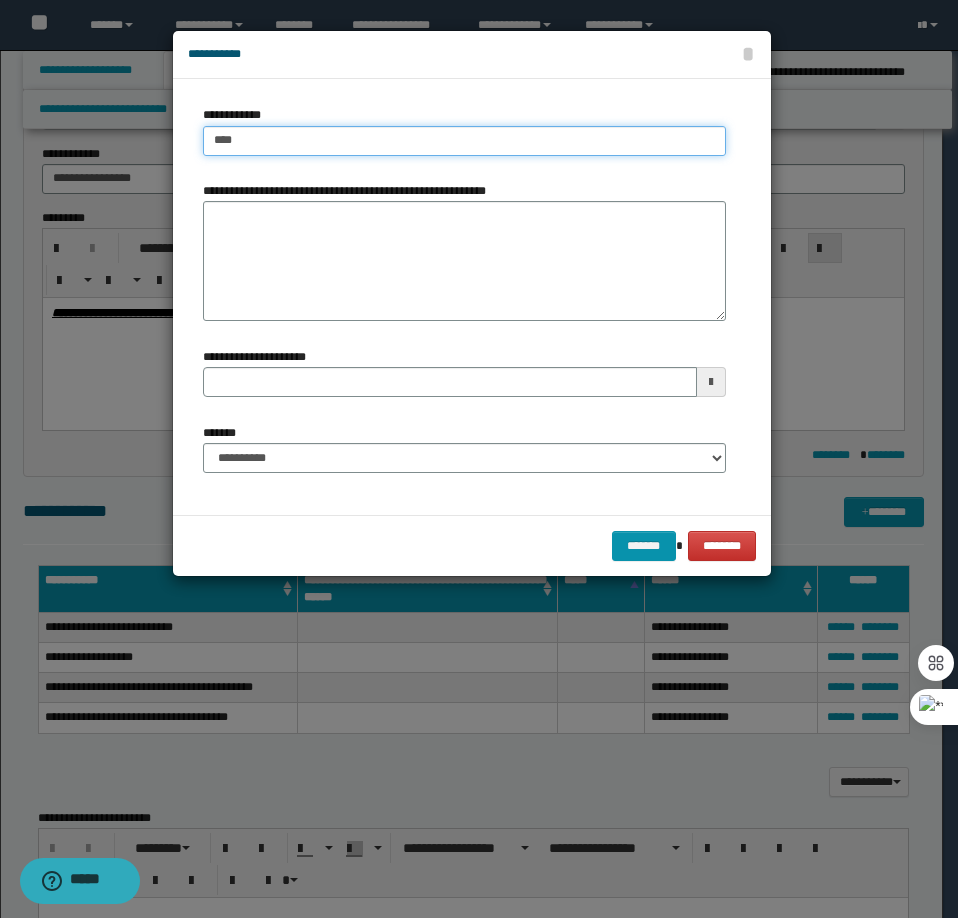 type on "****" 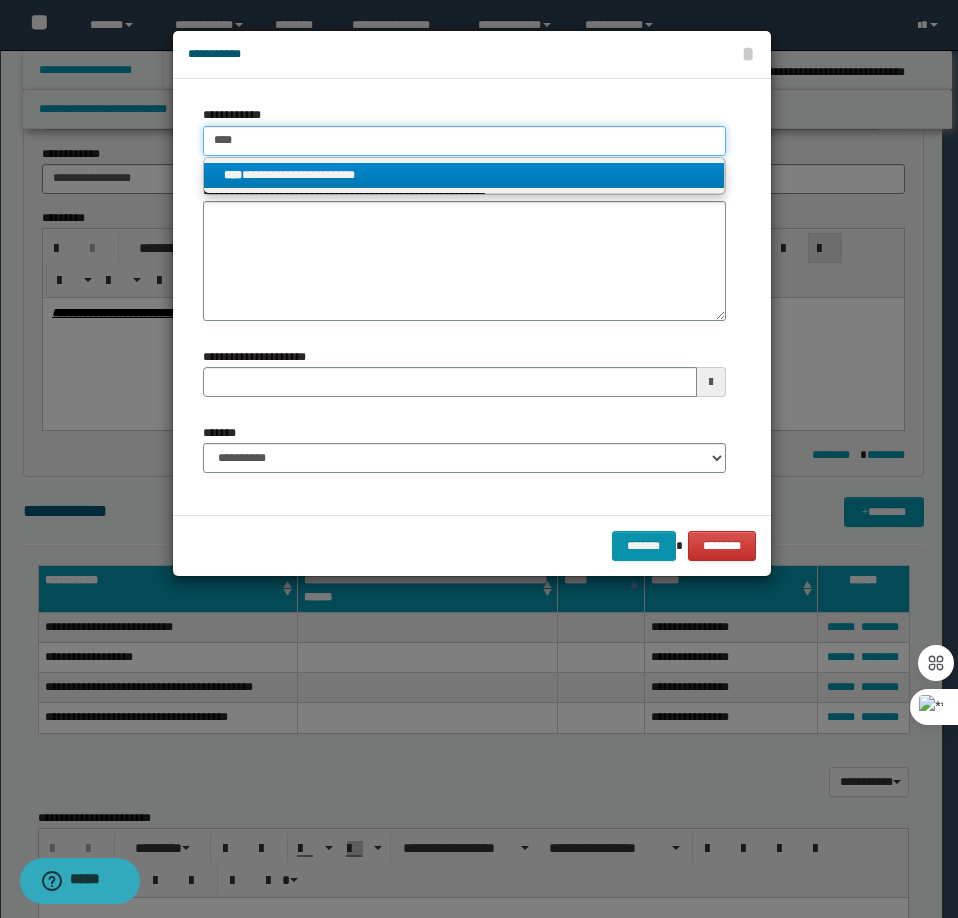 type on "****" 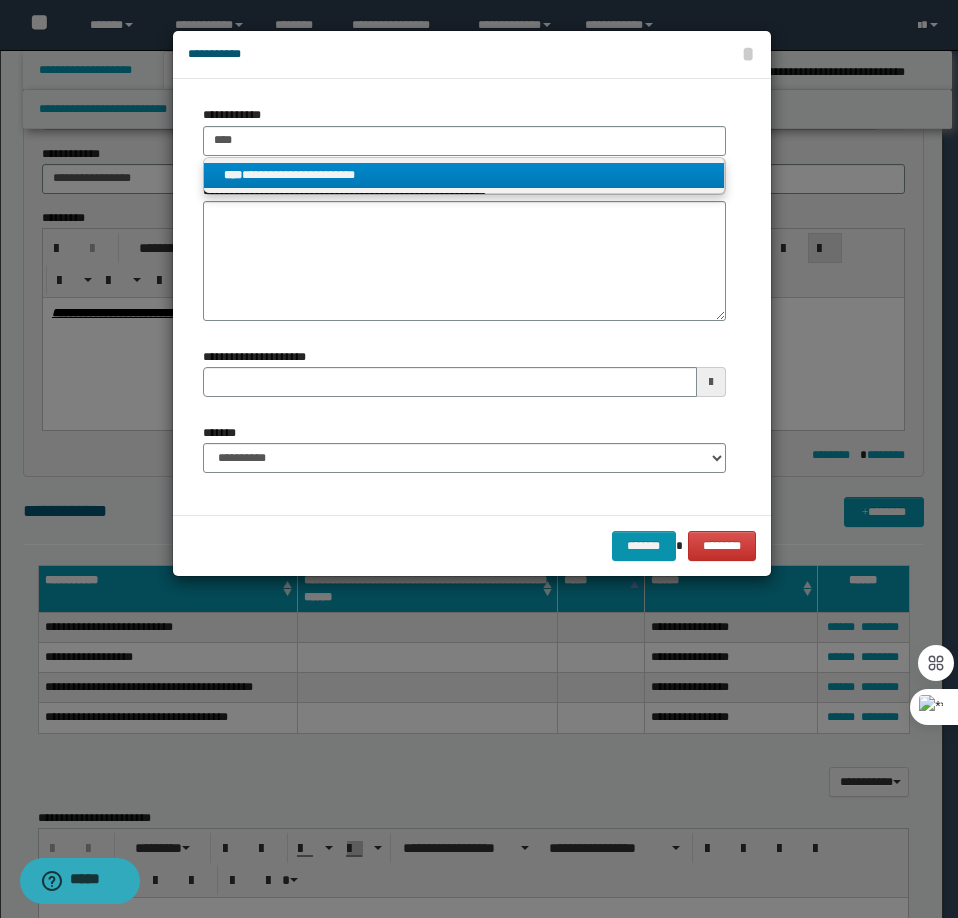 click on "**********" at bounding box center (464, 175) 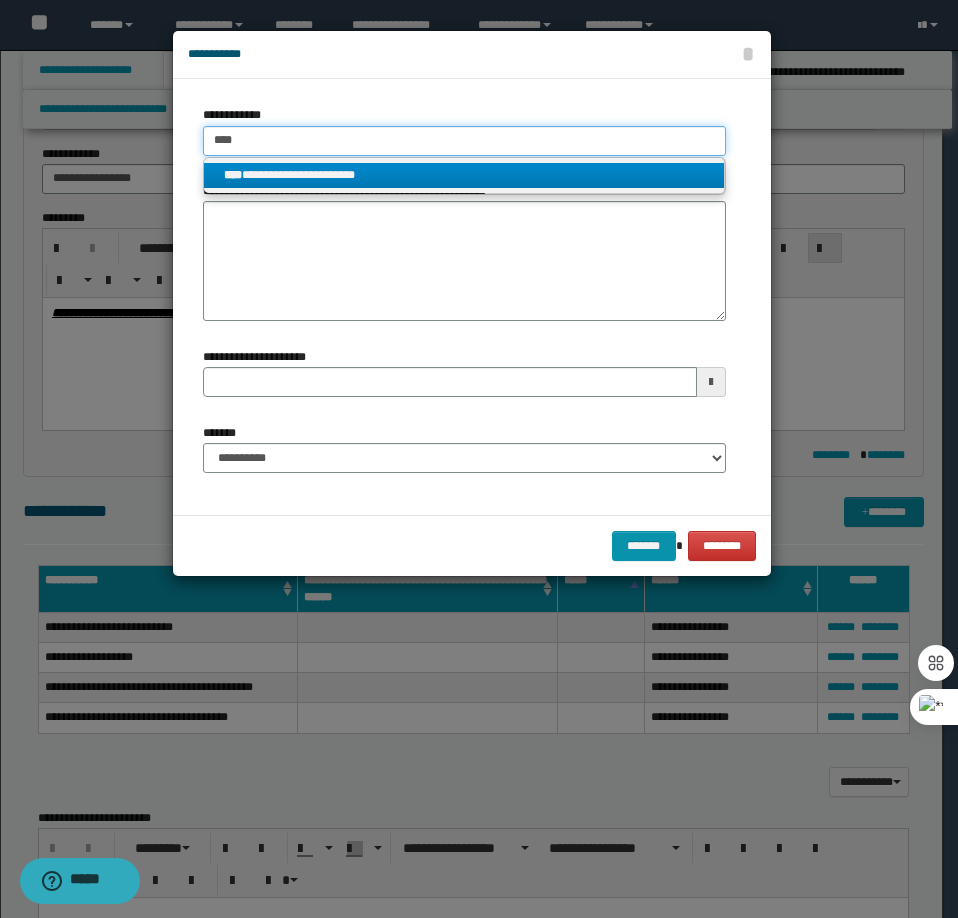type 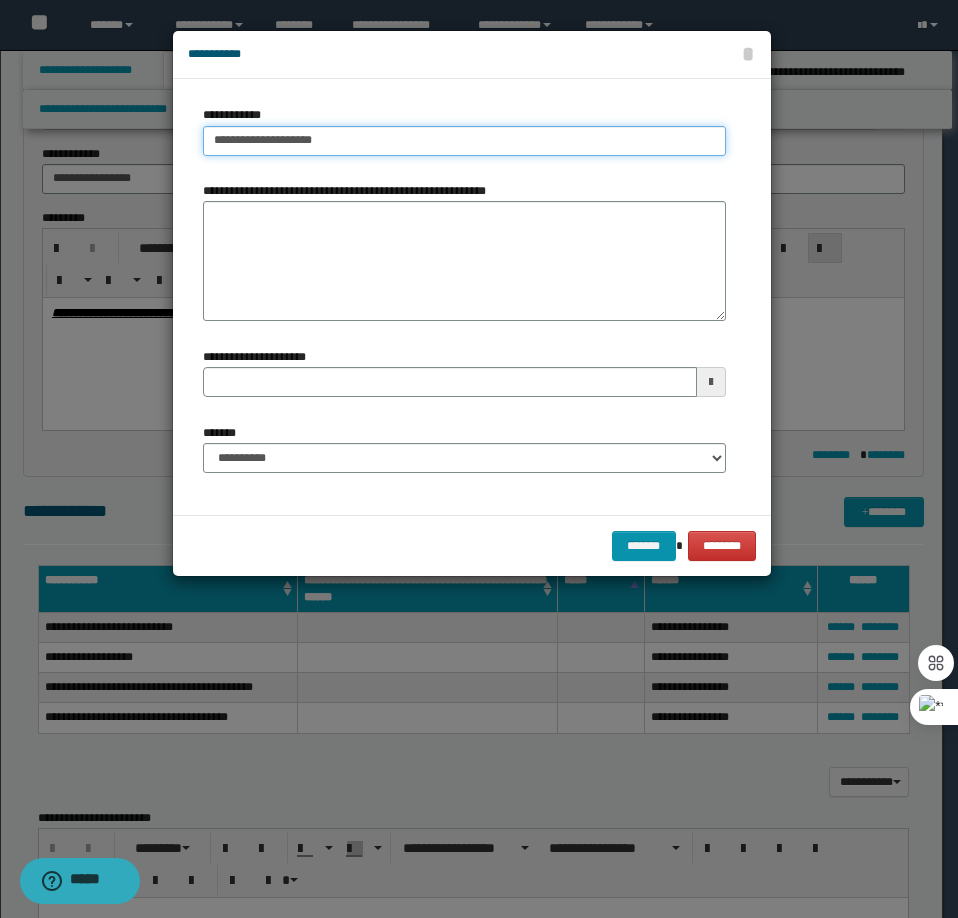 type 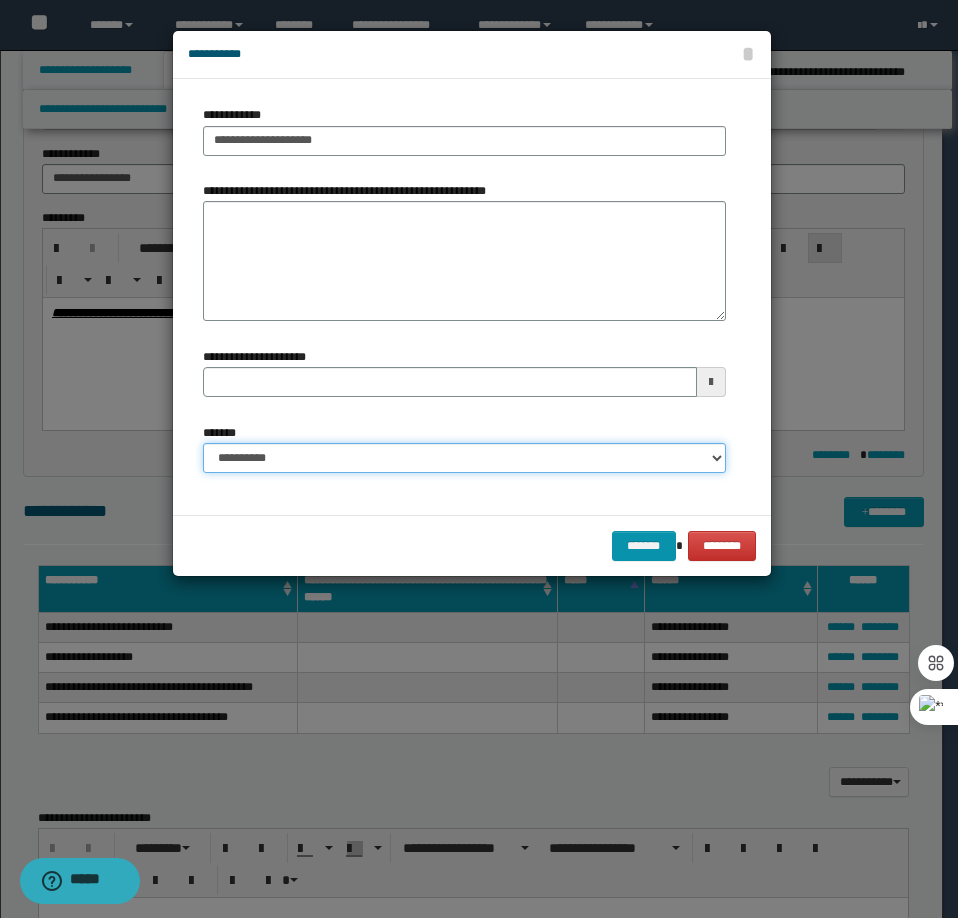 click on "**********" at bounding box center [464, 458] 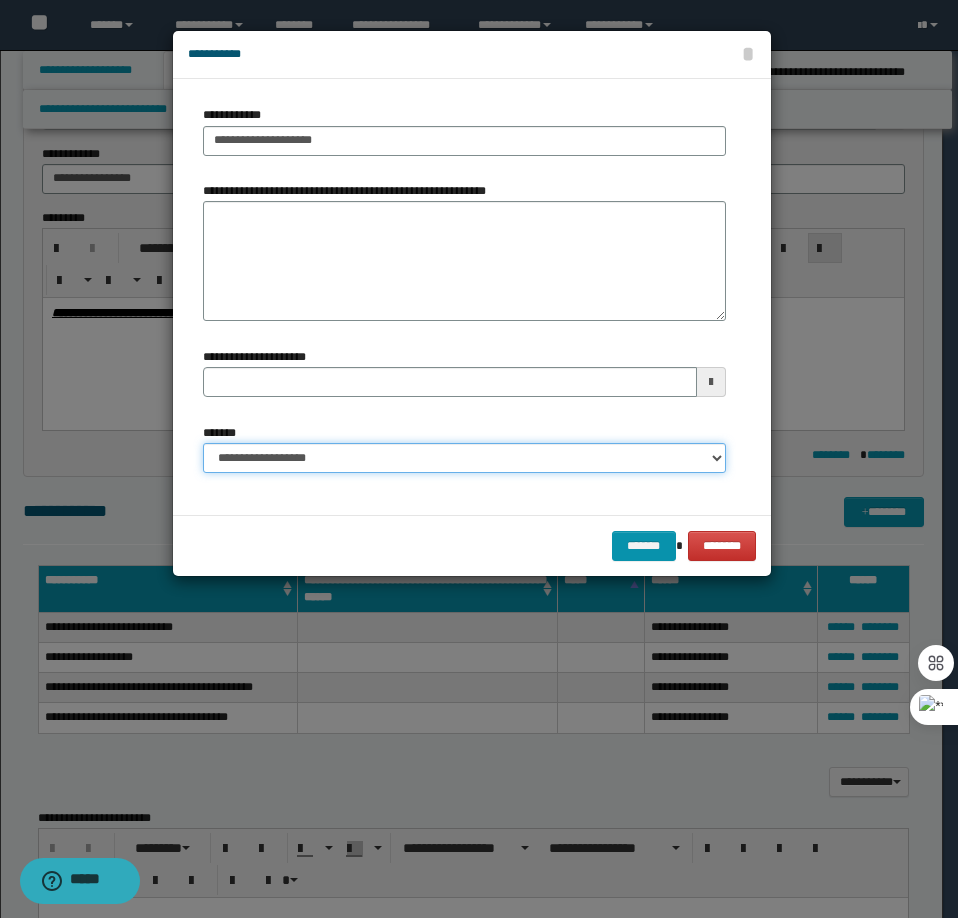 click on "**********" at bounding box center (464, 458) 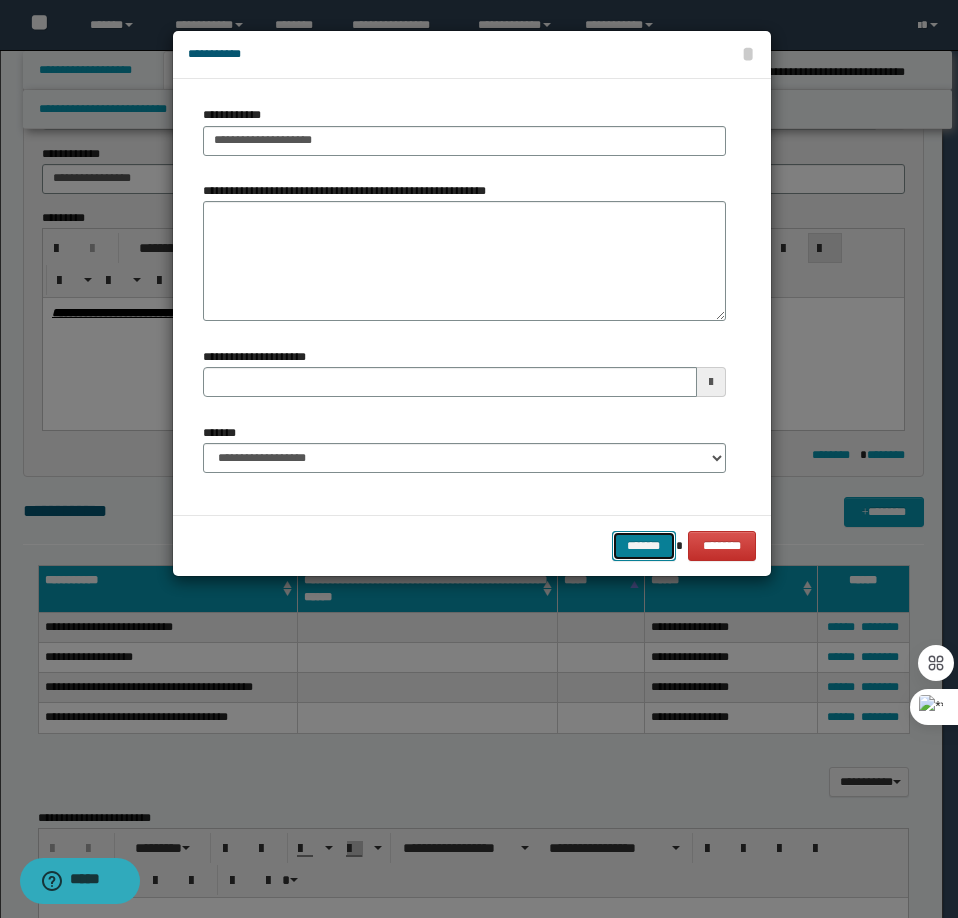 click on "*******" at bounding box center (644, 546) 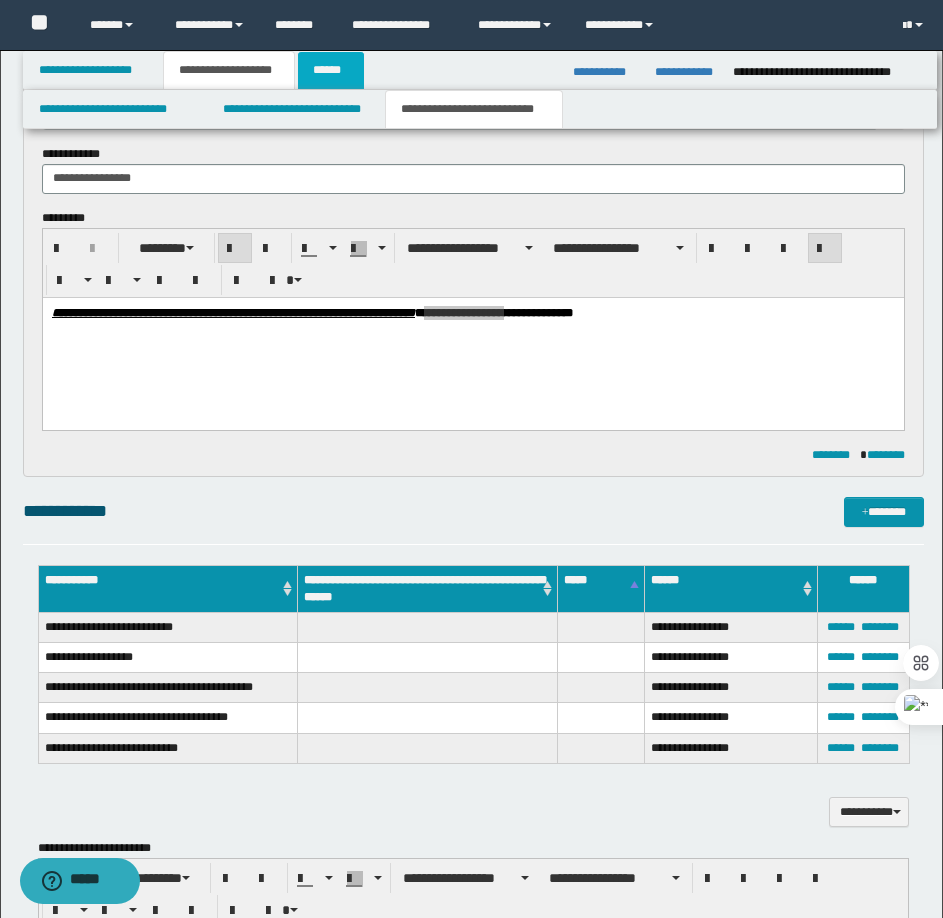 click on "******" at bounding box center (331, 70) 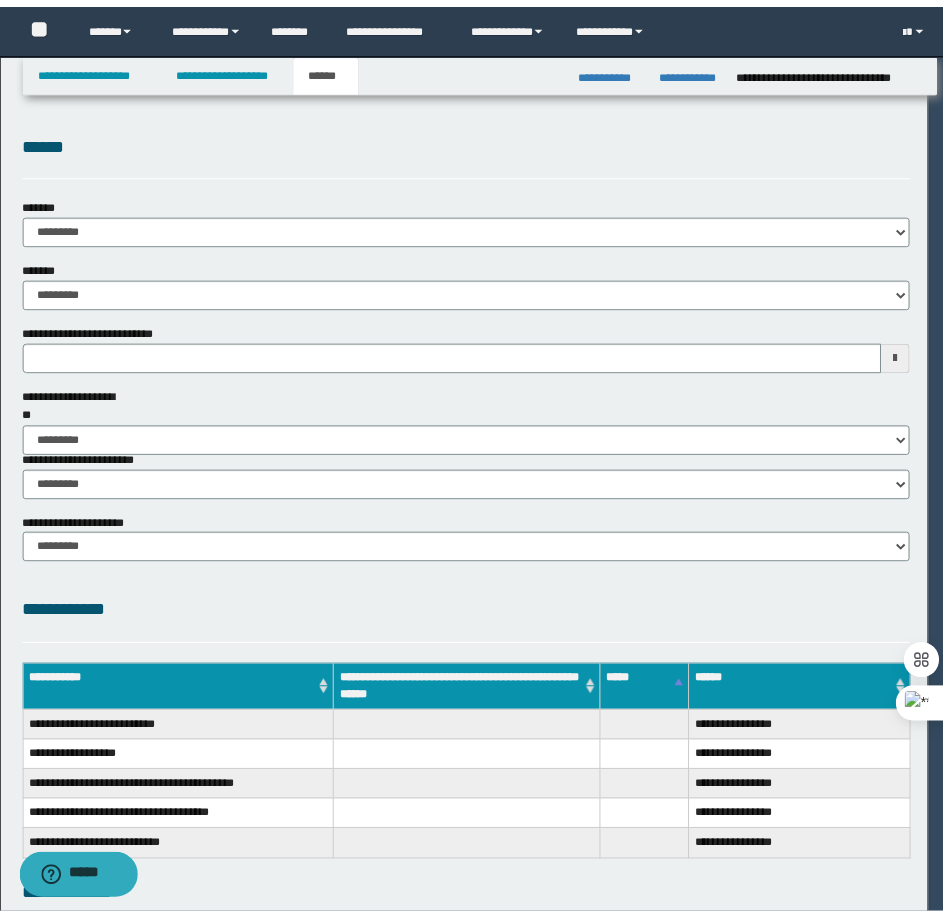 scroll, scrollTop: 0, scrollLeft: 0, axis: both 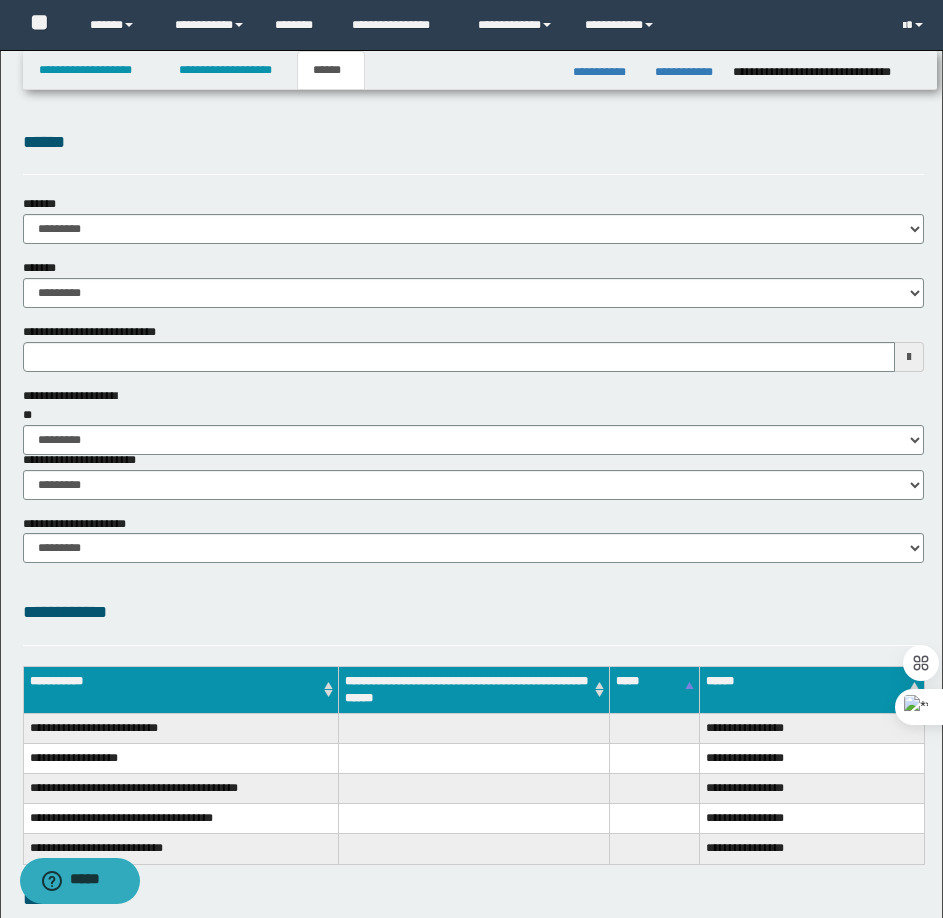 type 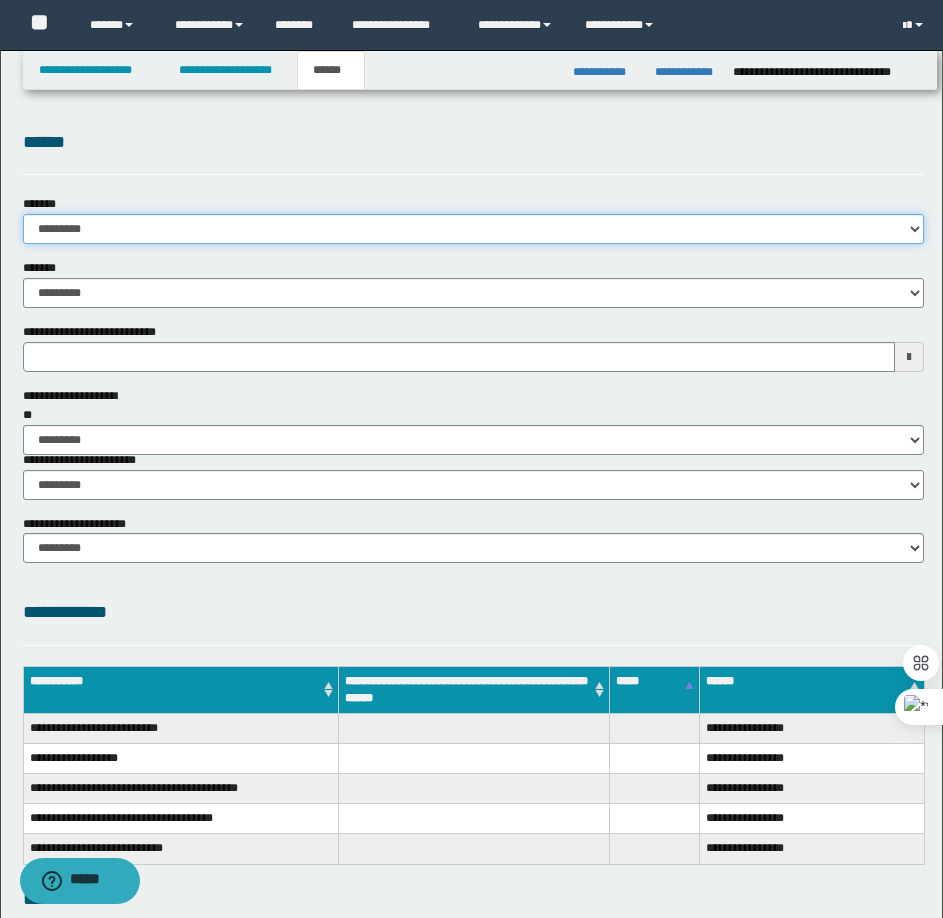 drag, startPoint x: 103, startPoint y: 228, endPoint x: 101, endPoint y: 242, distance: 14.142136 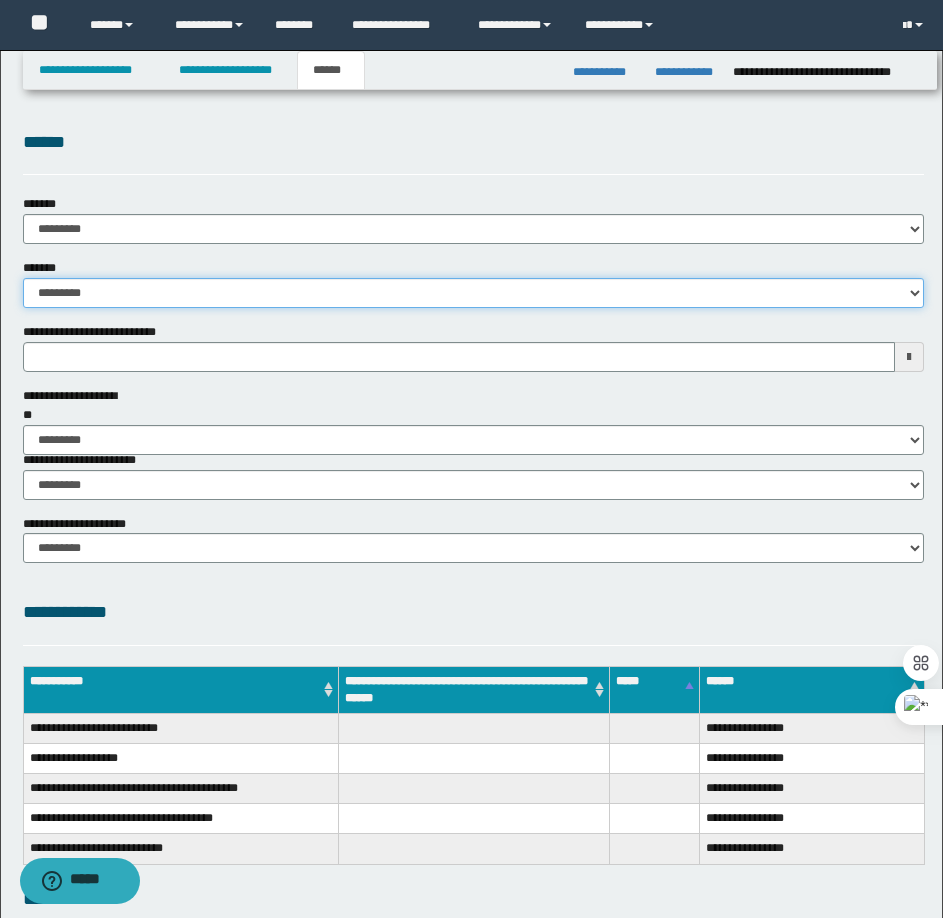 click on "**********" at bounding box center (473, 293) 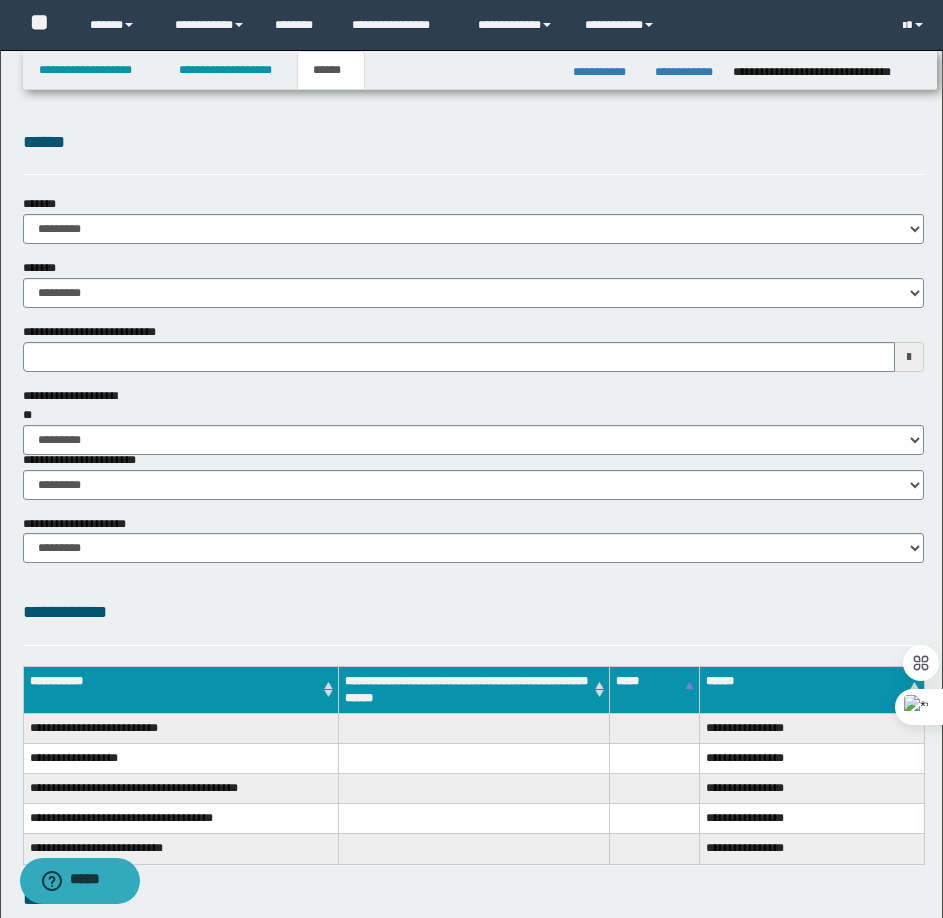 click on "**********" at bounding box center [471, 639] 